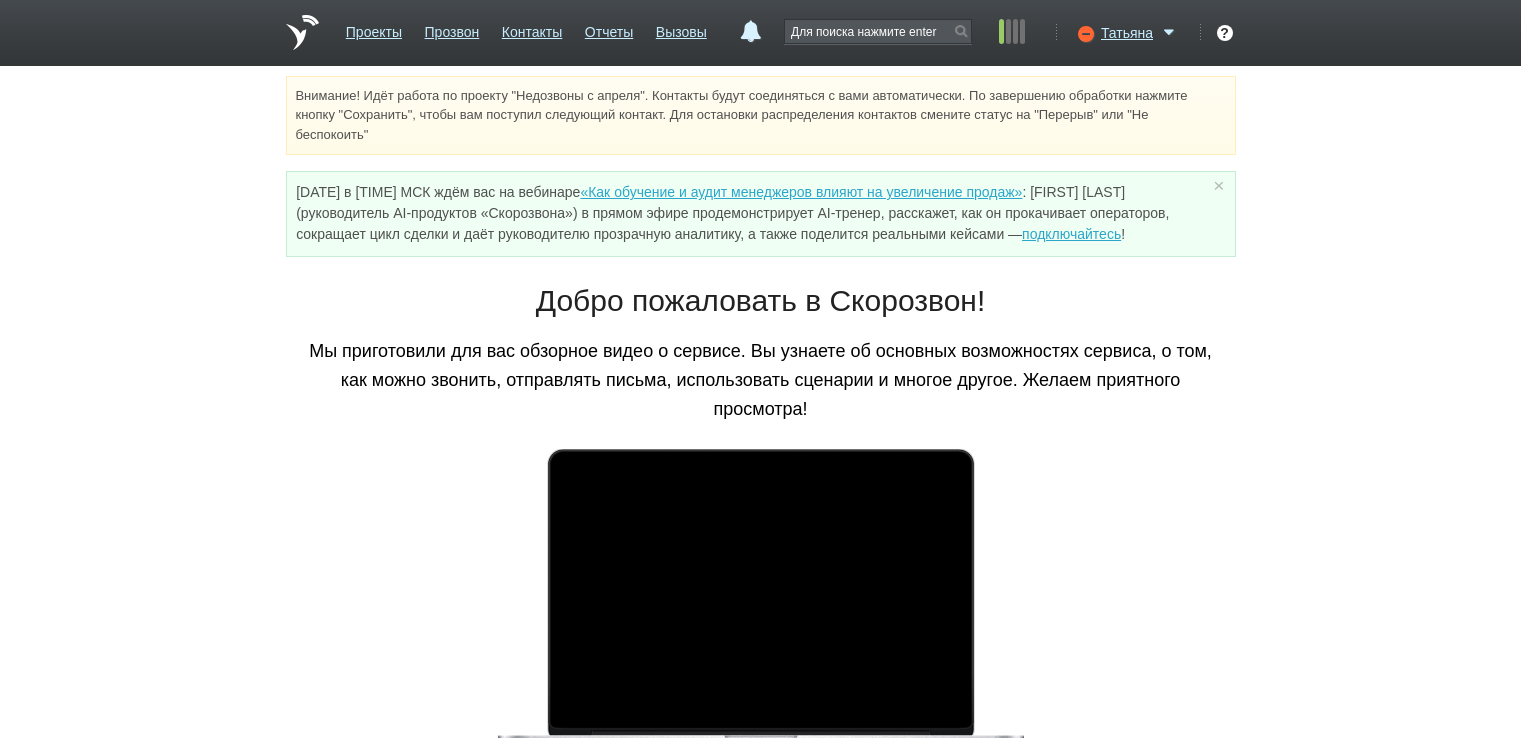 scroll, scrollTop: 0, scrollLeft: 0, axis: both 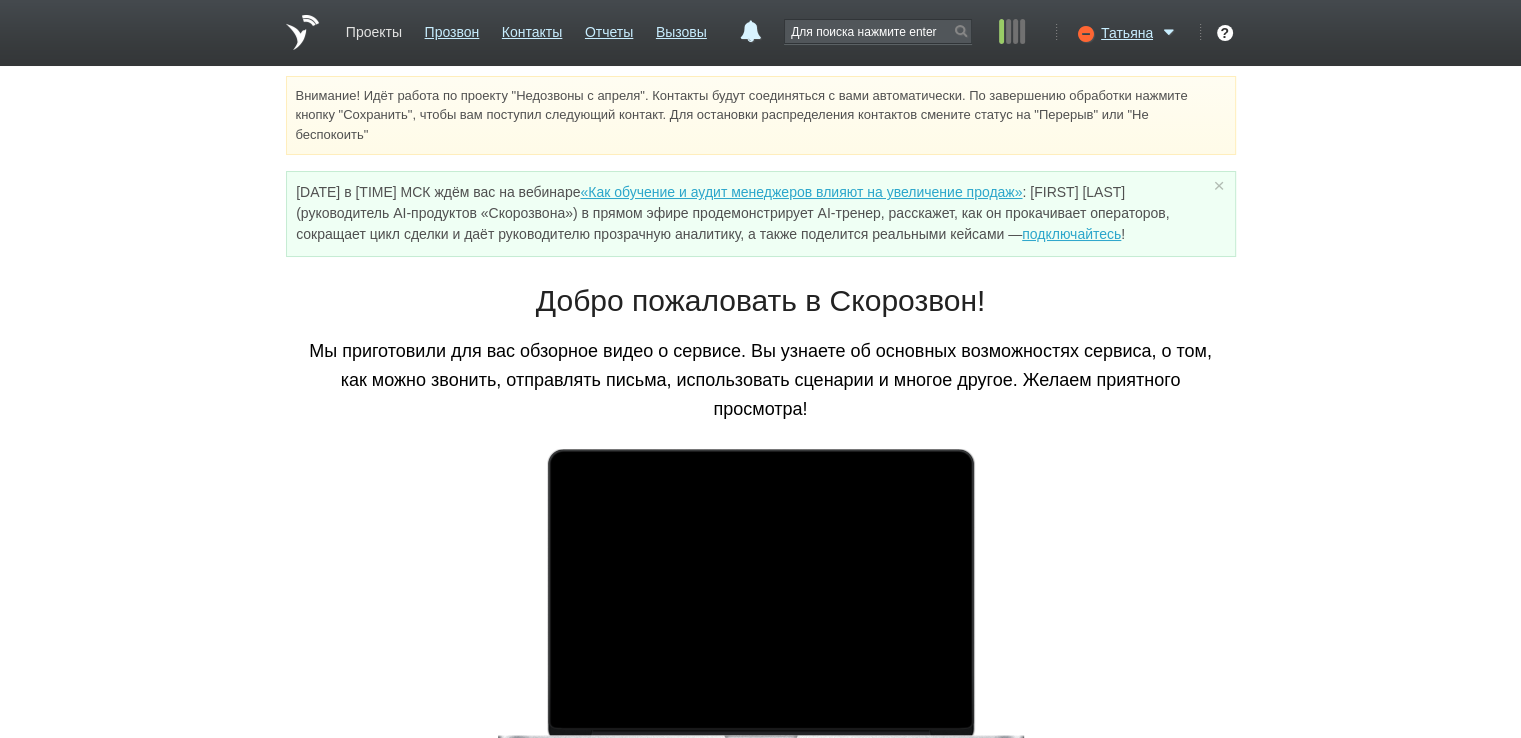 click on "Проекты" at bounding box center (374, 28) 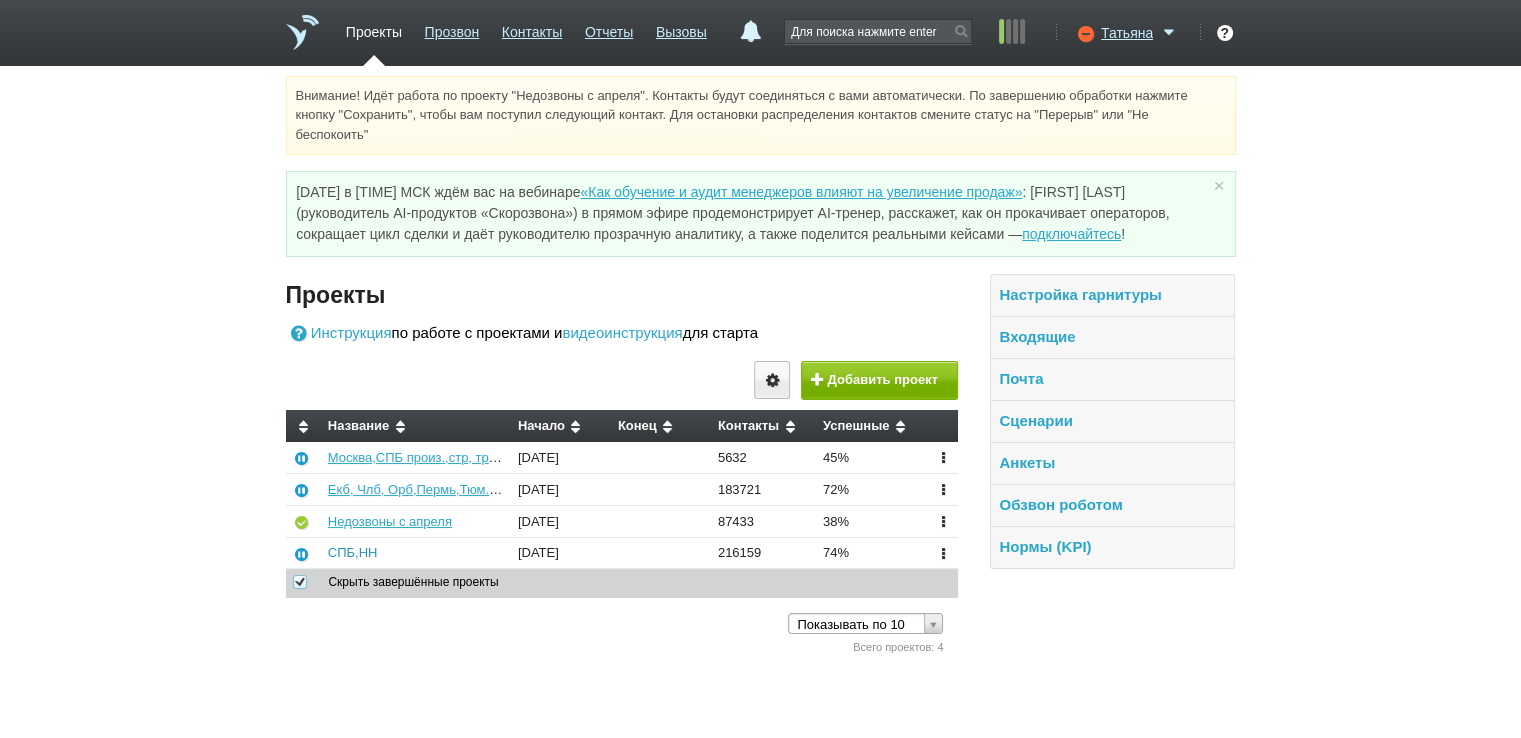 click on "СПБ,НН" at bounding box center [353, 552] 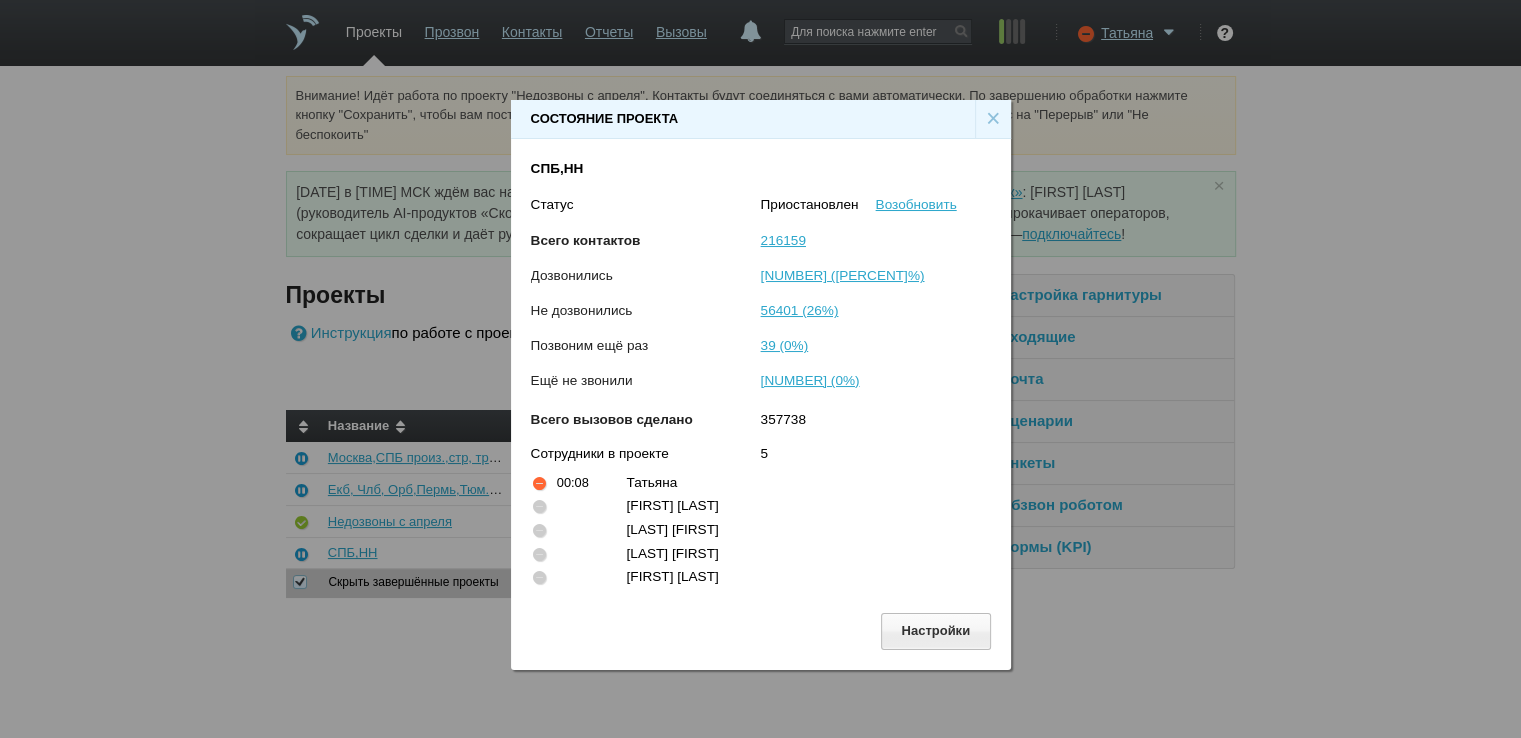 click on "×" at bounding box center (993, 119) 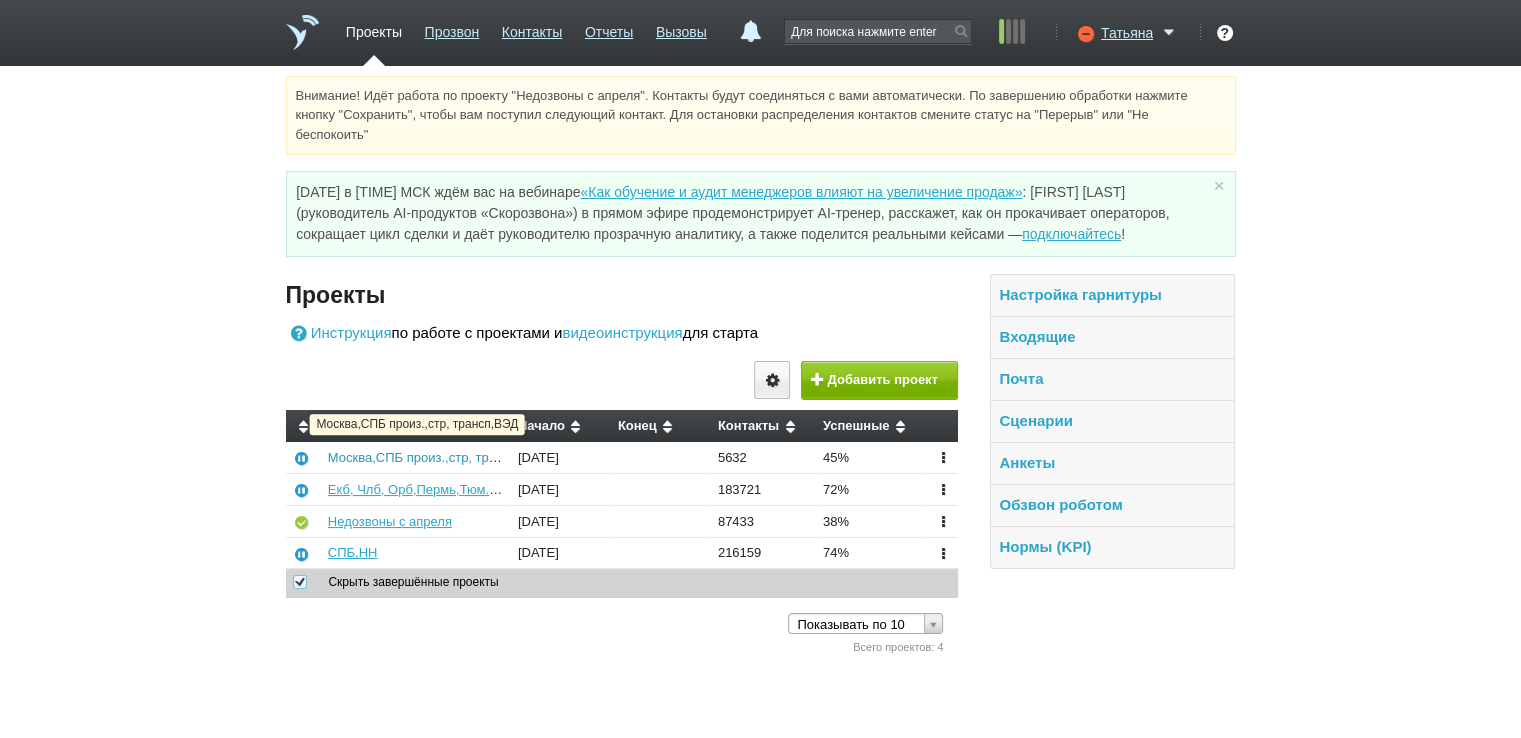 click on "Москва,СПБ произ.,стр, трансп,ВЭД" at bounding box center [437, 457] 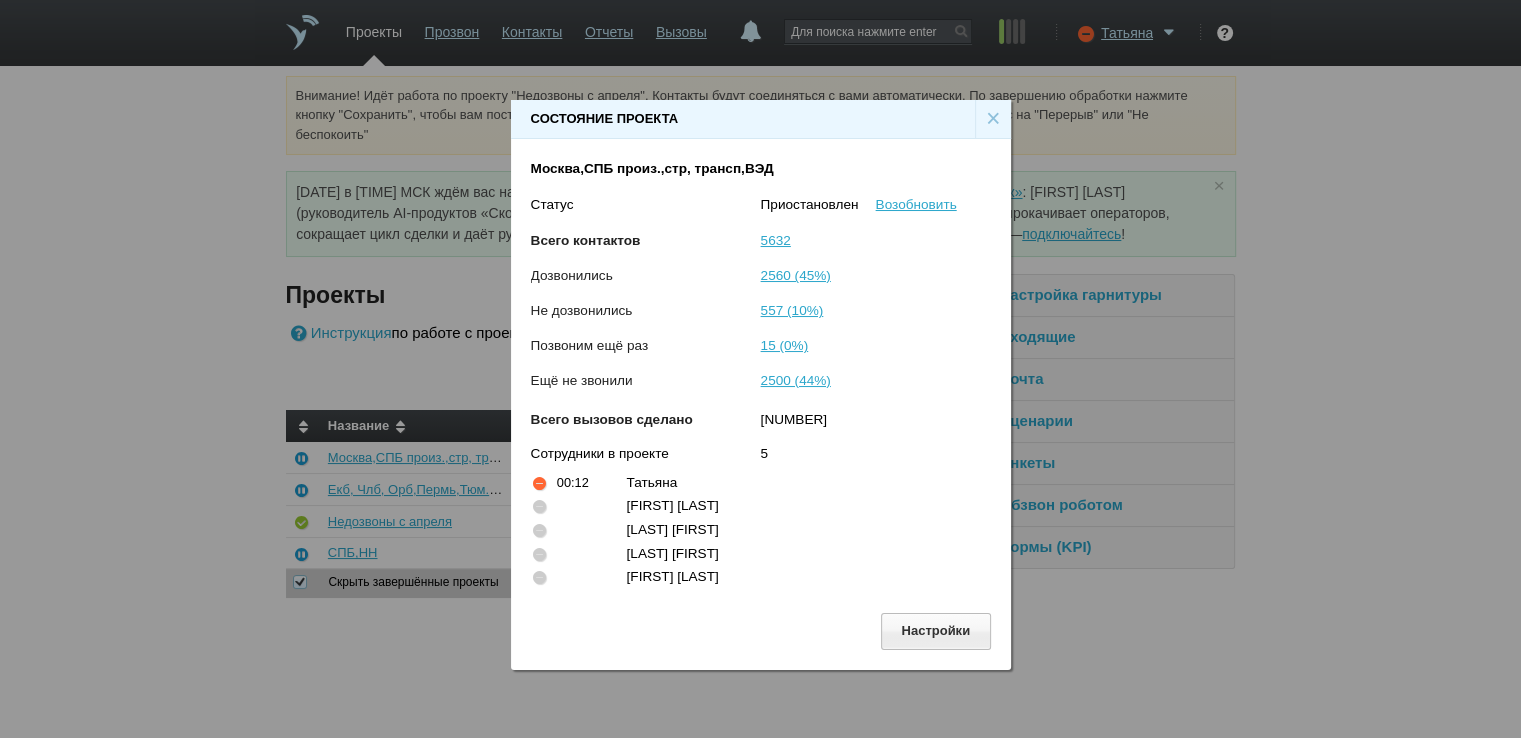 click on "×" at bounding box center [993, 119] 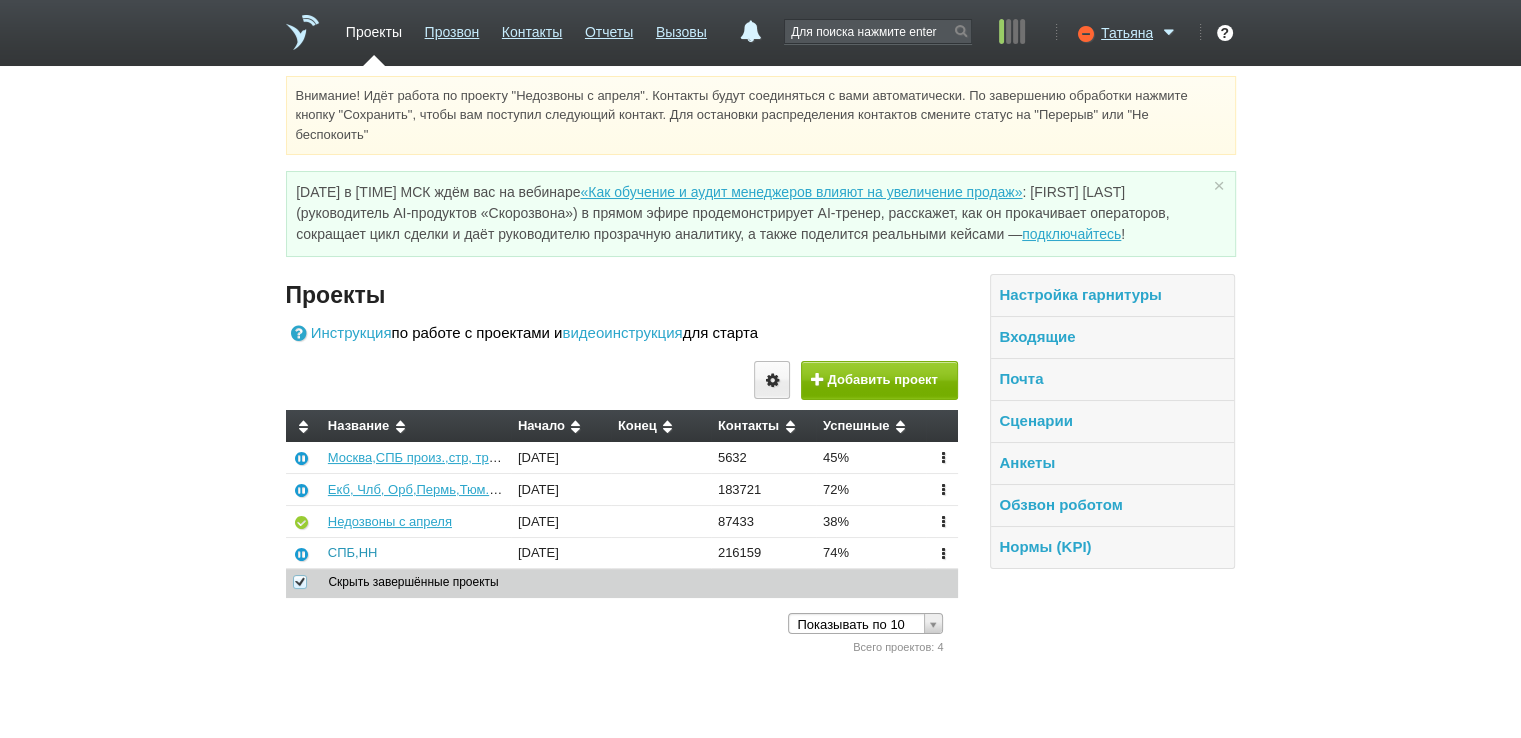 click on "СПБ,НН" at bounding box center [353, 552] 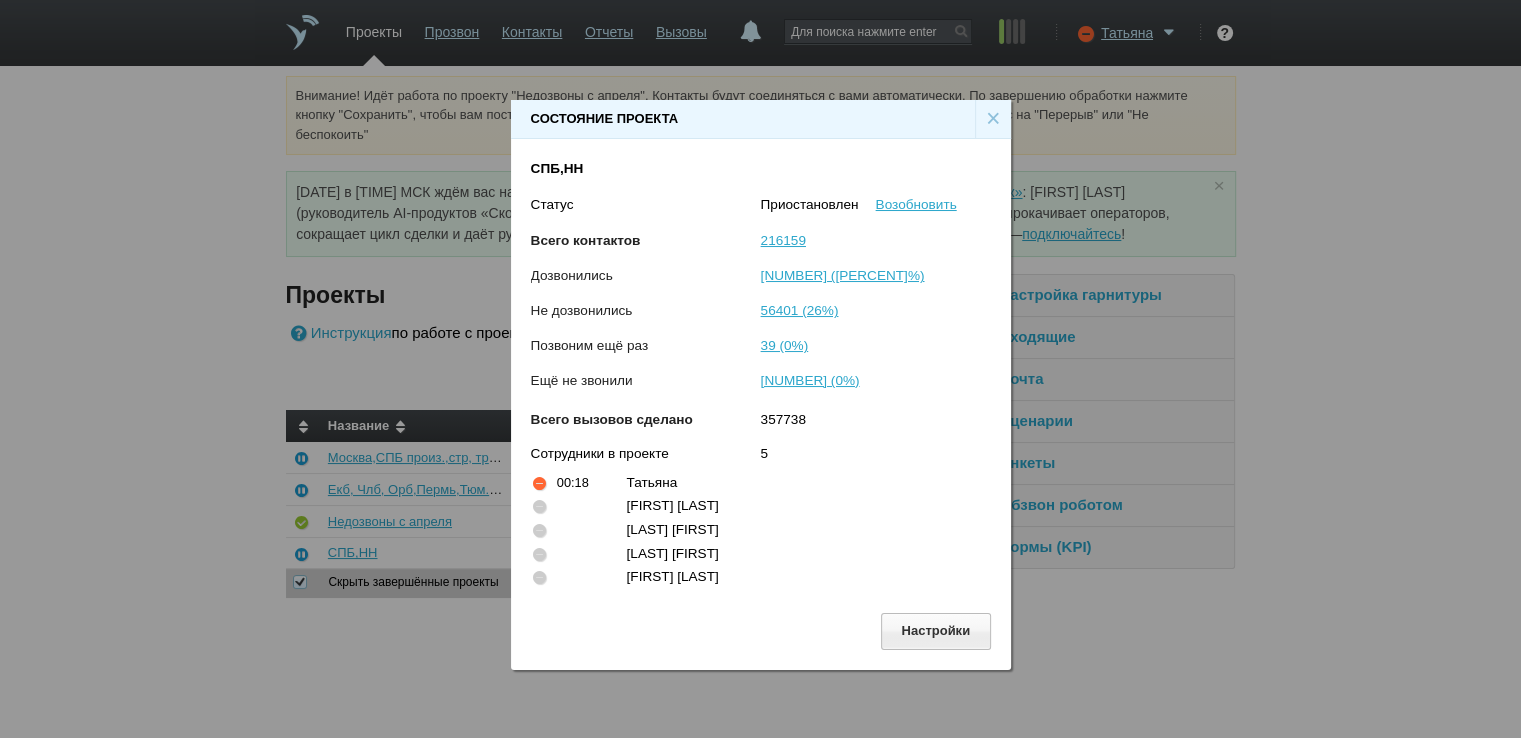 click on "×" at bounding box center [993, 119] 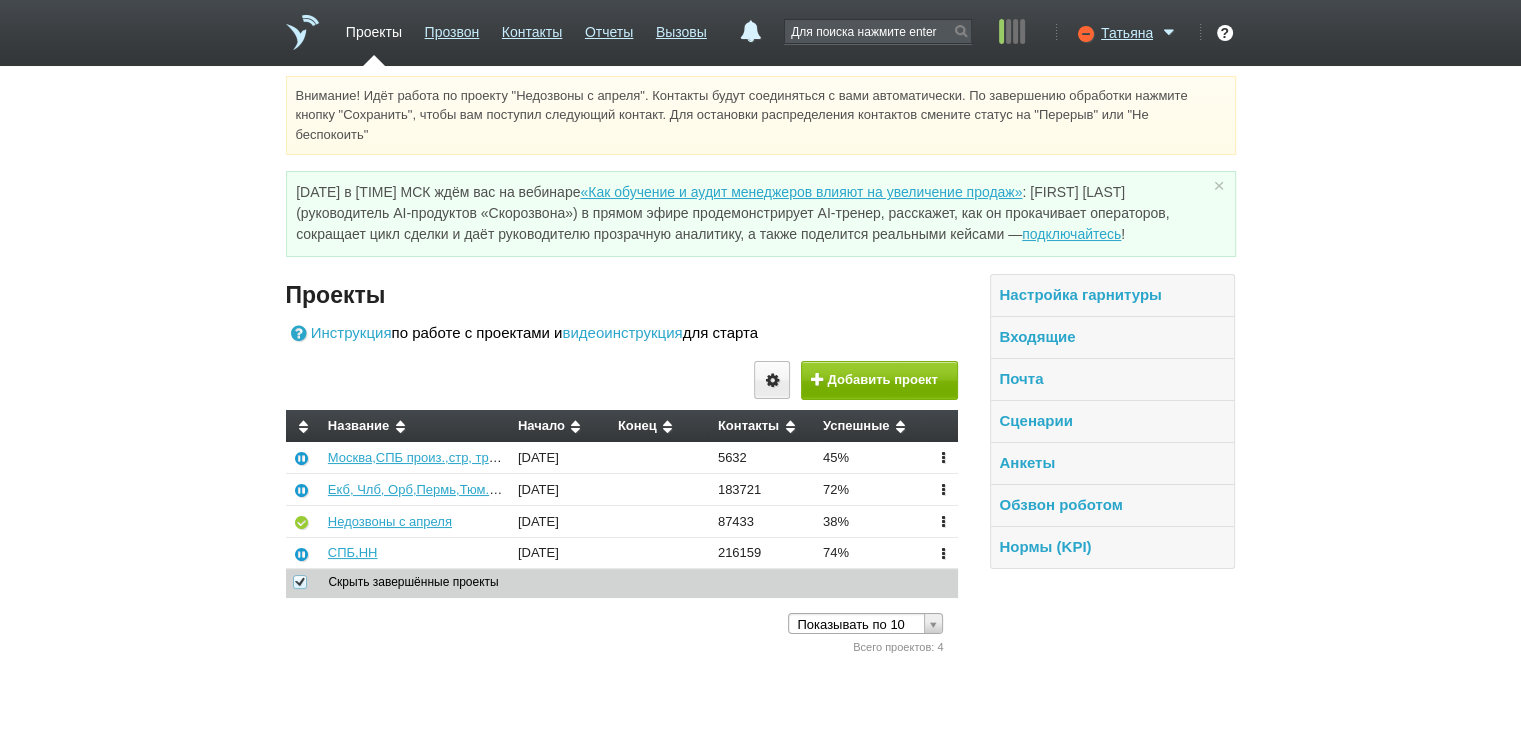 click on "Внимание! Идёт работа по проекту "Недозвоны с апреля". Контакты будут соединяться с вами автоматически. По завершению обработки нажмите кнопку "Сохранить", чтобы вам поступил следующий контакт. Для остановки распределения контактов смените статус на "Перерыв" или "Не беспокоить"
14 августа в 12:00 МСК ждём вас на вебинаре  «Как обучение и аудит менеджеров влияют  на увеличение продаж» подключайтесь !
×
Вы можете звонить напрямую из строки поиска - введите номер и нажмите "Позвонить"
Проекты" at bounding box center (760, 367) 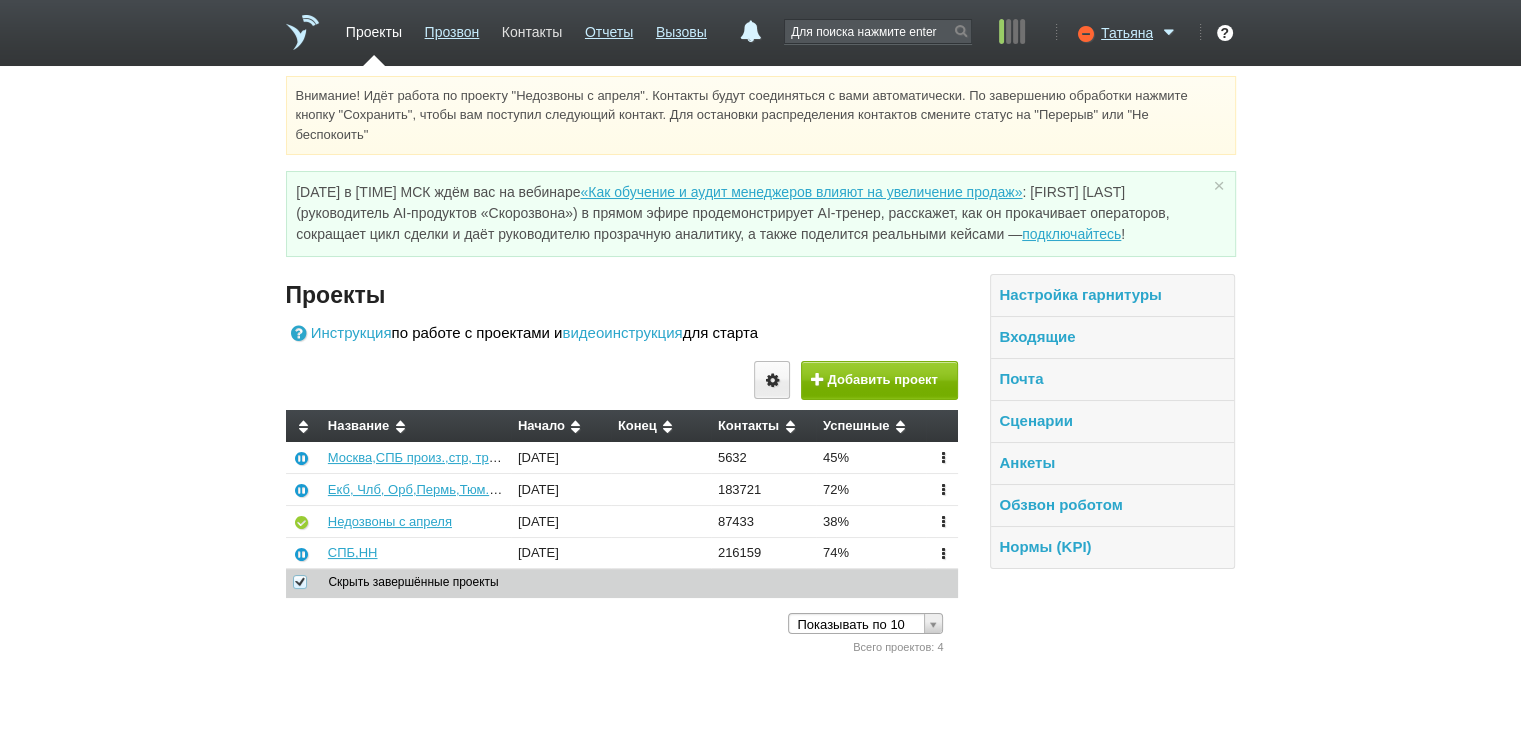 click on "Контакты" at bounding box center (532, 28) 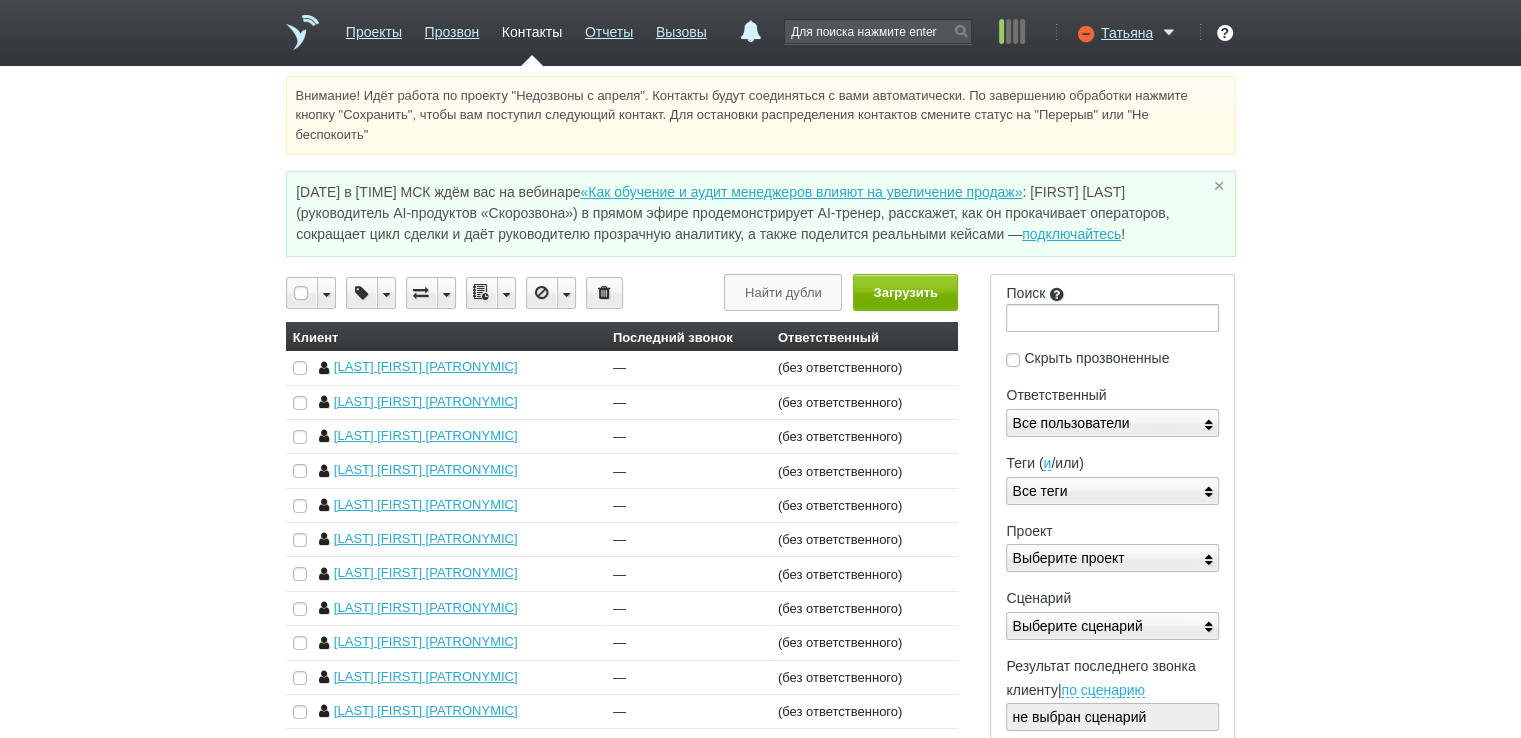 click on "×" at bounding box center [1218, 185] 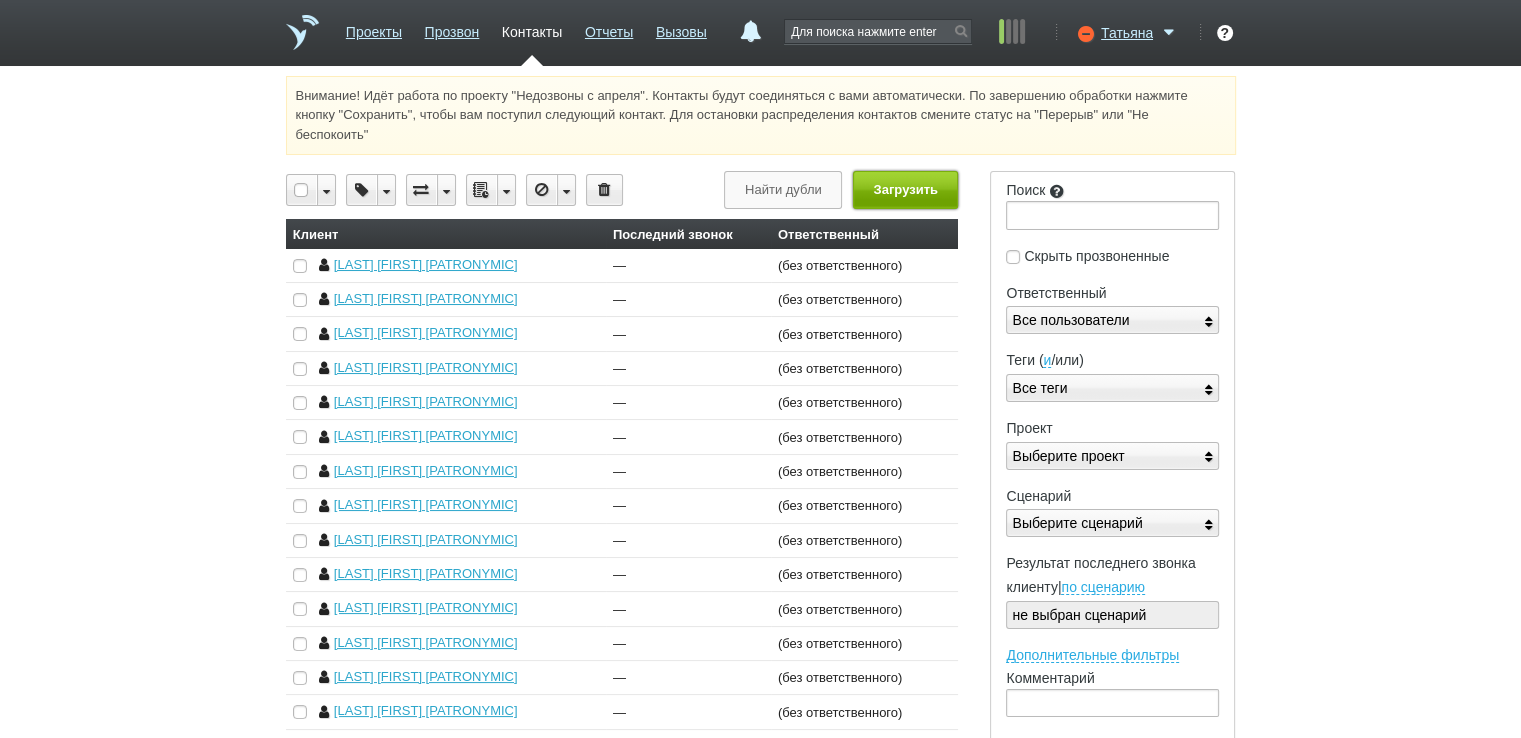 click on "Загрузить" at bounding box center (905, 189) 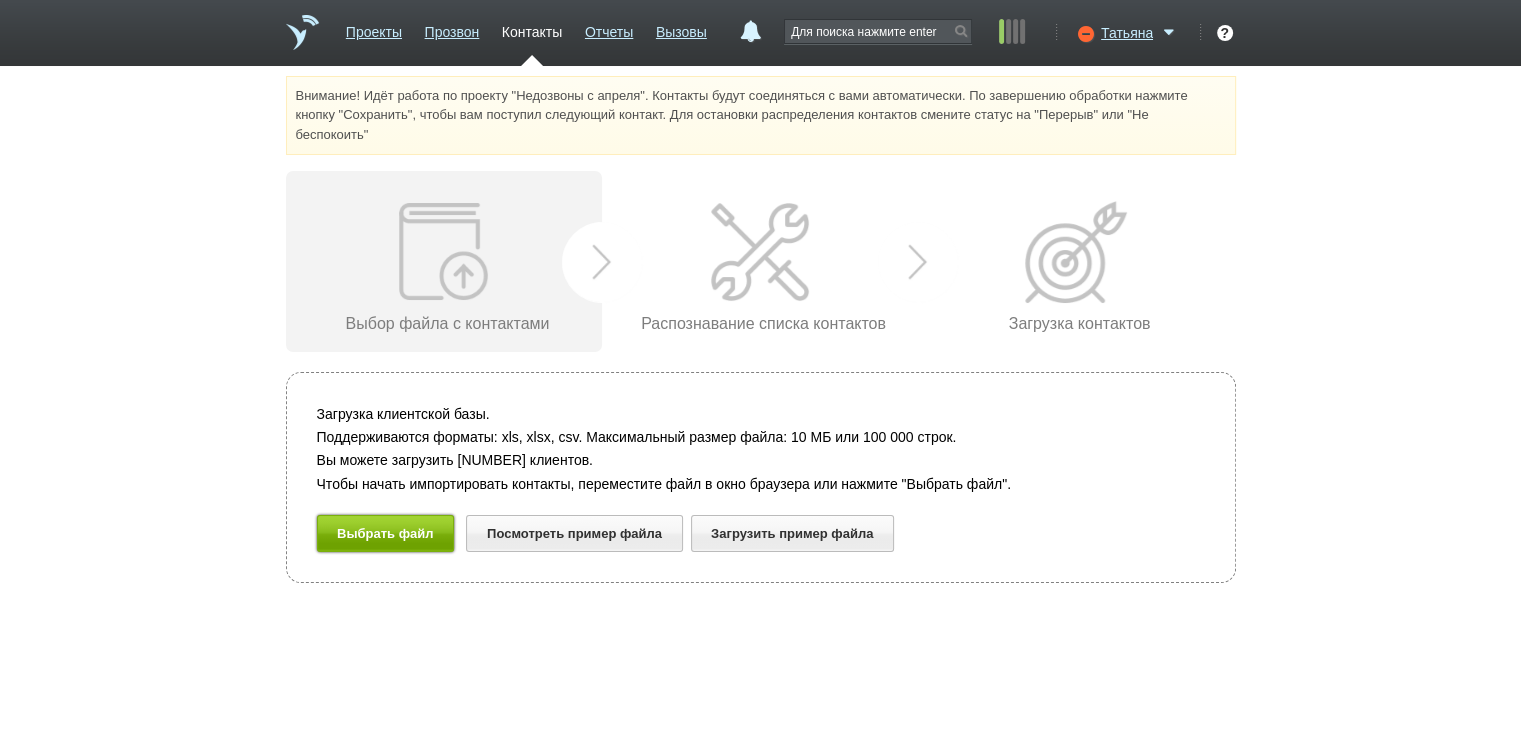 click on "Выбрать файл" at bounding box center [386, 533] 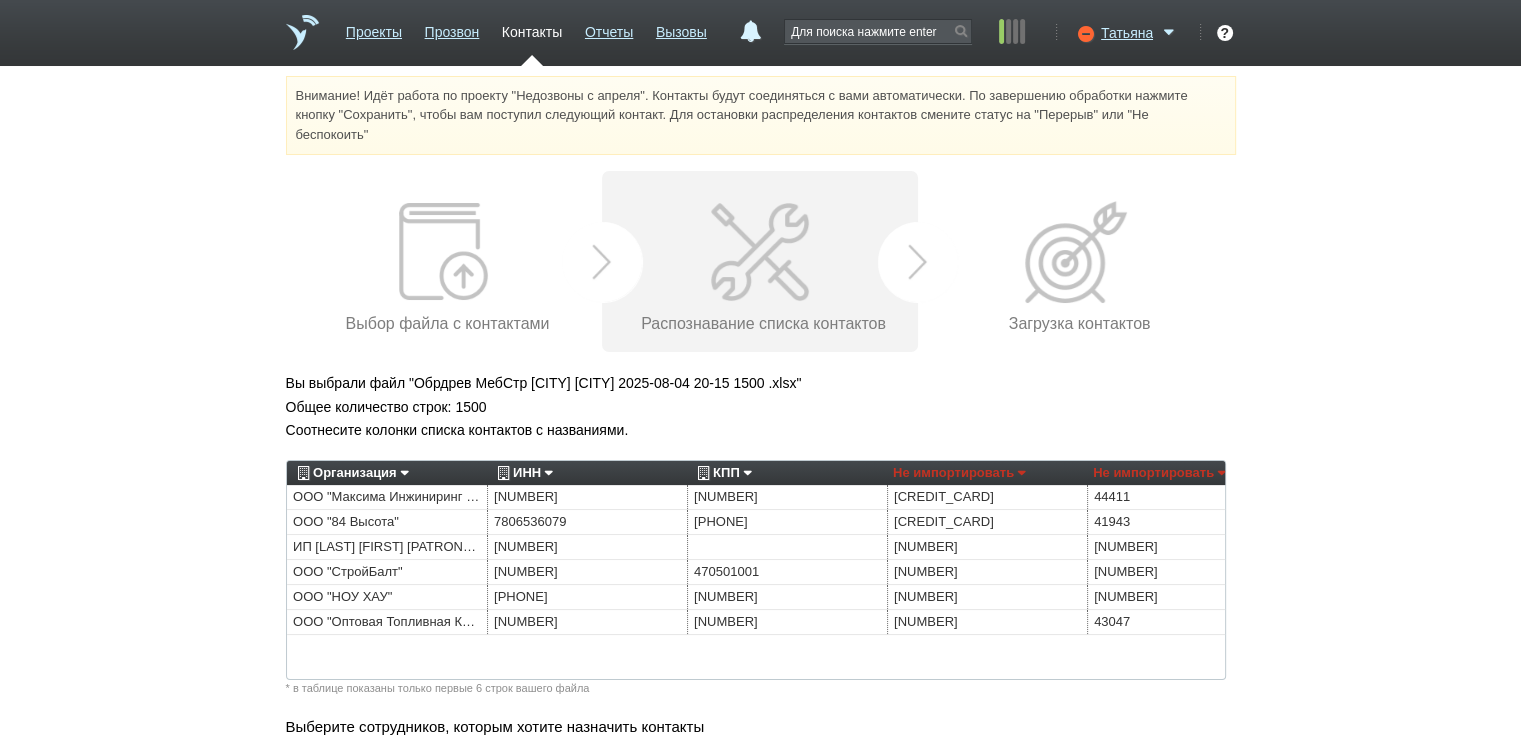 click on "Организация" at bounding box center (350, 473) 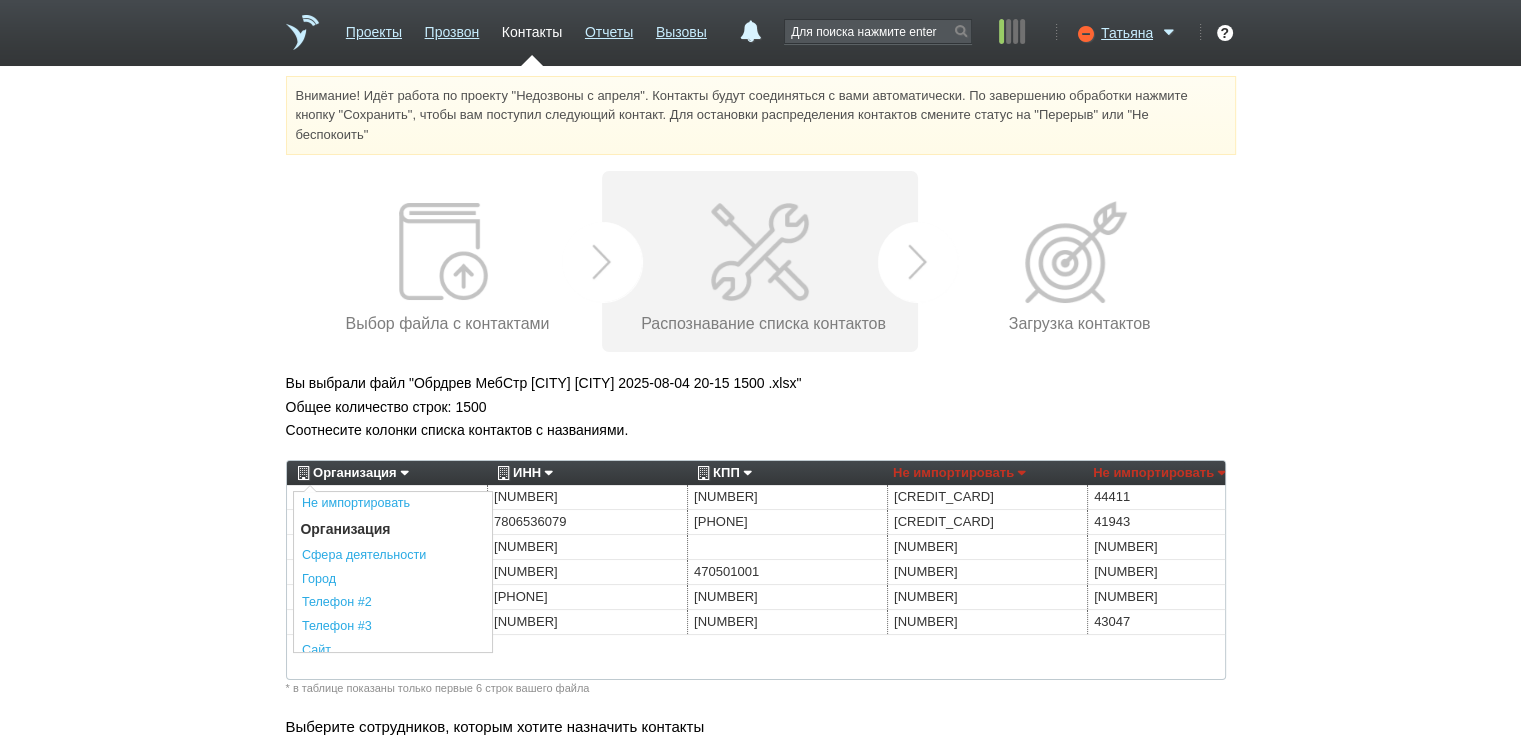 scroll, scrollTop: 400, scrollLeft: 0, axis: vertical 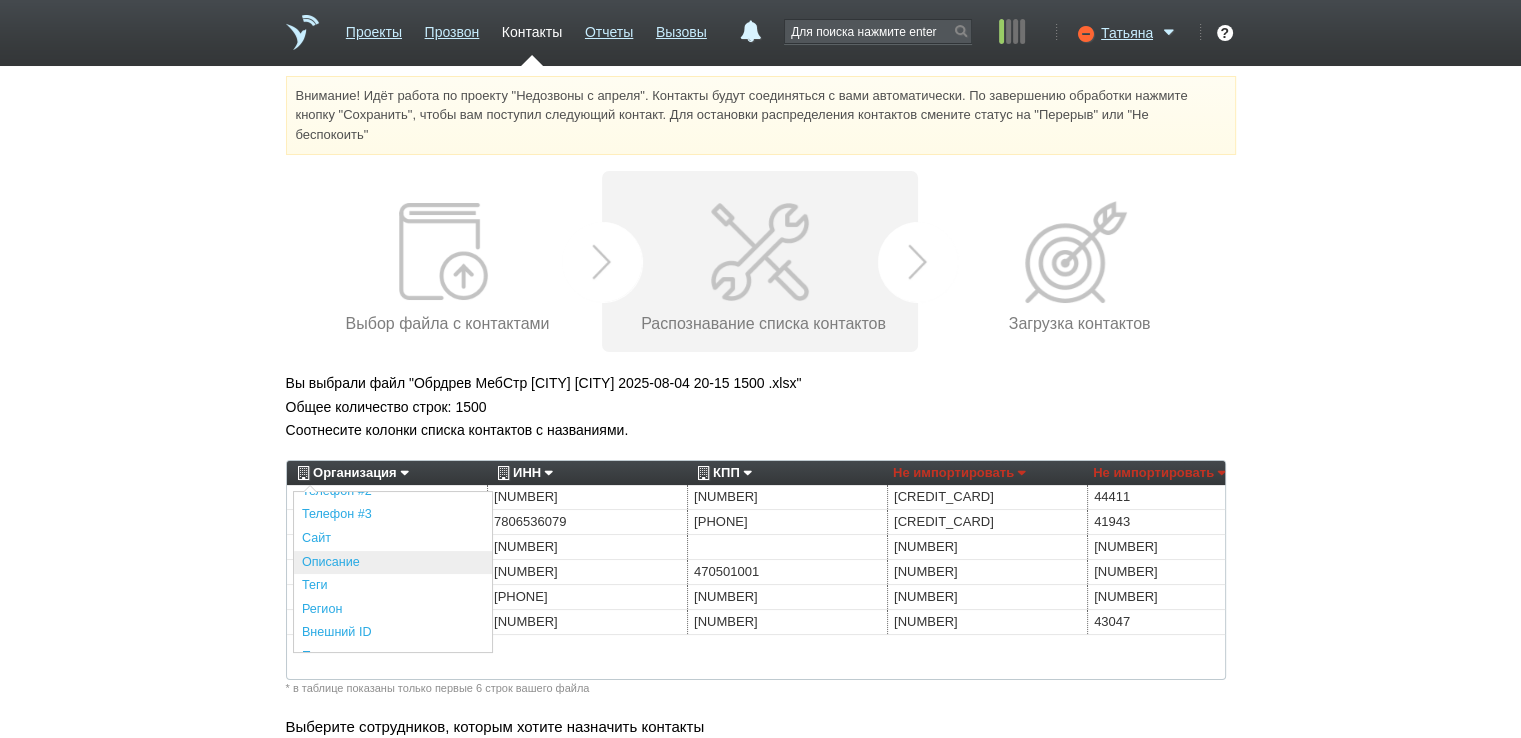 click on "Описание" at bounding box center [393, 563] 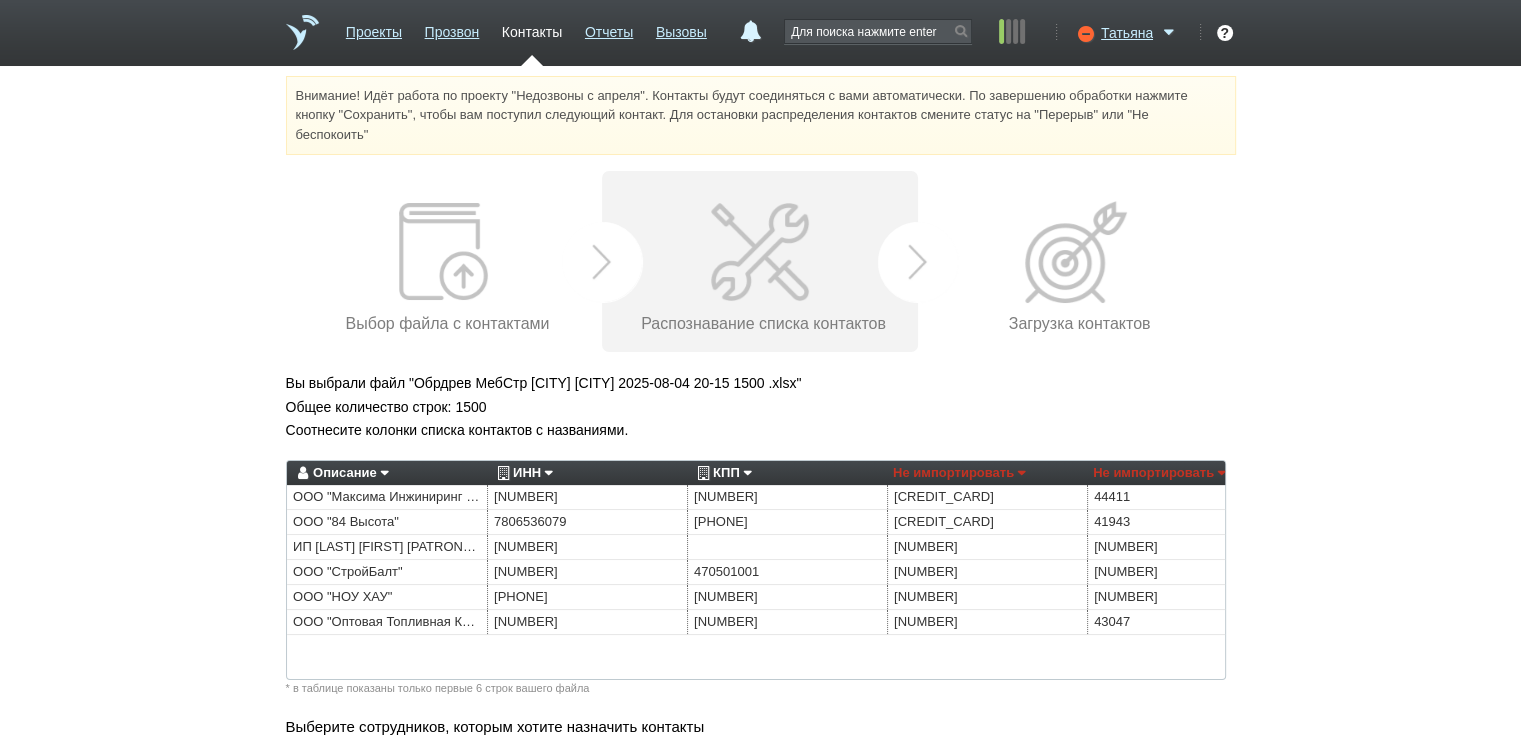 click on "ИНН" at bounding box center [522, 473] 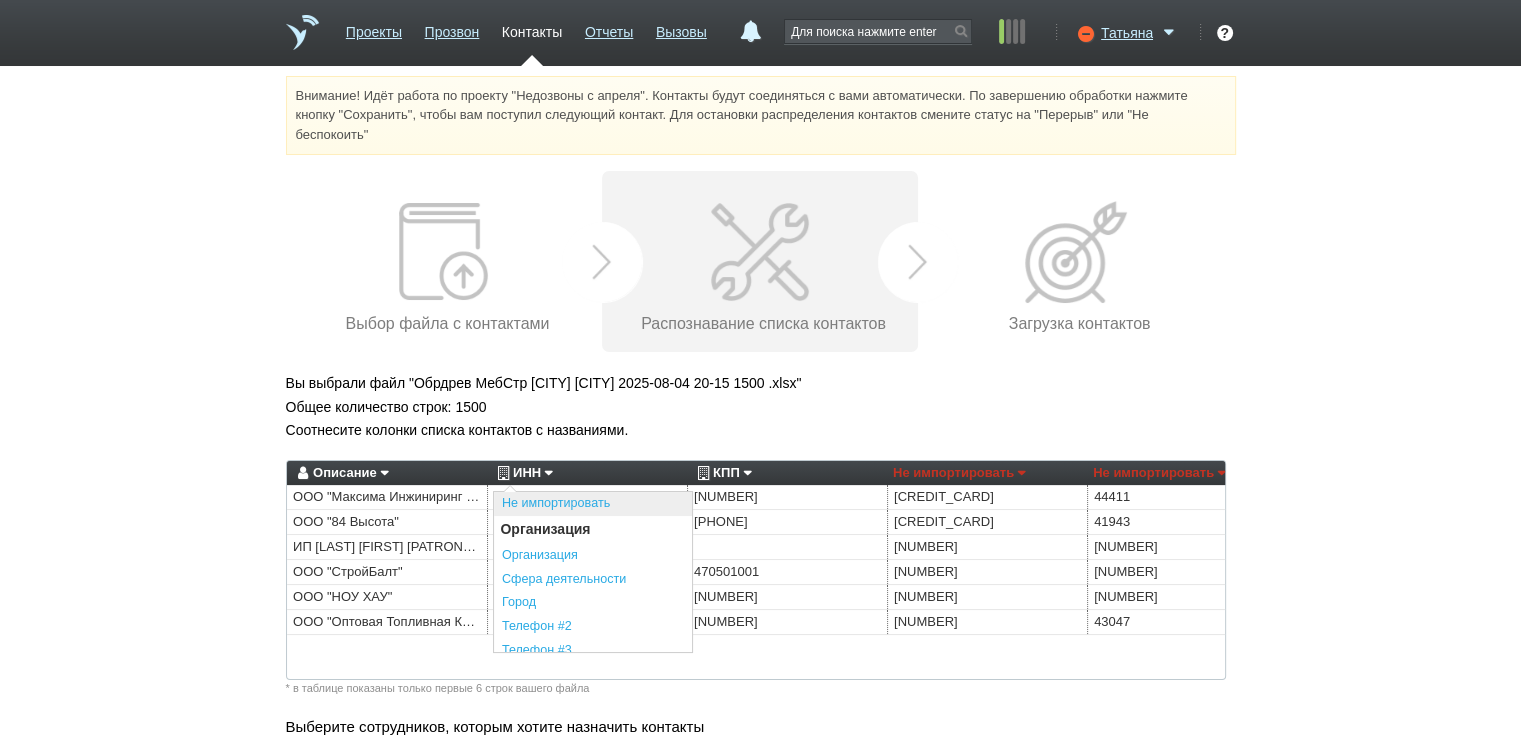click on "Не импортировать" at bounding box center (593, 504) 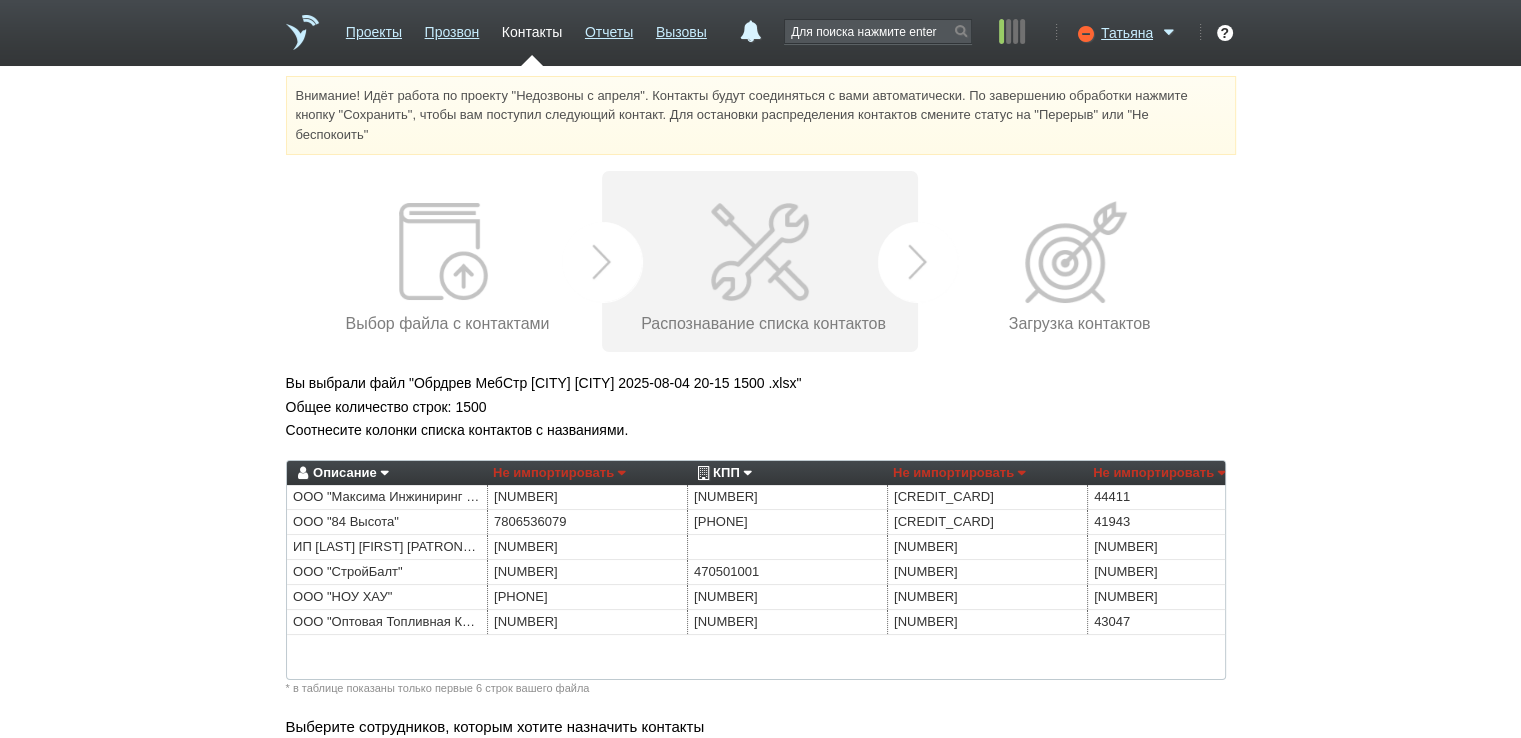 click on "КПП" at bounding box center (722, 473) 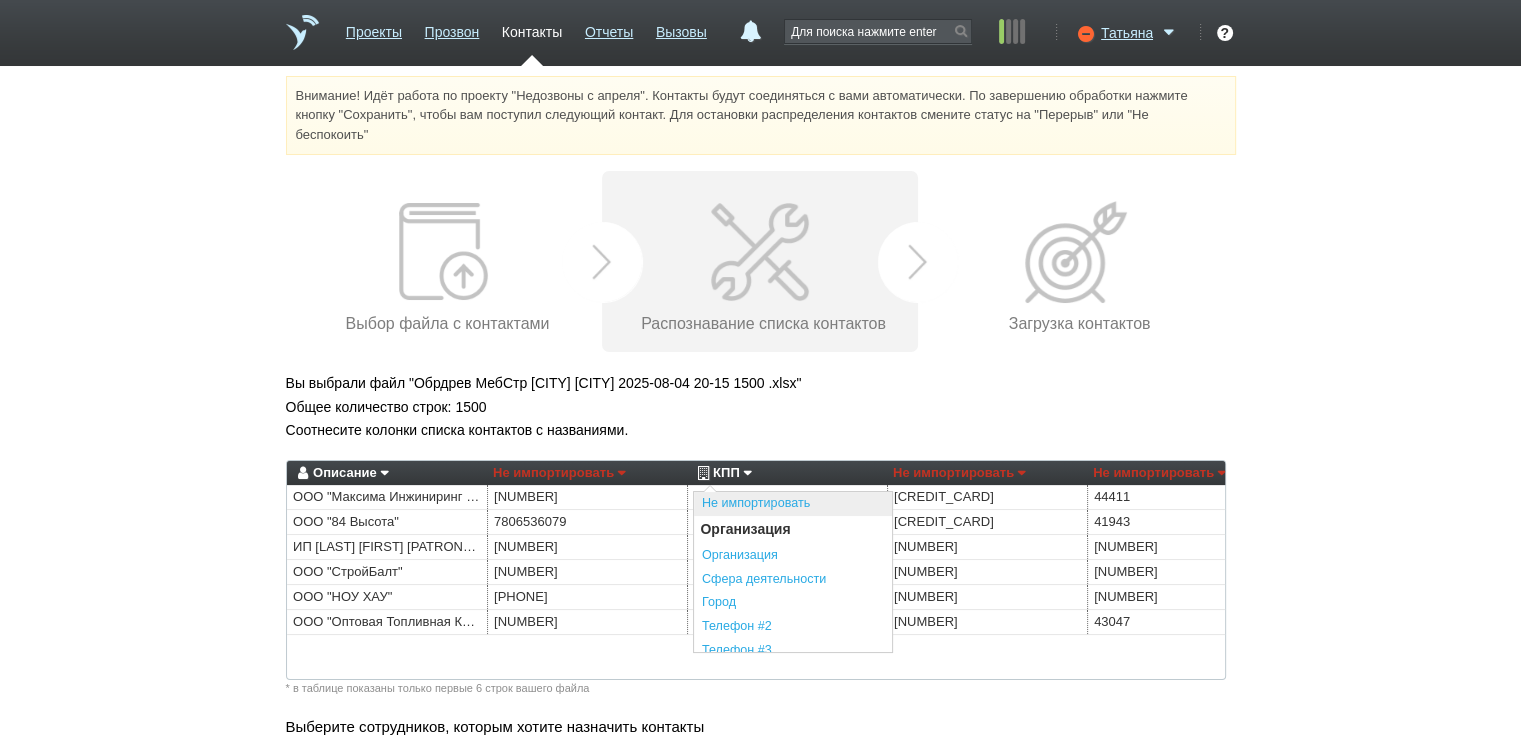 click on "Не импортировать" at bounding box center (793, 504) 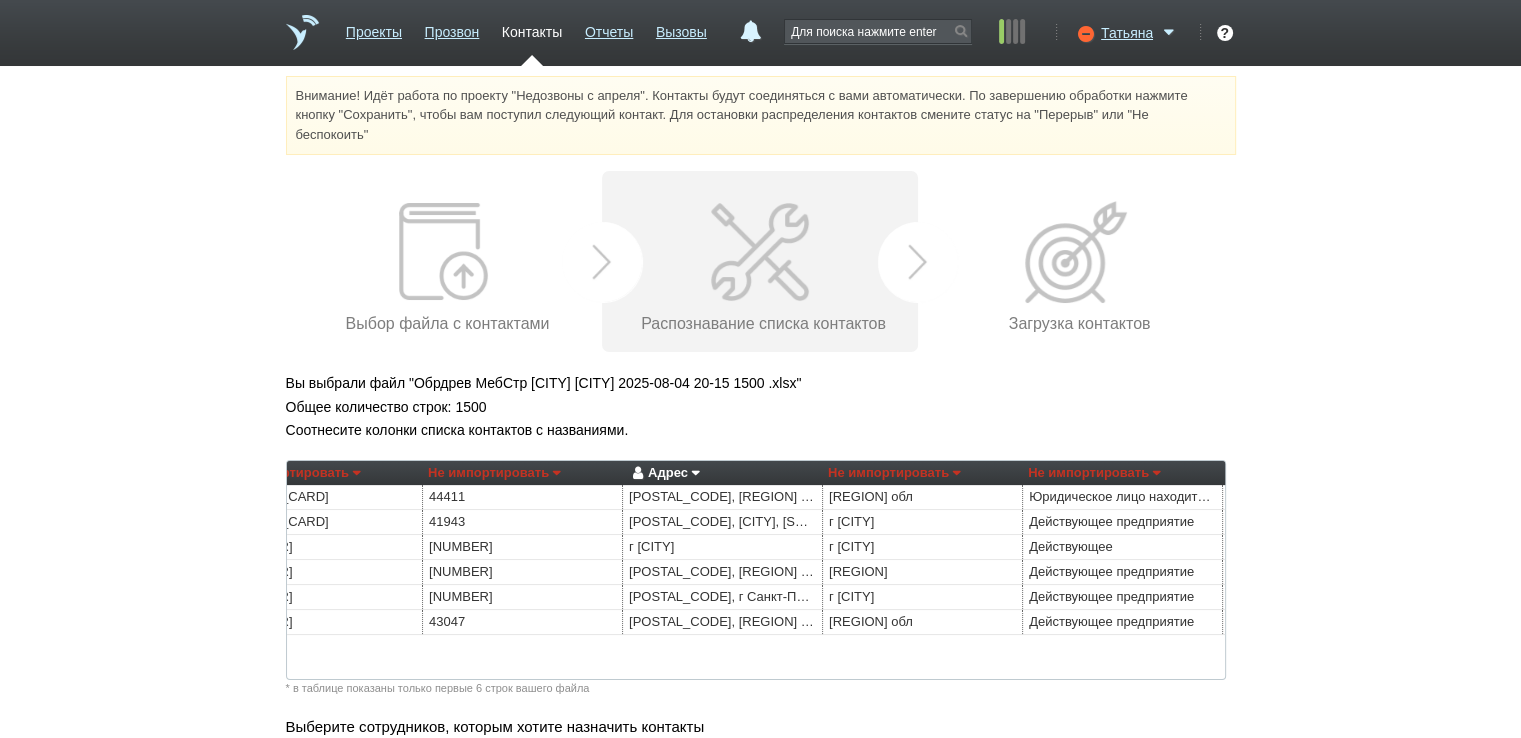 scroll, scrollTop: 0, scrollLeft: 671, axis: horizontal 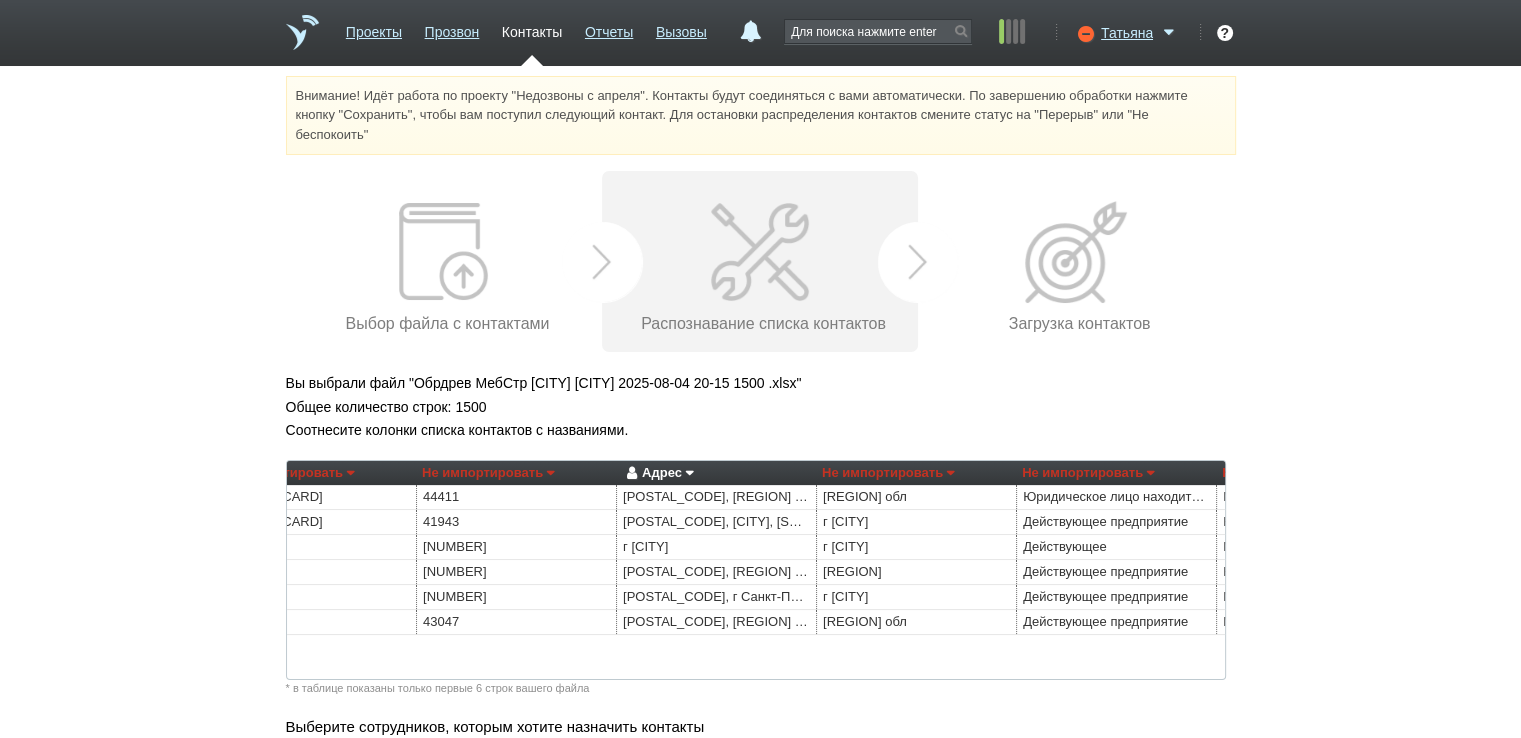 click on "Адрес" at bounding box center [657, 473] 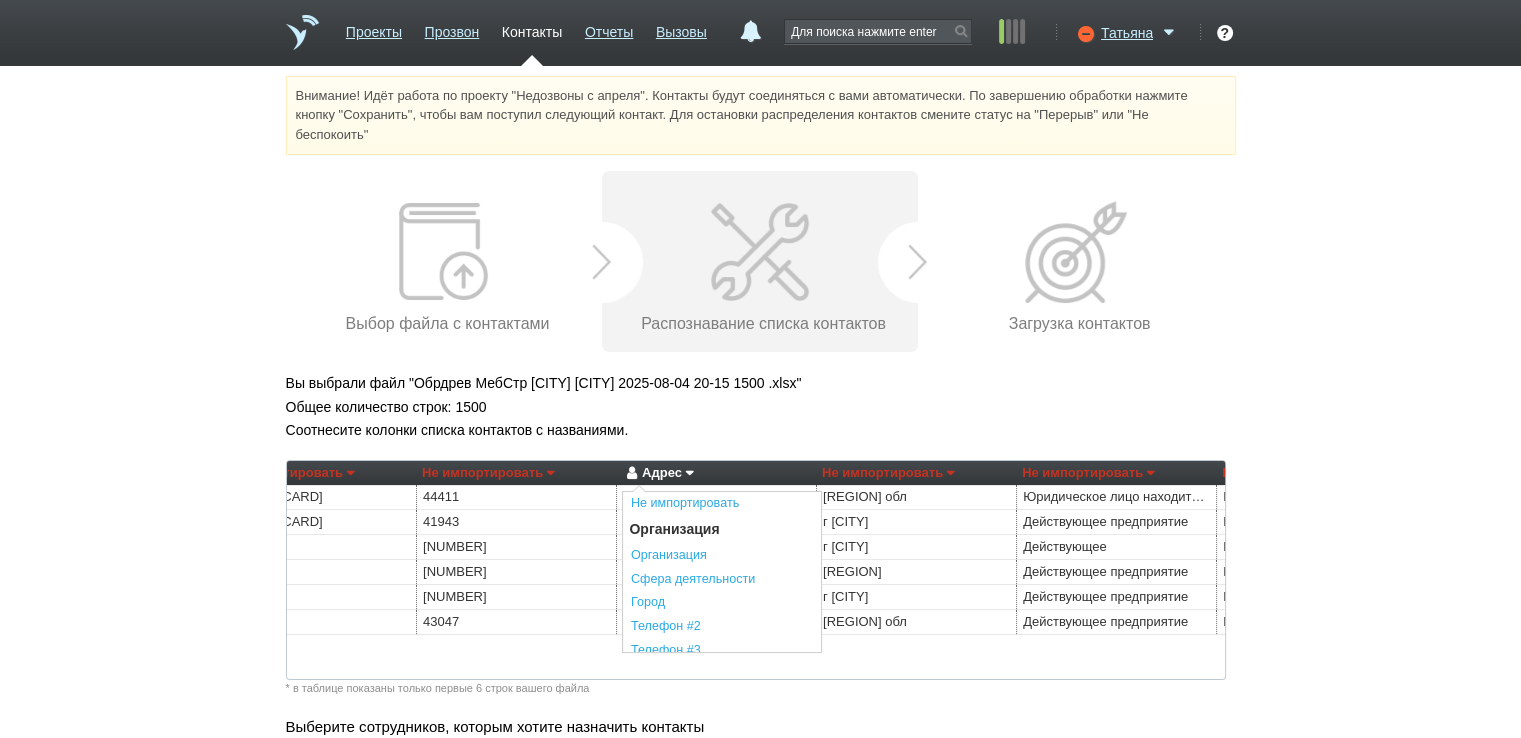 click on "Не импортировать" at bounding box center [722, 504] 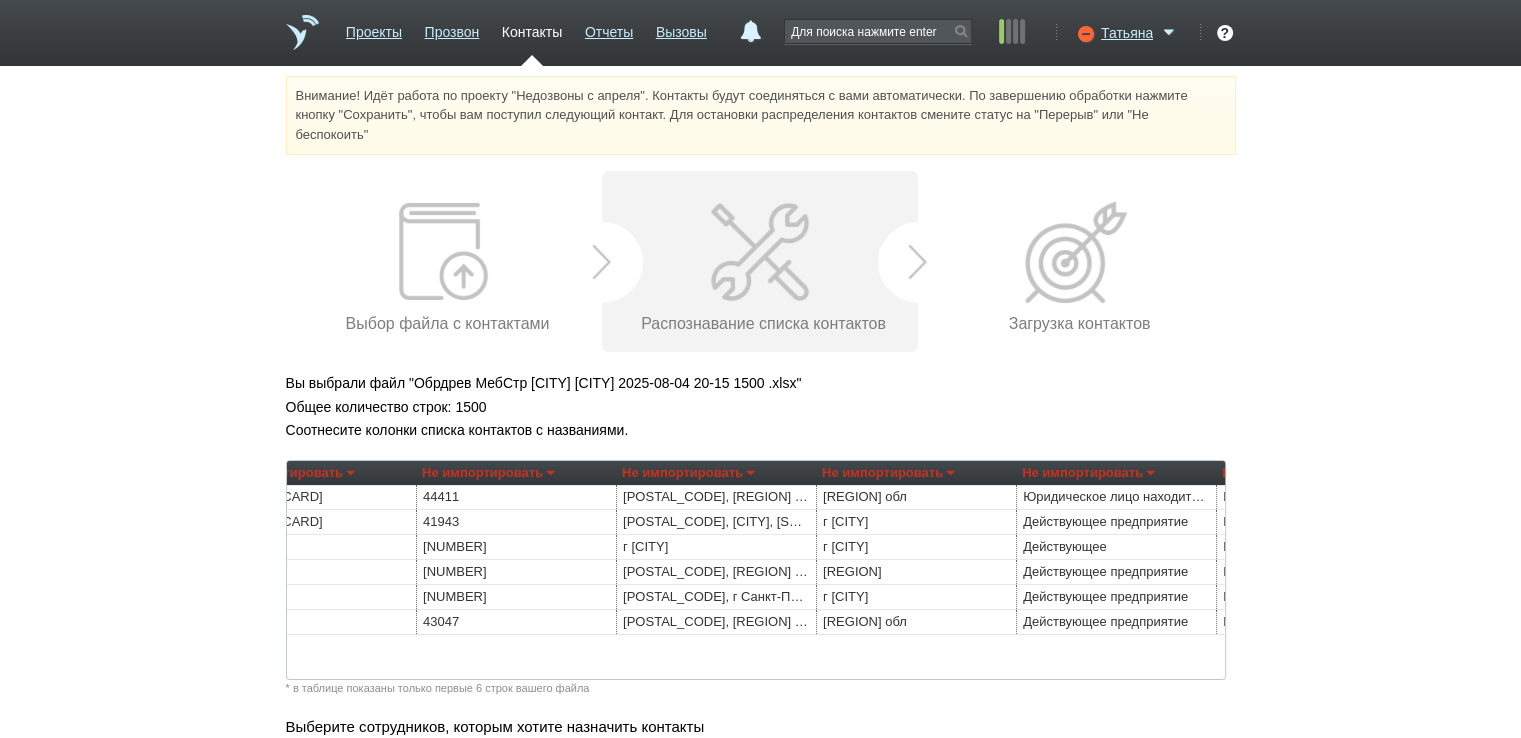 click on "Не импортировать" at bounding box center (888, 473) 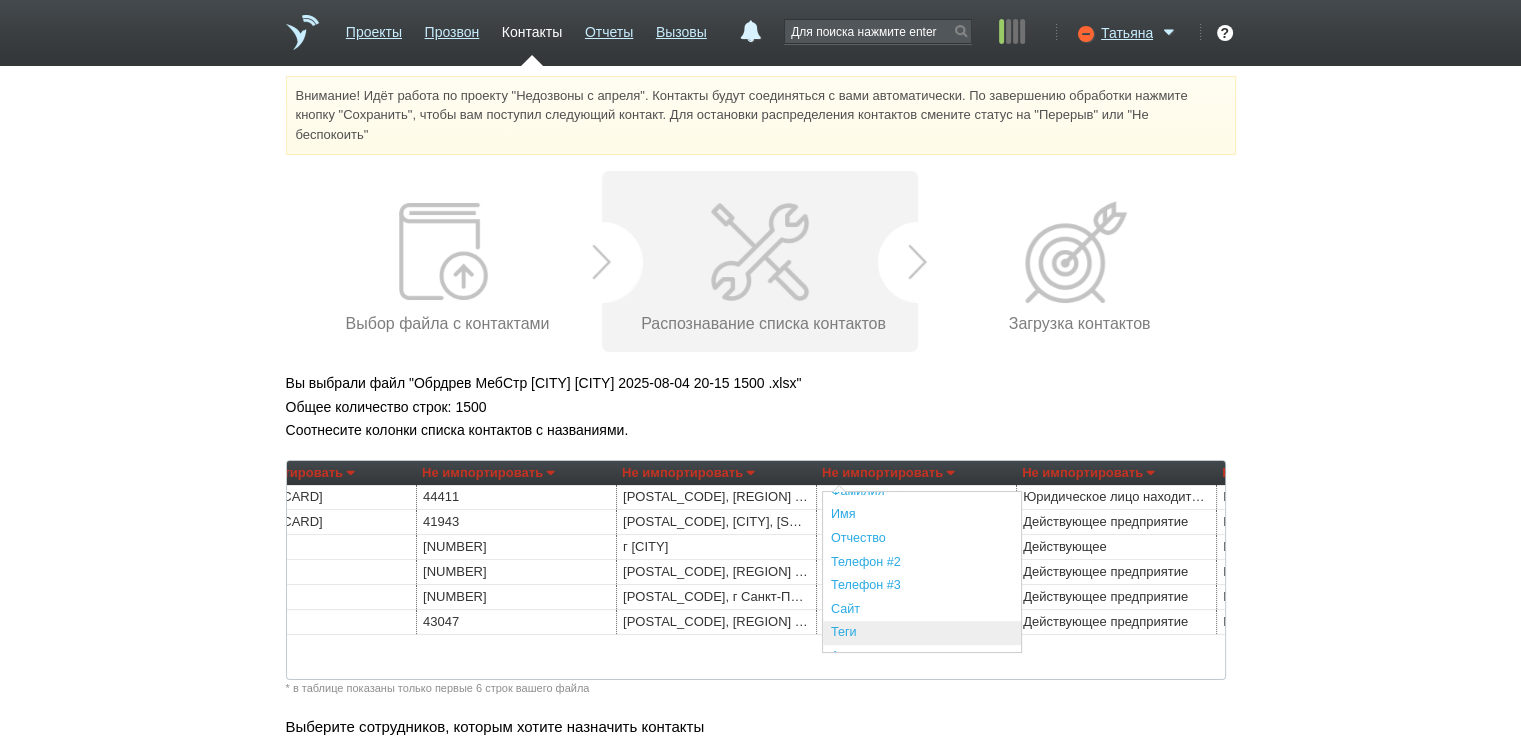 scroll, scrollTop: 511, scrollLeft: 0, axis: vertical 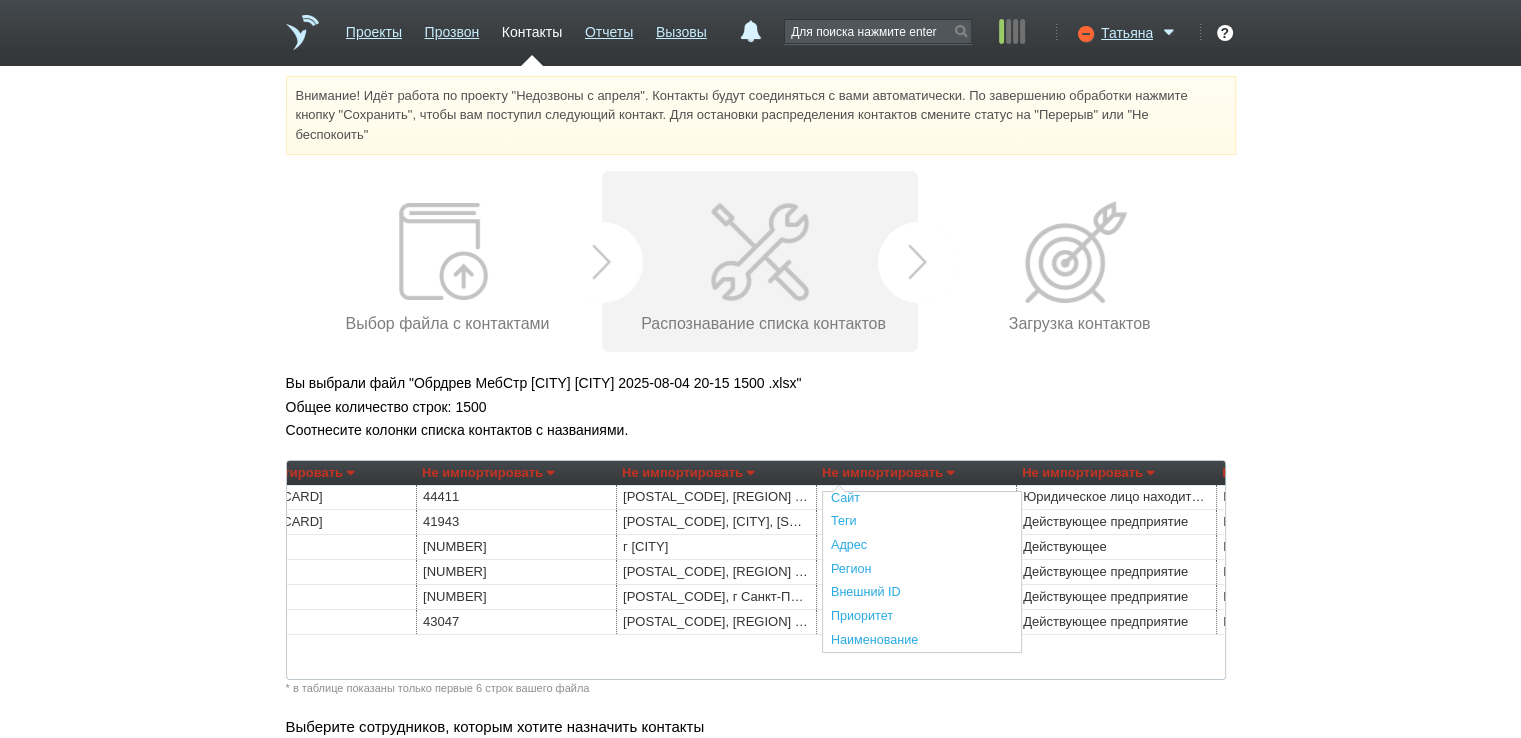 click on "Регион" at bounding box center [922, 570] 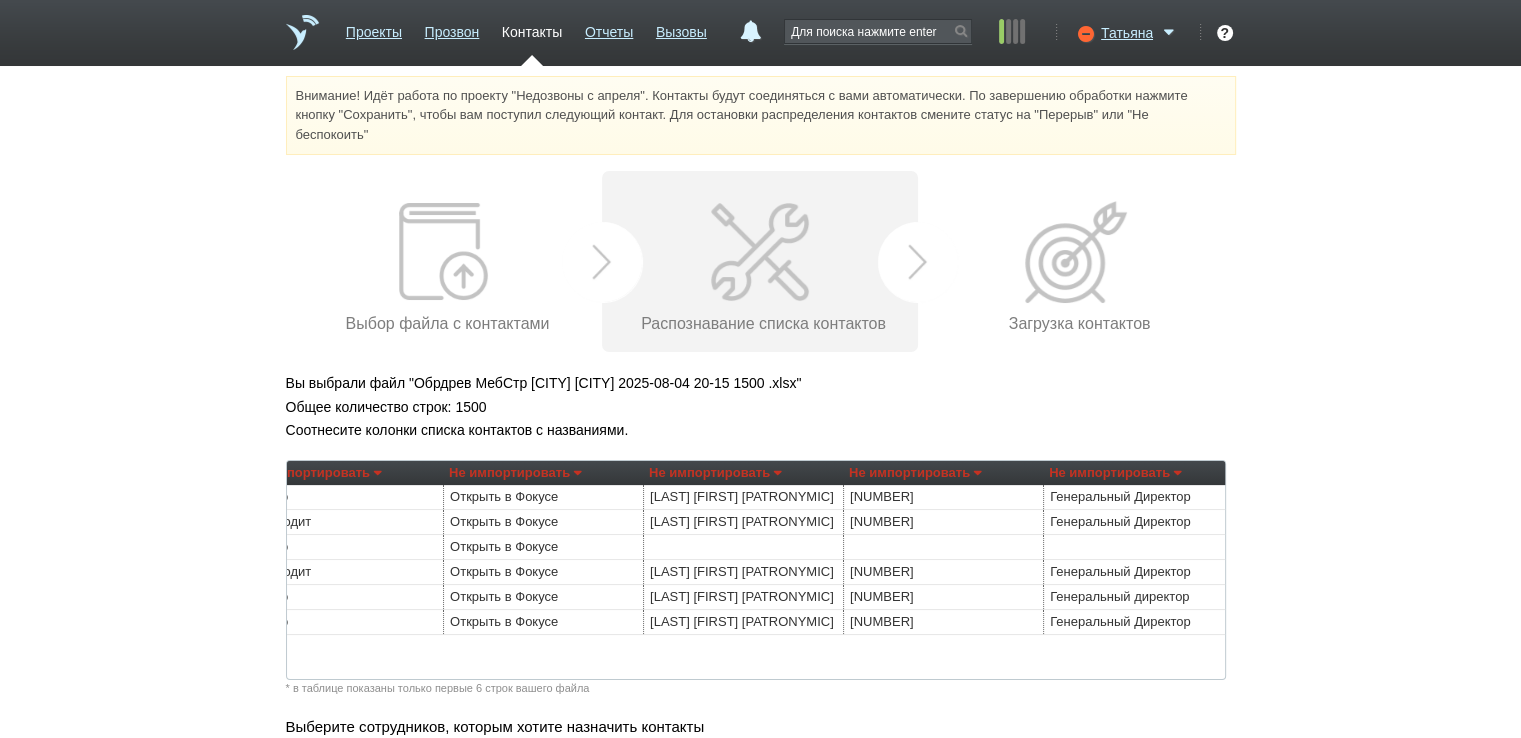 scroll, scrollTop: 0, scrollLeft: 1660, axis: horizontal 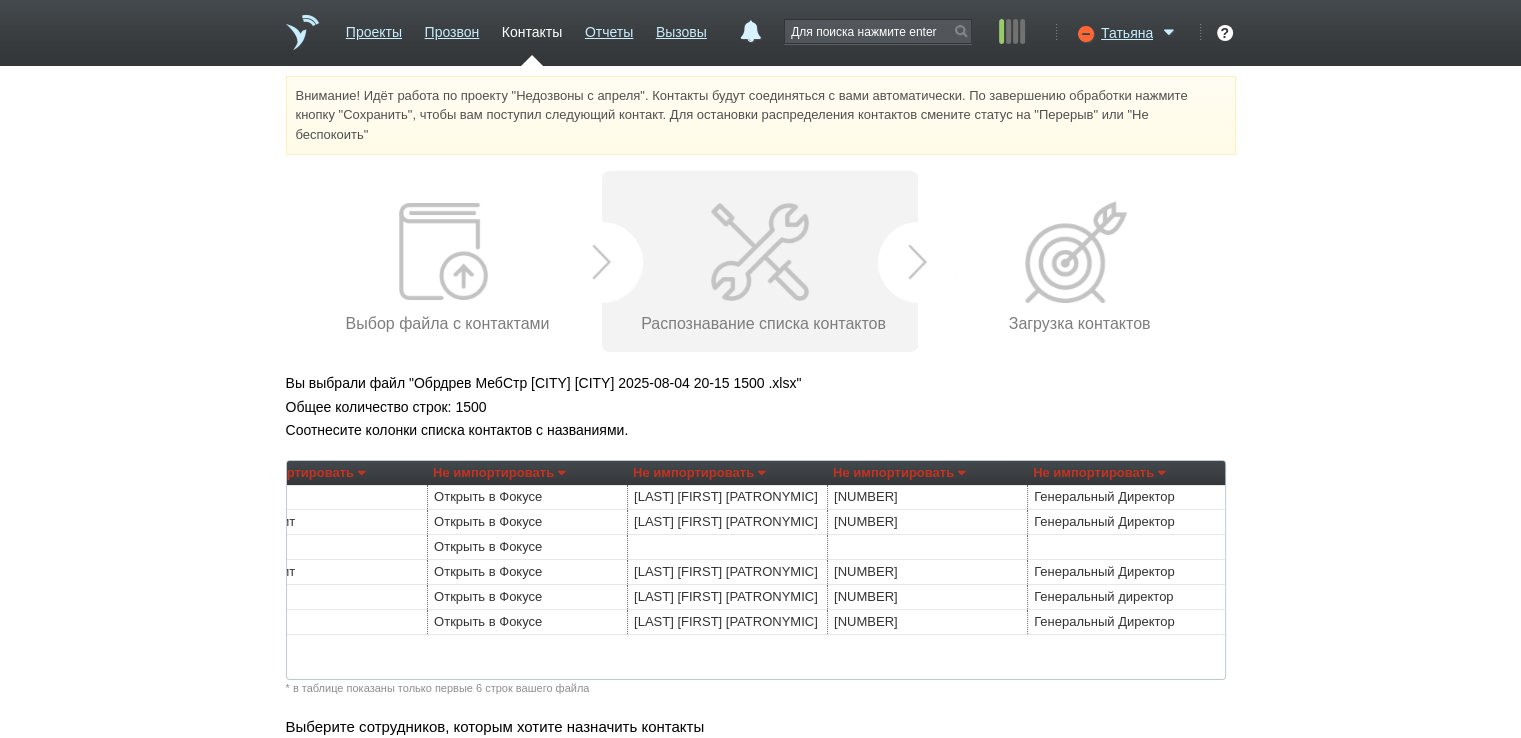 click on "Не импортировать" at bounding box center (699, 473) 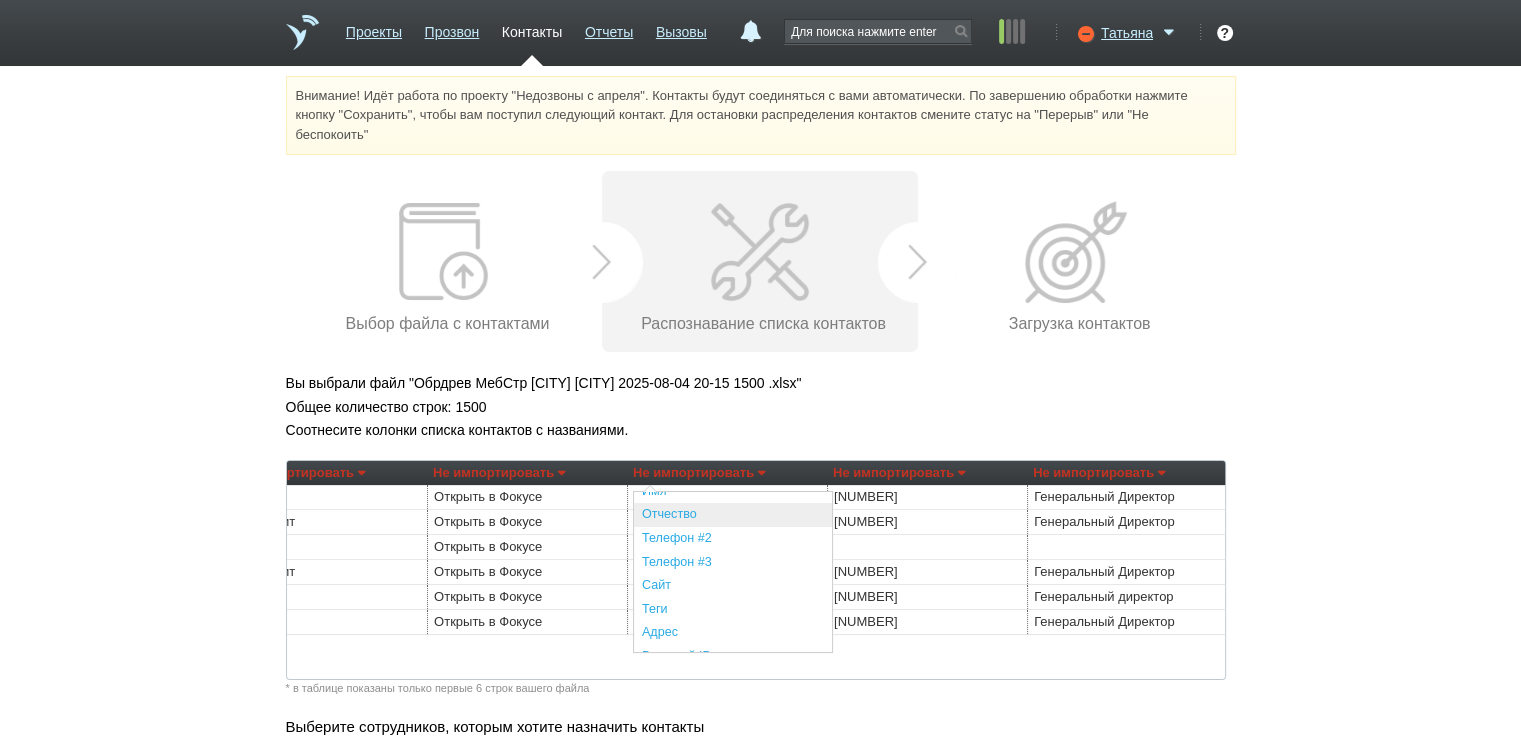scroll, scrollTop: 300, scrollLeft: 0, axis: vertical 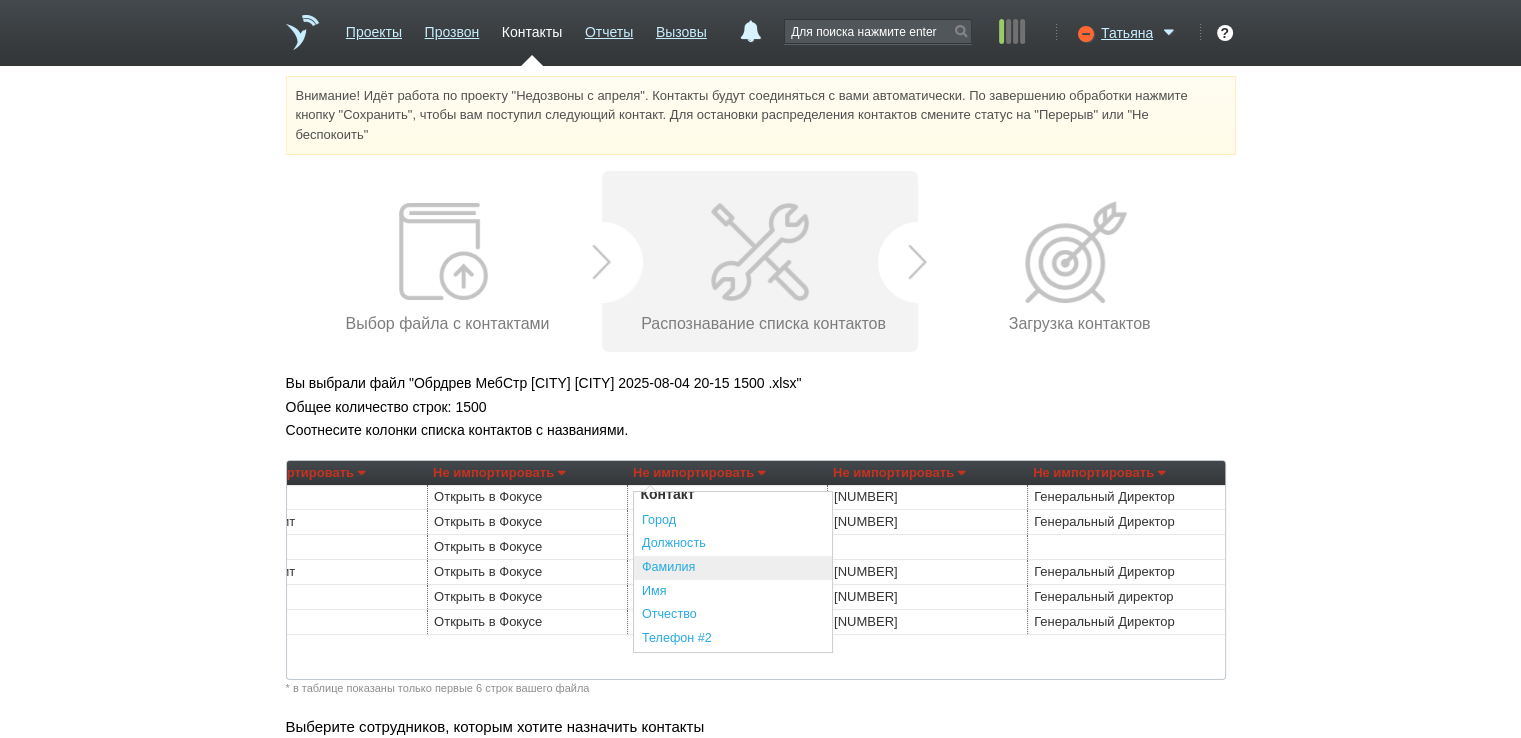 click on "Фамилия" at bounding box center [733, 568] 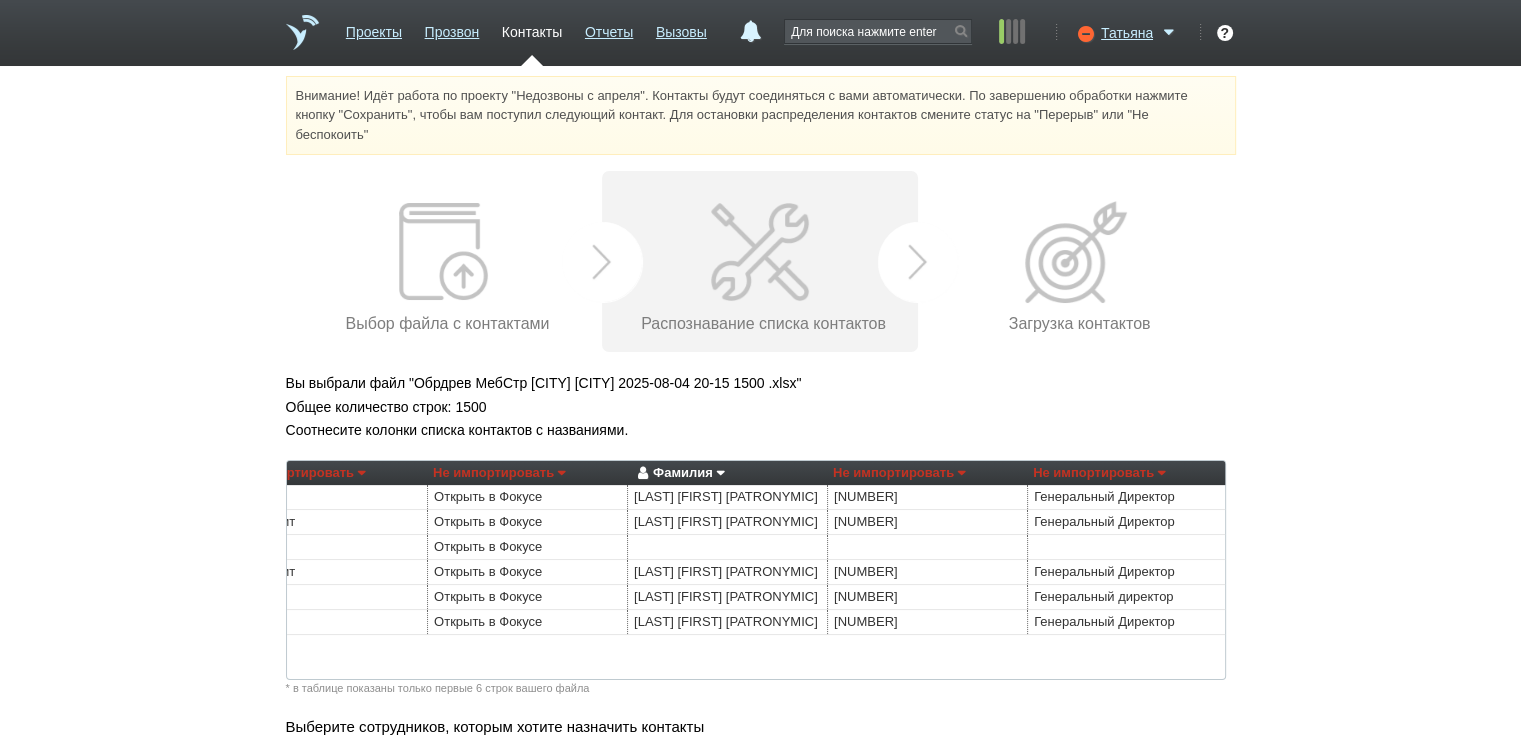 click on "Не импортировать" at bounding box center [1099, 473] 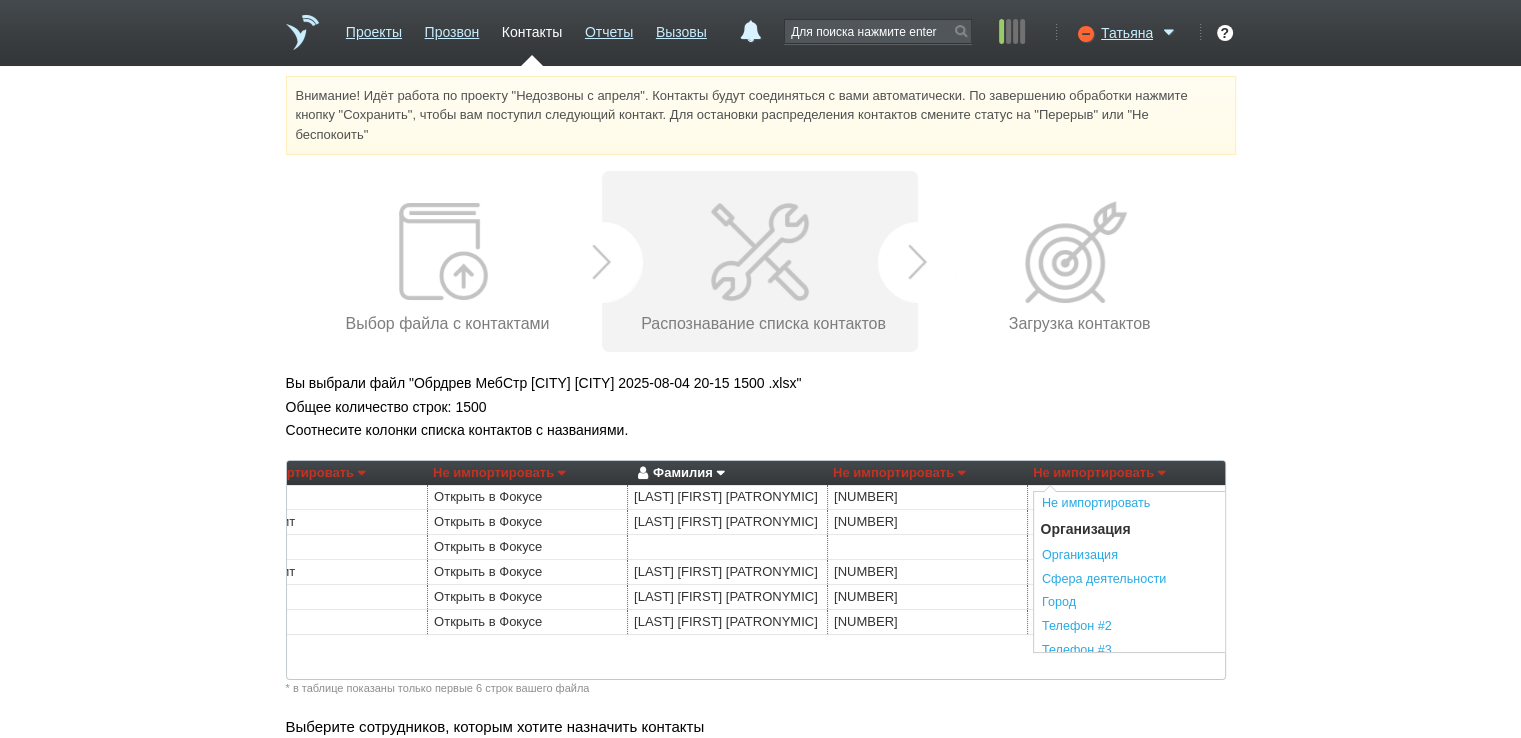 scroll, scrollTop: 200, scrollLeft: 0, axis: vertical 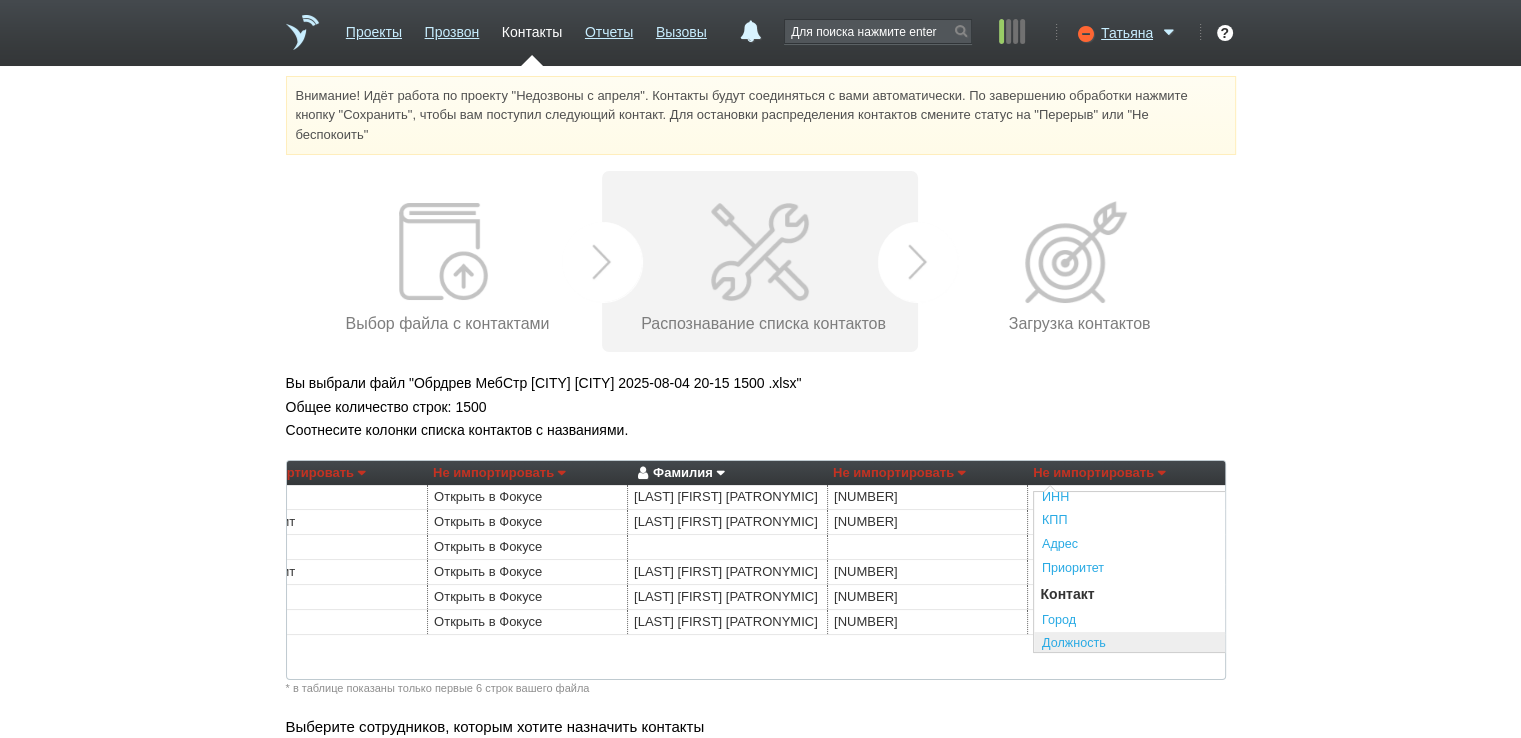 click on "Должность" at bounding box center [1133, 644] 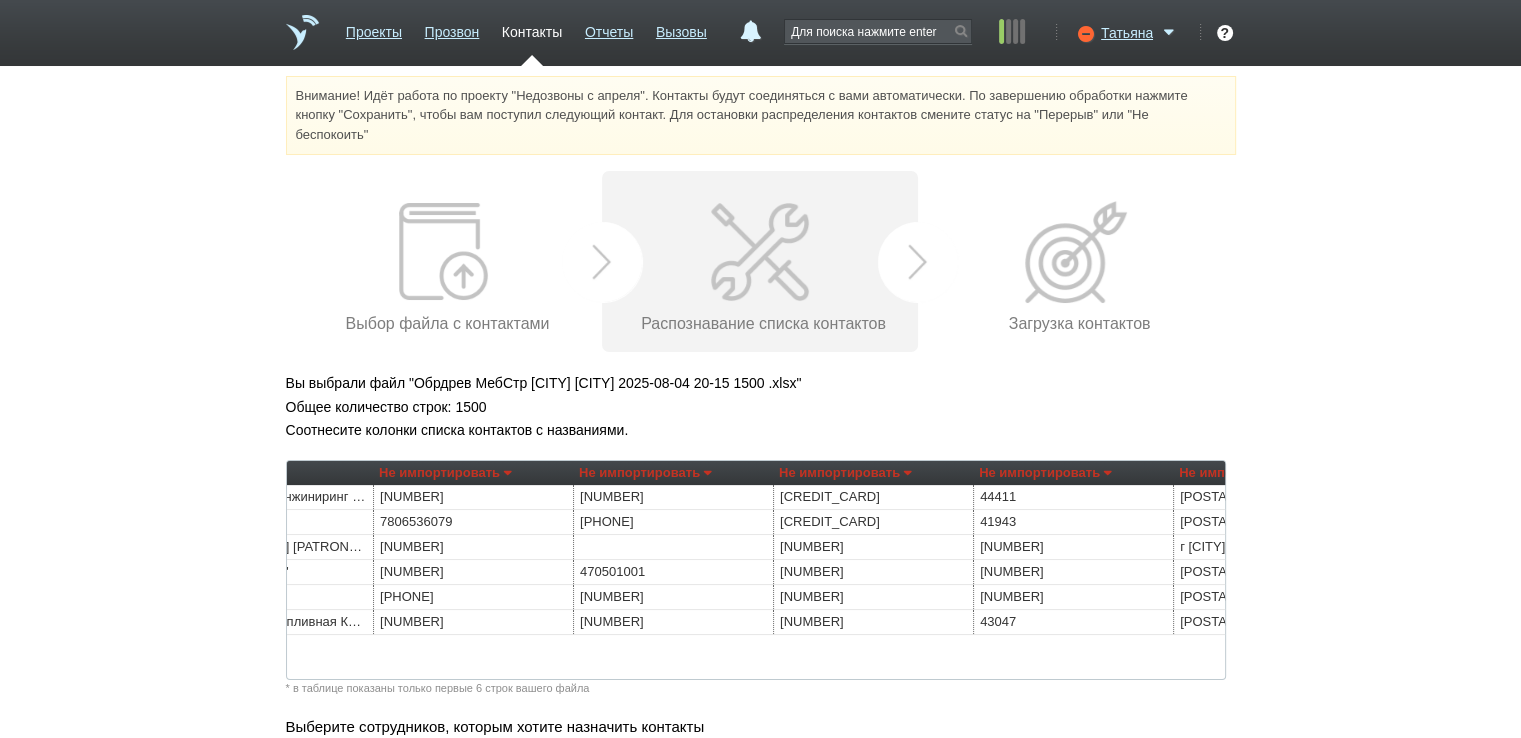 scroll, scrollTop: 0, scrollLeft: 0, axis: both 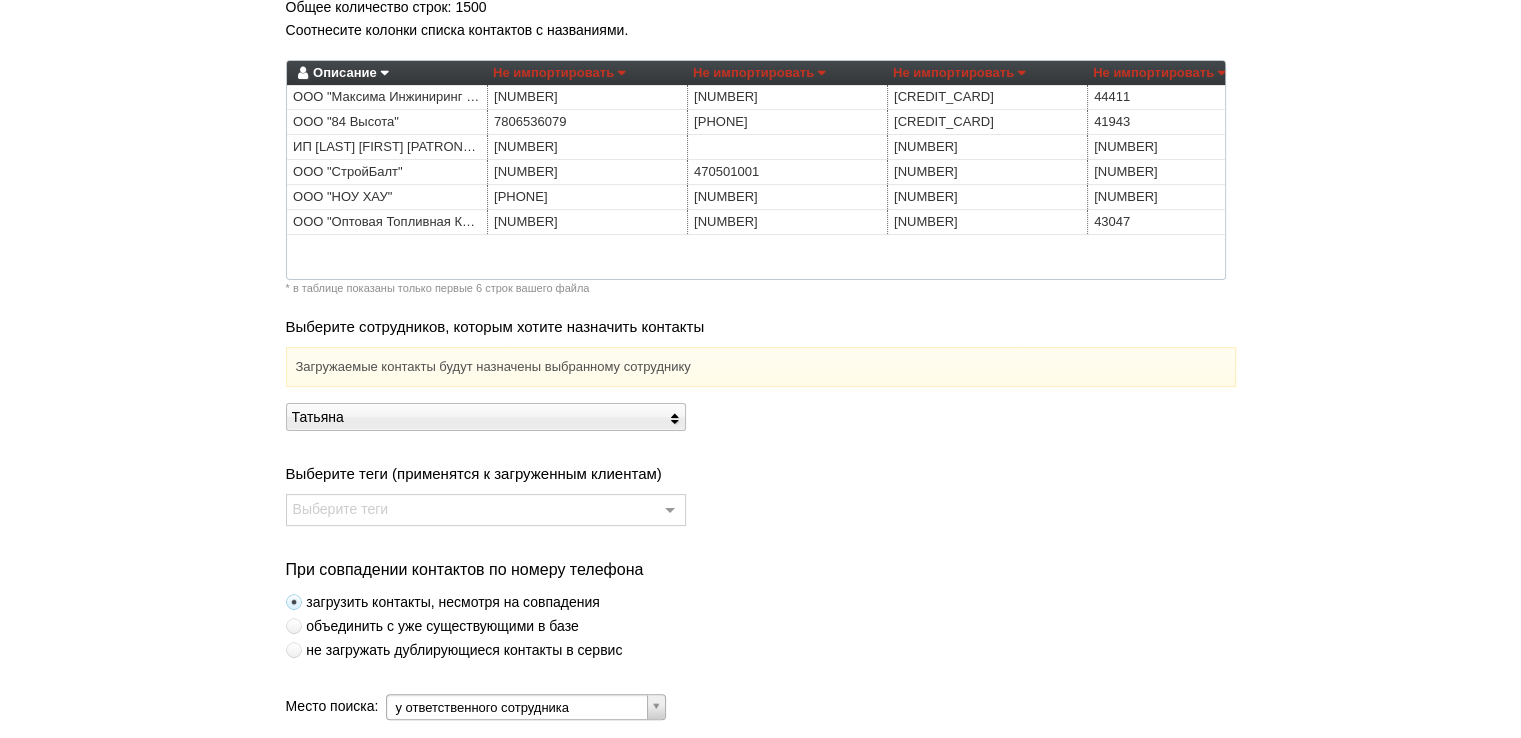click at bounding box center [294, 650] 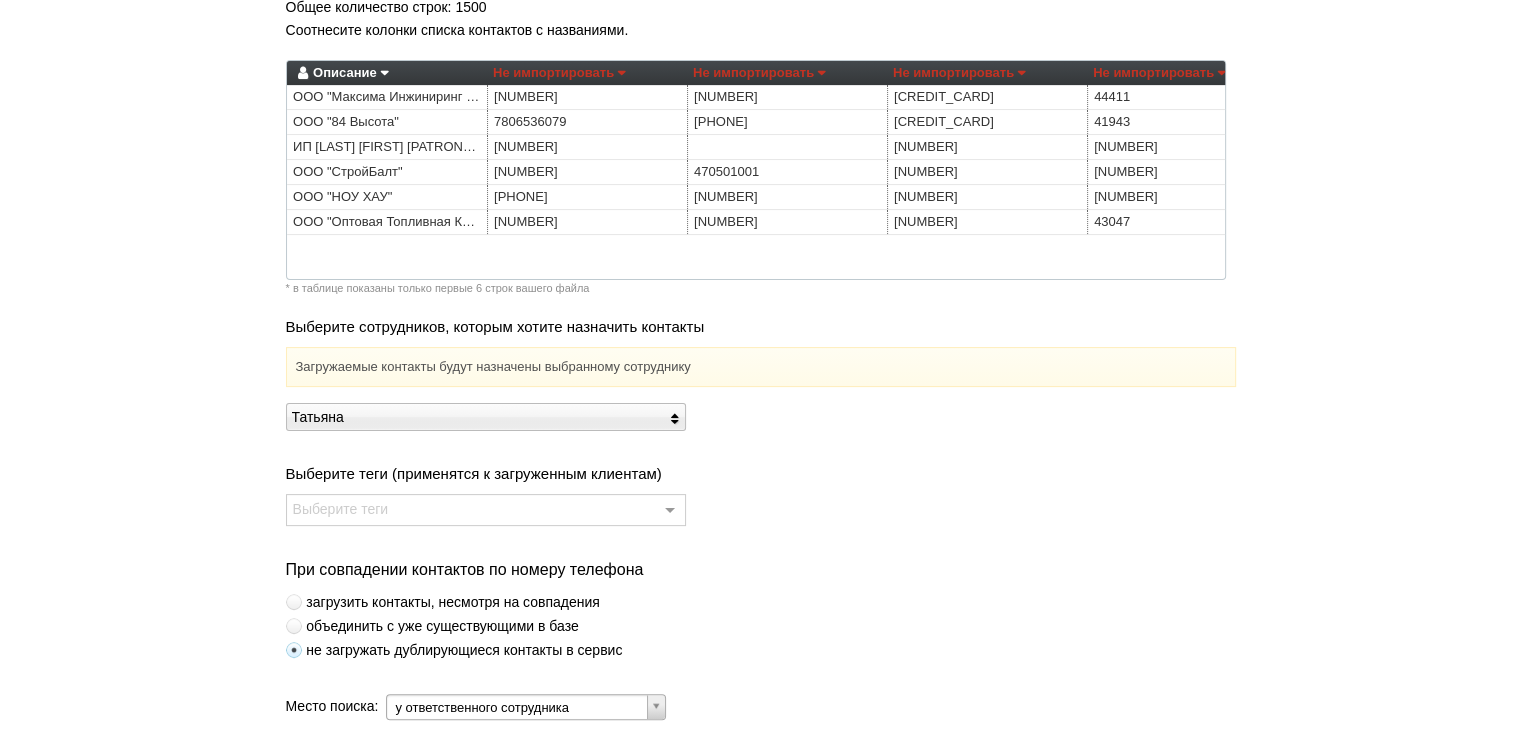 scroll, scrollTop: 546, scrollLeft: 0, axis: vertical 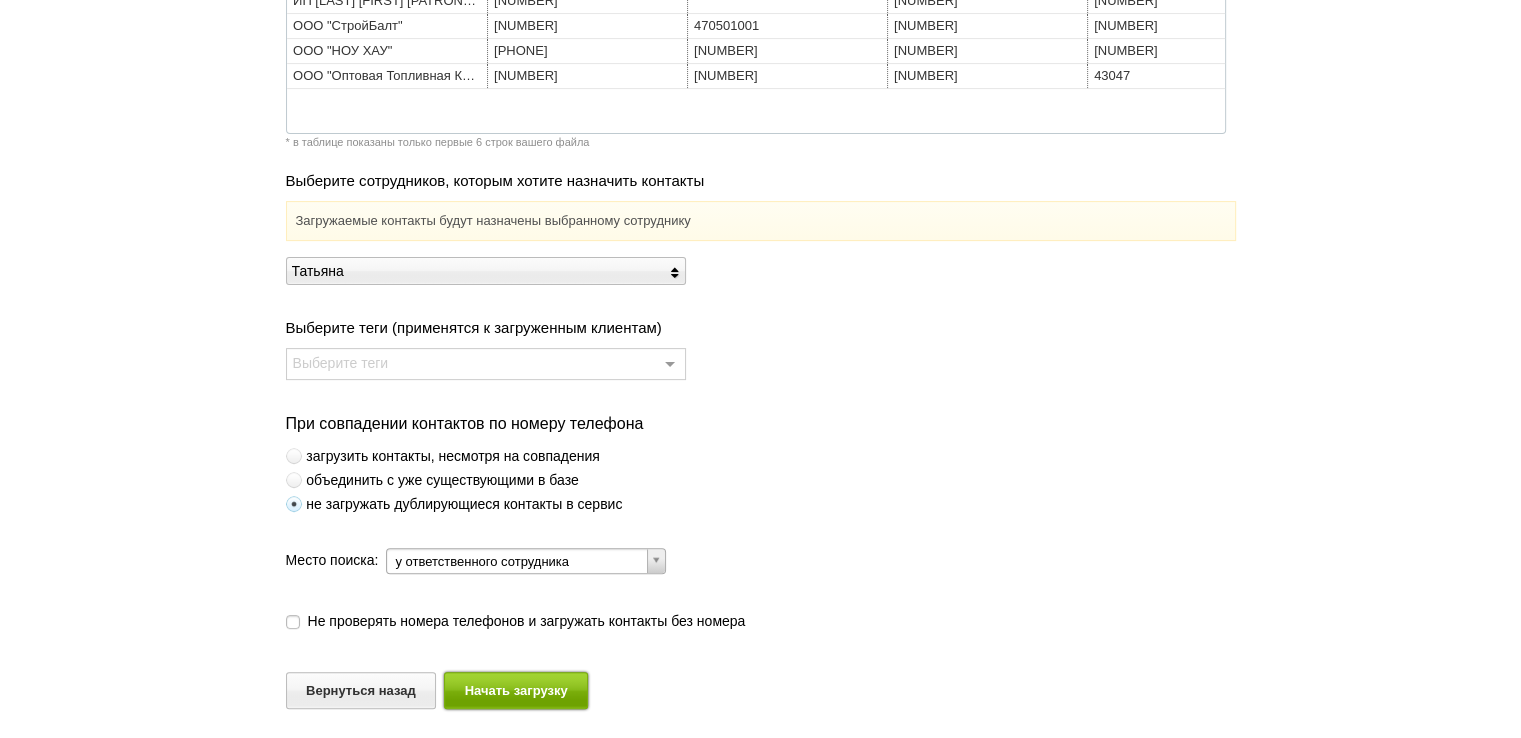 click on "Начать загрузку" at bounding box center (516, 690) 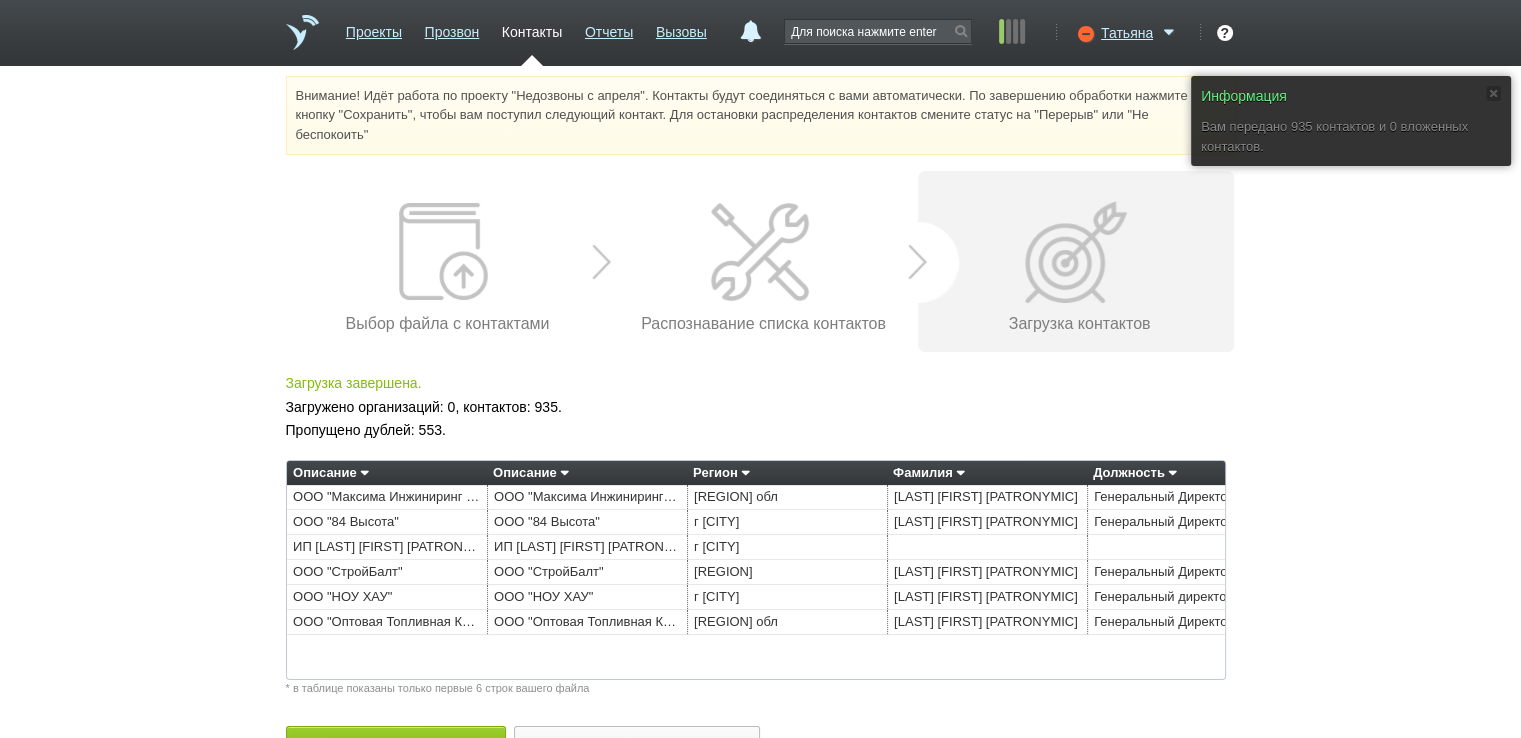 scroll, scrollTop: 55, scrollLeft: 0, axis: vertical 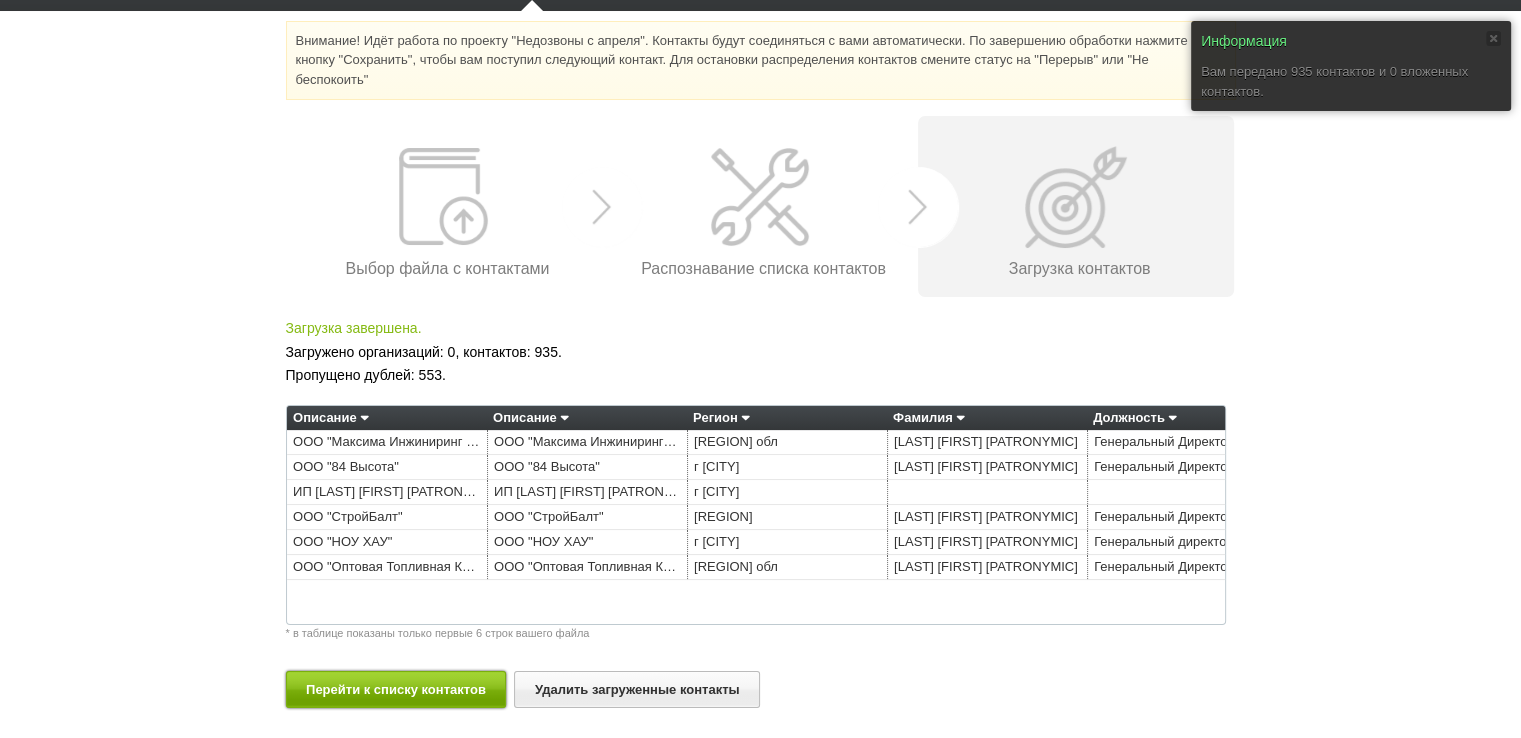 click on "Перейти к списку контактов" at bounding box center [396, 689] 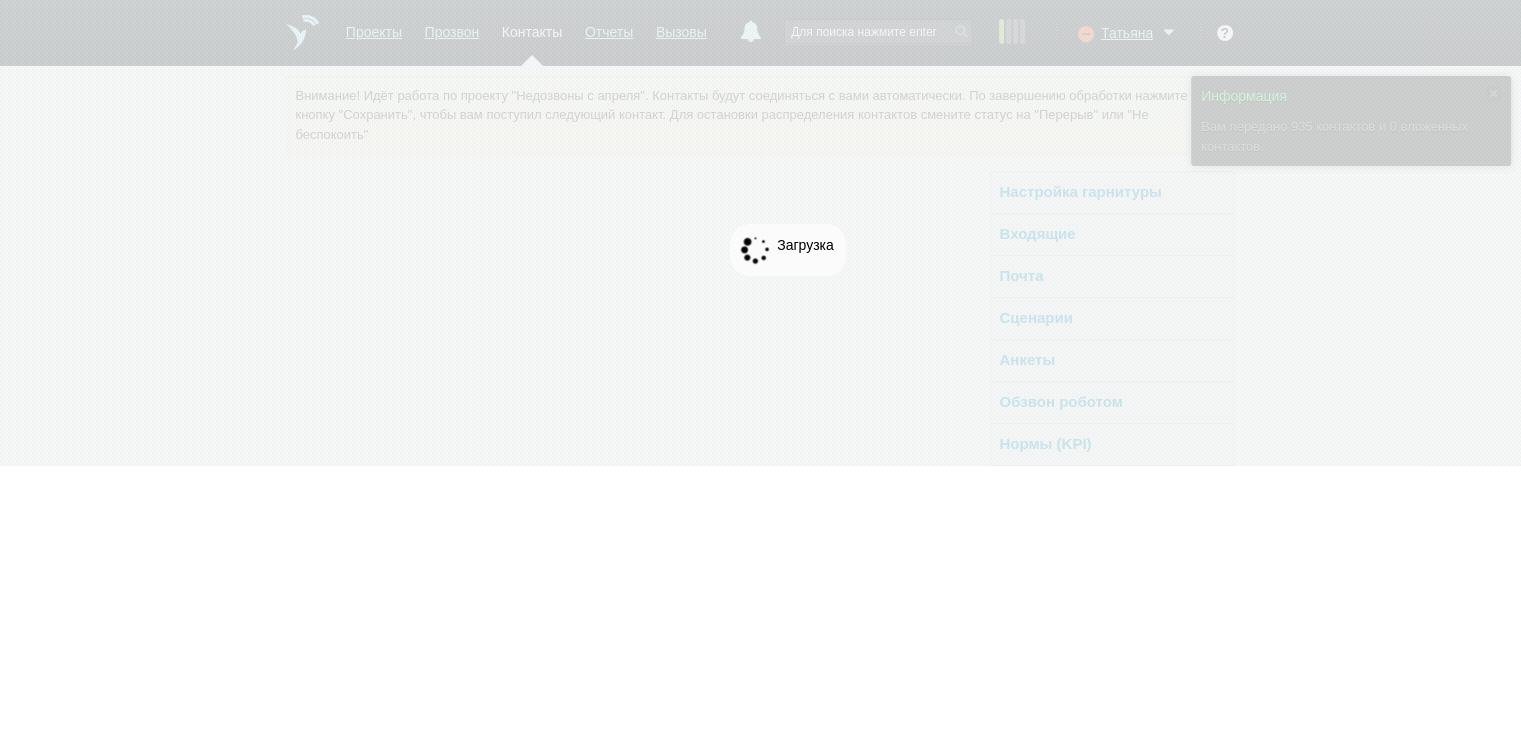 scroll, scrollTop: 0, scrollLeft: 0, axis: both 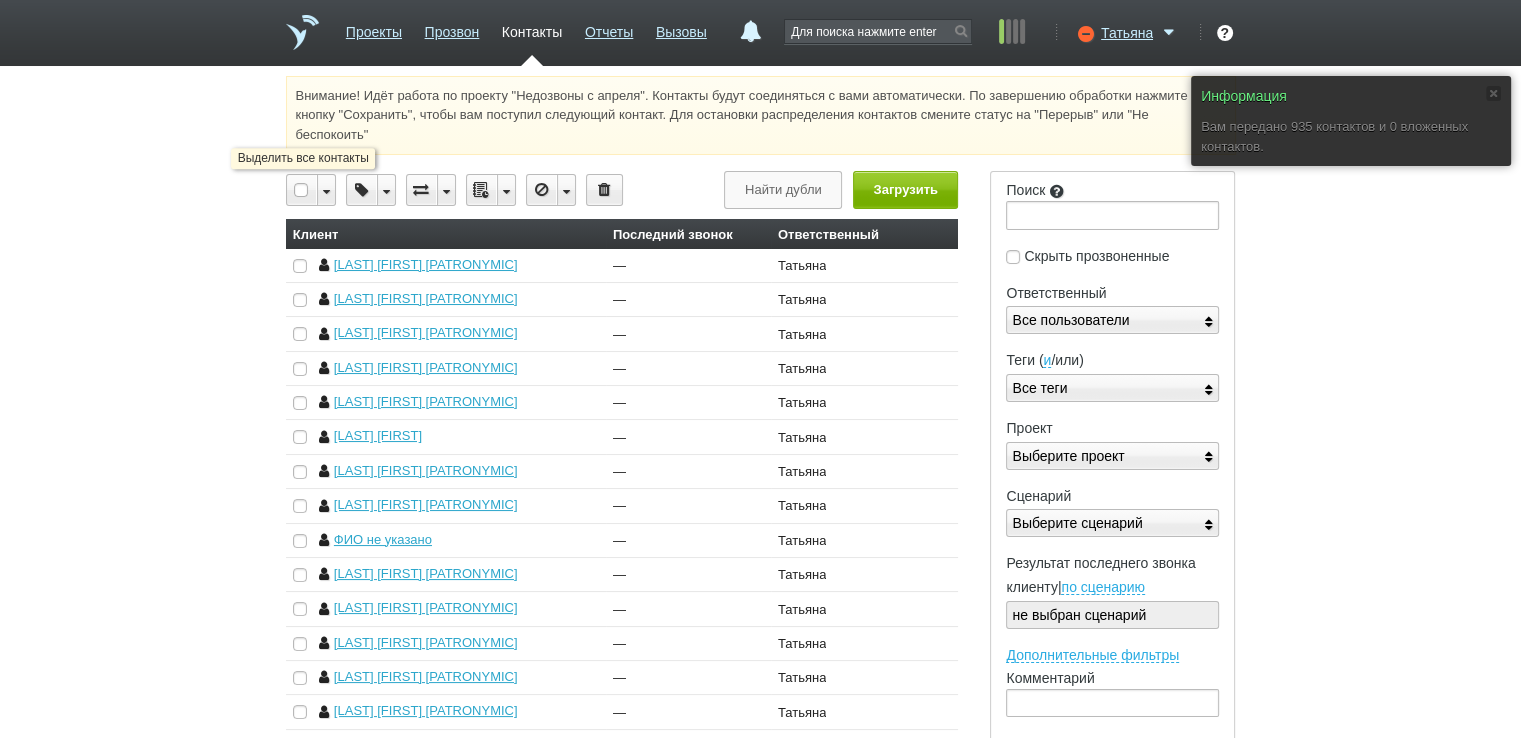 click at bounding box center [302, 190] 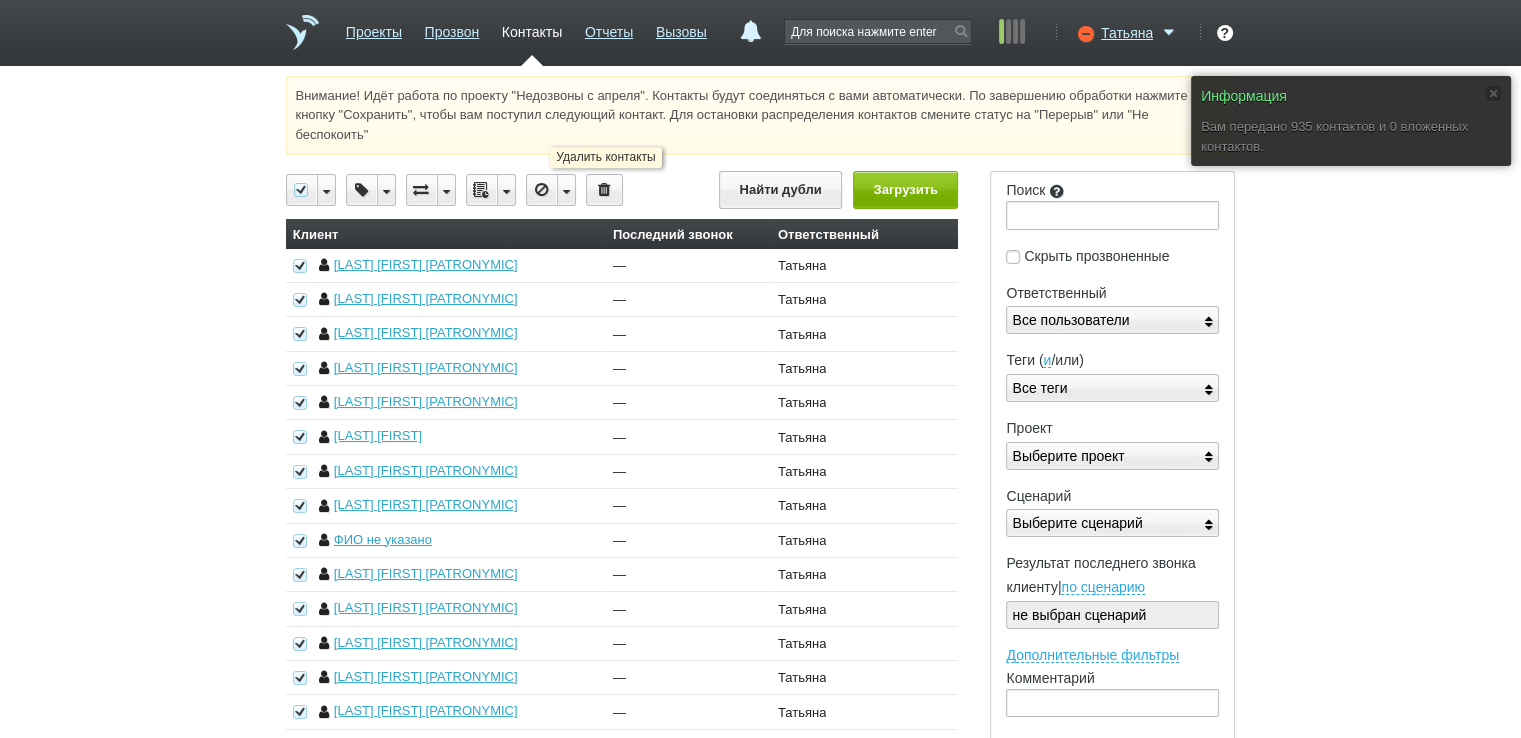 click at bounding box center (604, 190) 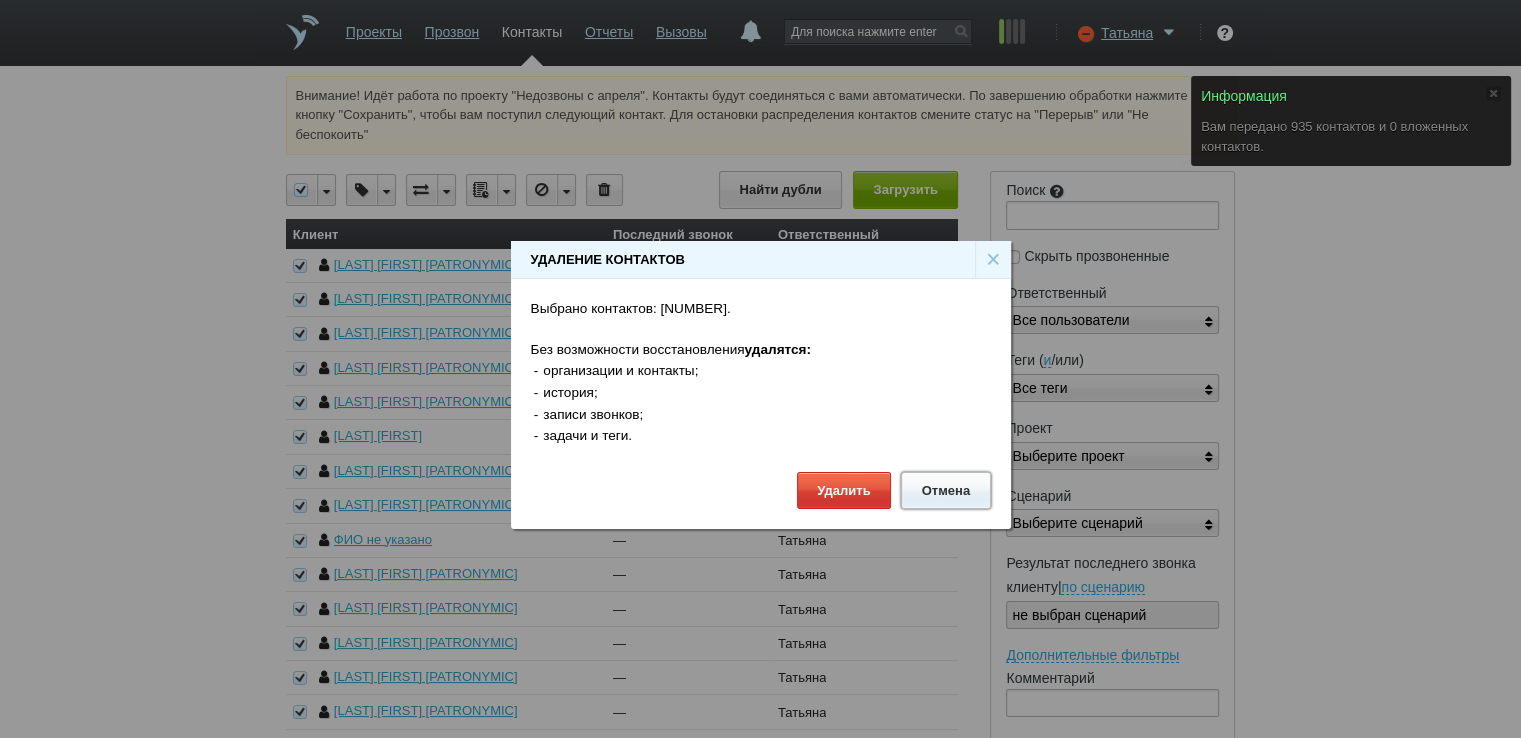 click on "Отмена" at bounding box center (945, 490) 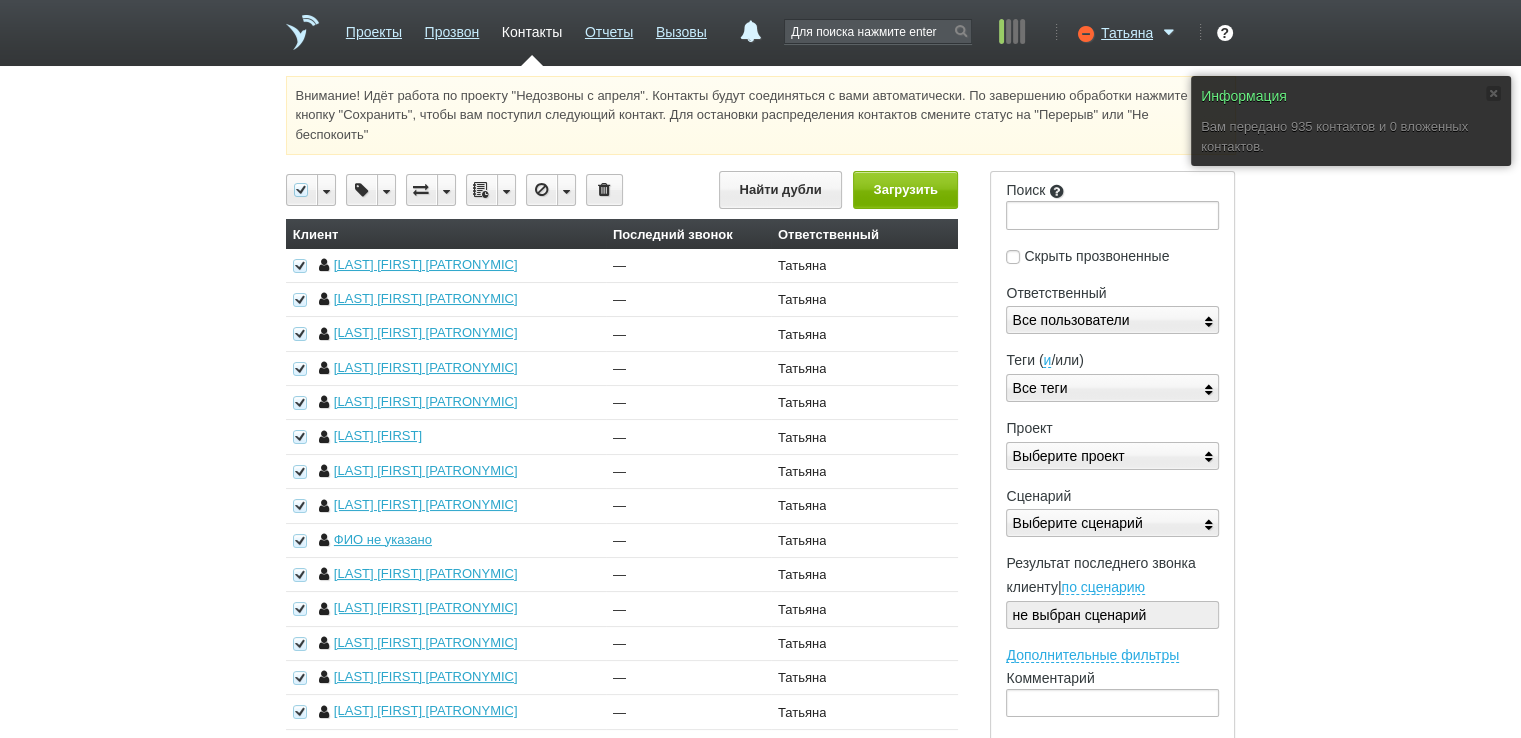 click at bounding box center (506, 190) 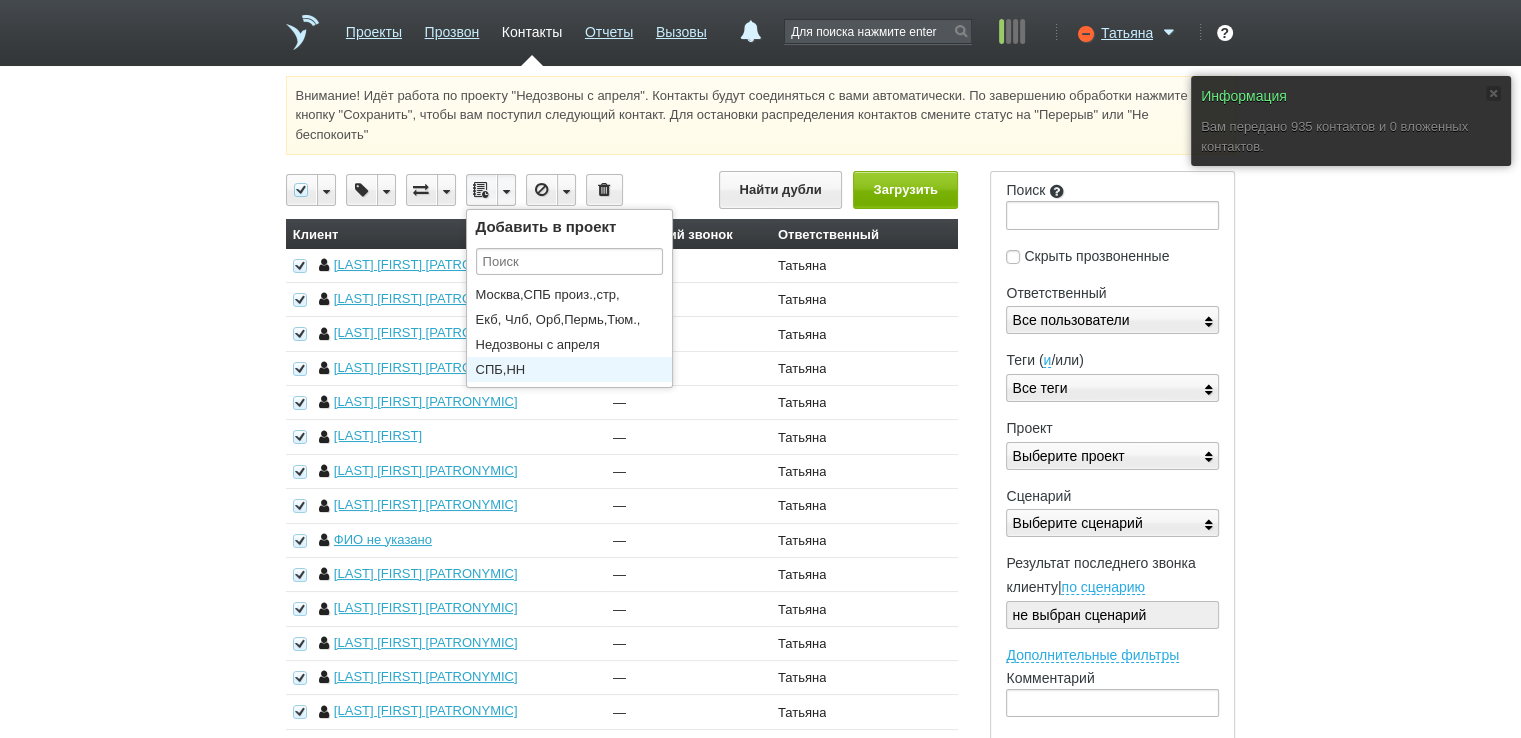 click on "СПБ,НН" at bounding box center (574, 369) 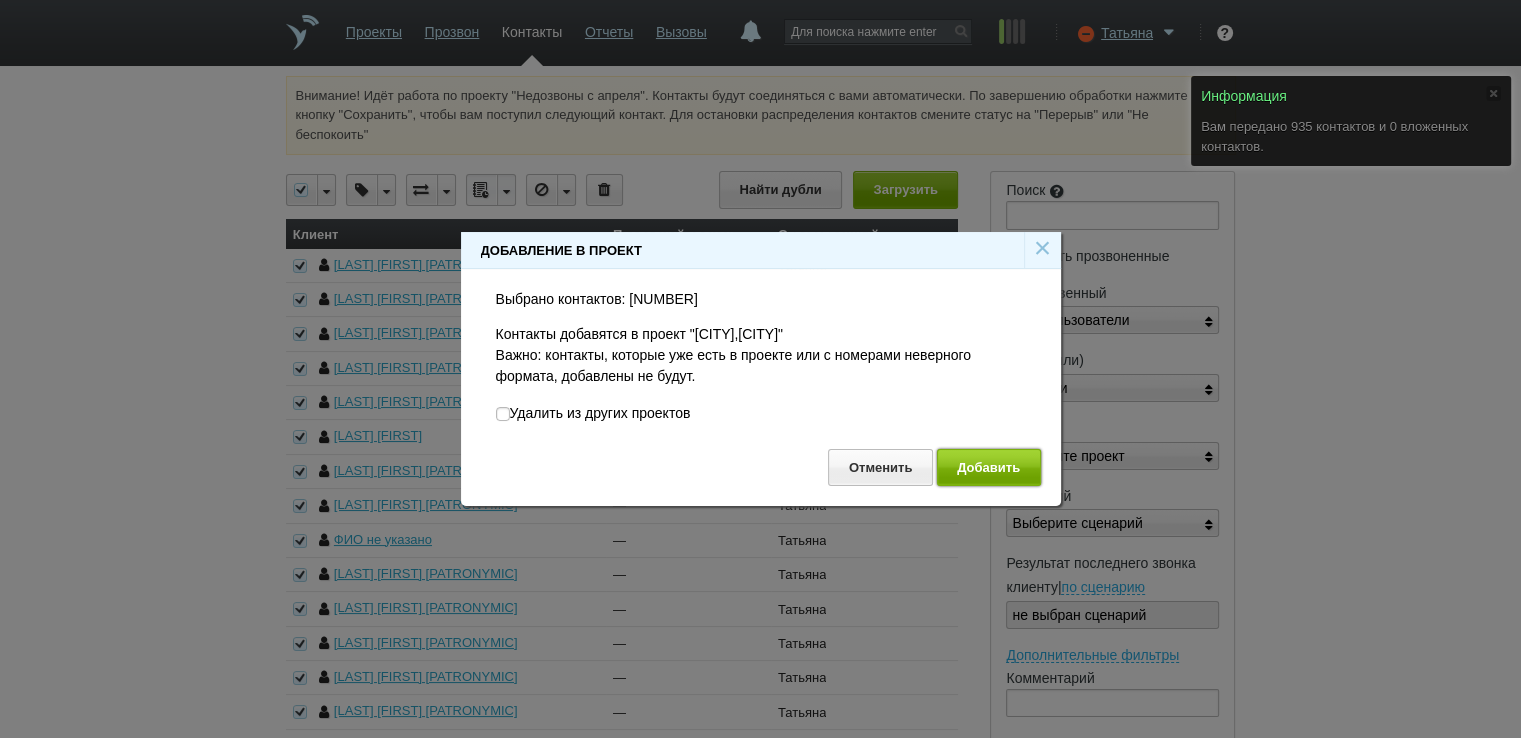 click on "Добавить" at bounding box center (989, 467) 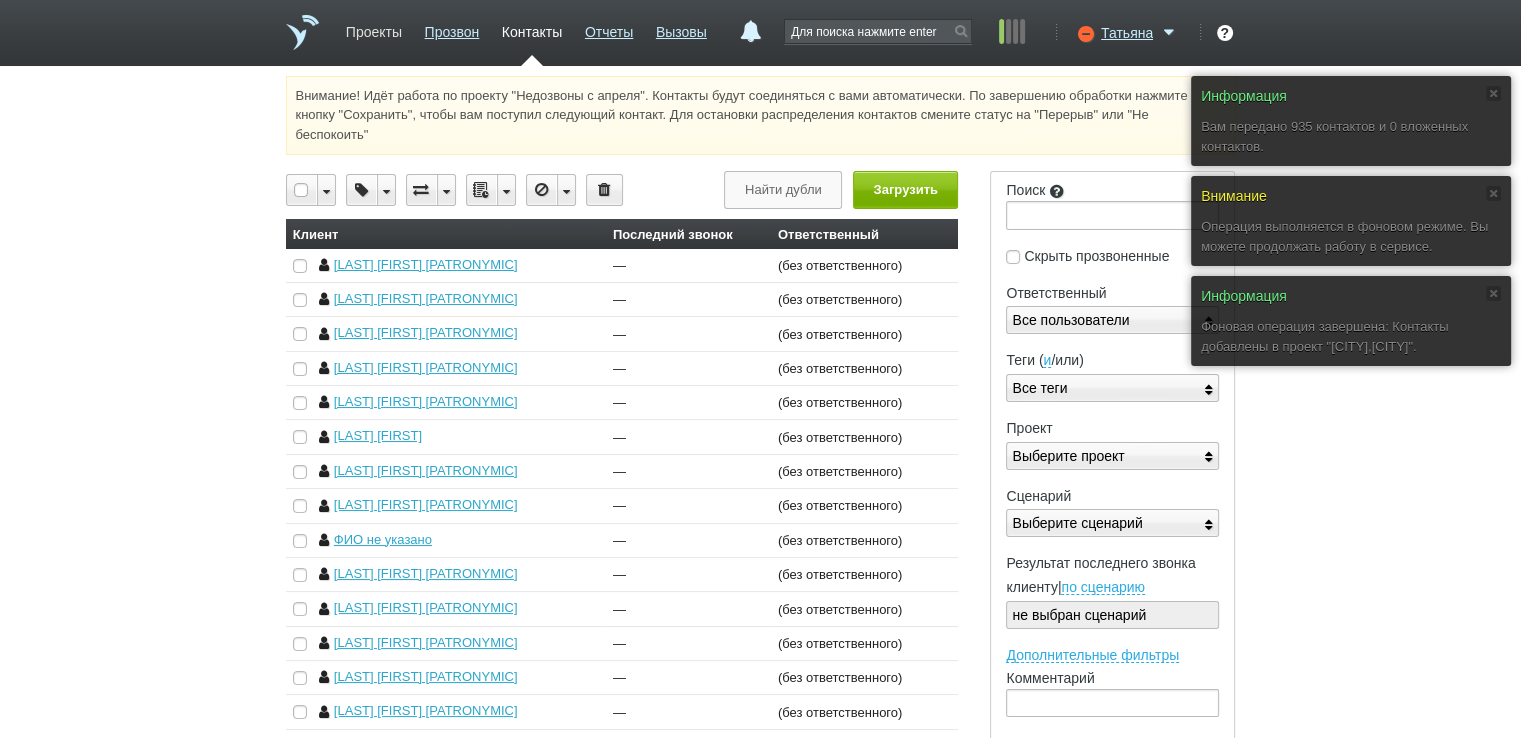 click on "Проекты" at bounding box center [374, 28] 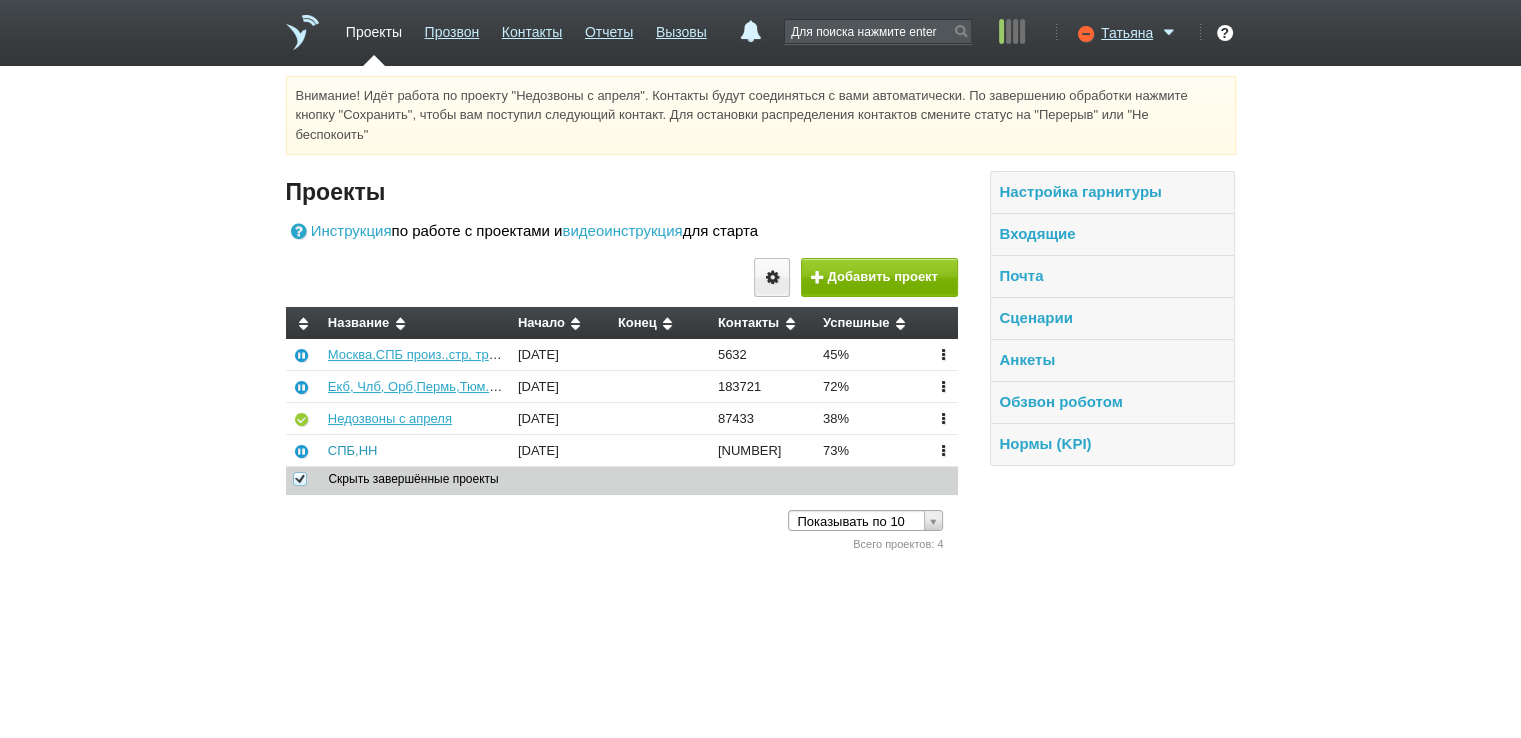click on "СПБ,НН" at bounding box center (353, 450) 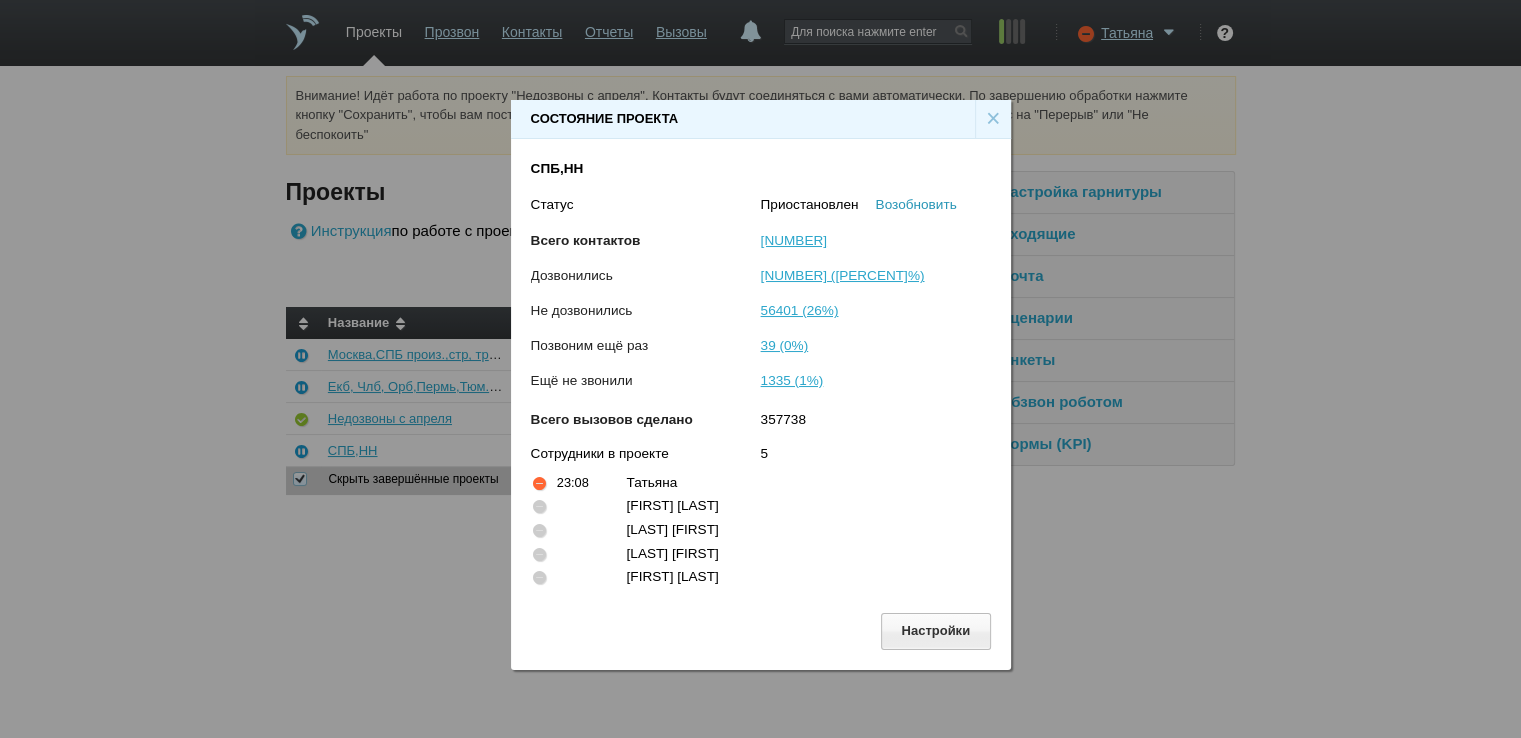 click on "Возобновить" at bounding box center (916, 204) 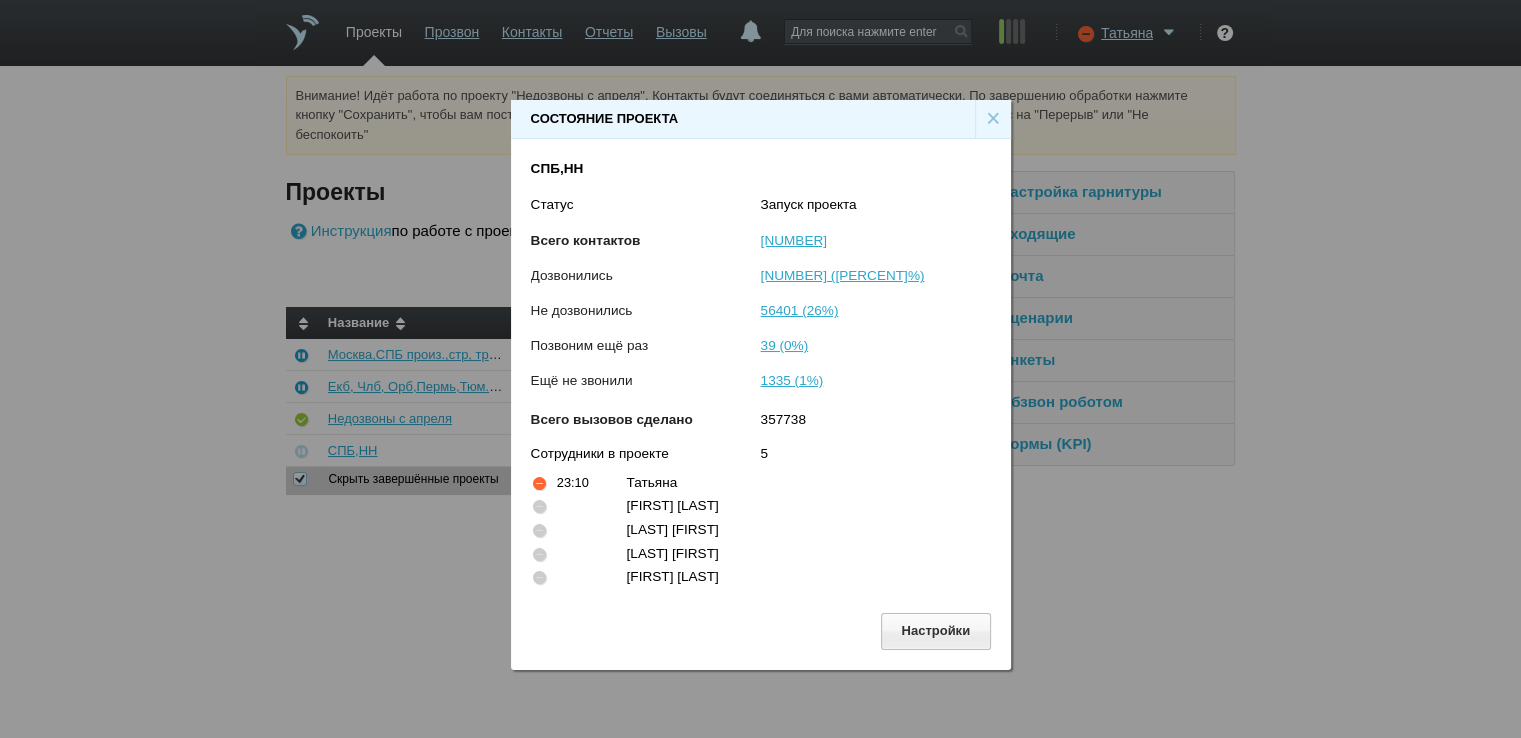 click on "×" at bounding box center (993, 119) 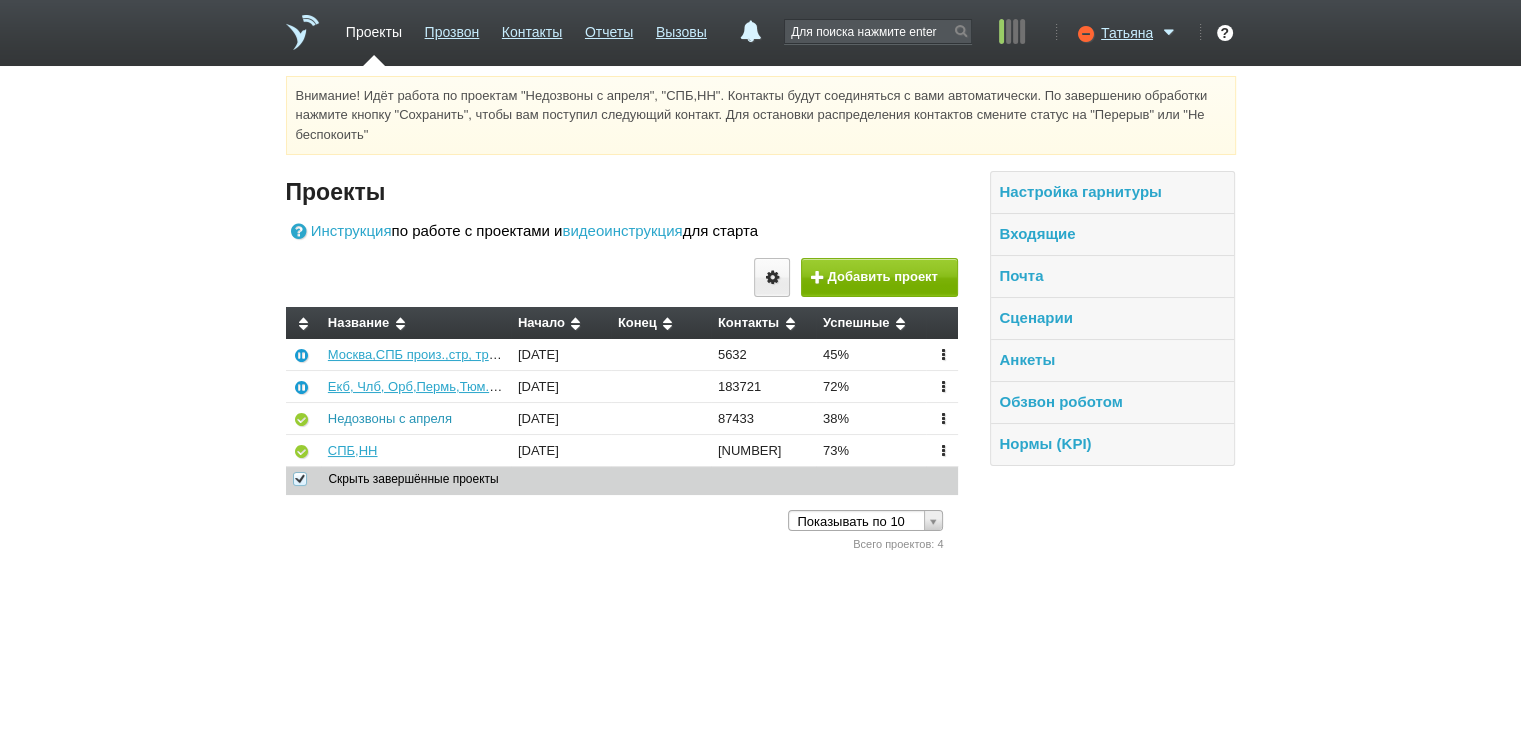 click on "Недозвоны с апреля" at bounding box center [390, 418] 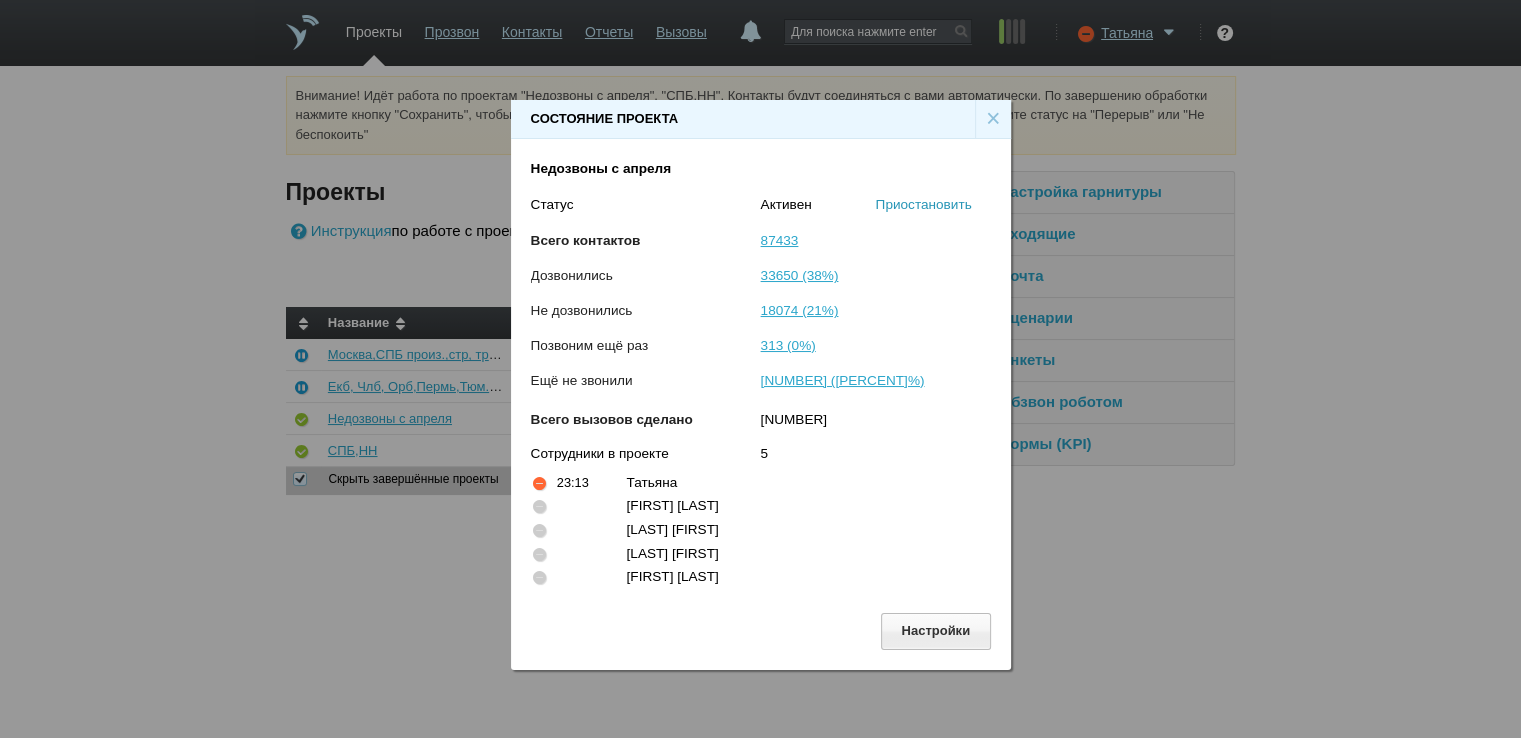 click on "Приостановить" at bounding box center [924, 204] 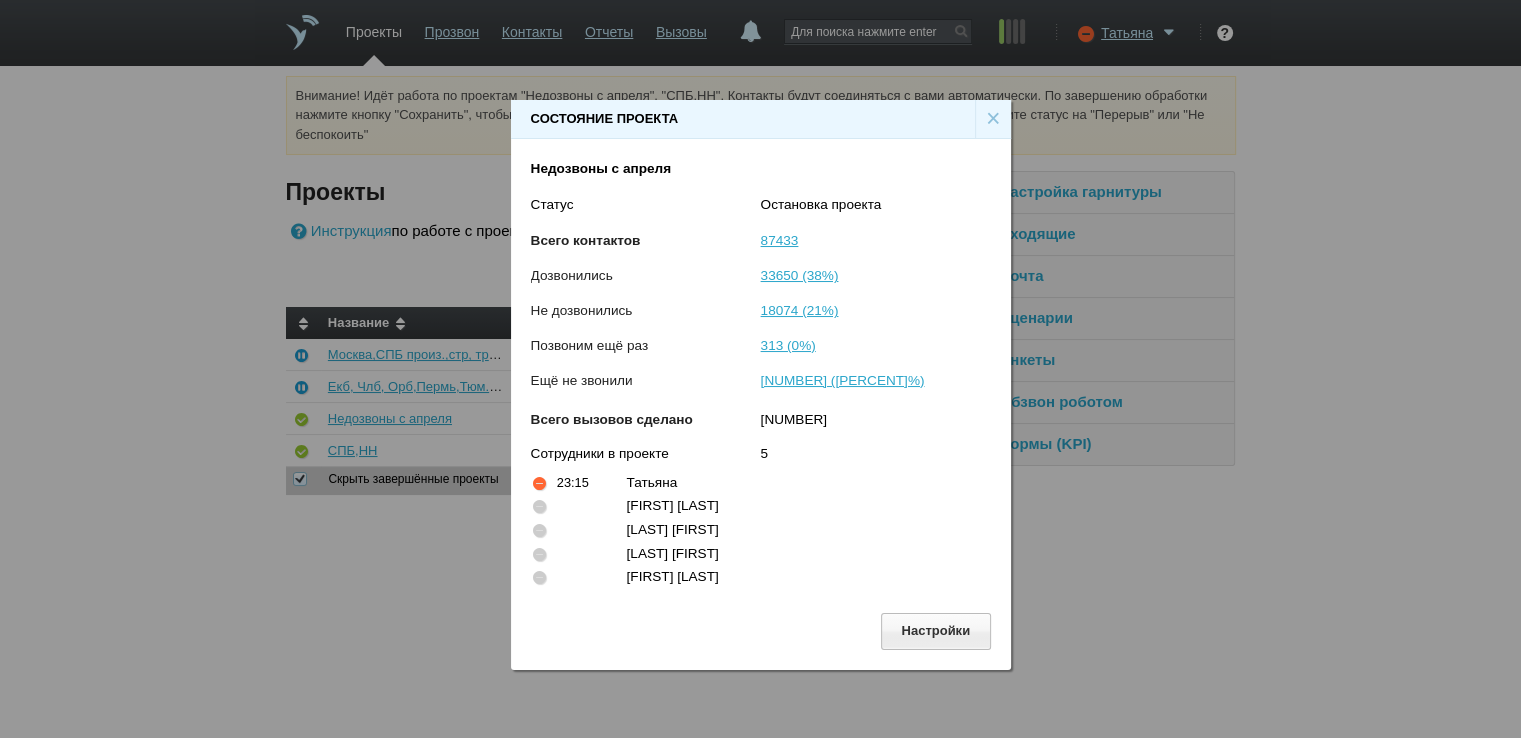 click on "×" at bounding box center (993, 119) 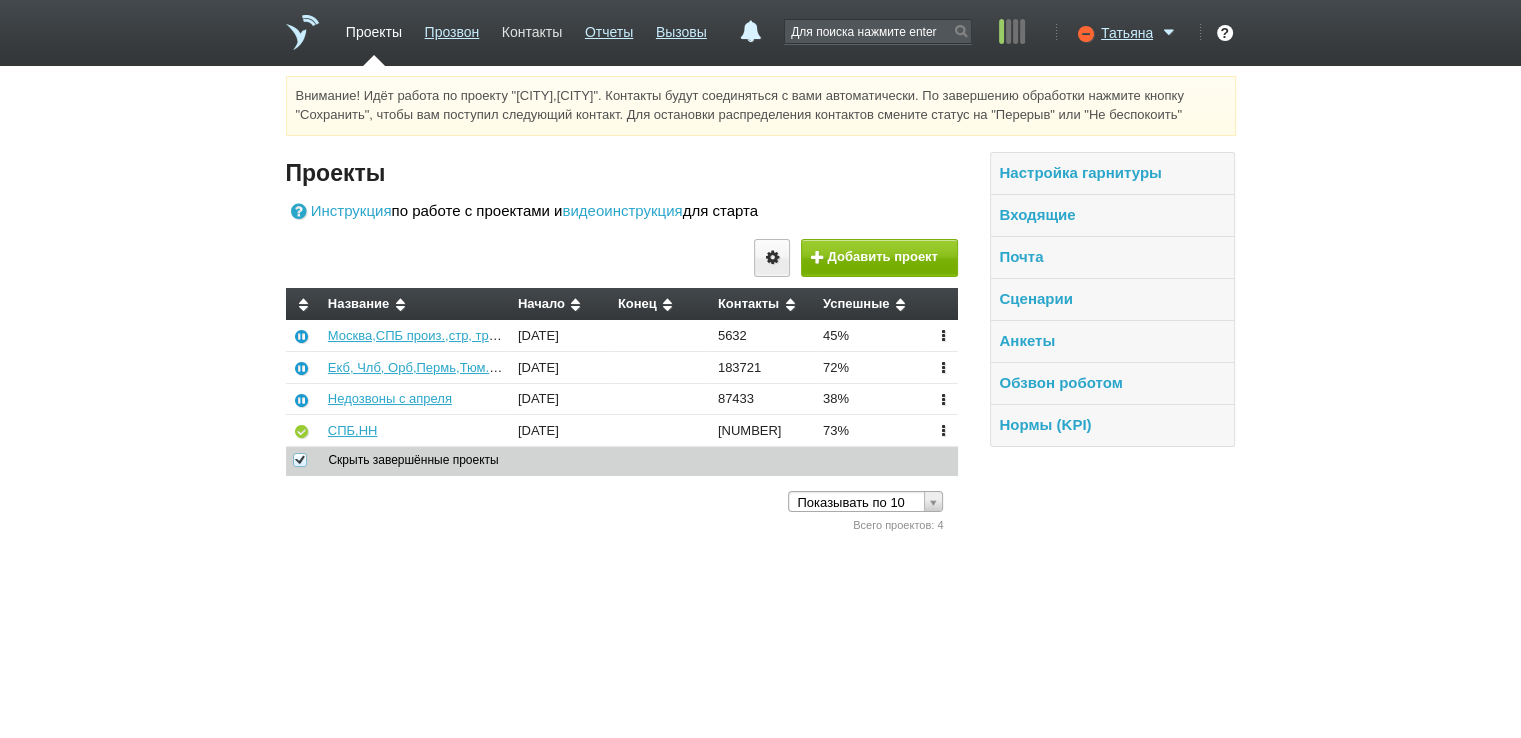 click on "Контакты" at bounding box center [532, 28] 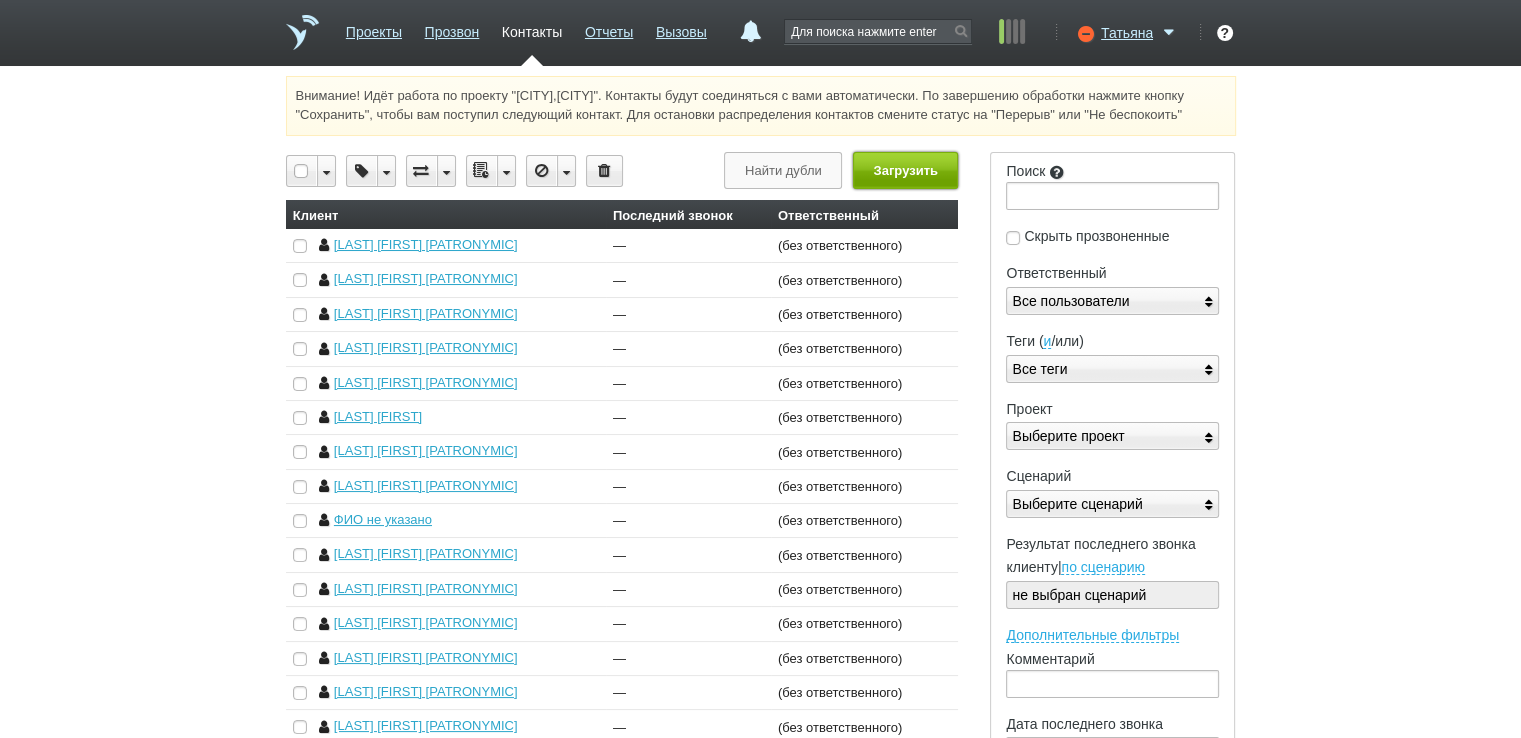 click on "Загрузить" at bounding box center [905, 170] 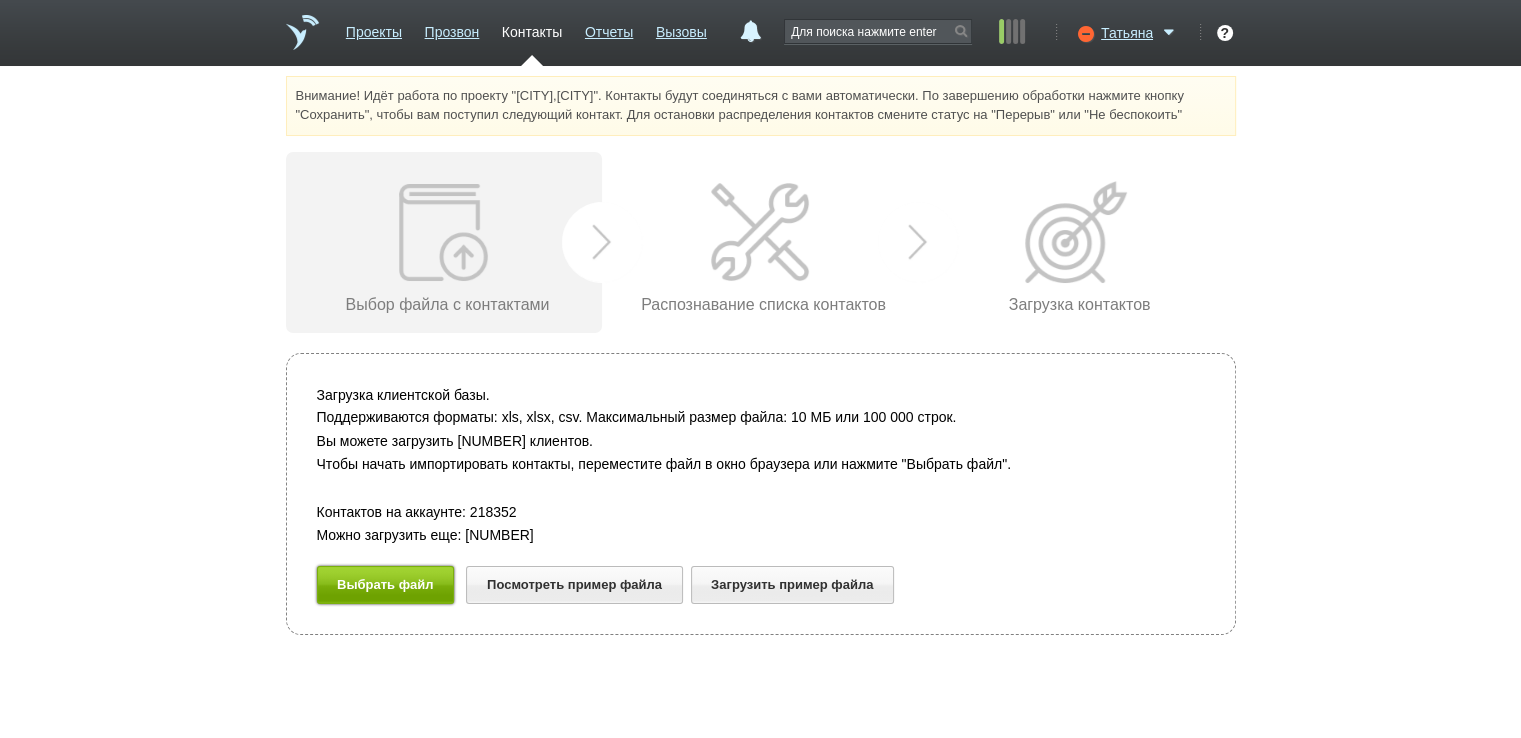 click on "Выбрать файл" at bounding box center [386, 584] 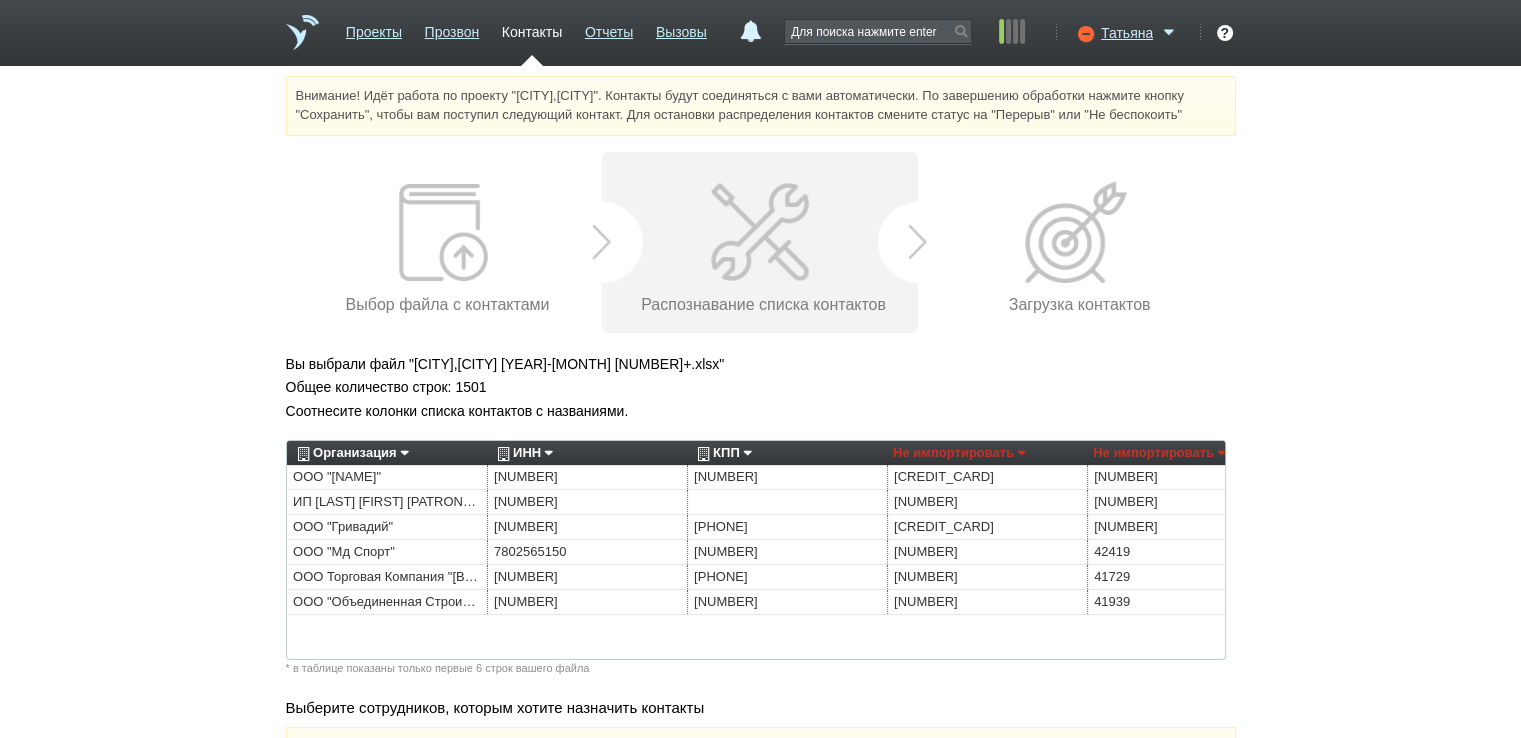 click on "Организация" at bounding box center (350, 453) 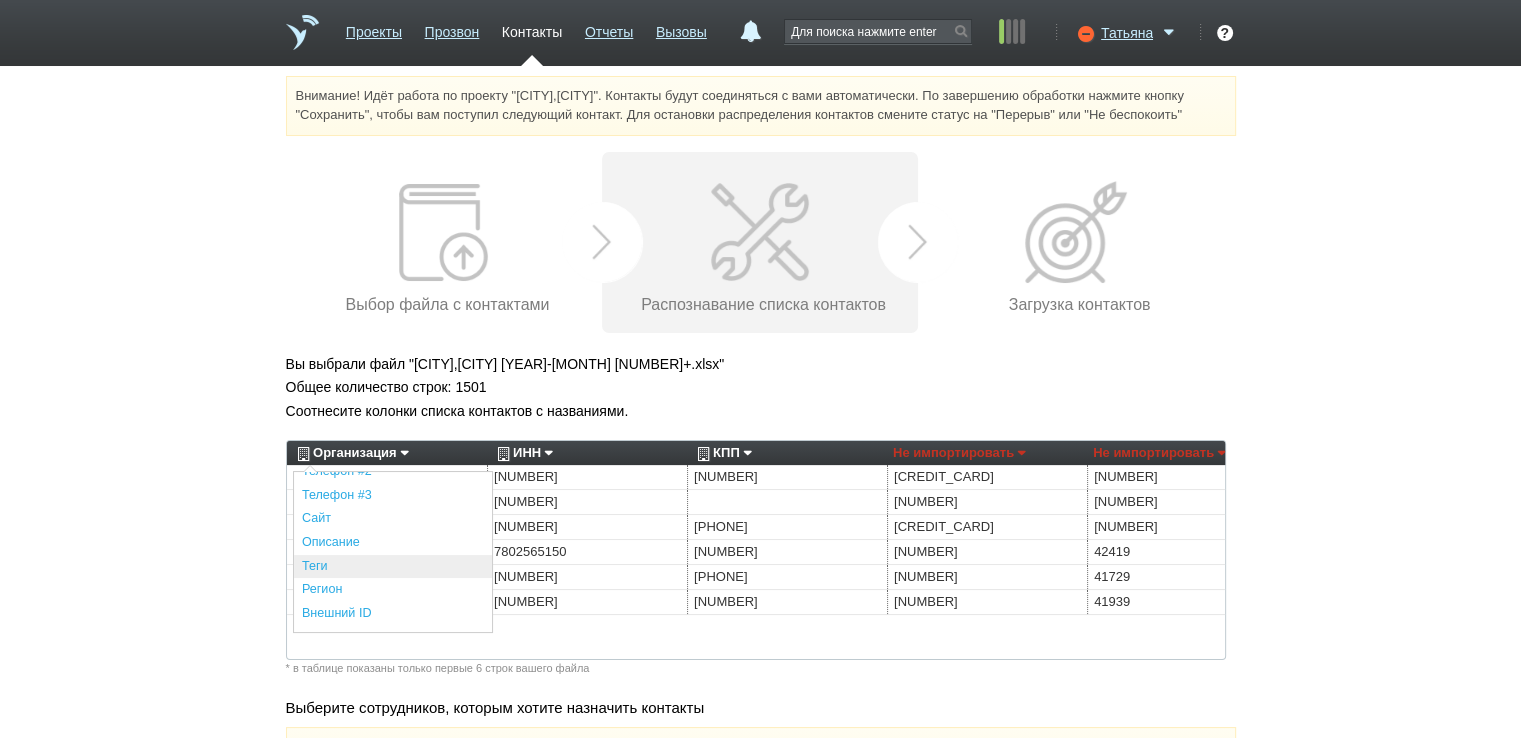 scroll, scrollTop: 440, scrollLeft: 0, axis: vertical 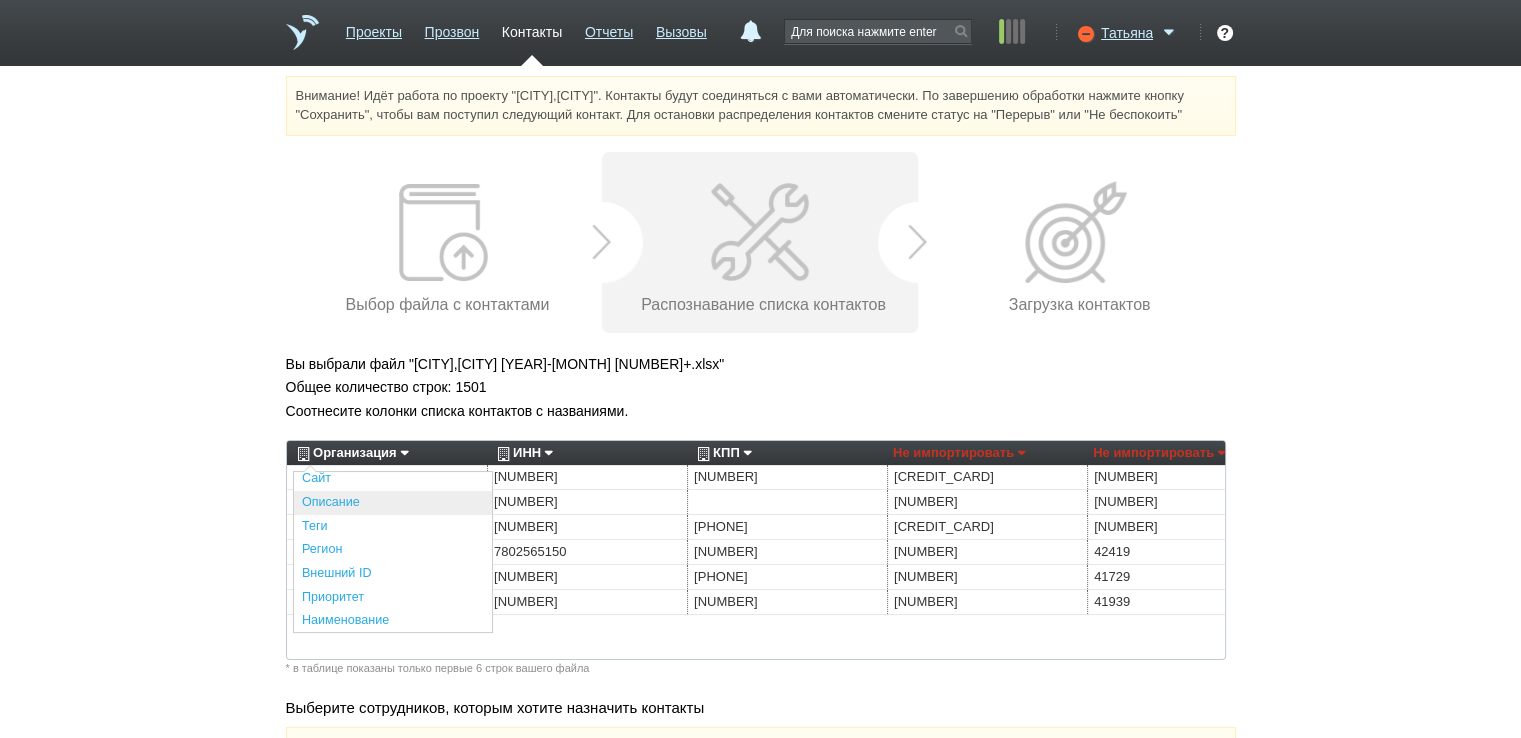 click on "Описание" at bounding box center [393, 503] 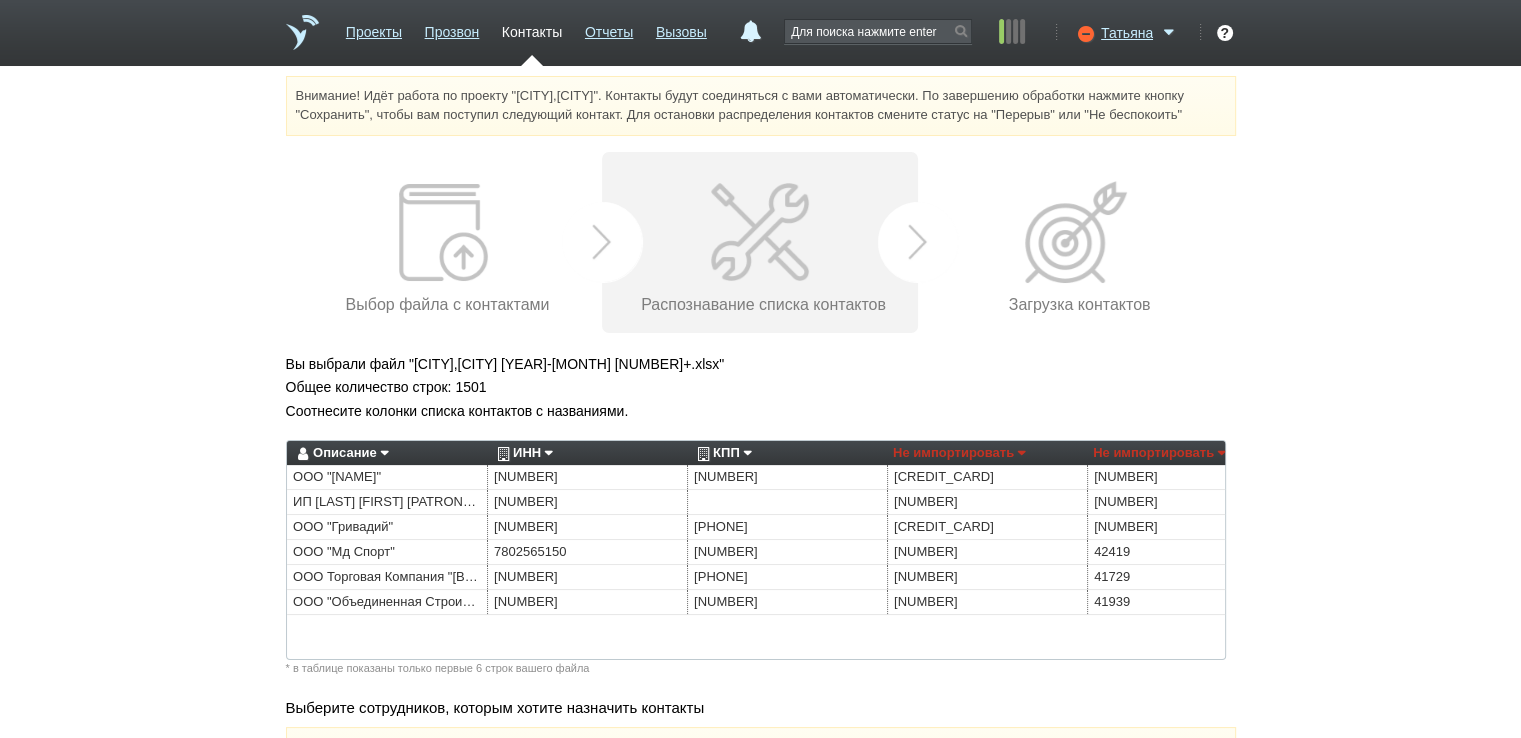 click on "ИНН" at bounding box center (522, 453) 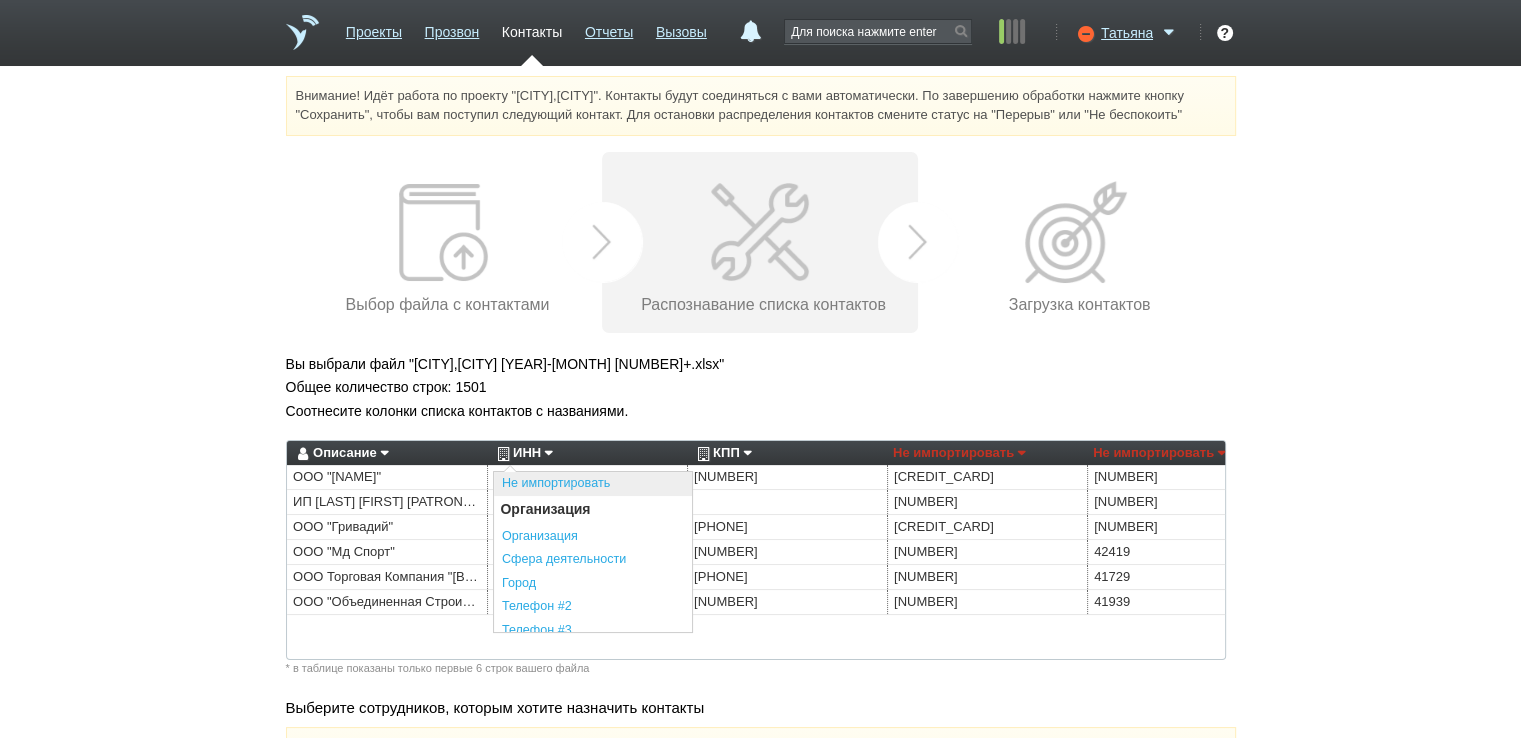 click on "Не импортировать" at bounding box center (593, 484) 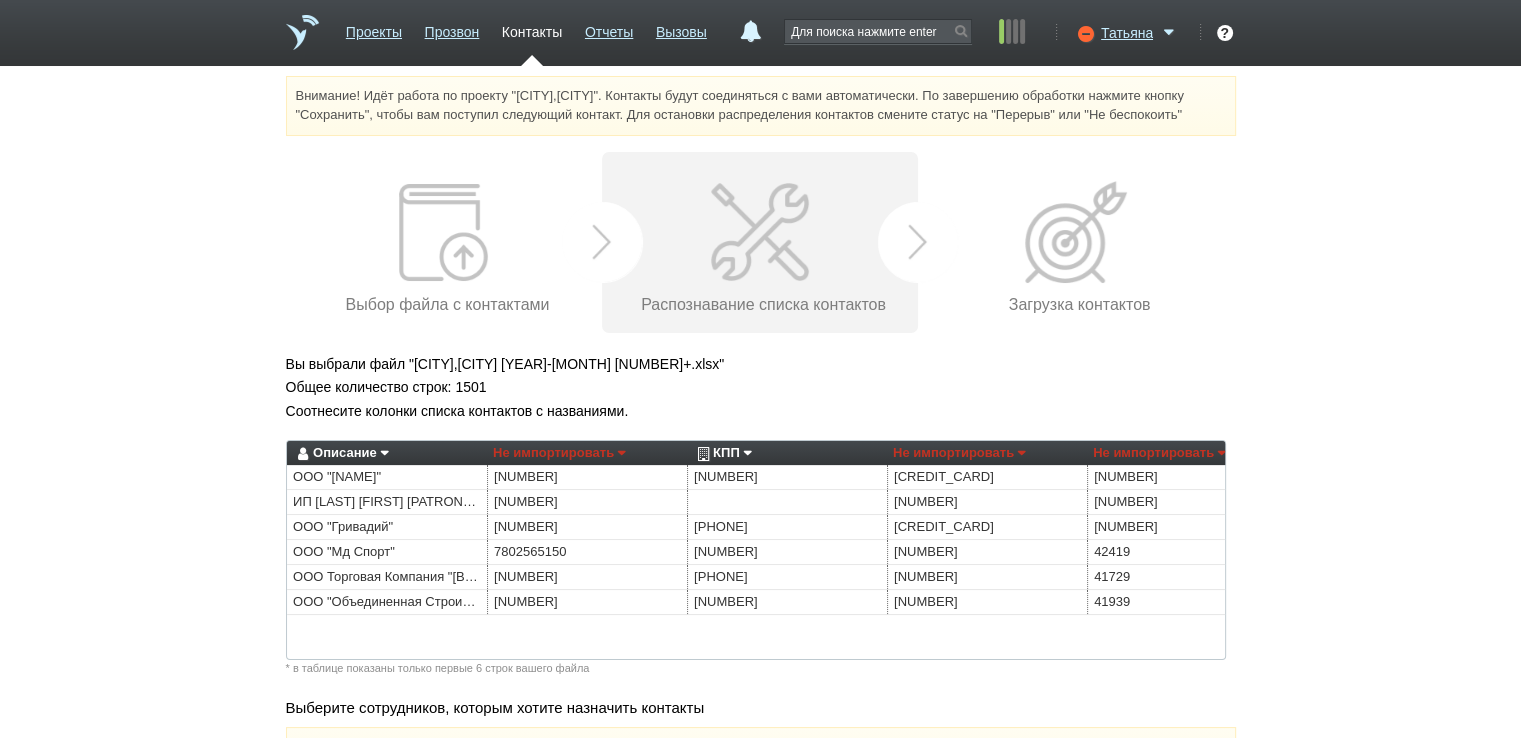 click on "КПП" at bounding box center (722, 453) 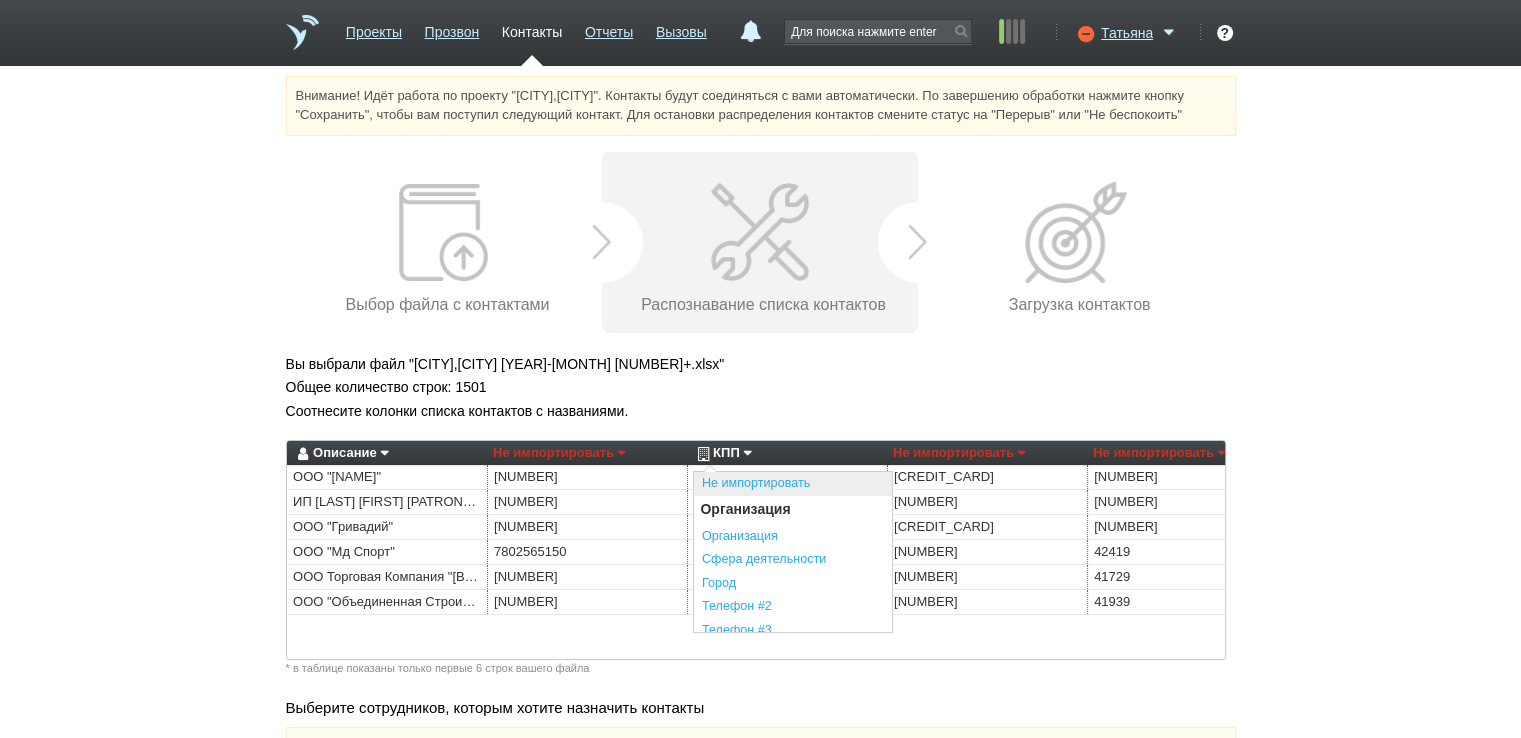 click on "Не импортировать" at bounding box center [793, 484] 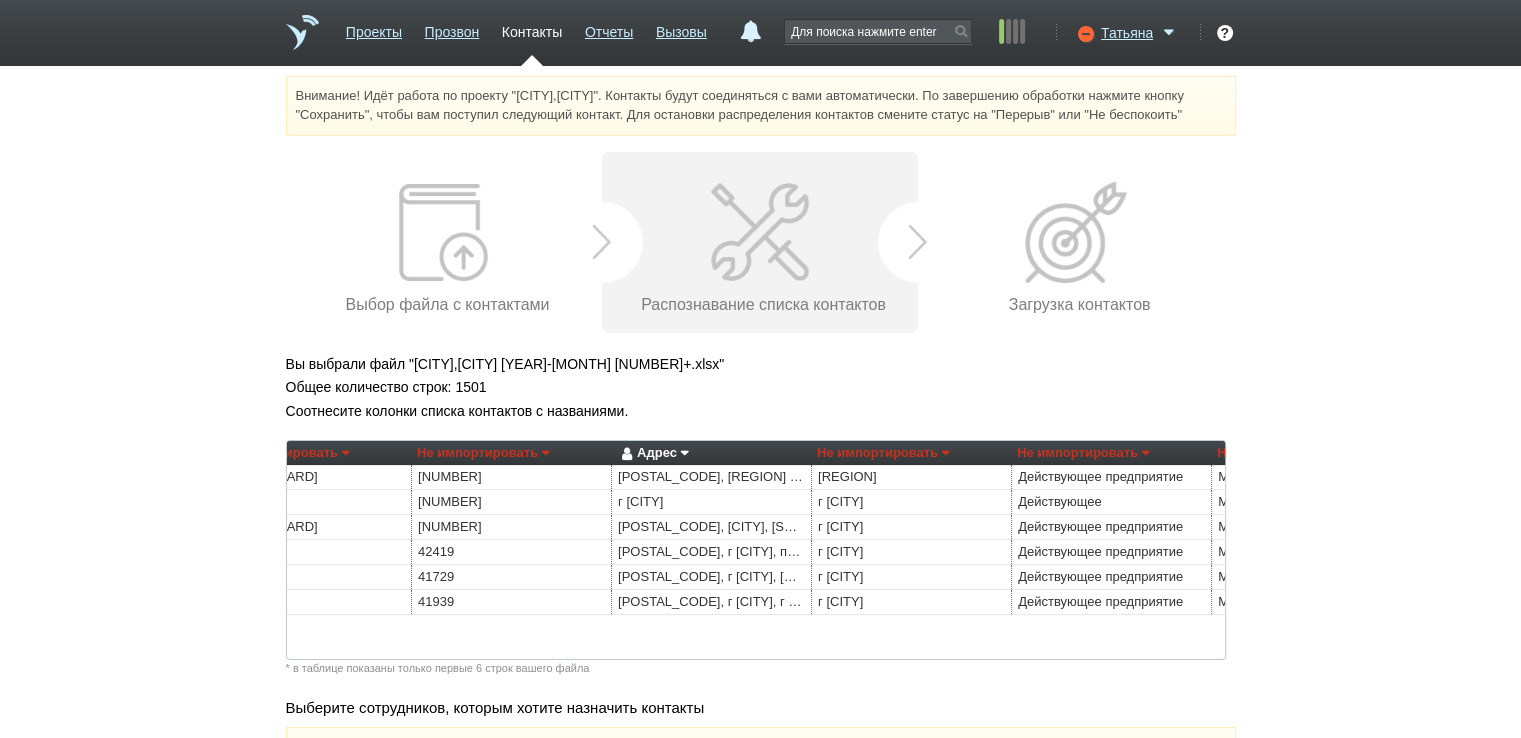 scroll, scrollTop: 0, scrollLeft: 730, axis: horizontal 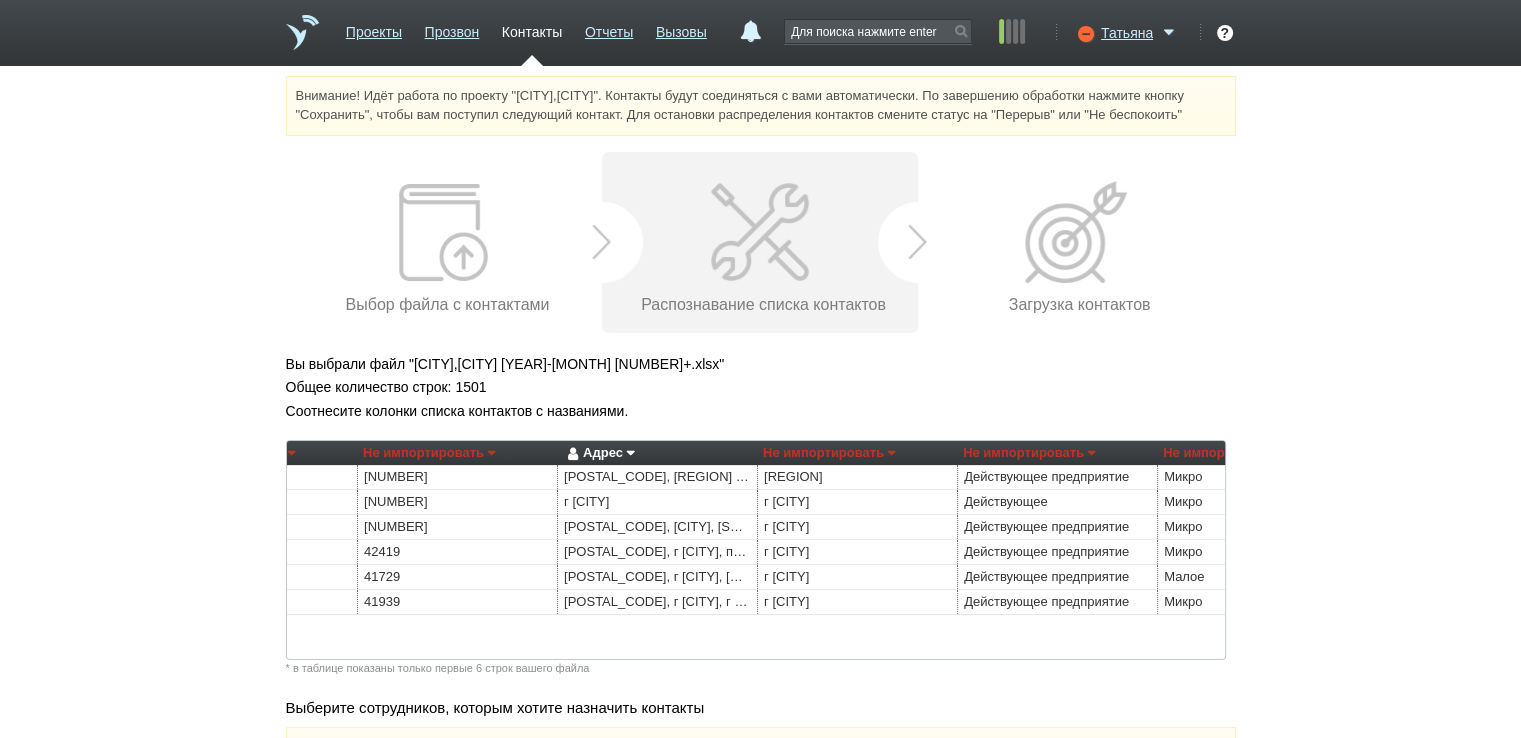 click on "Адрес" at bounding box center (598, 453) 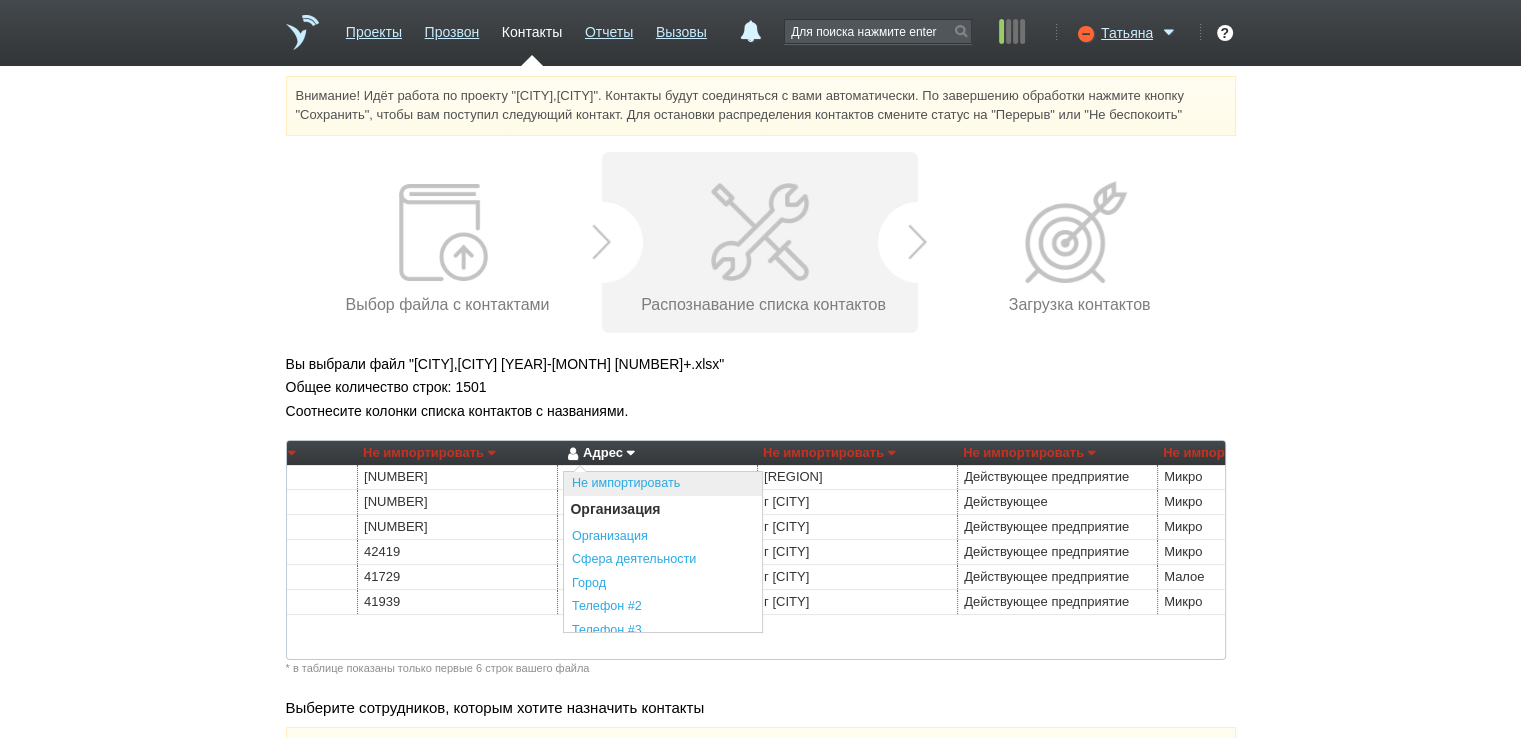 click on "Не импортировать" at bounding box center [663, 484] 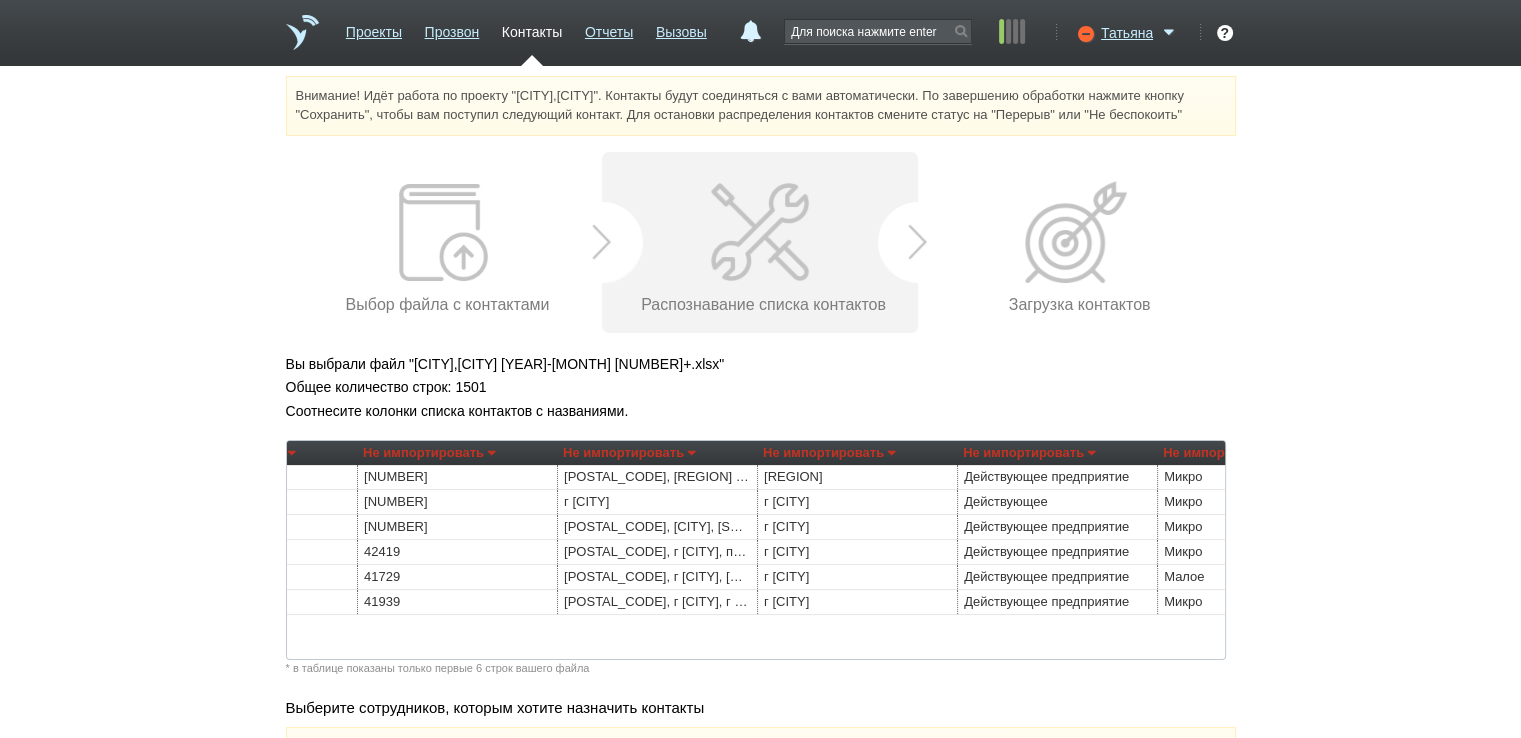 click on "Не импортировать" at bounding box center (829, 453) 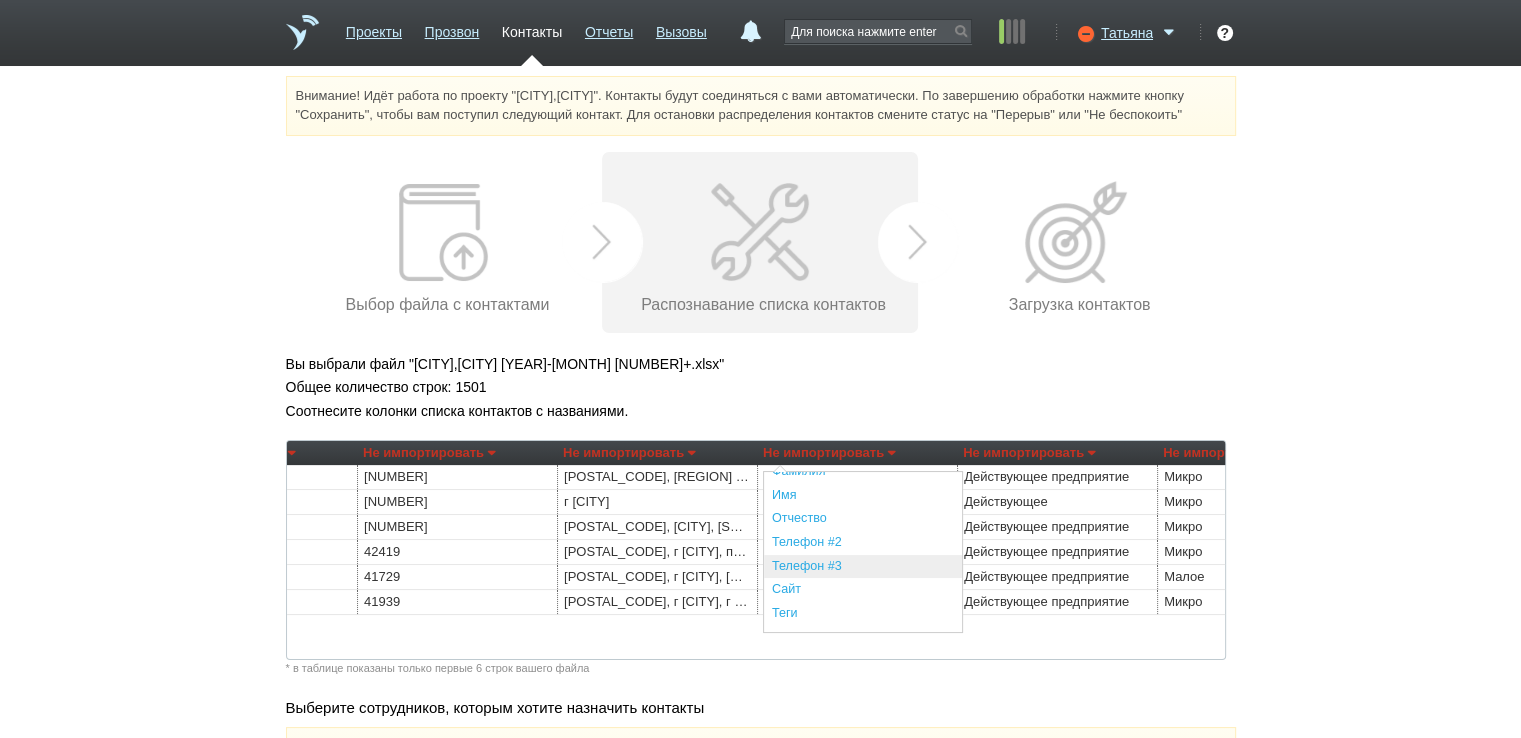 scroll, scrollTop: 511, scrollLeft: 0, axis: vertical 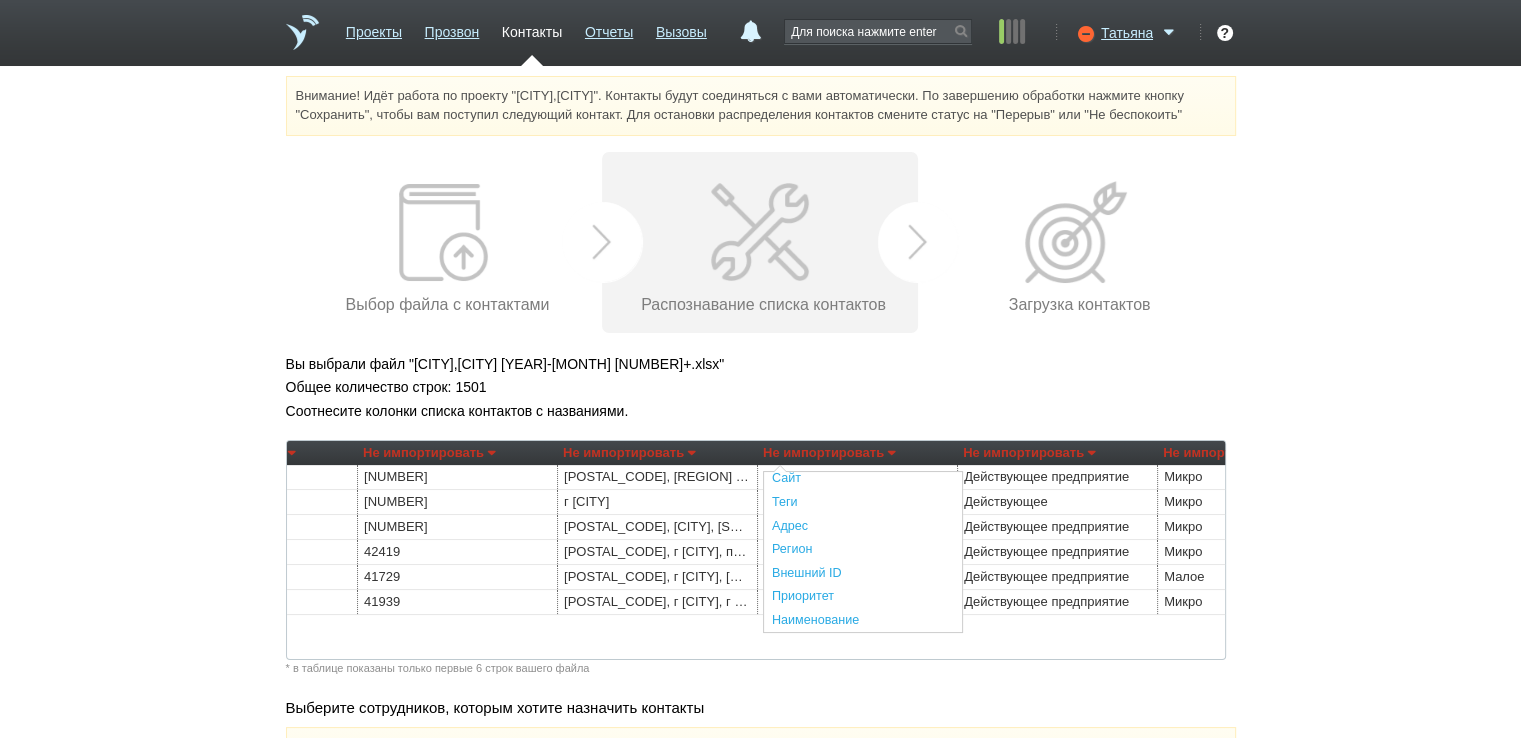 click on "Регион" at bounding box center (863, 550) 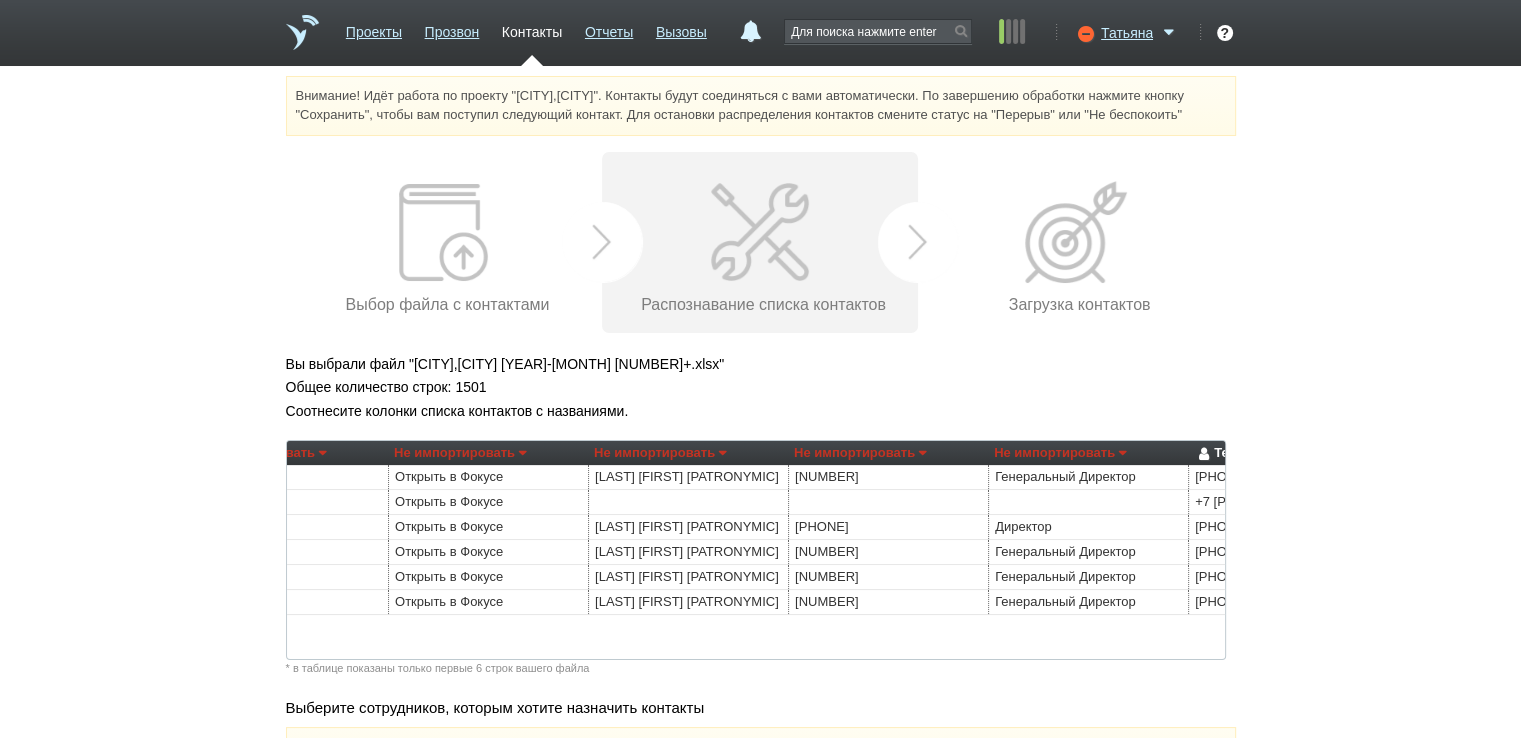 scroll, scrollTop: 0, scrollLeft: 1700, axis: horizontal 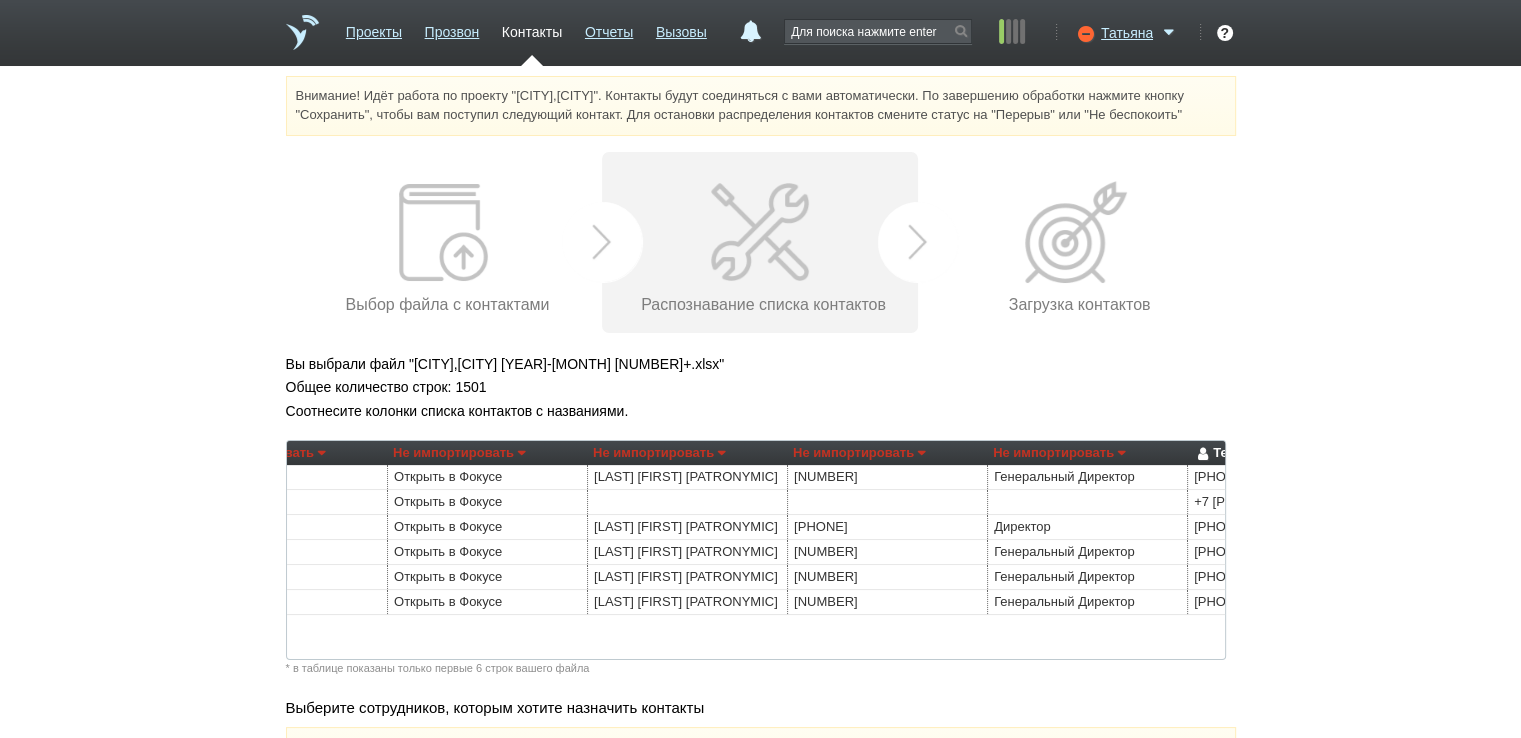 click on "Не импортировать" at bounding box center [659, 453] 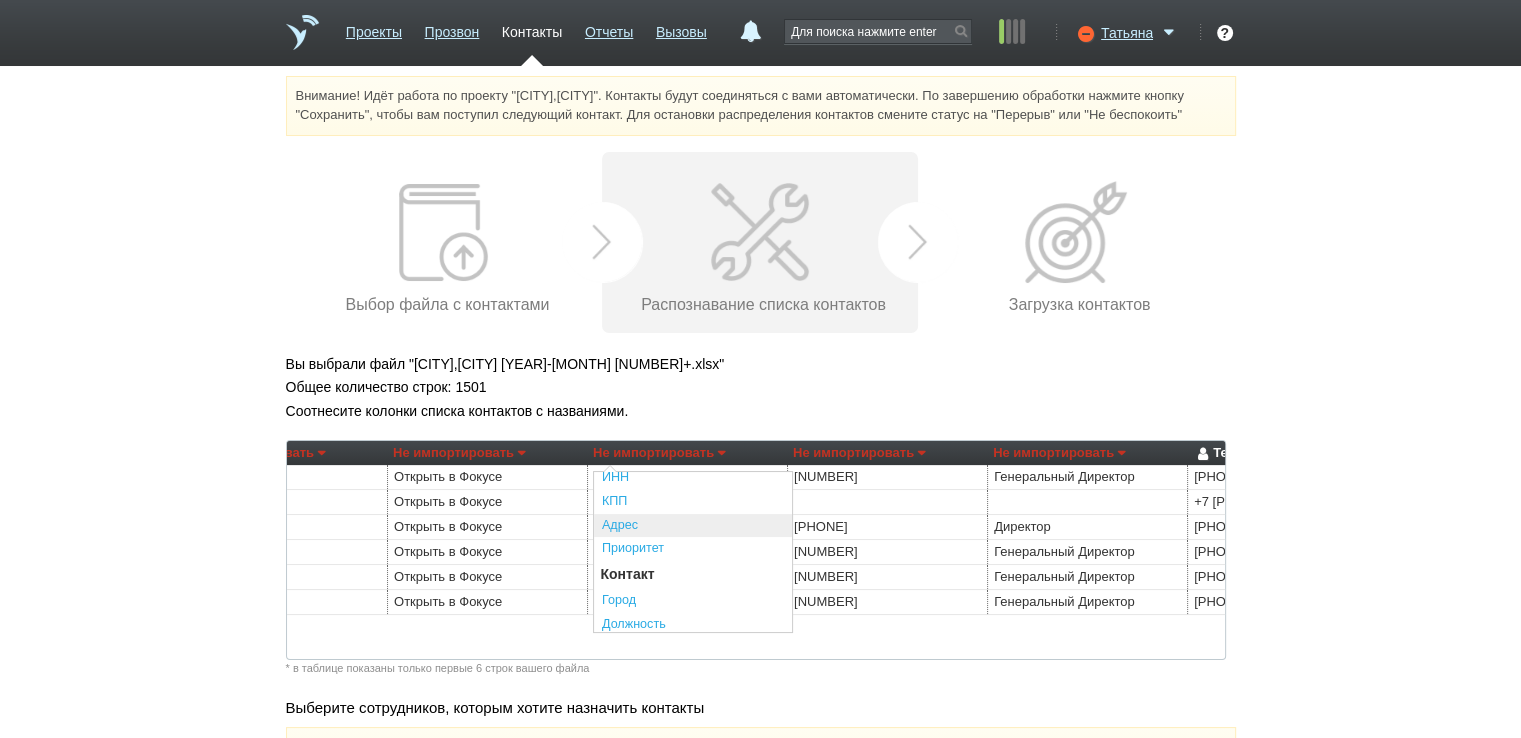 scroll, scrollTop: 300, scrollLeft: 0, axis: vertical 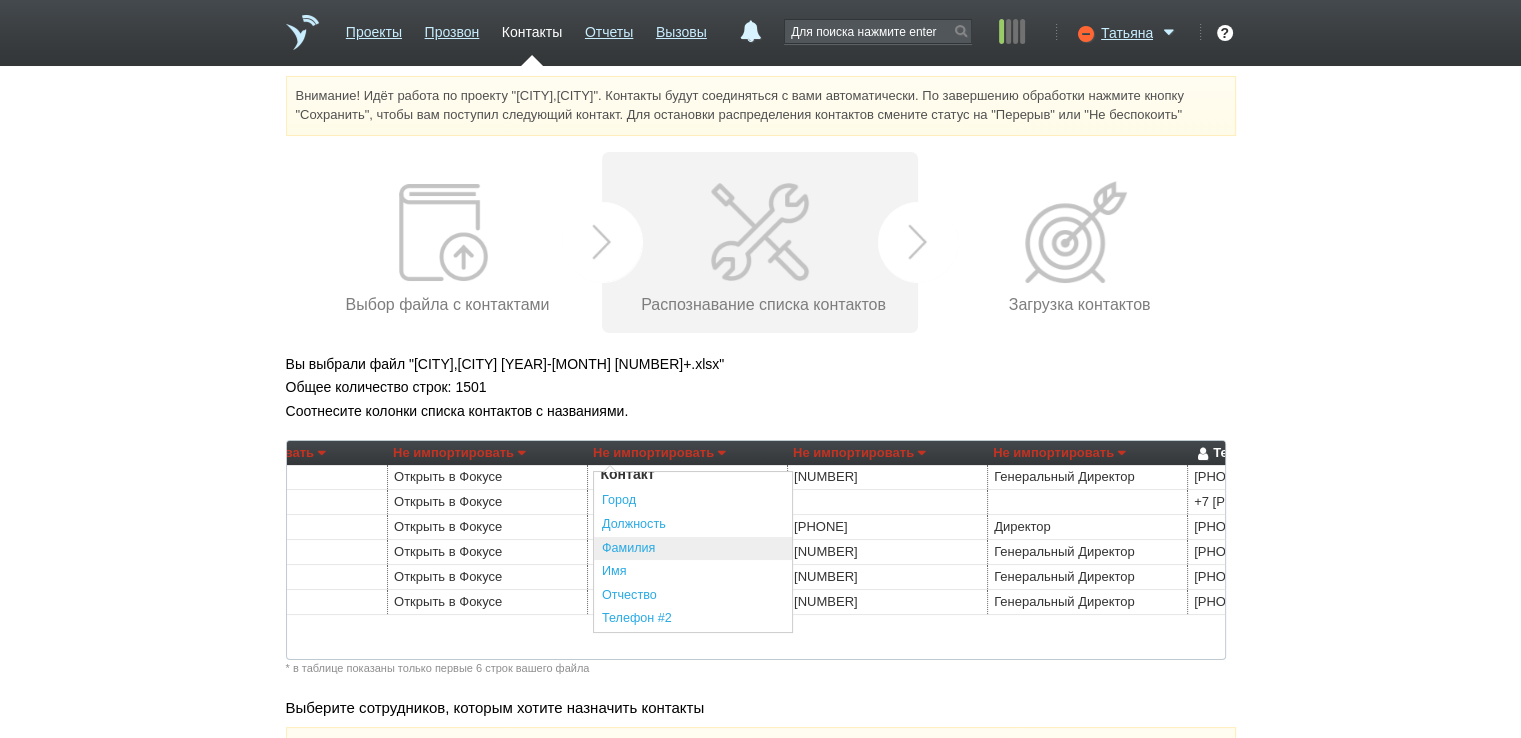 click on "Фамилия" at bounding box center [693, 549] 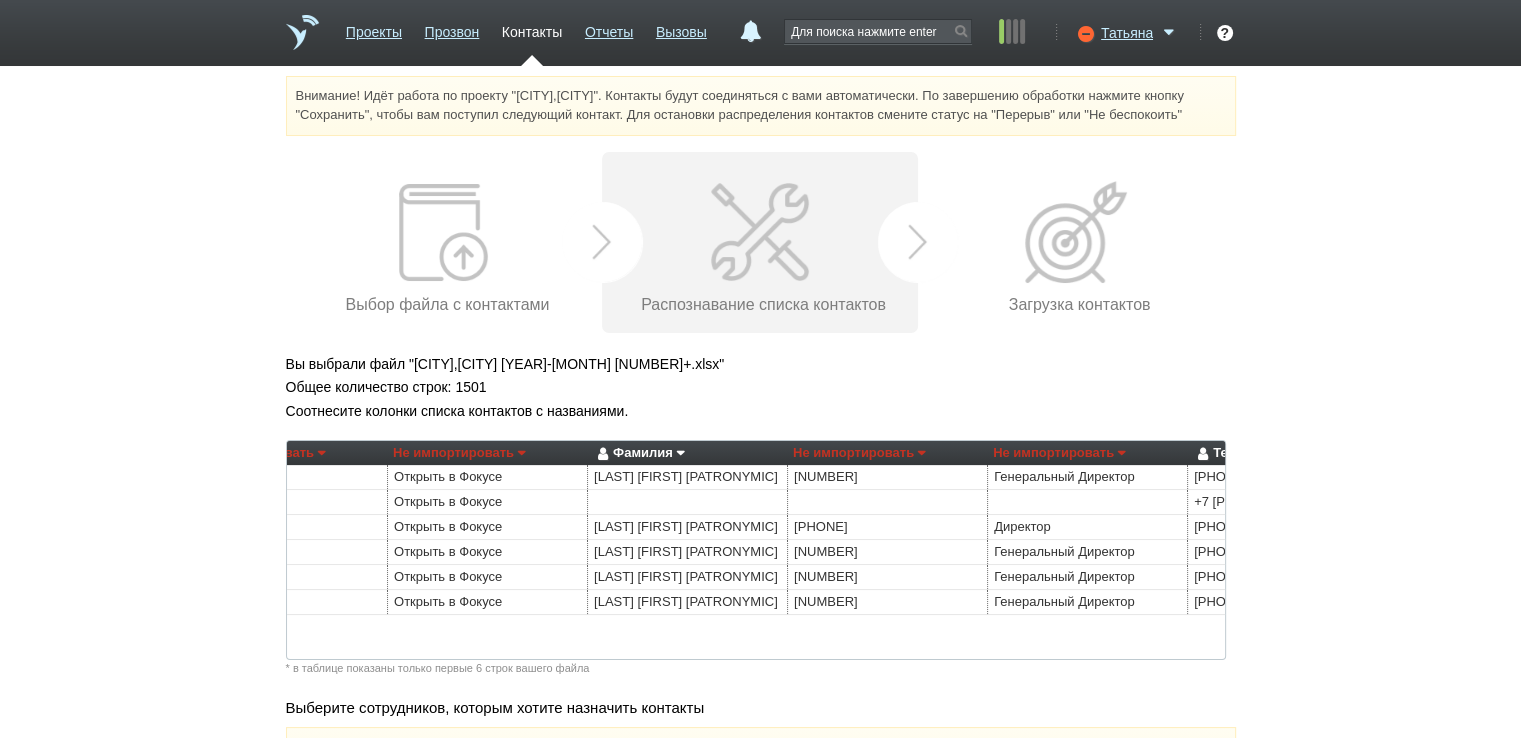 click on "Не импортировать" at bounding box center [1059, 453] 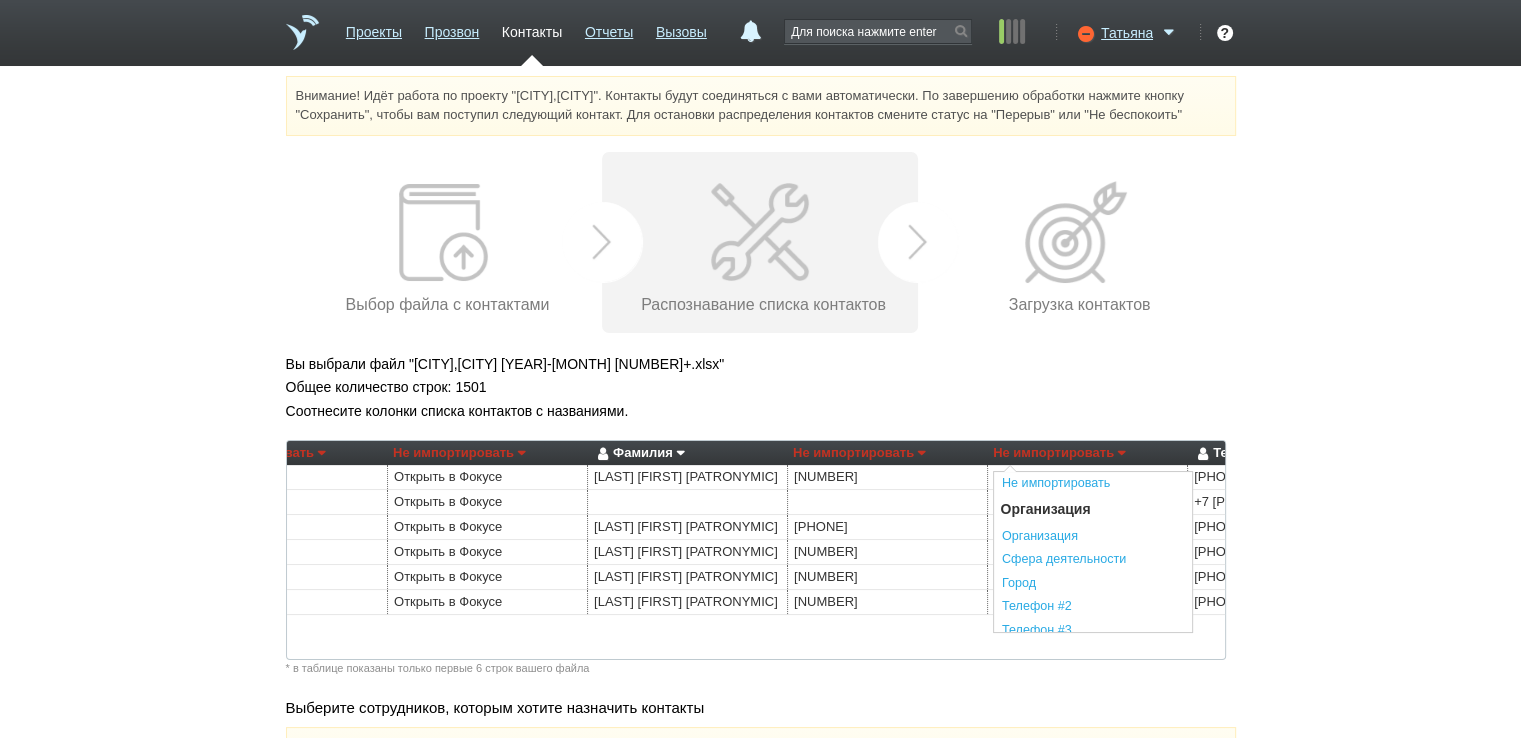 scroll, scrollTop: 200, scrollLeft: 0, axis: vertical 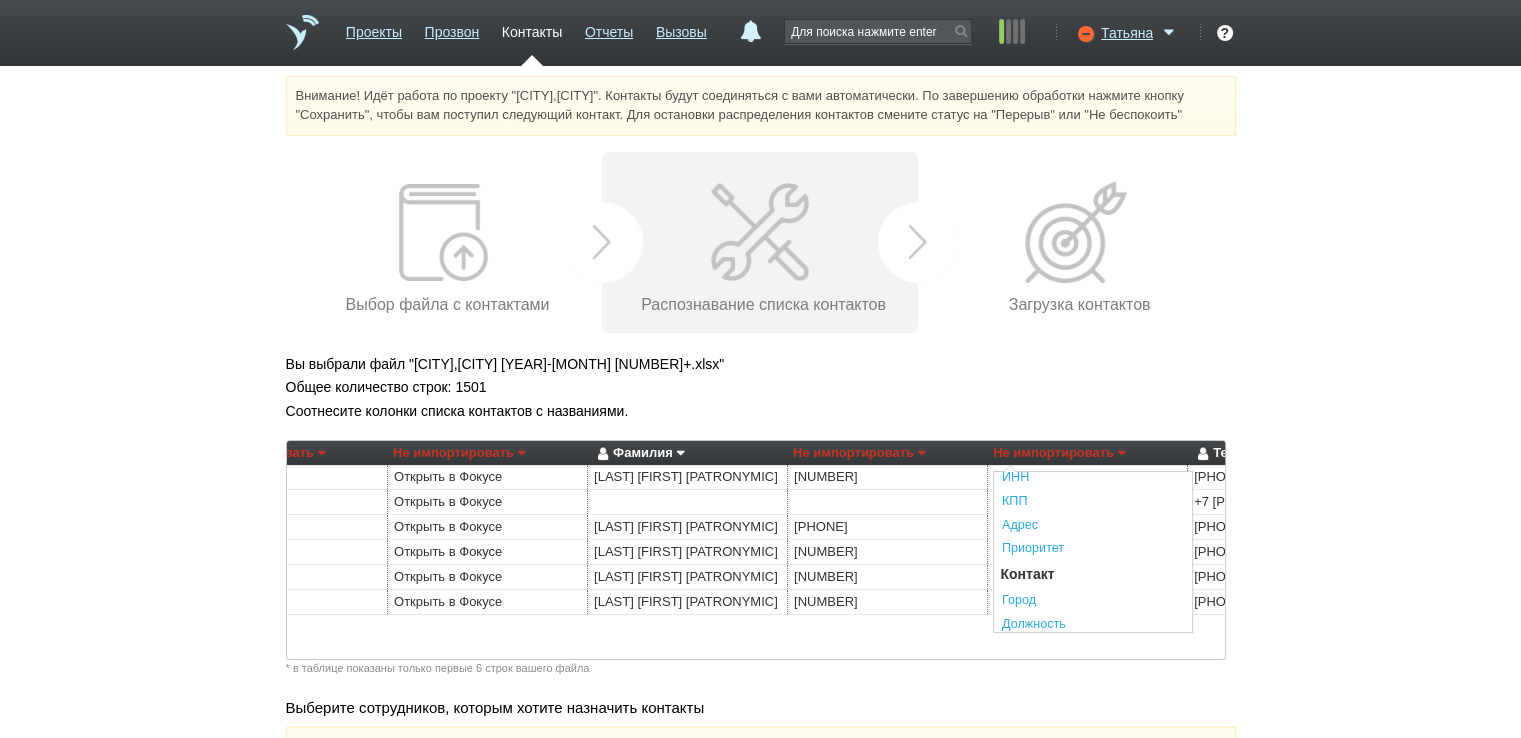 click on "Должность" at bounding box center (1093, 625) 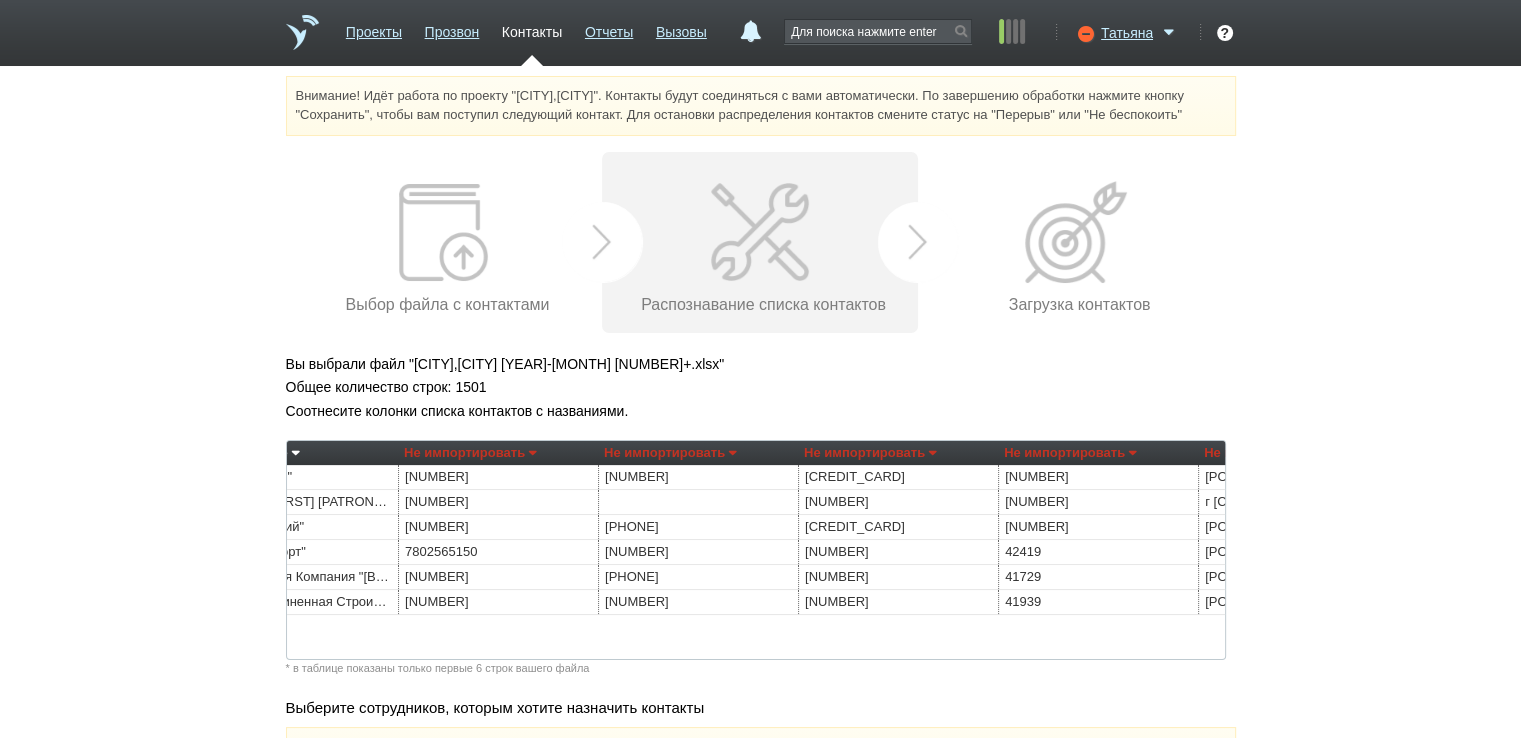scroll, scrollTop: 0, scrollLeft: 0, axis: both 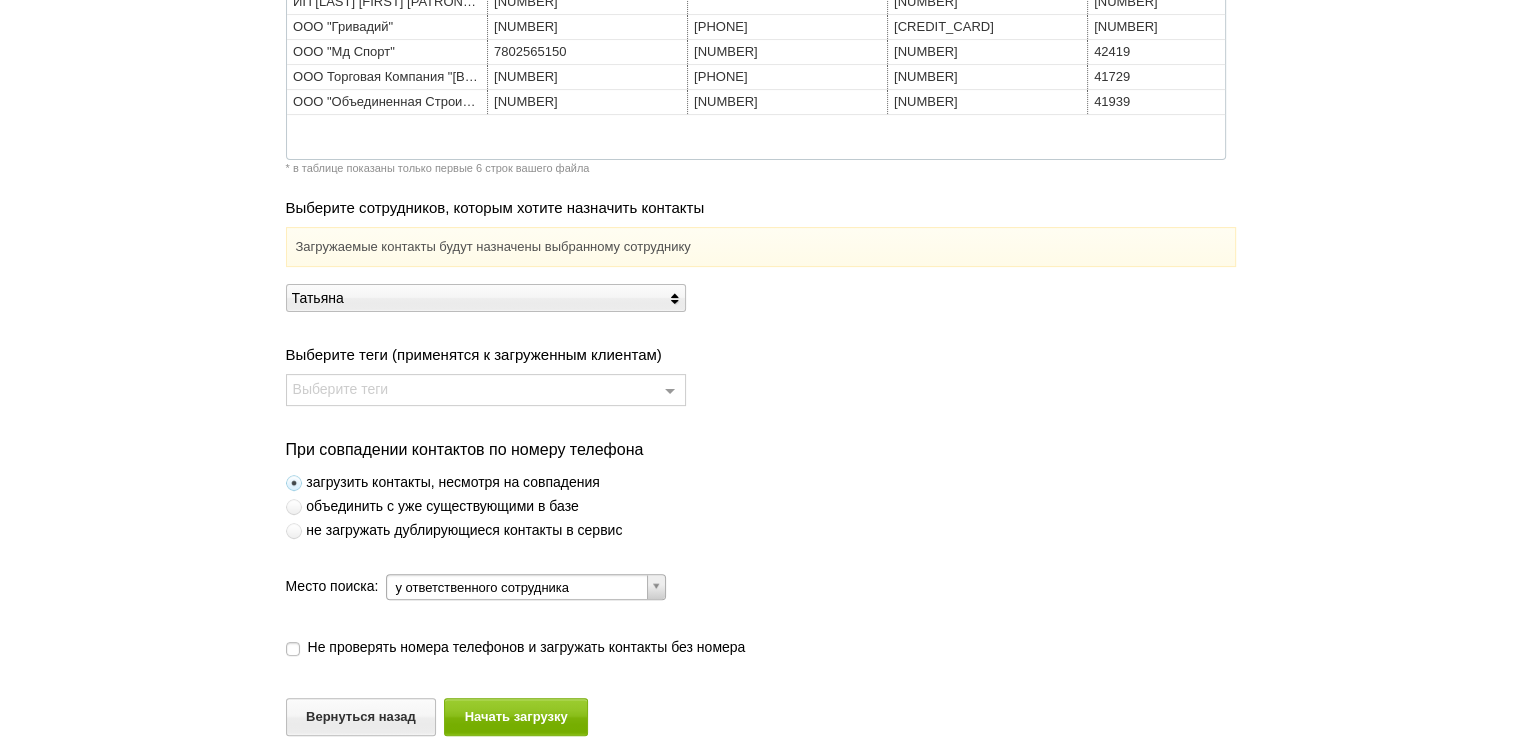 click at bounding box center [294, 531] 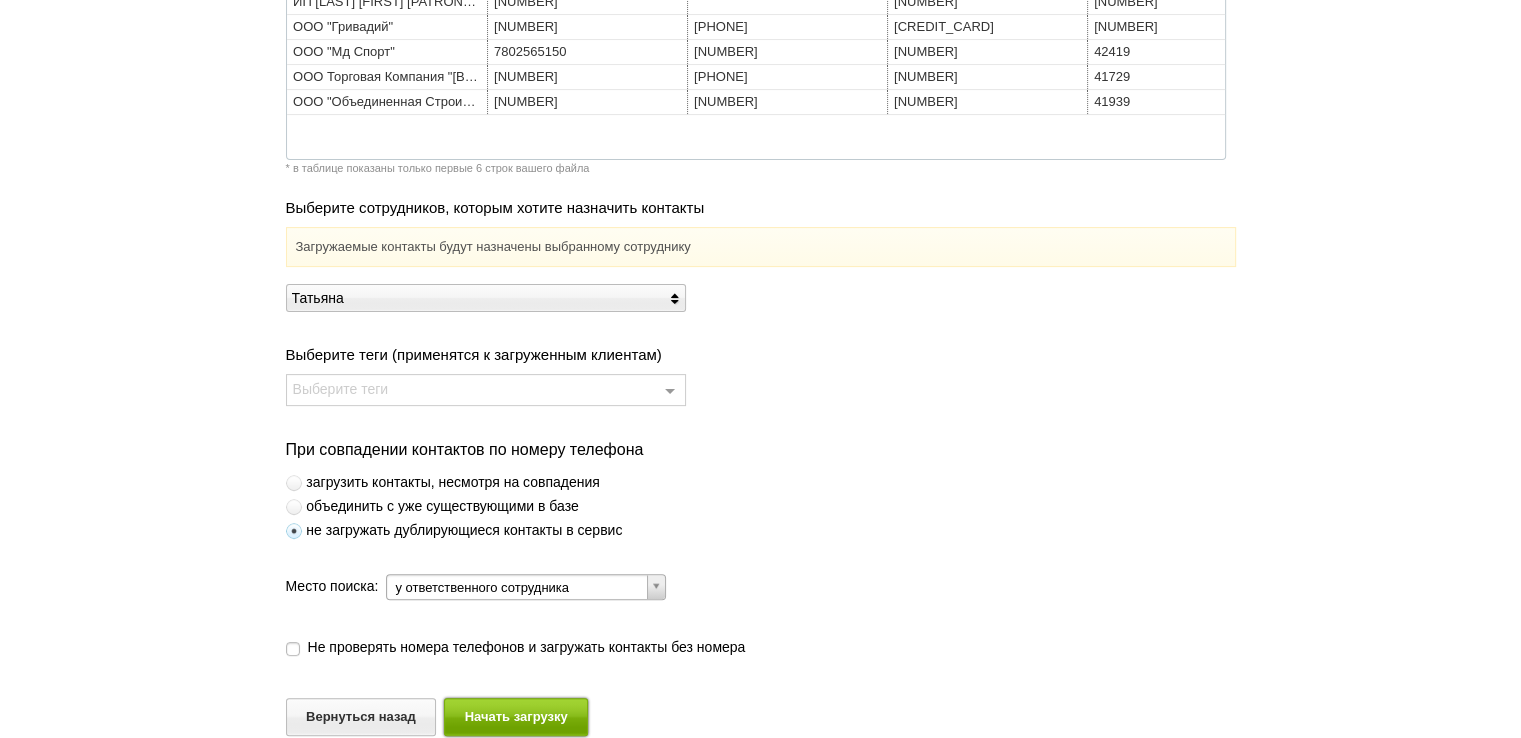 click on "Начать загрузку" at bounding box center [516, 716] 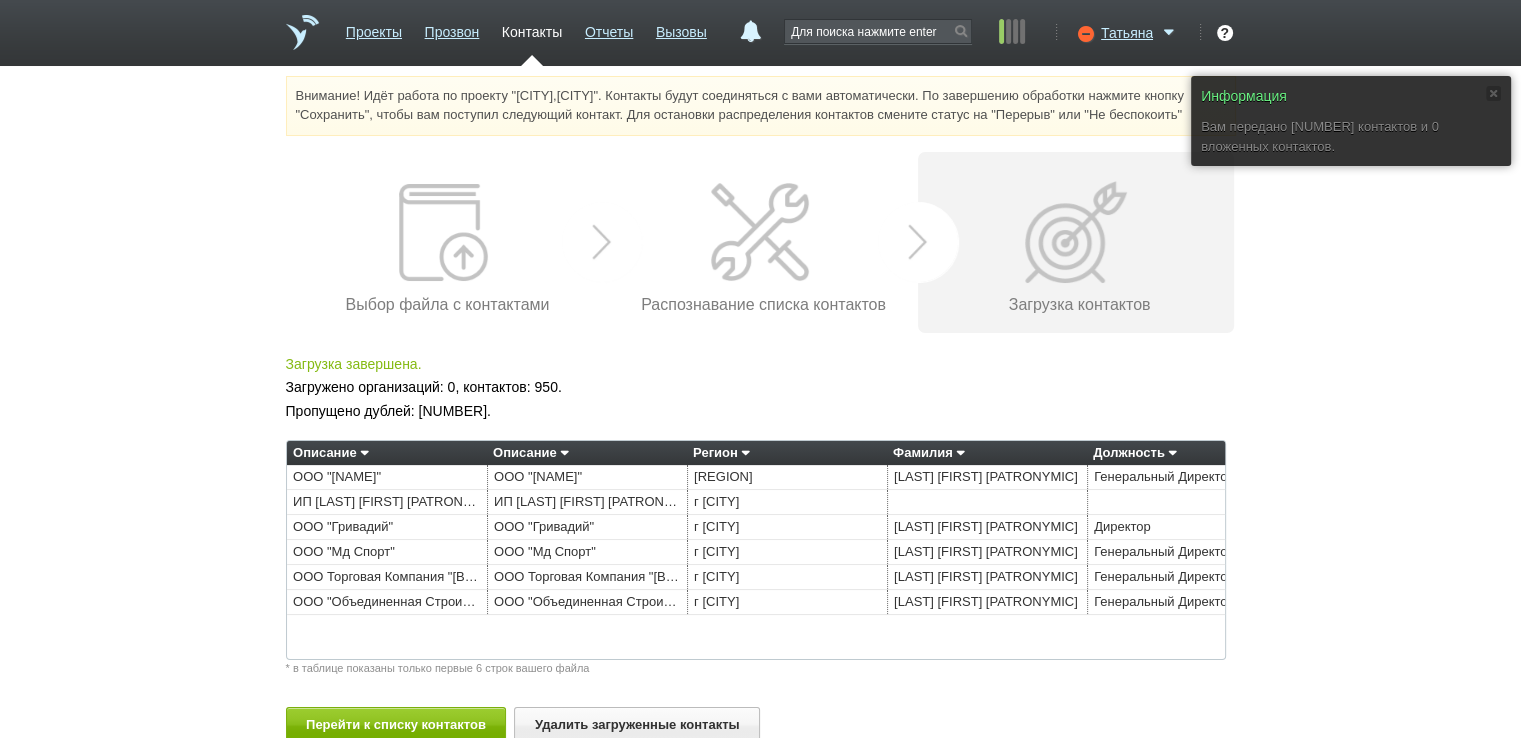 scroll, scrollTop: 36, scrollLeft: 0, axis: vertical 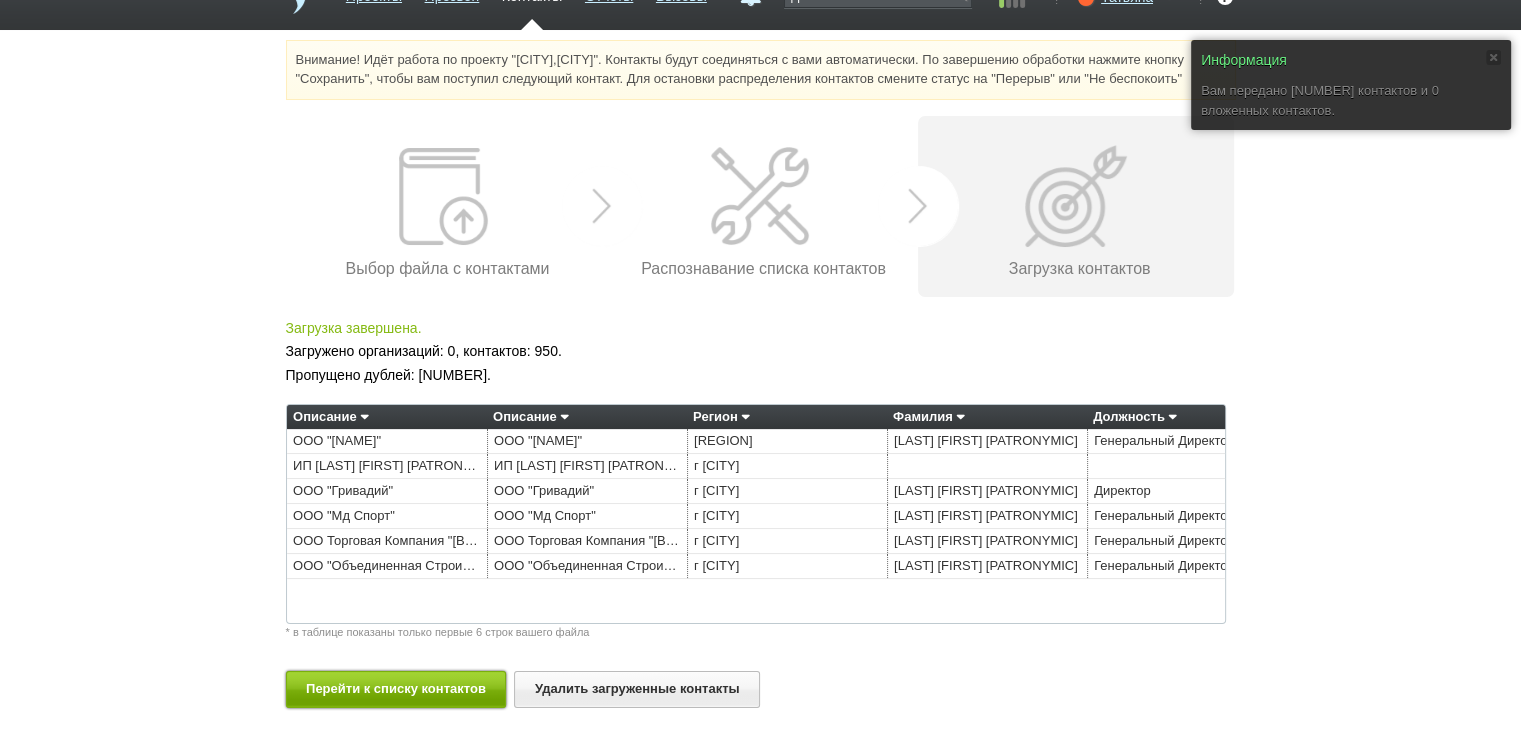 click on "Перейти к списку контактов" at bounding box center [396, 689] 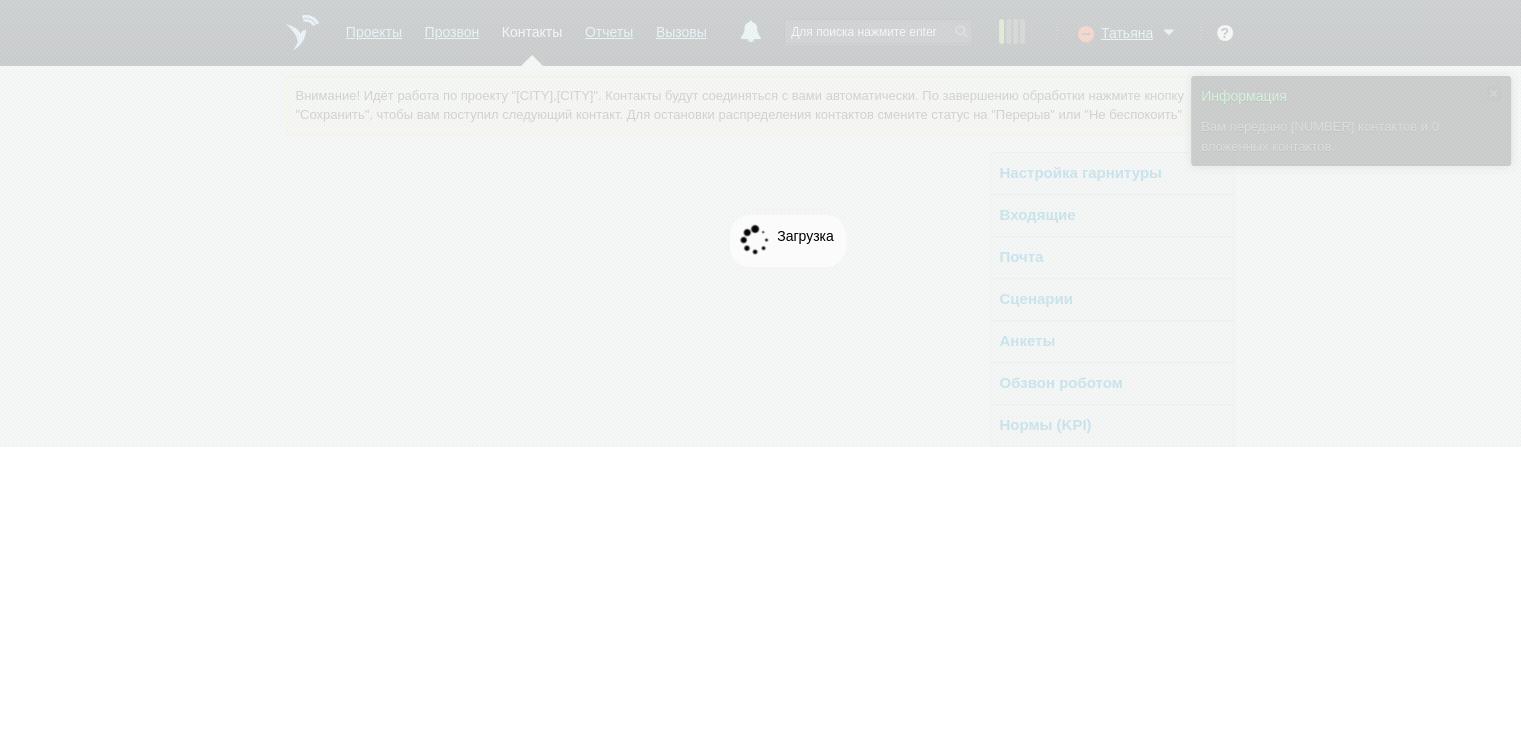 scroll, scrollTop: 0, scrollLeft: 0, axis: both 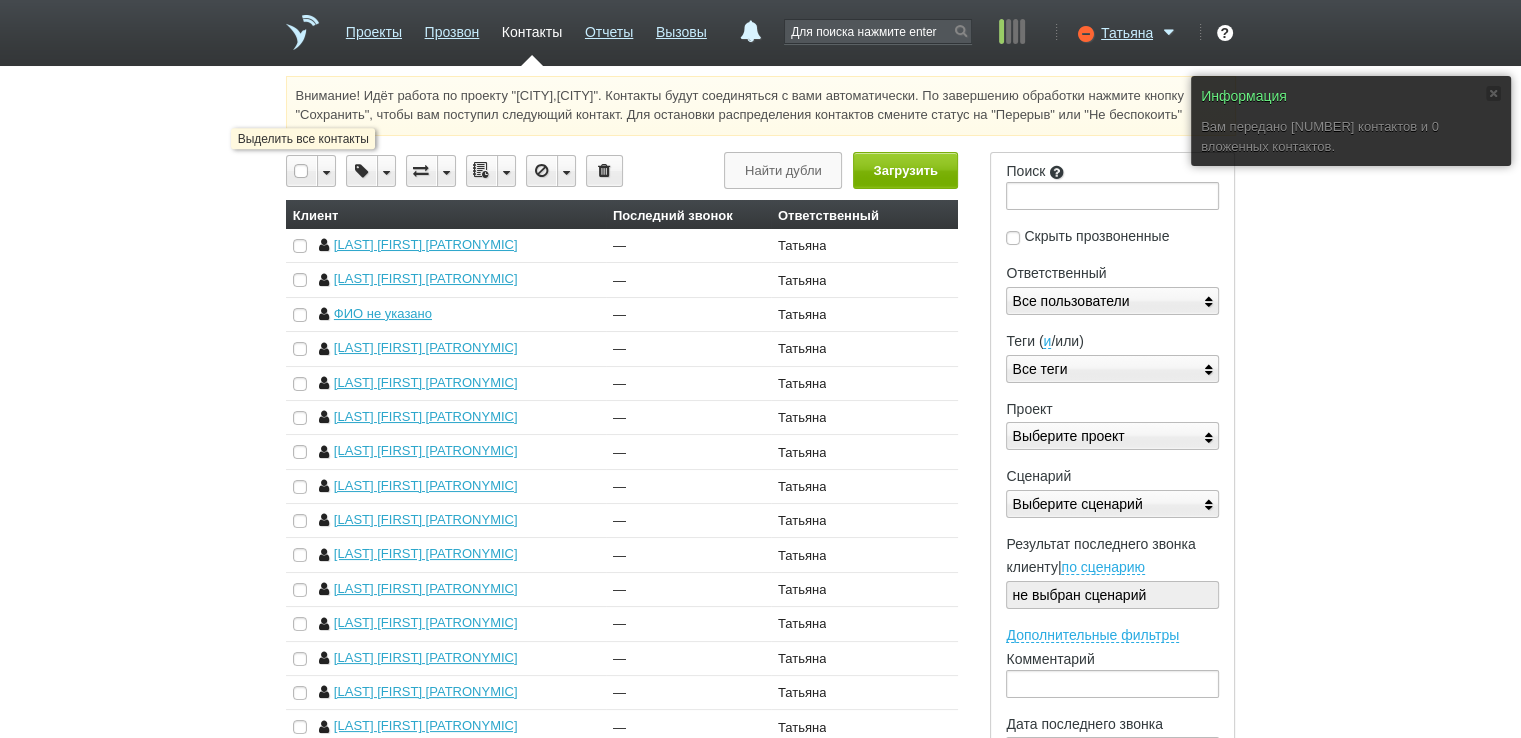 click at bounding box center (302, 171) 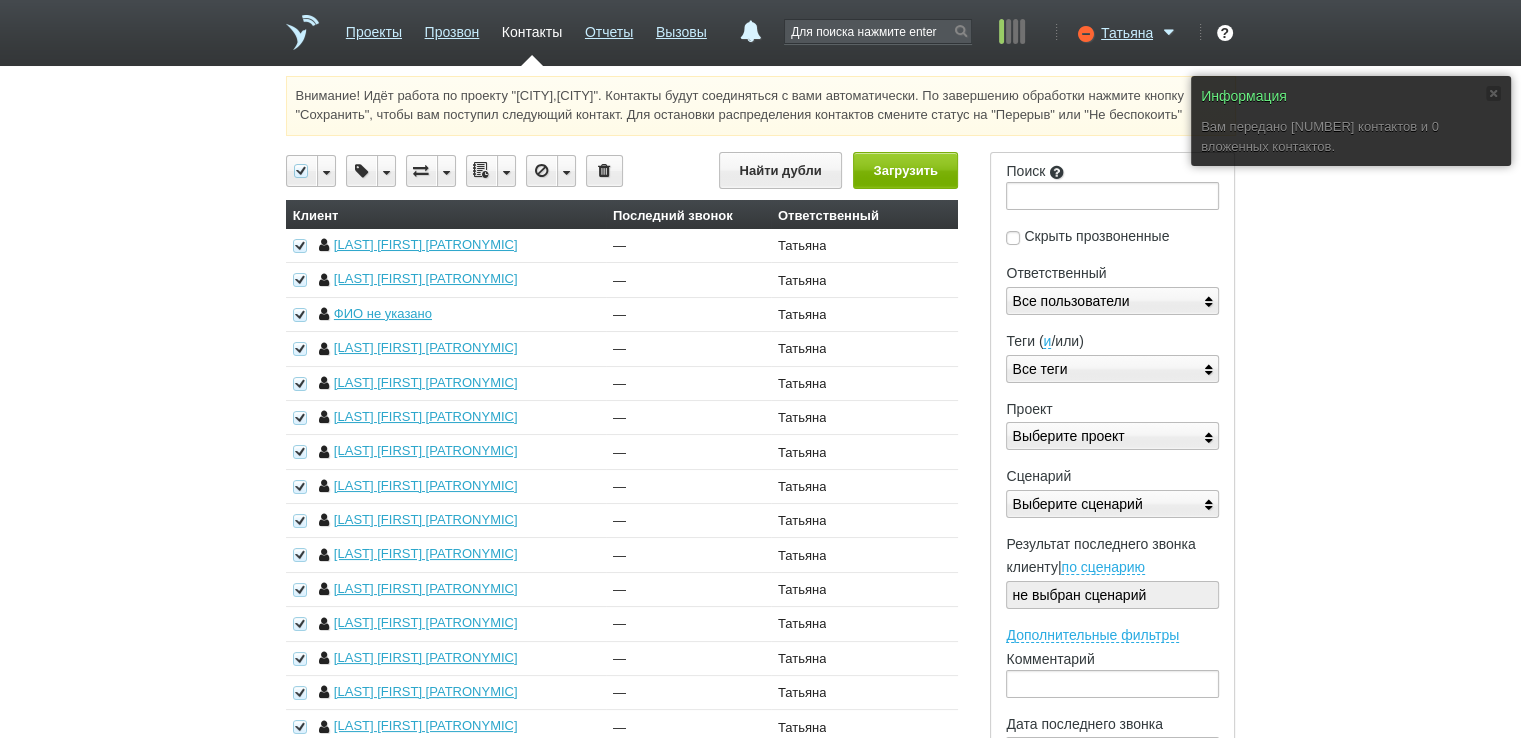 click at bounding box center (506, 171) 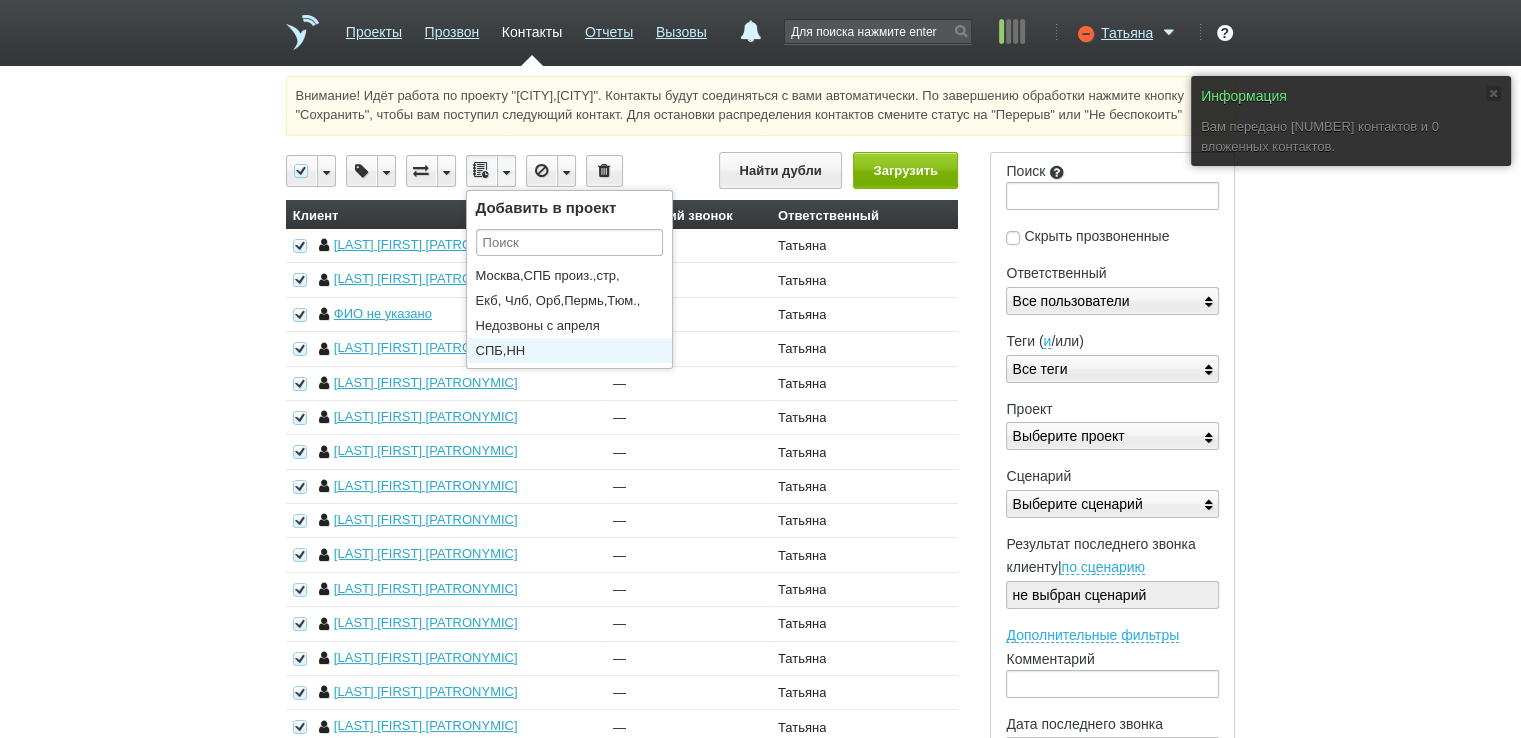 click on "СПБ,НН" at bounding box center [574, 350] 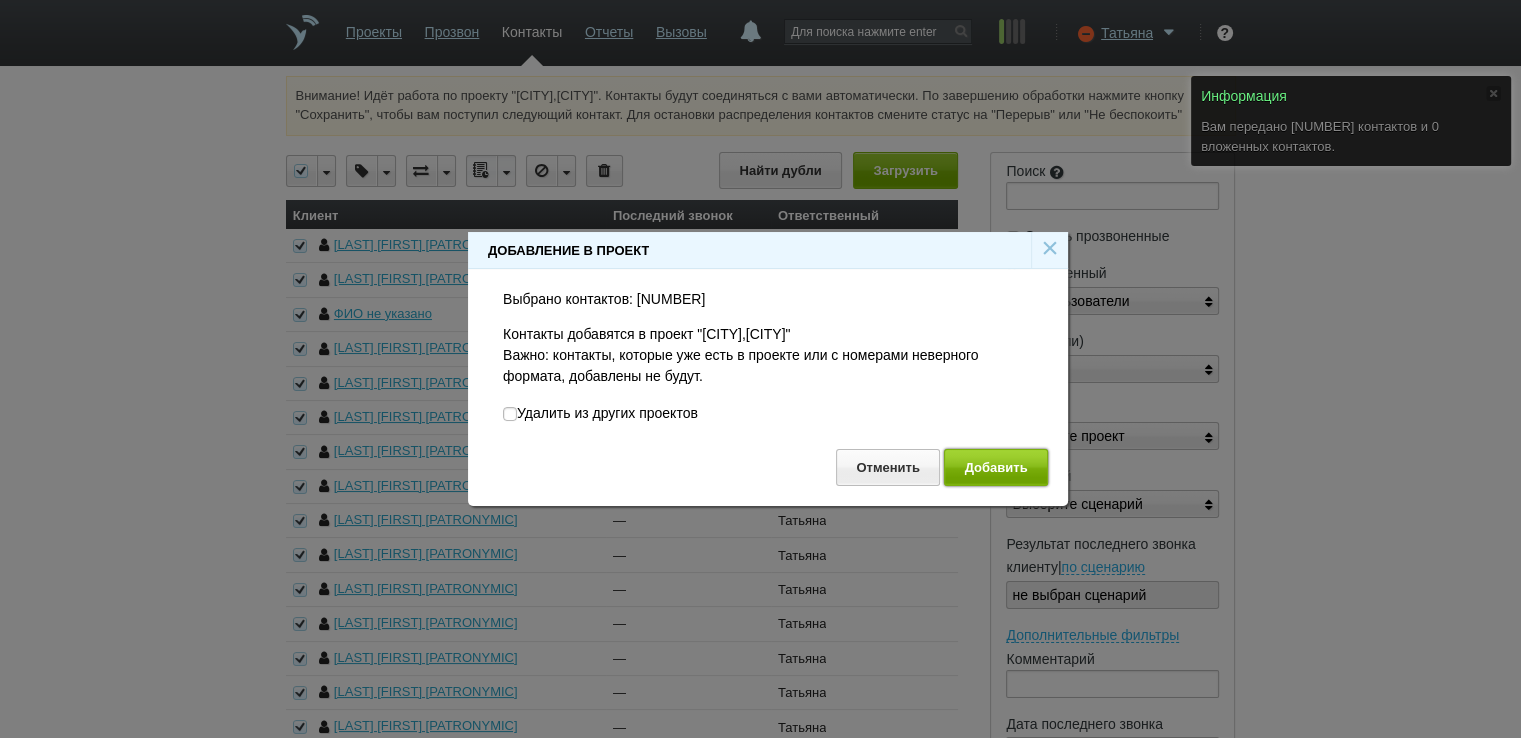 click on "Добавить" at bounding box center (996, 467) 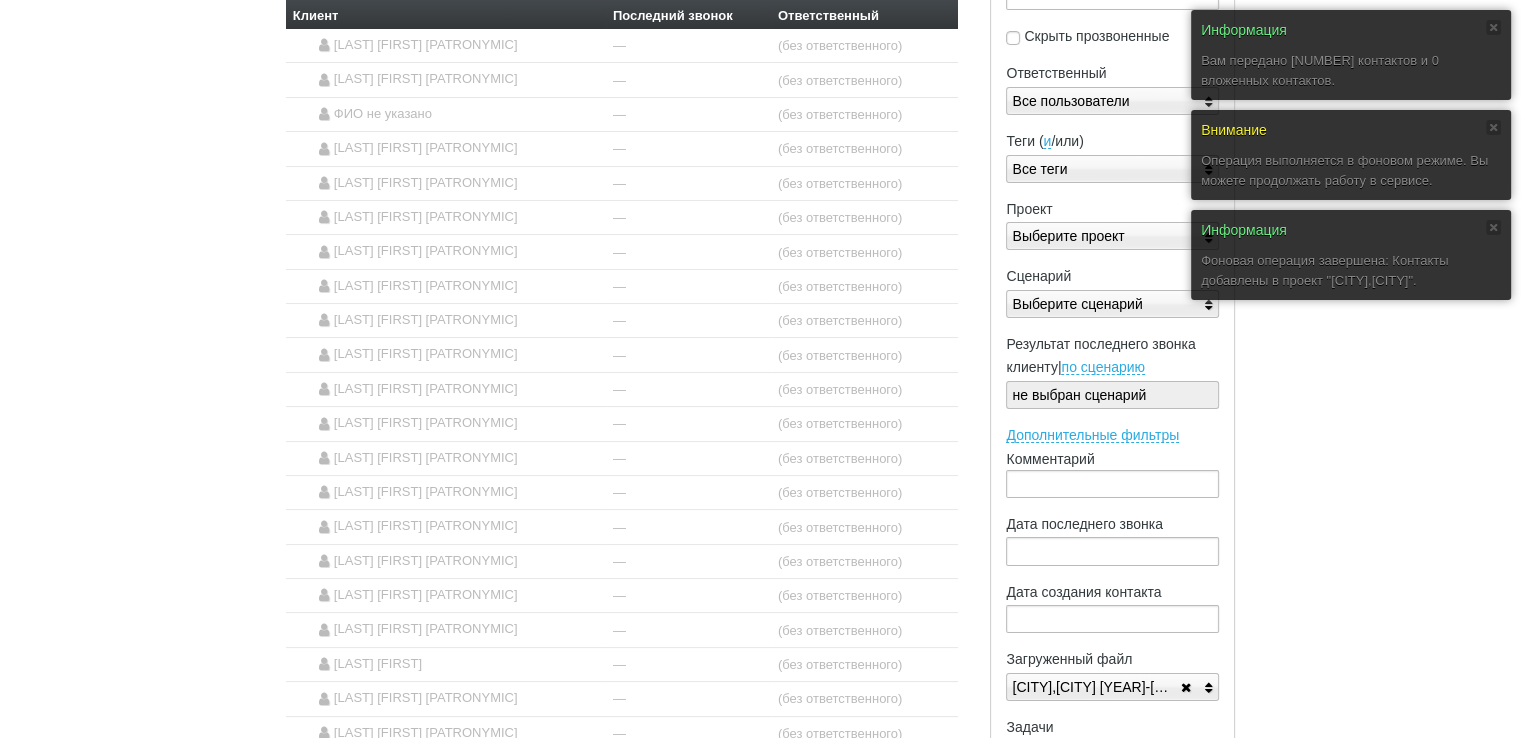 scroll, scrollTop: 0, scrollLeft: 0, axis: both 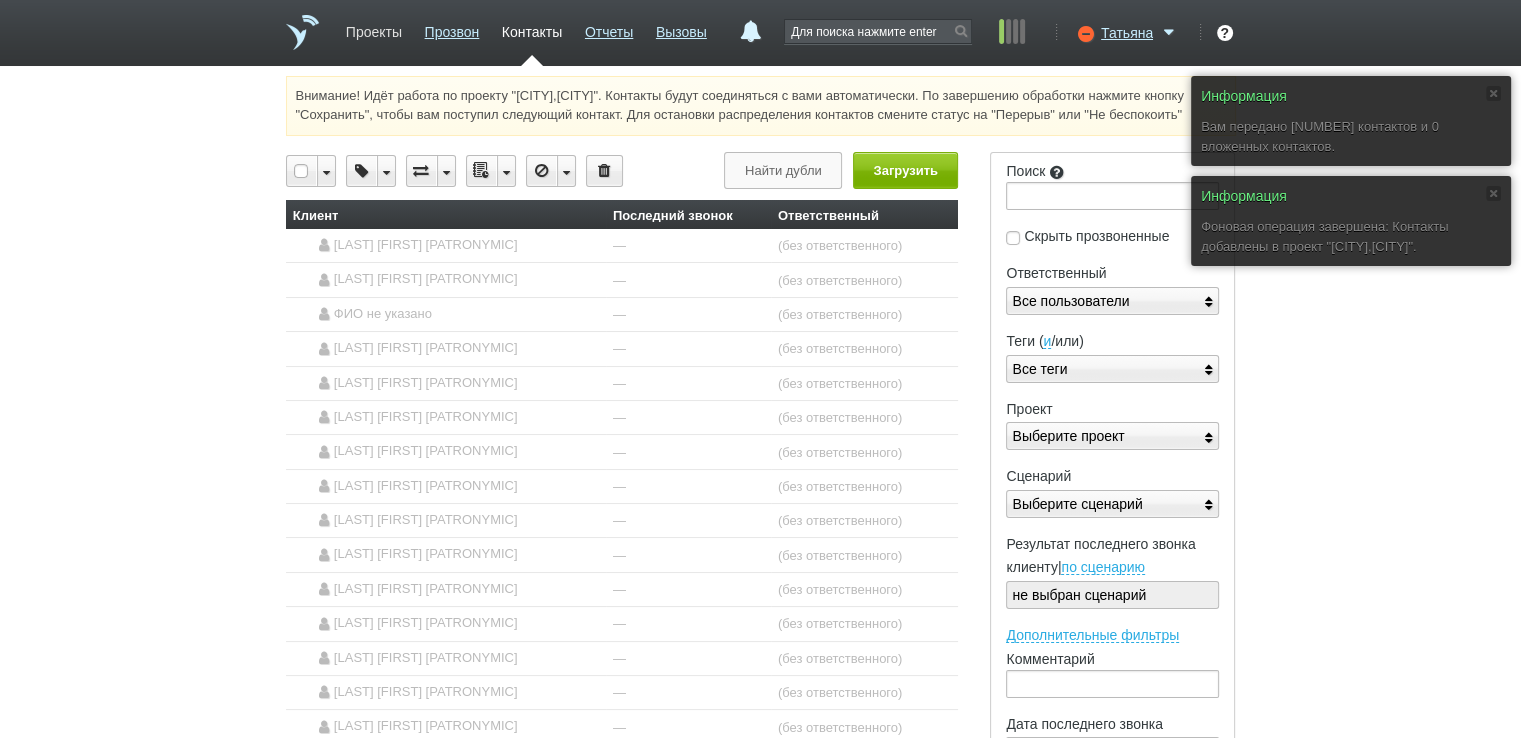 click on "Проекты" at bounding box center (374, 28) 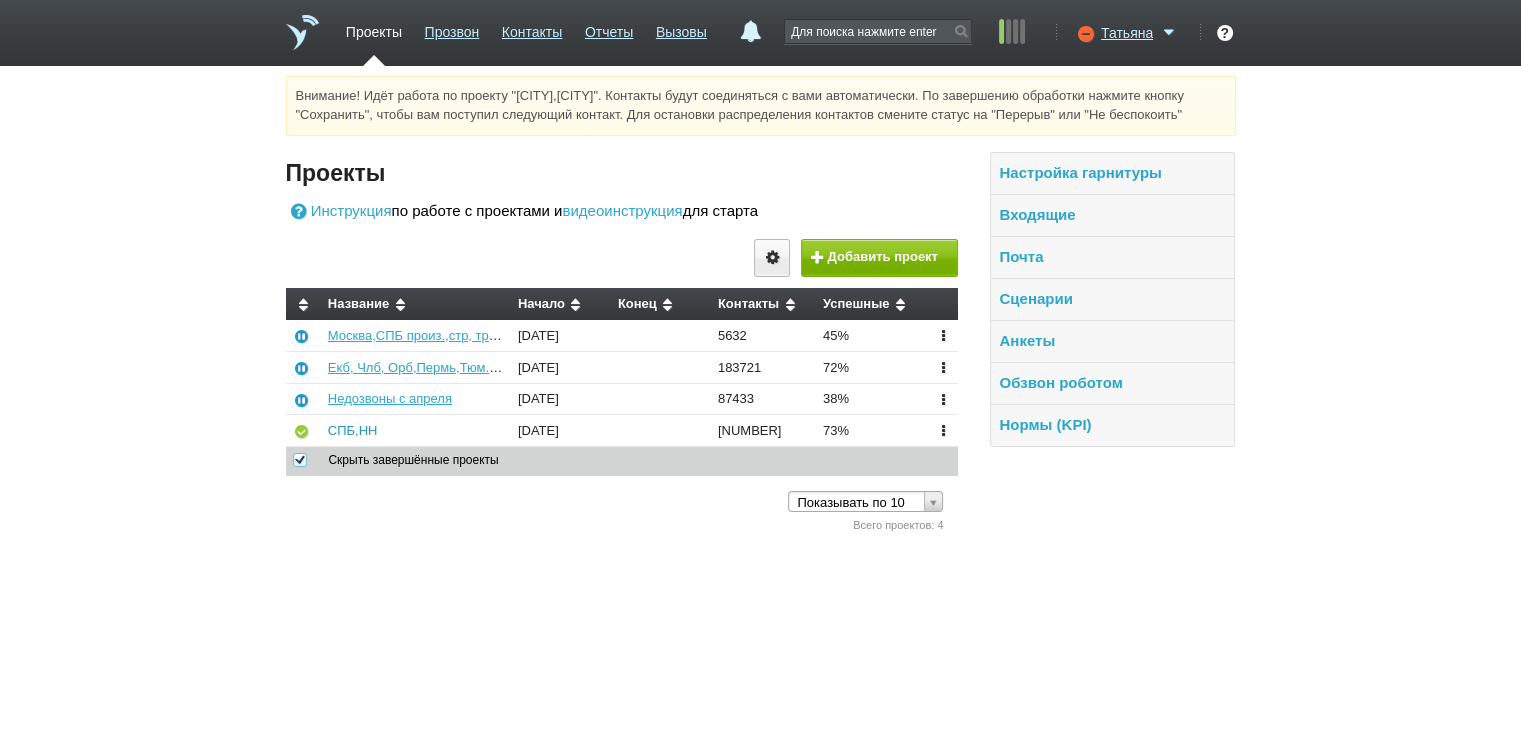 click on "СПБ,НН" at bounding box center [353, 430] 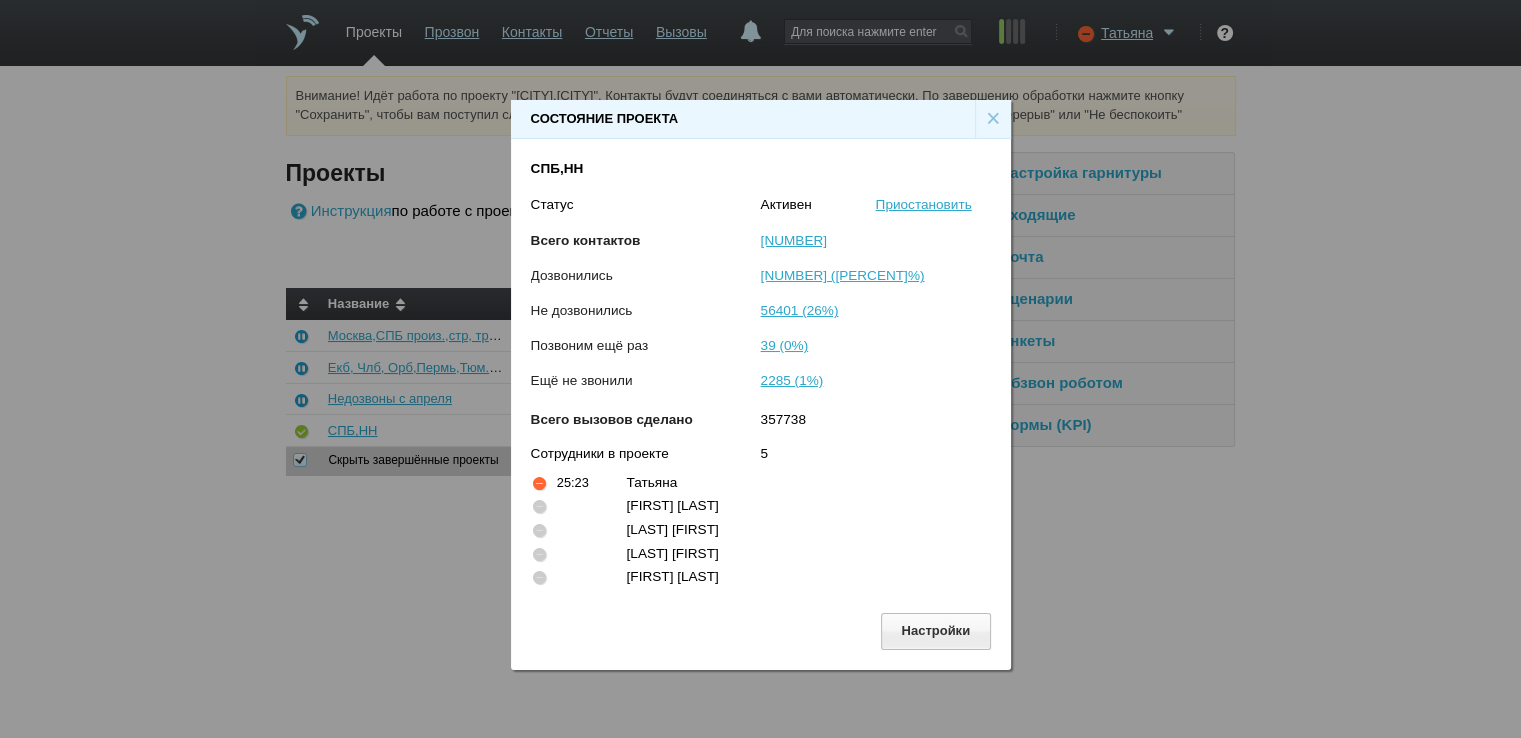 click on "×" at bounding box center [993, 119] 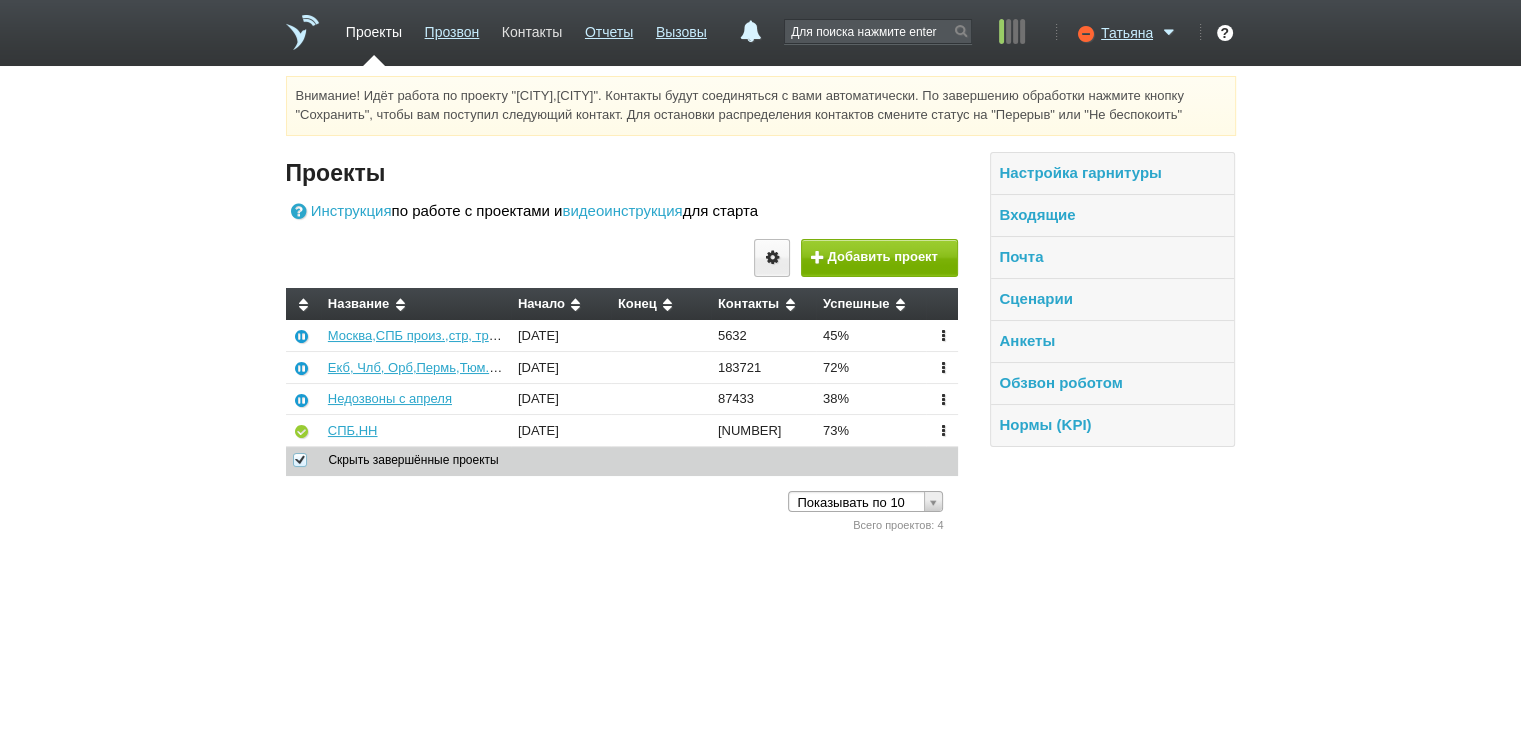 click on "Контакты" at bounding box center [532, 28] 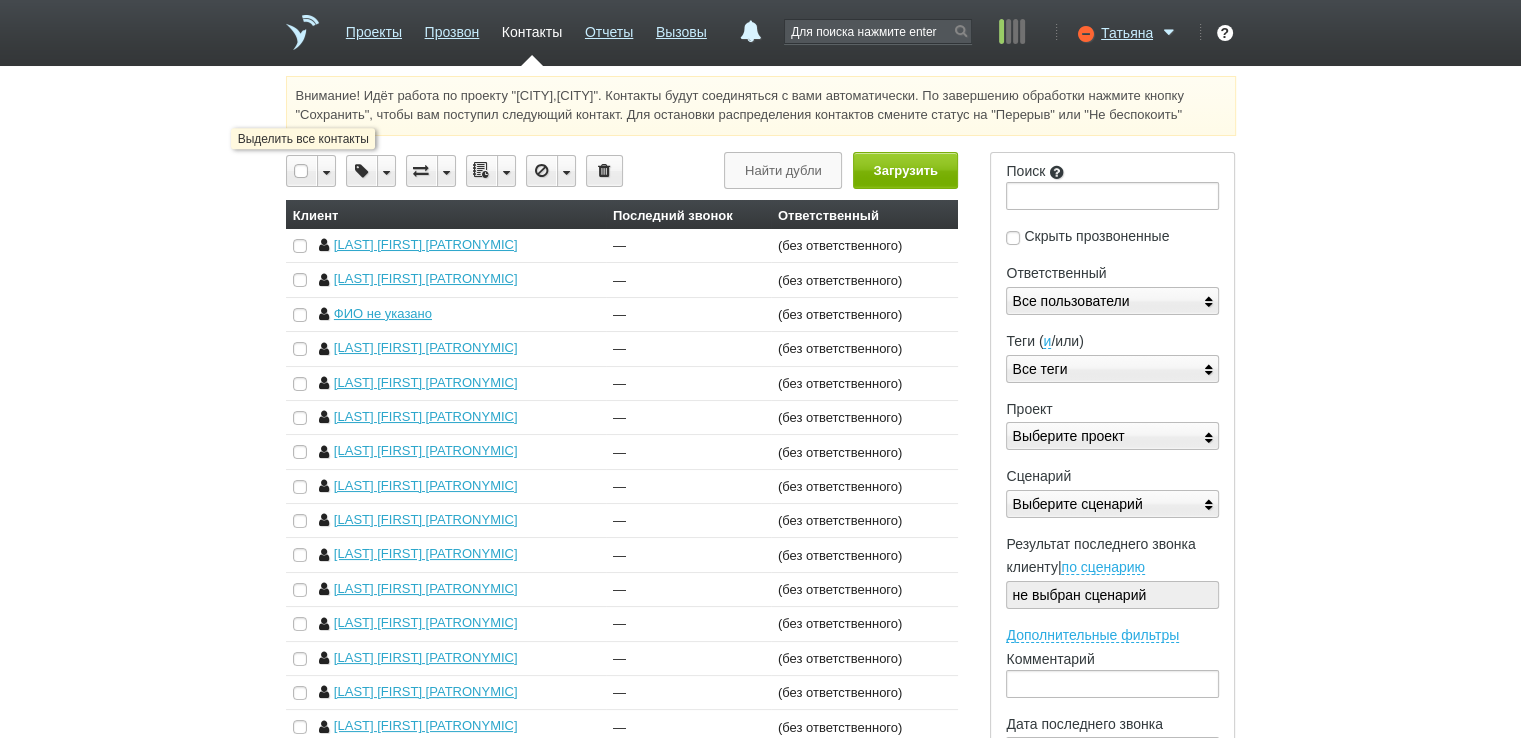 click at bounding box center [302, 171] 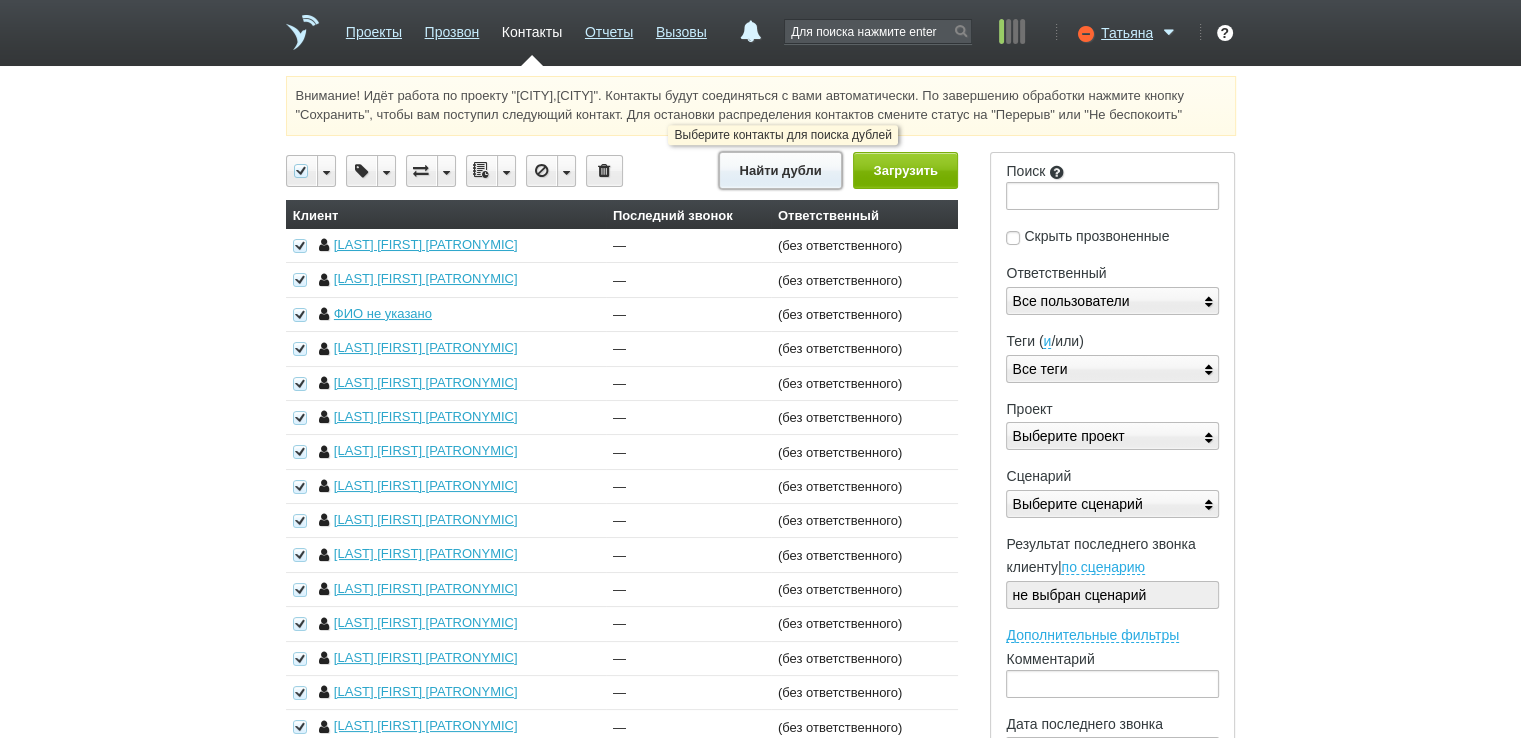 click on "Найти дубли" at bounding box center [780, 170] 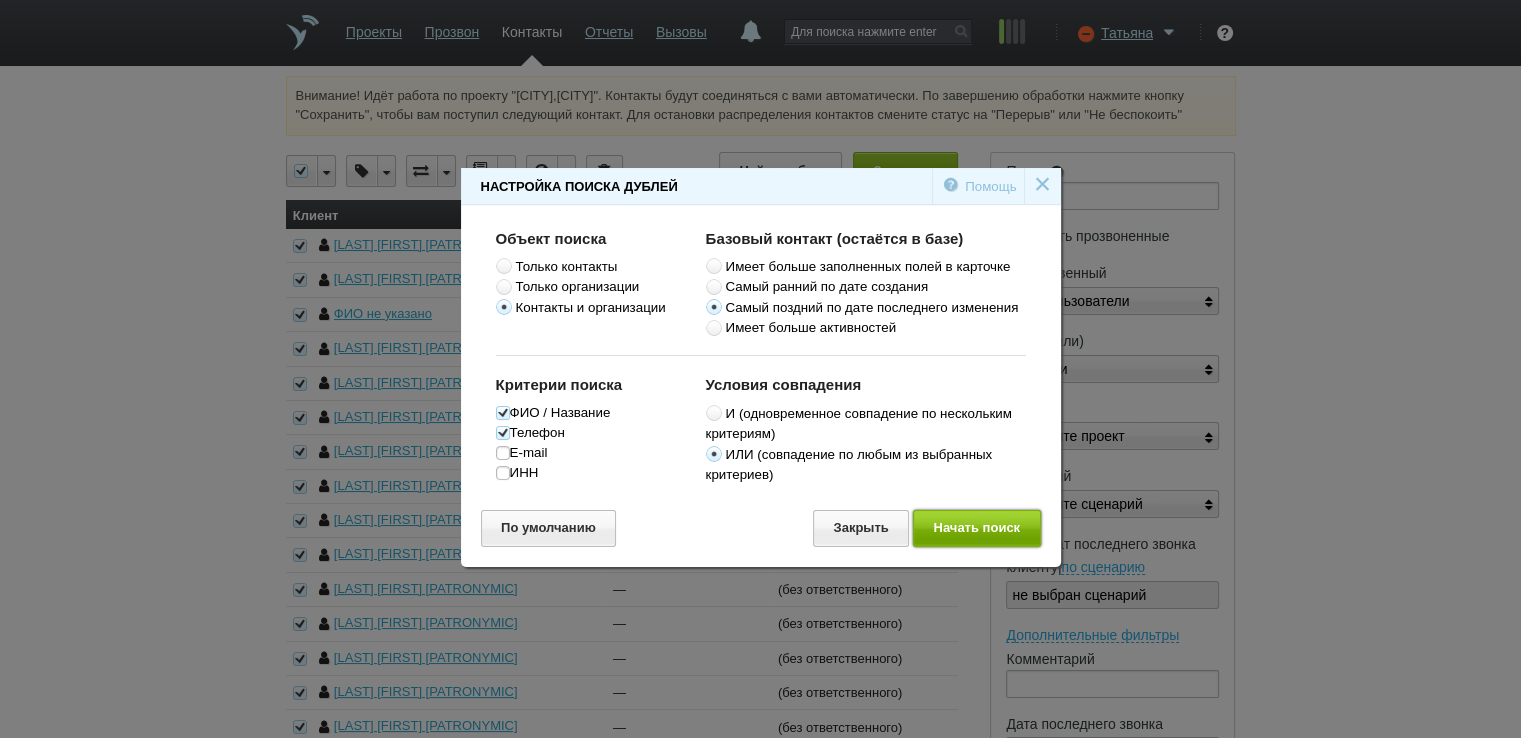 click on "Начать поиск" at bounding box center [977, 528] 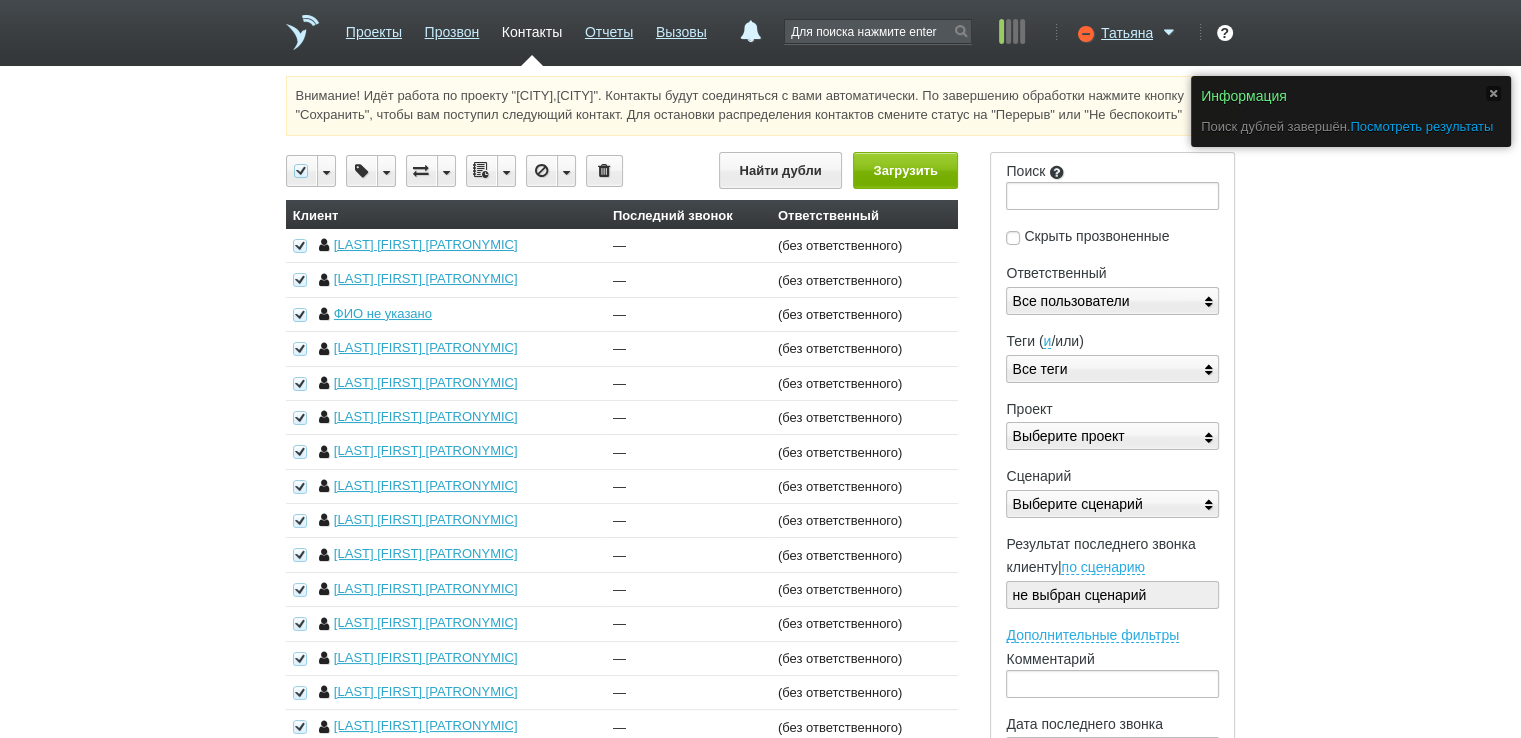 click on "Посмотреть результаты" at bounding box center [1421, 126] 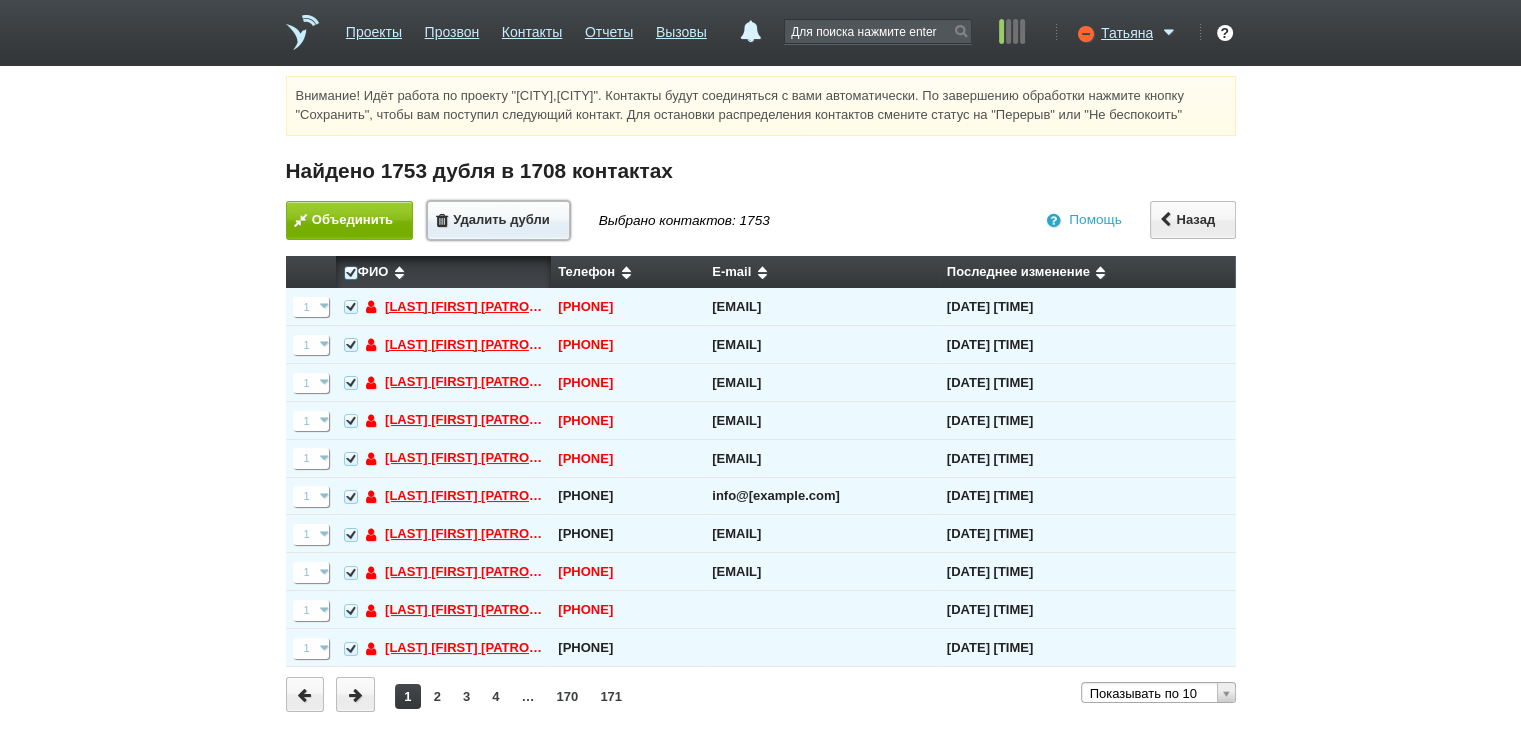 click on "Удалить дубли" at bounding box center (498, 220) 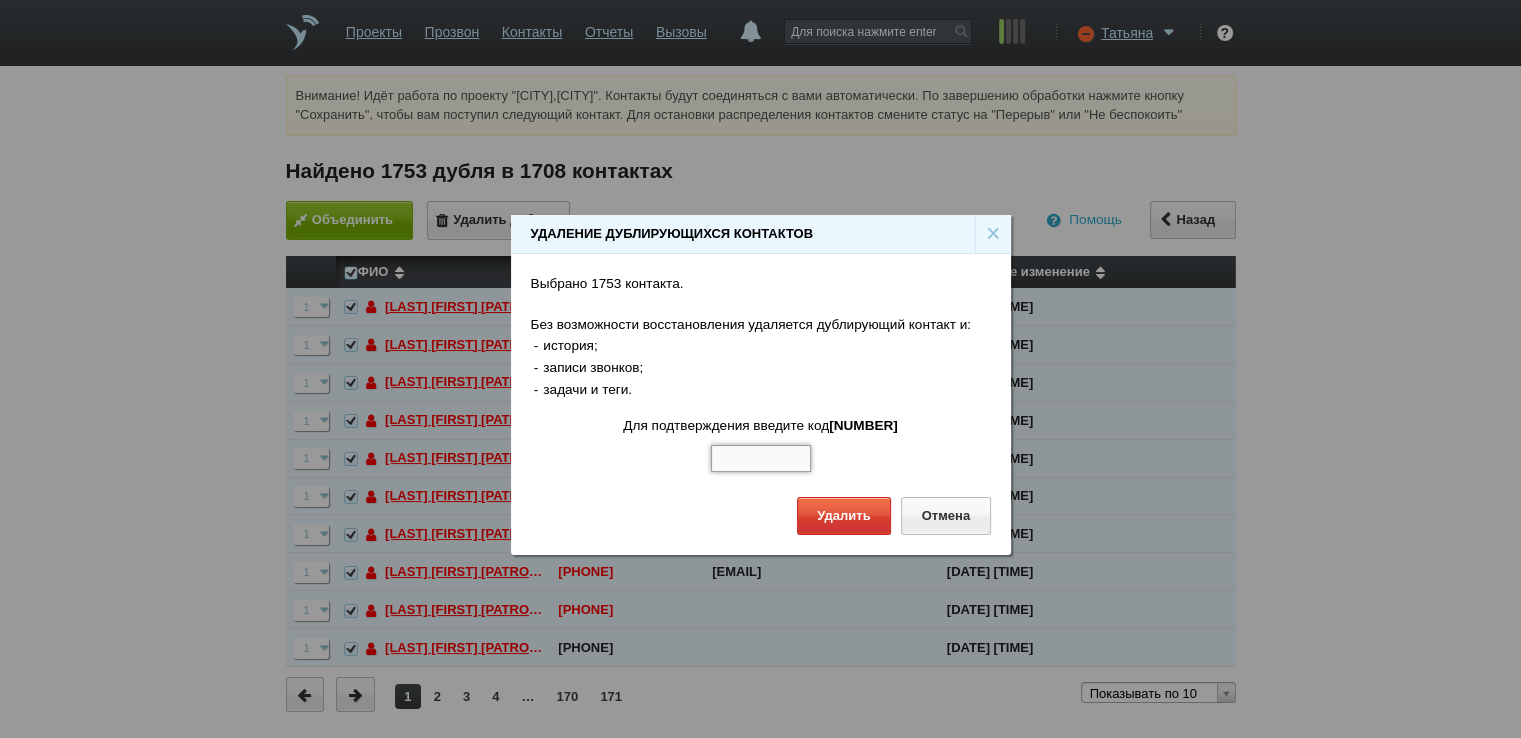 click at bounding box center (761, 459) 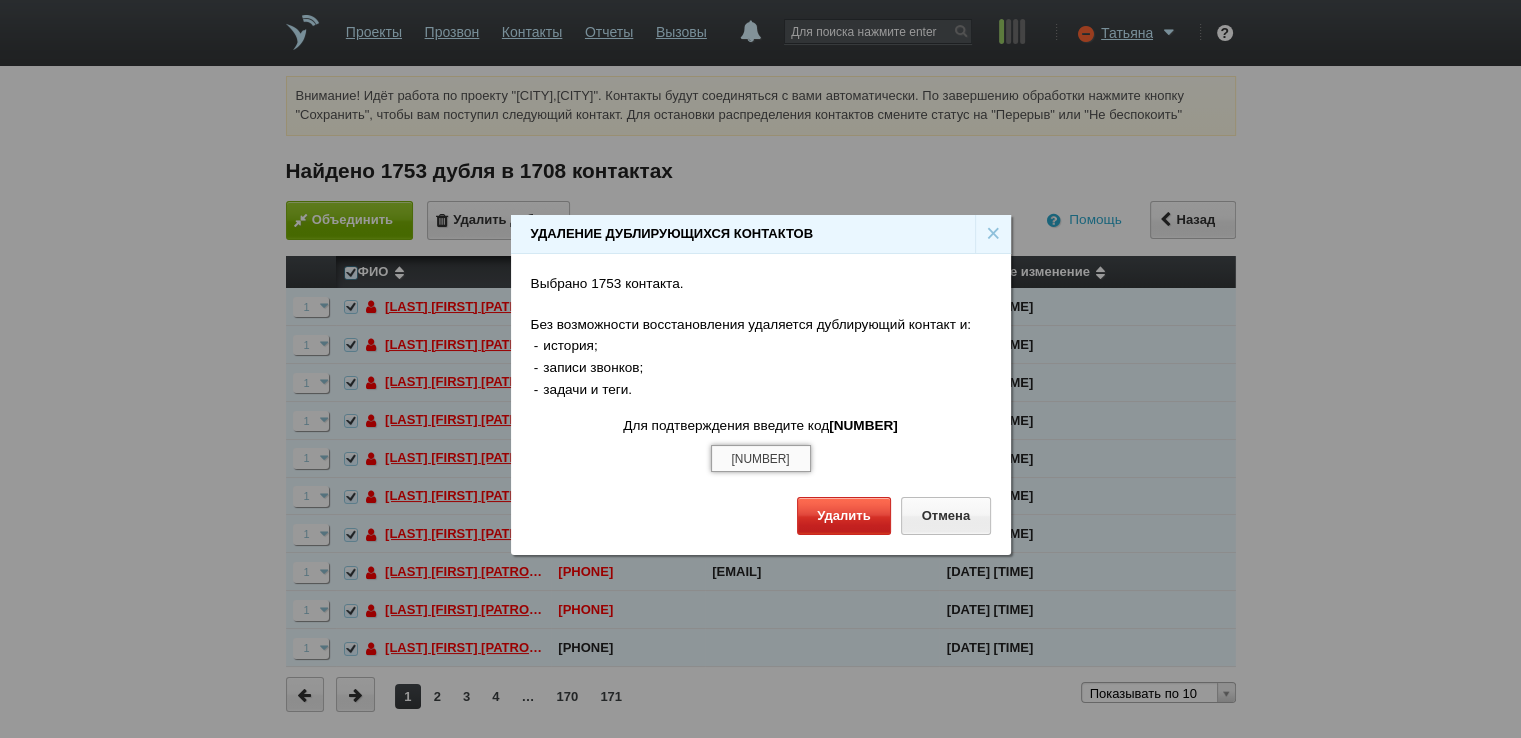 type on "3810" 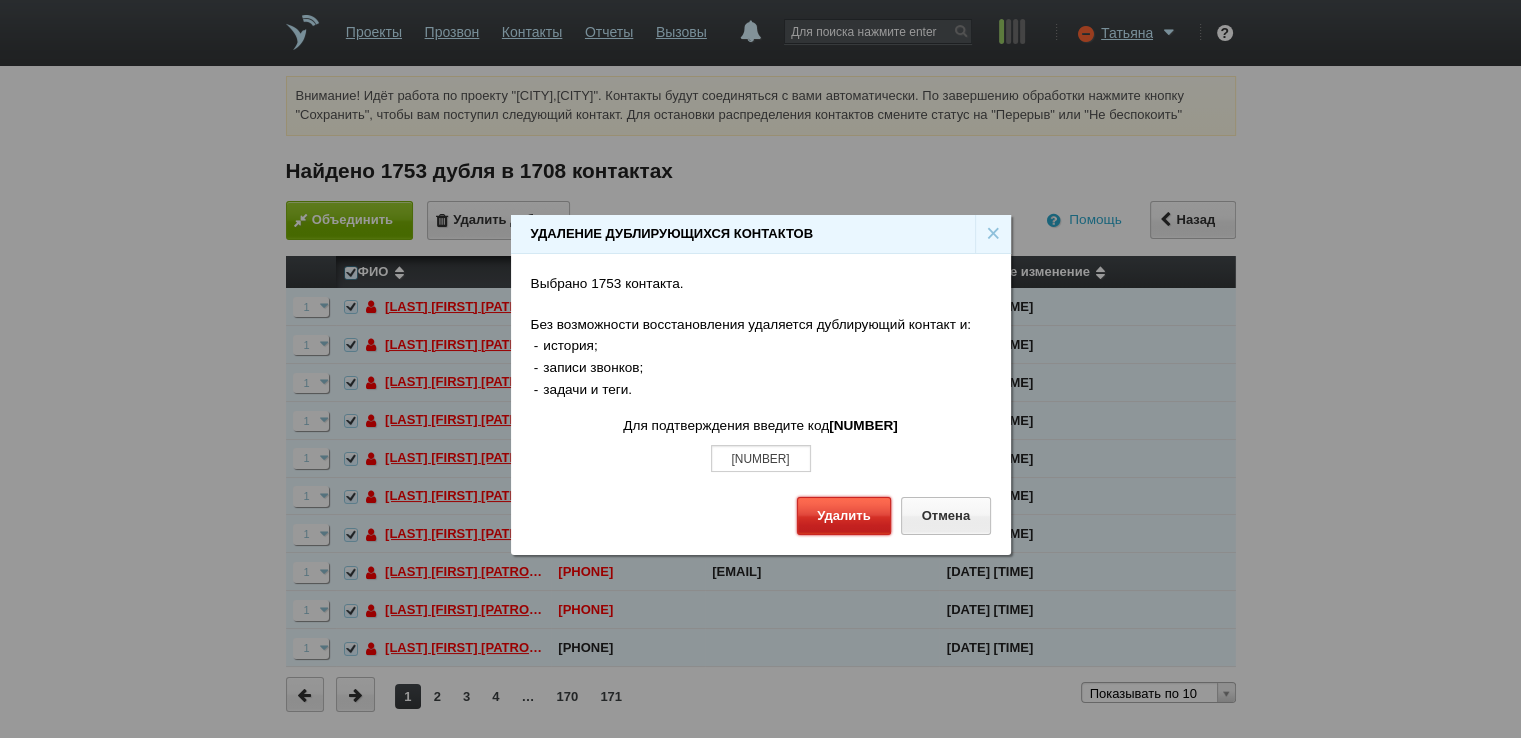 click on "Удалить" at bounding box center (844, 515) 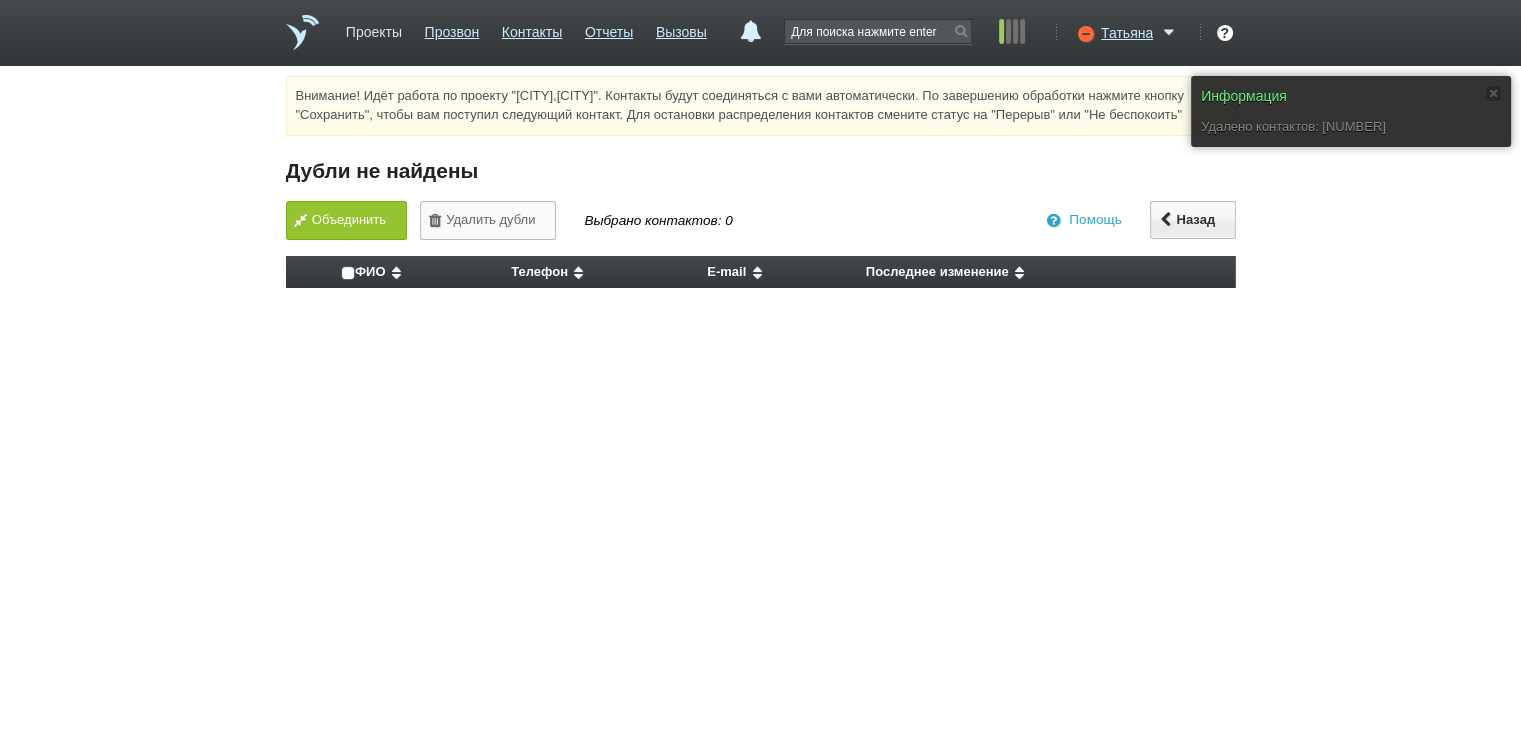 click on "Проекты" at bounding box center (374, 28) 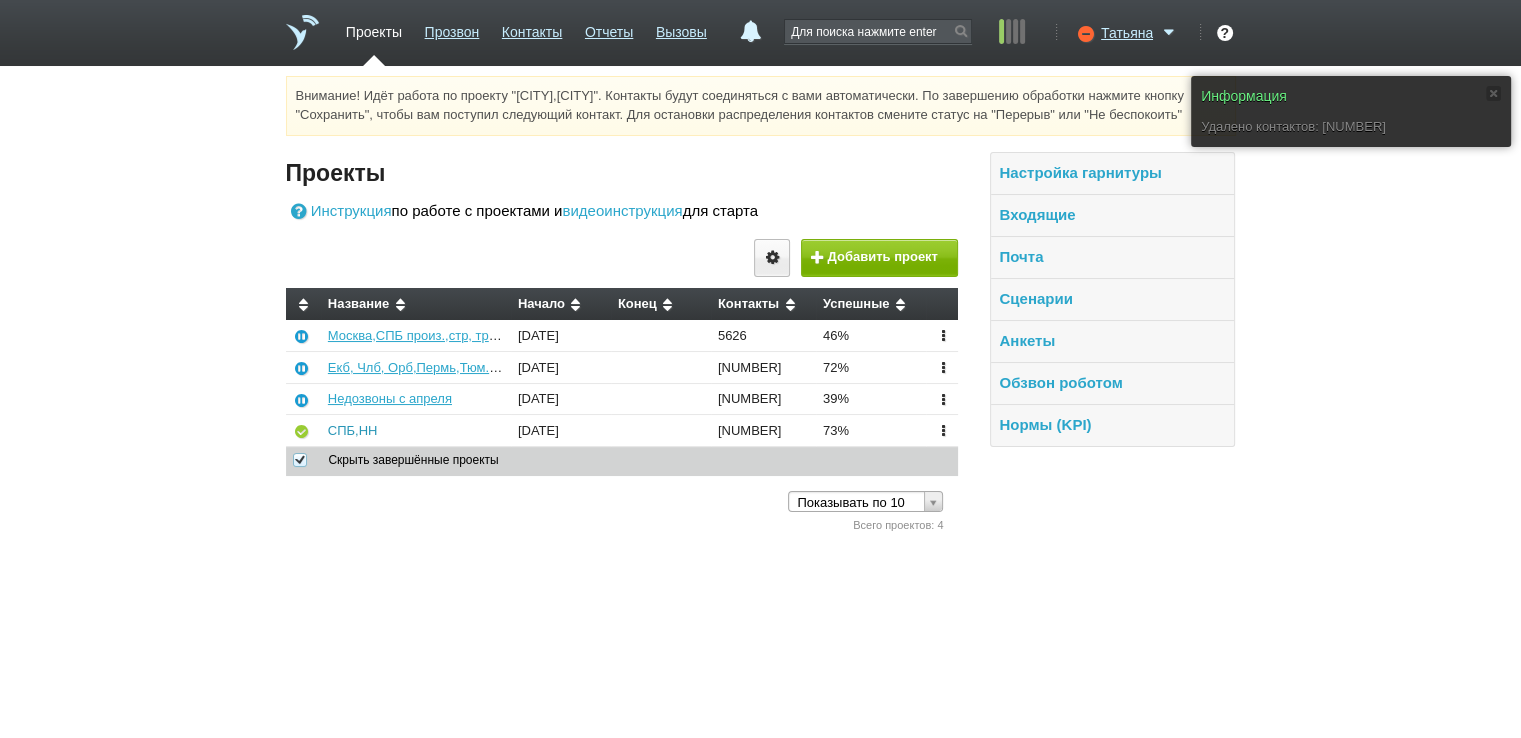 click on "СПБ,НН" at bounding box center [353, 430] 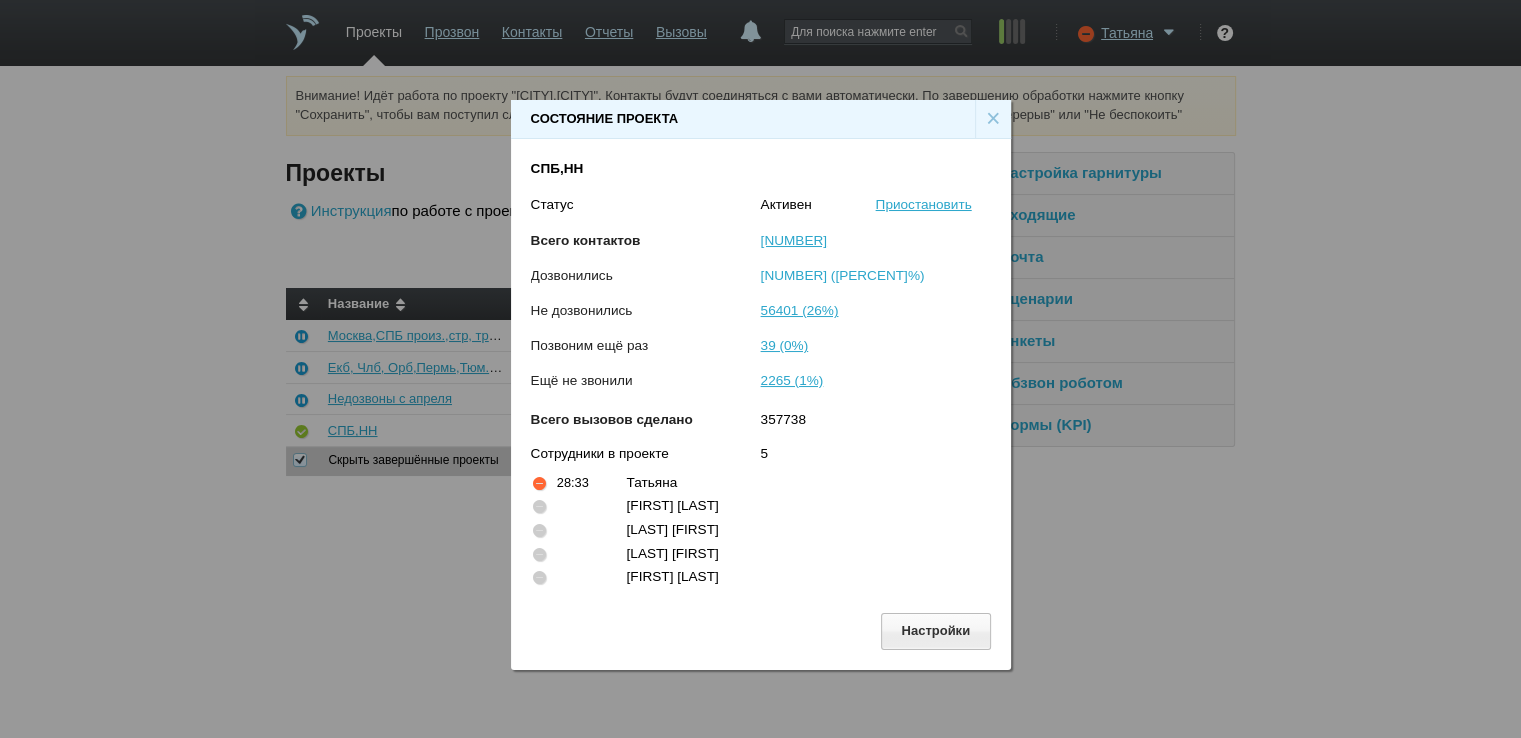 click on "159319 (73%)" at bounding box center [843, 275] 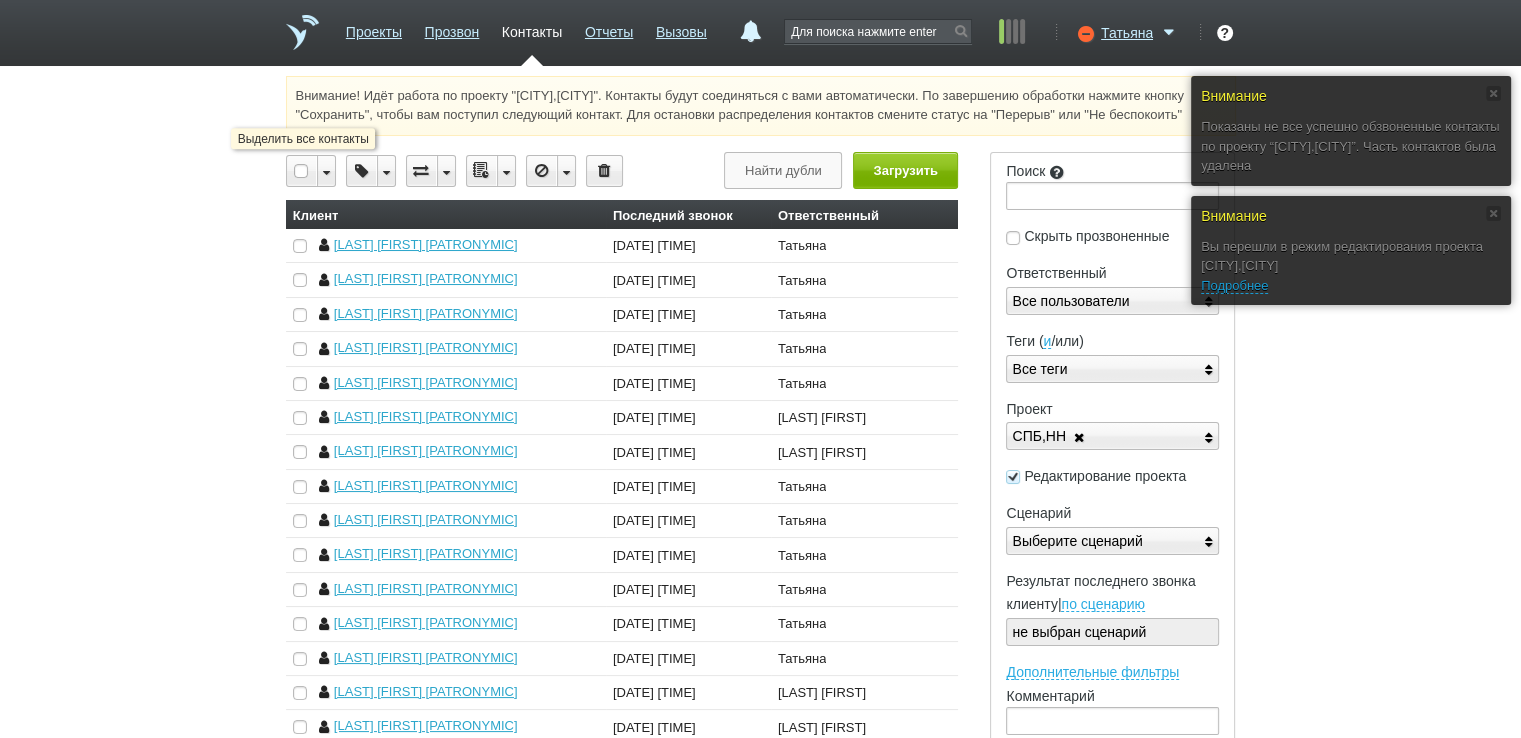click at bounding box center (302, 171) 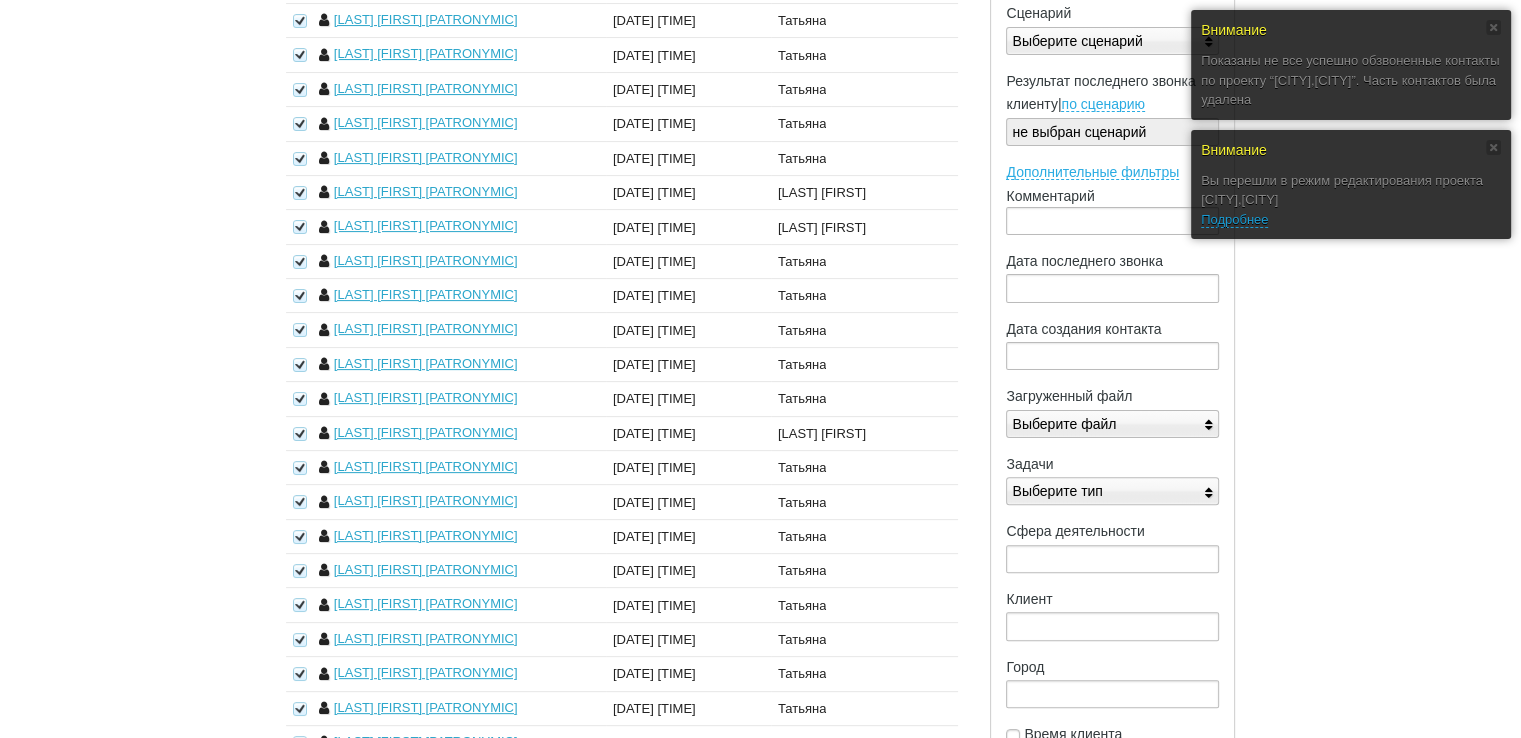 scroll, scrollTop: 600, scrollLeft: 0, axis: vertical 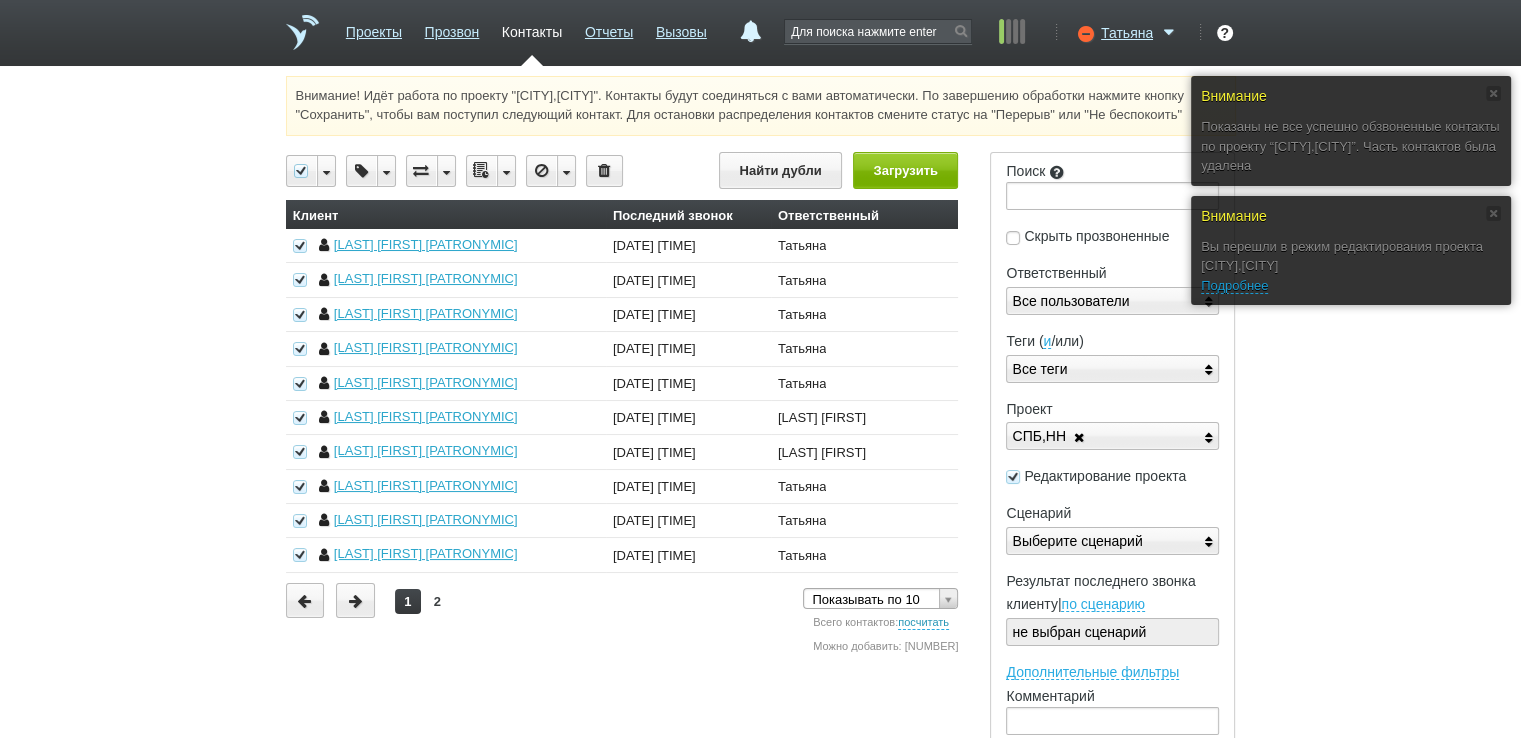 click on "посчитать" at bounding box center [923, 623] 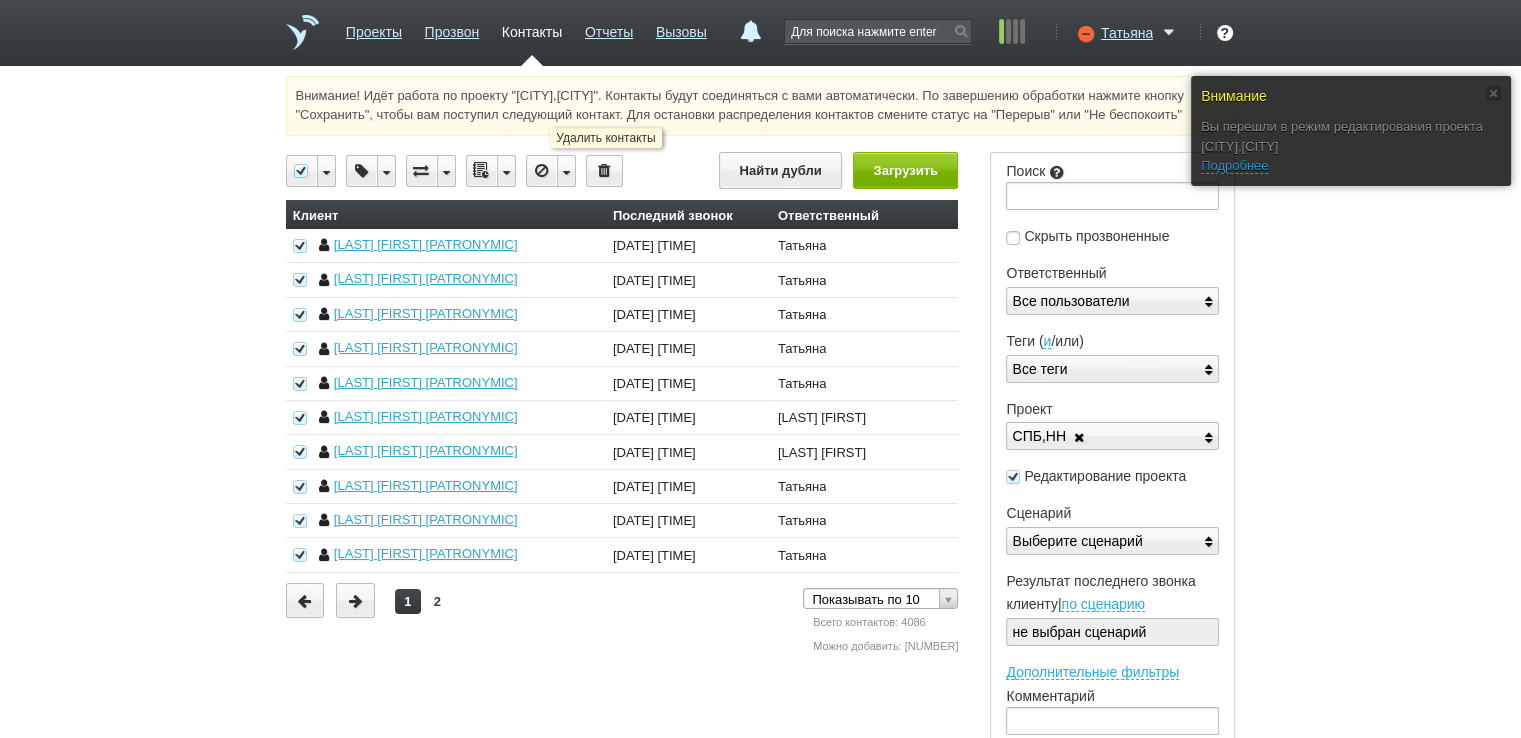 click at bounding box center [604, 171] 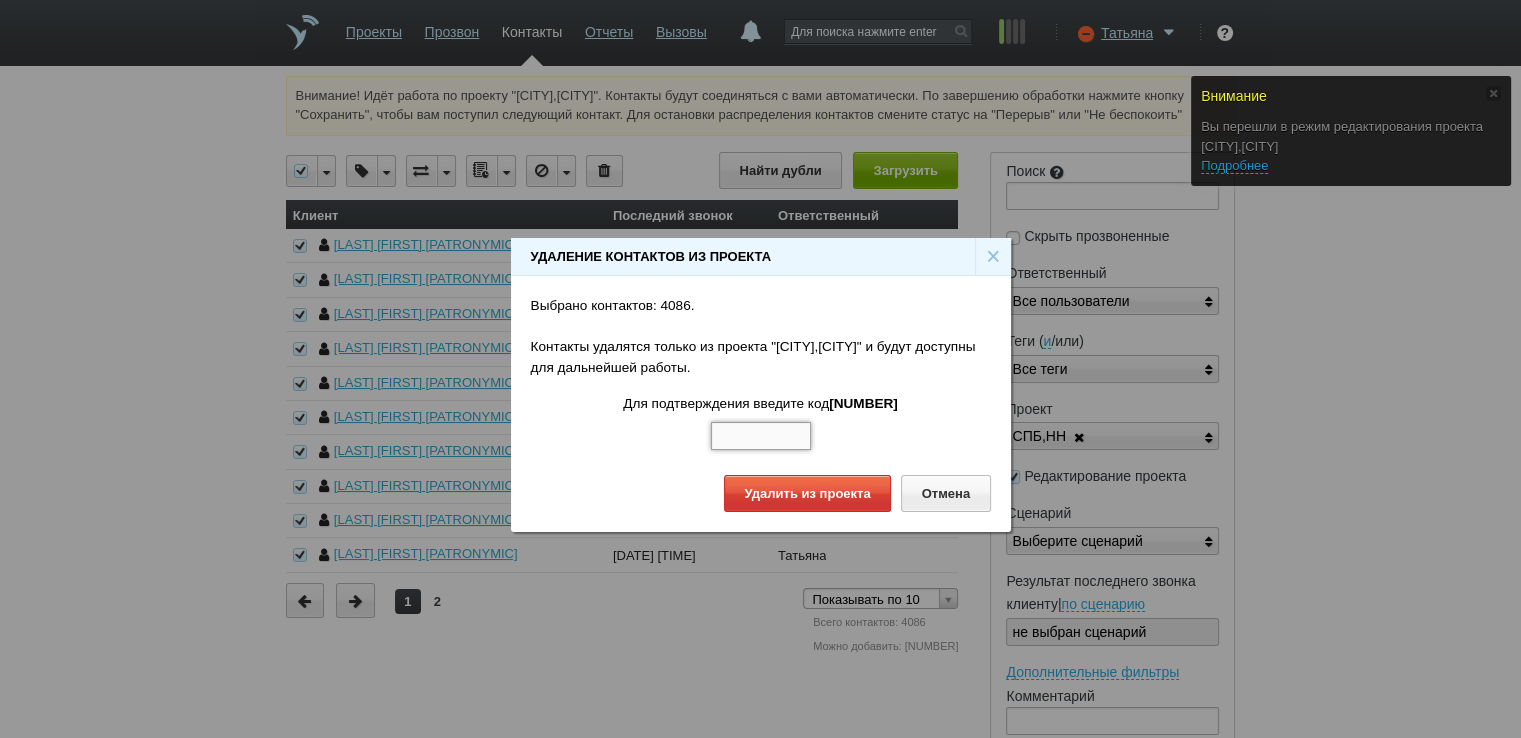 click at bounding box center (761, 436) 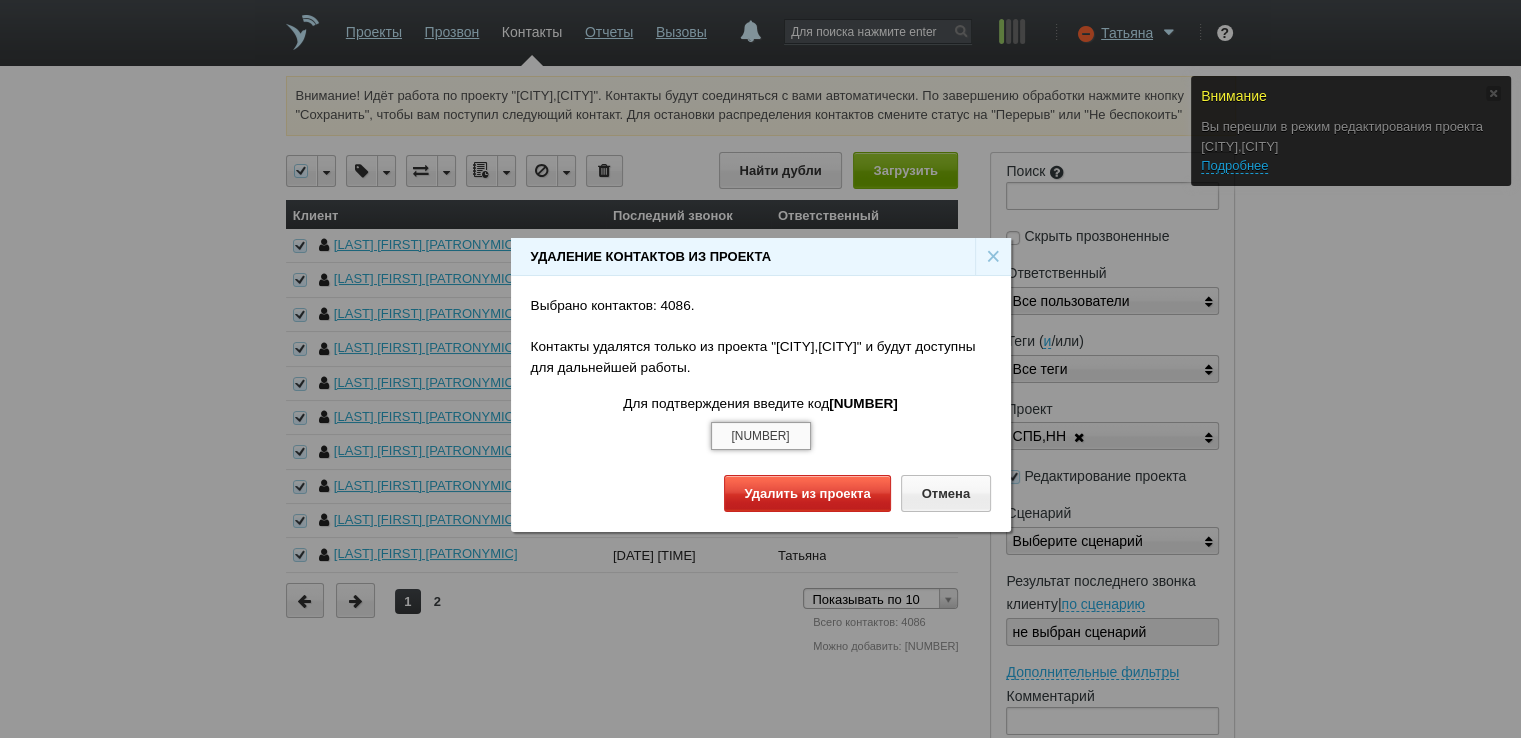 type on "50826" 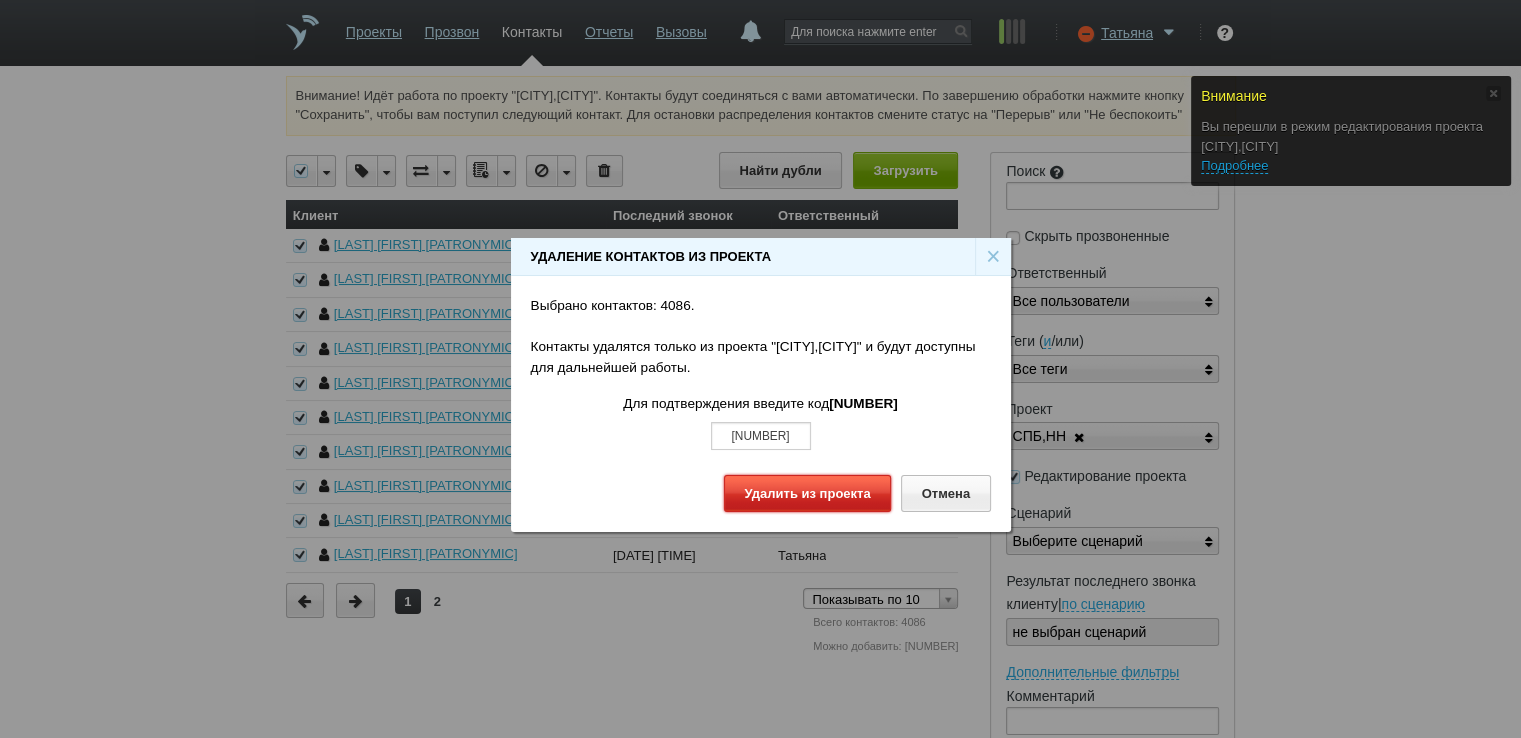 click on "Удалить из проекта" at bounding box center [807, 493] 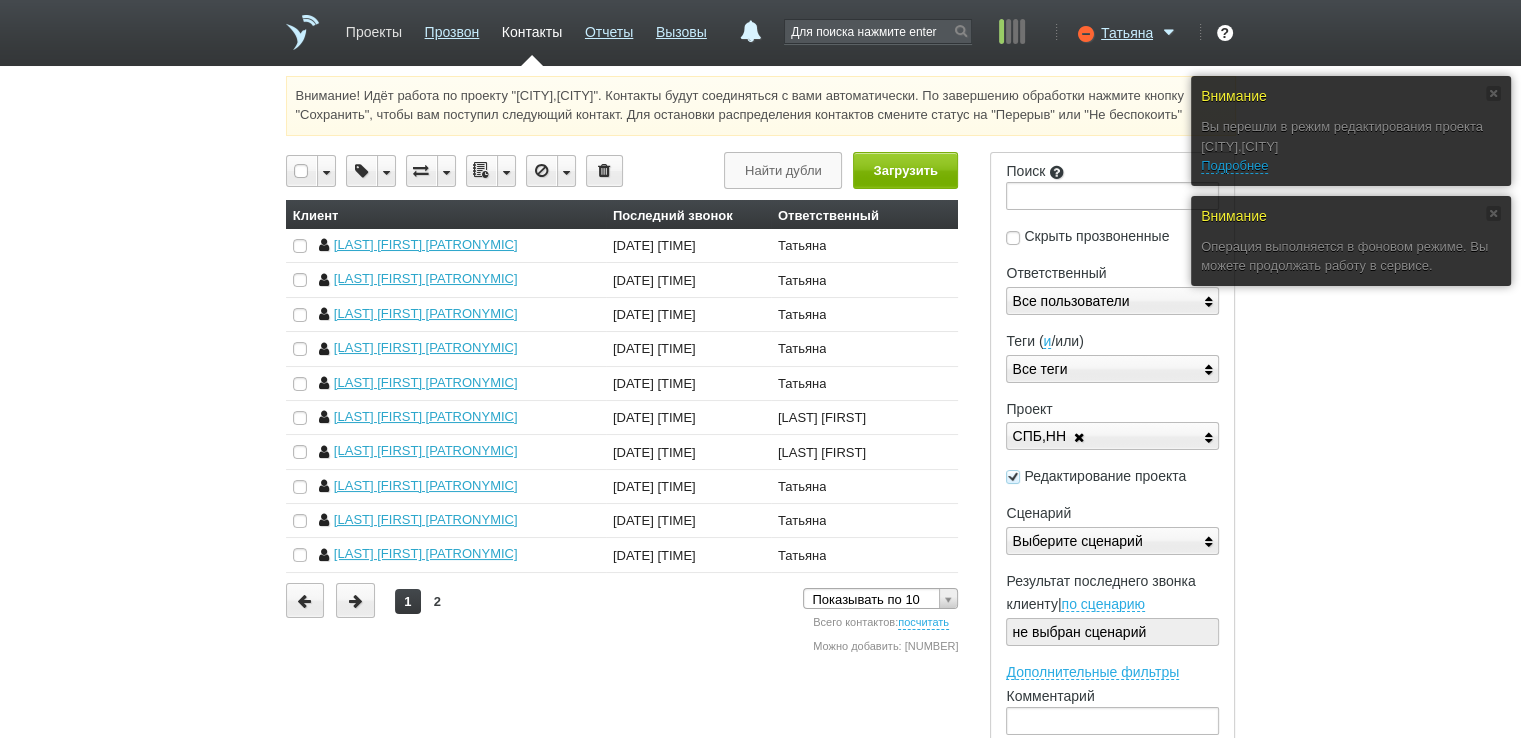 click on "Проекты" at bounding box center [374, 28] 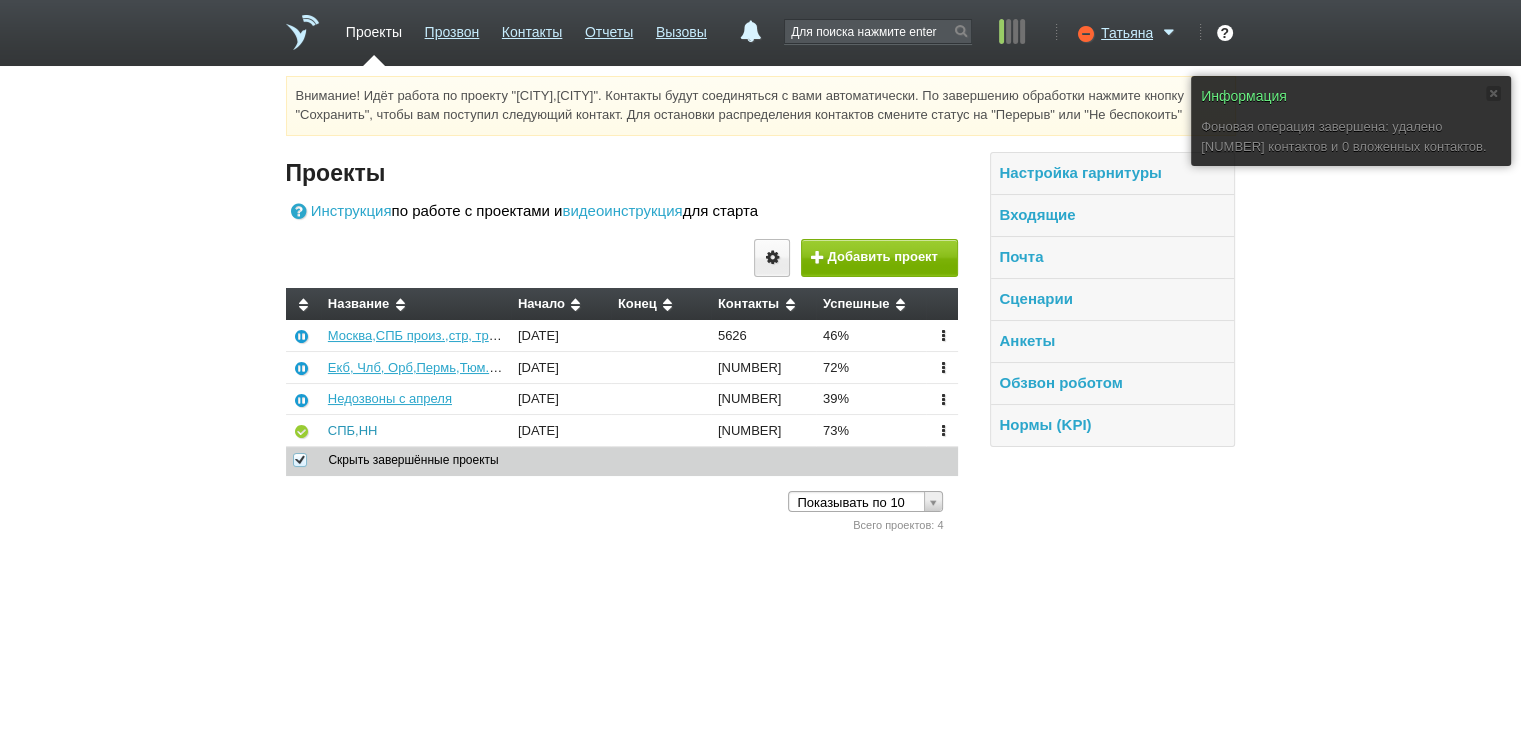 click on "СПБ,НН" at bounding box center (353, 430) 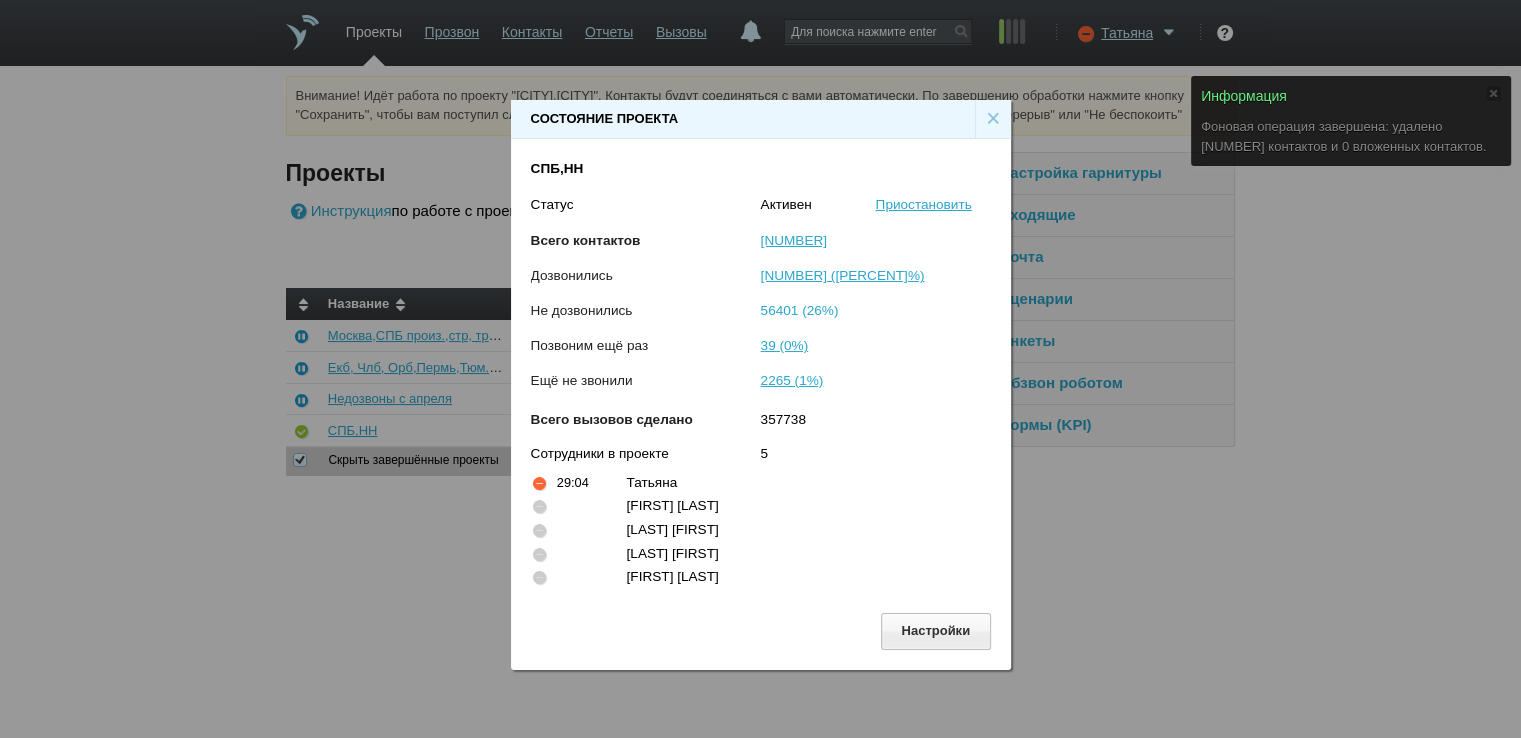 click on "56401 (26%)" at bounding box center [800, 310] 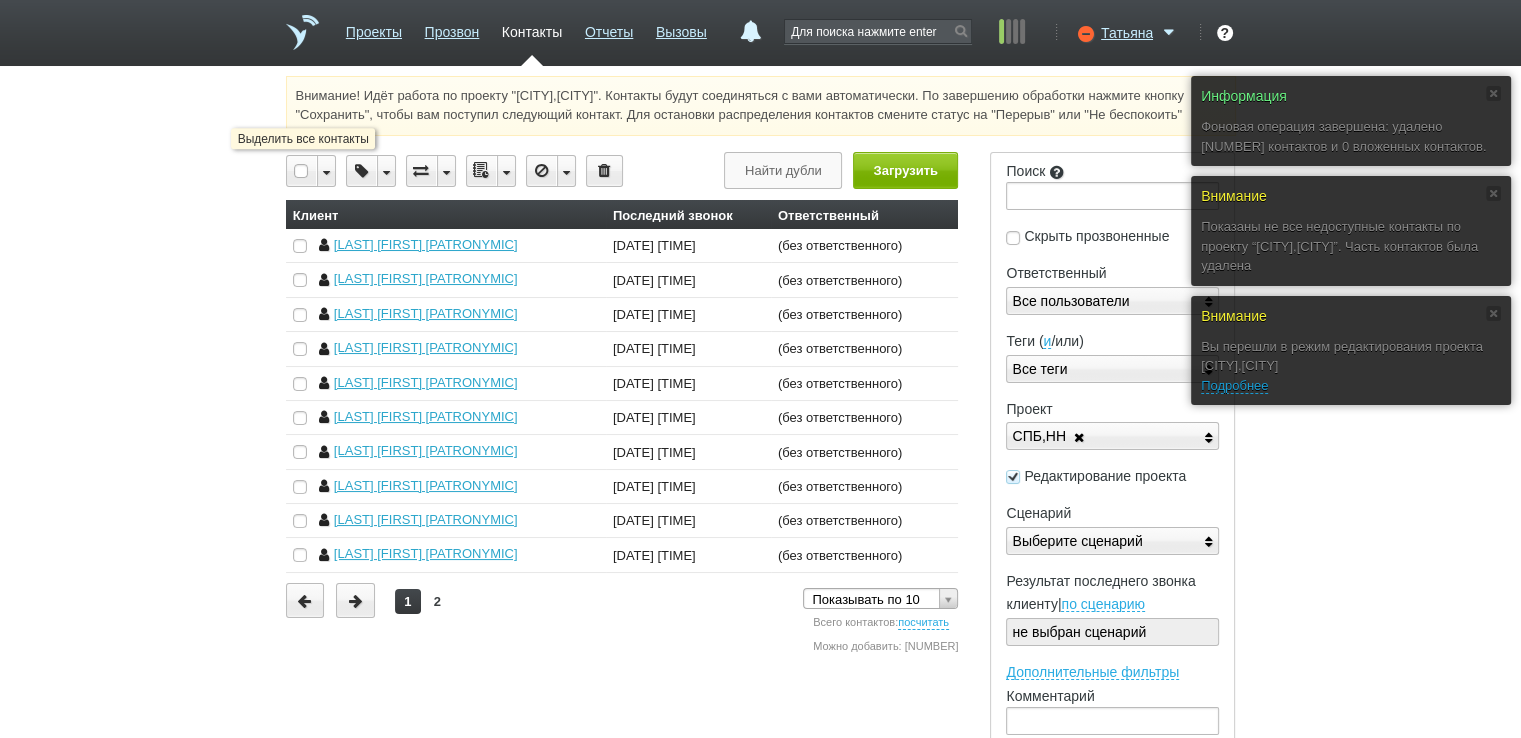 click at bounding box center (302, 171) 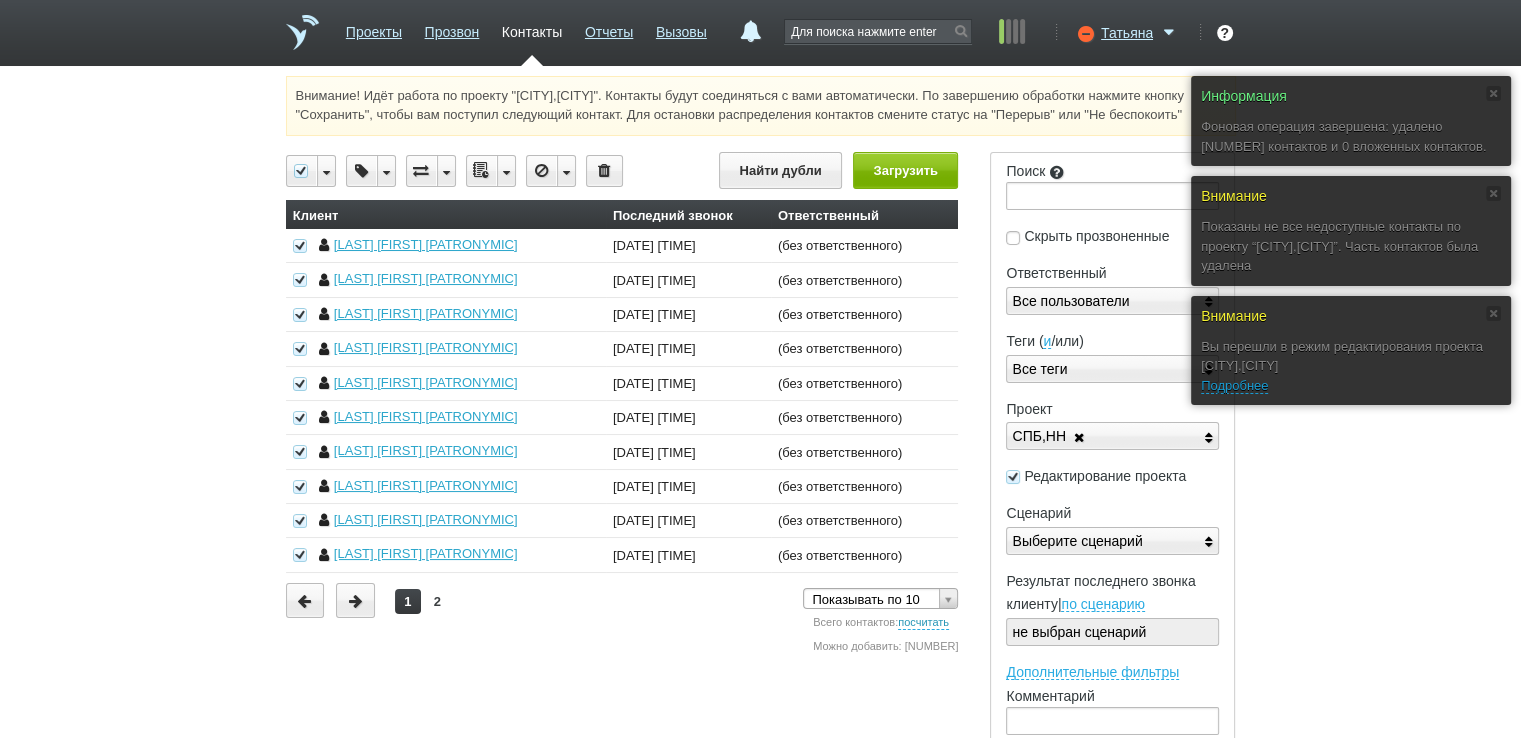 click on "посчитать" at bounding box center [923, 623] 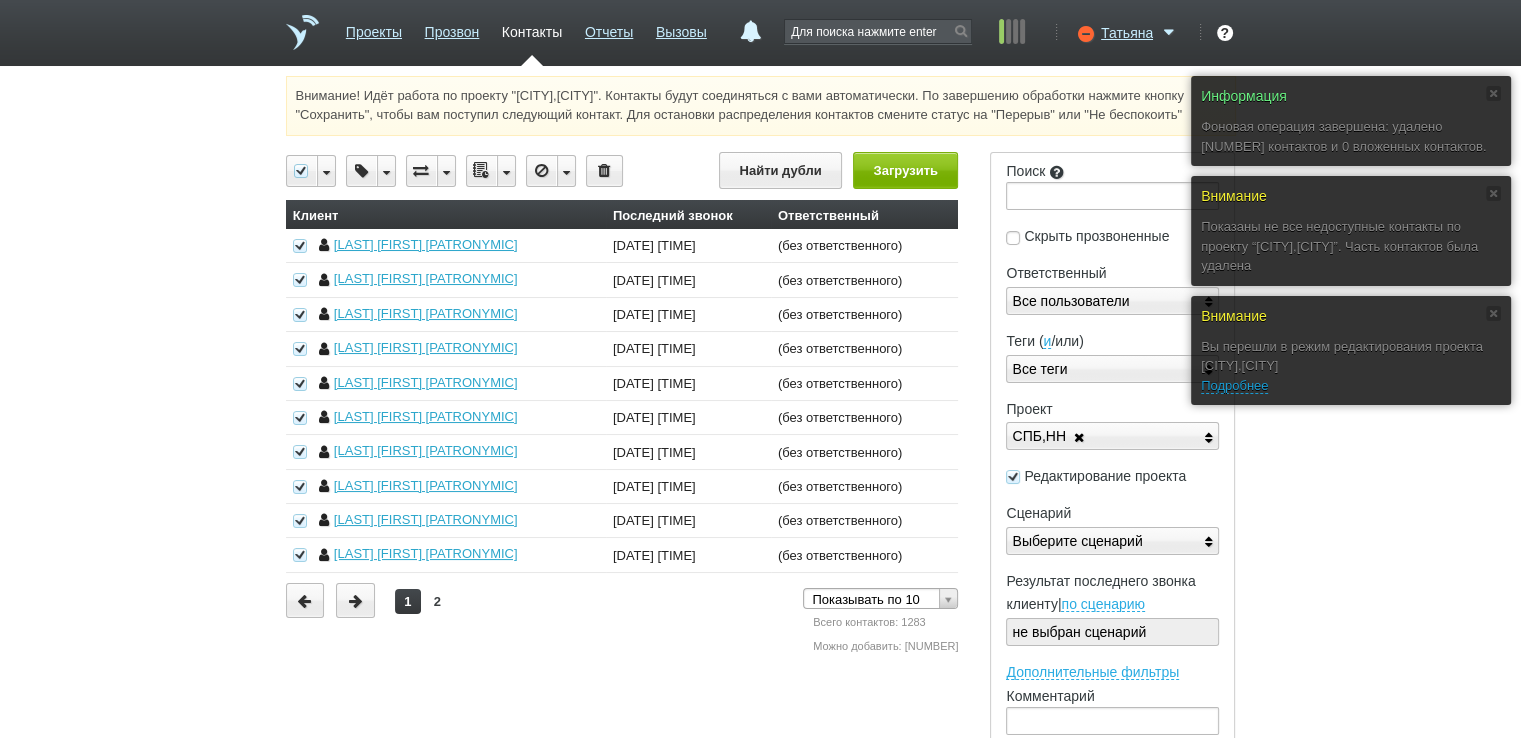 click at bounding box center [506, 171] 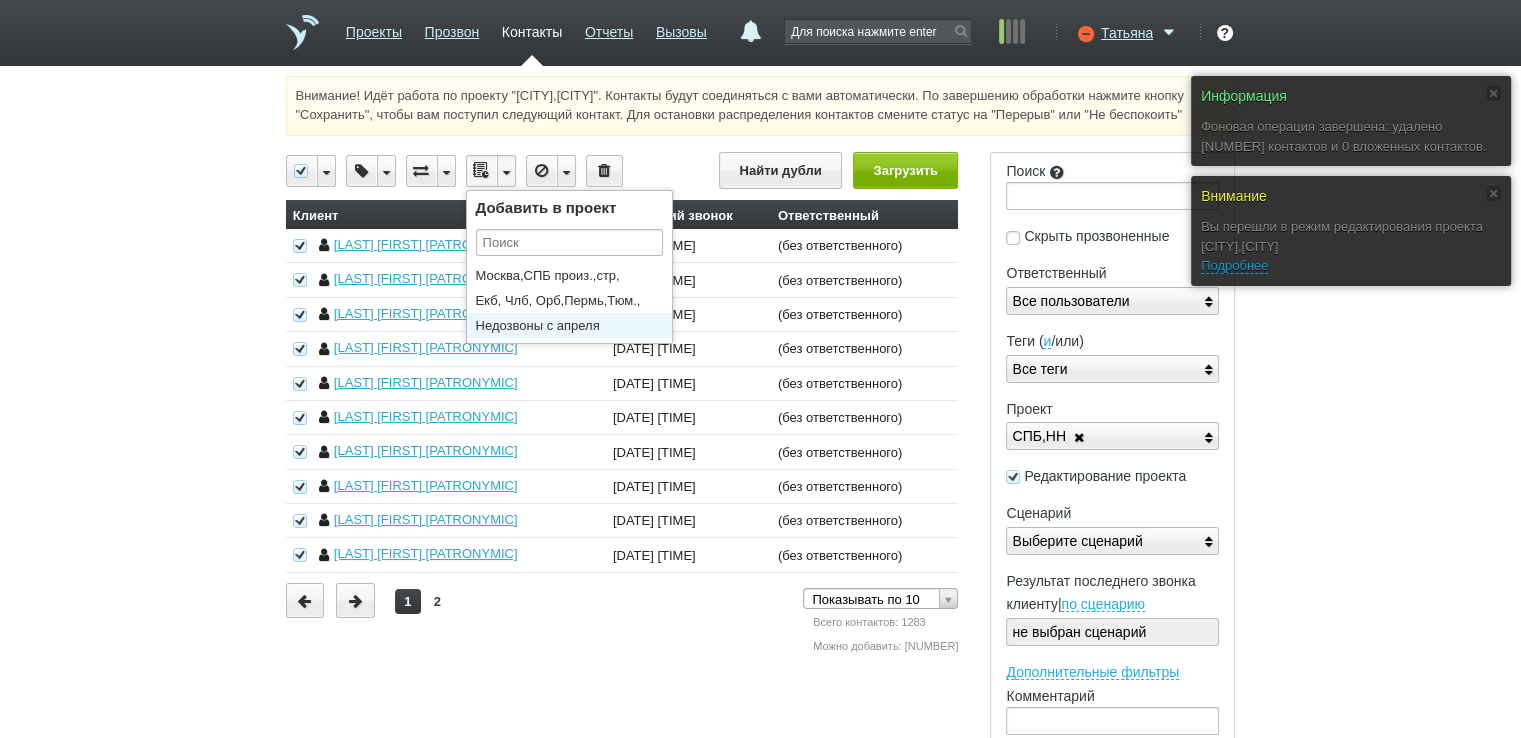 click on "Недозвоны с апреля" at bounding box center [574, 325] 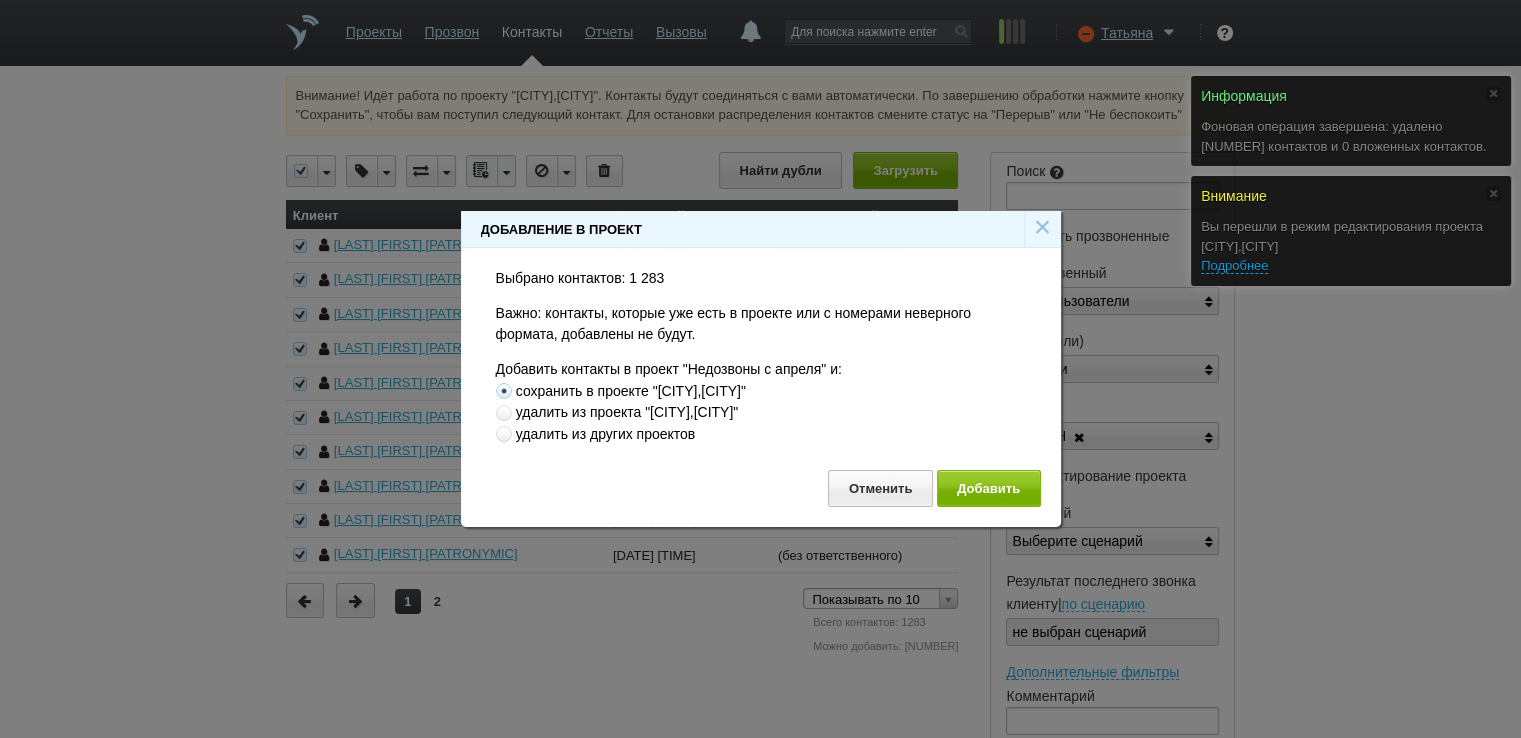 click at bounding box center [504, 413] 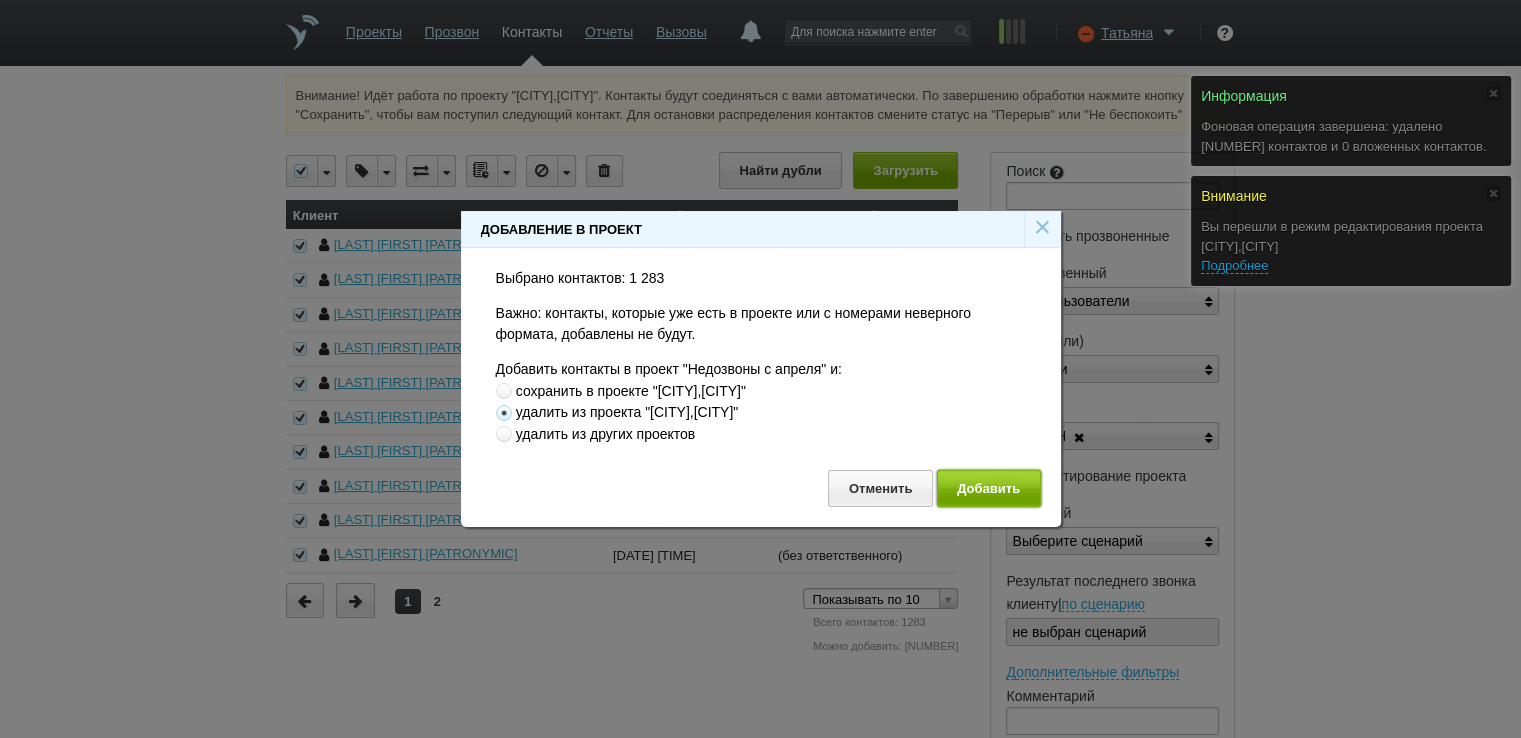 click on "Добавить" at bounding box center (989, 488) 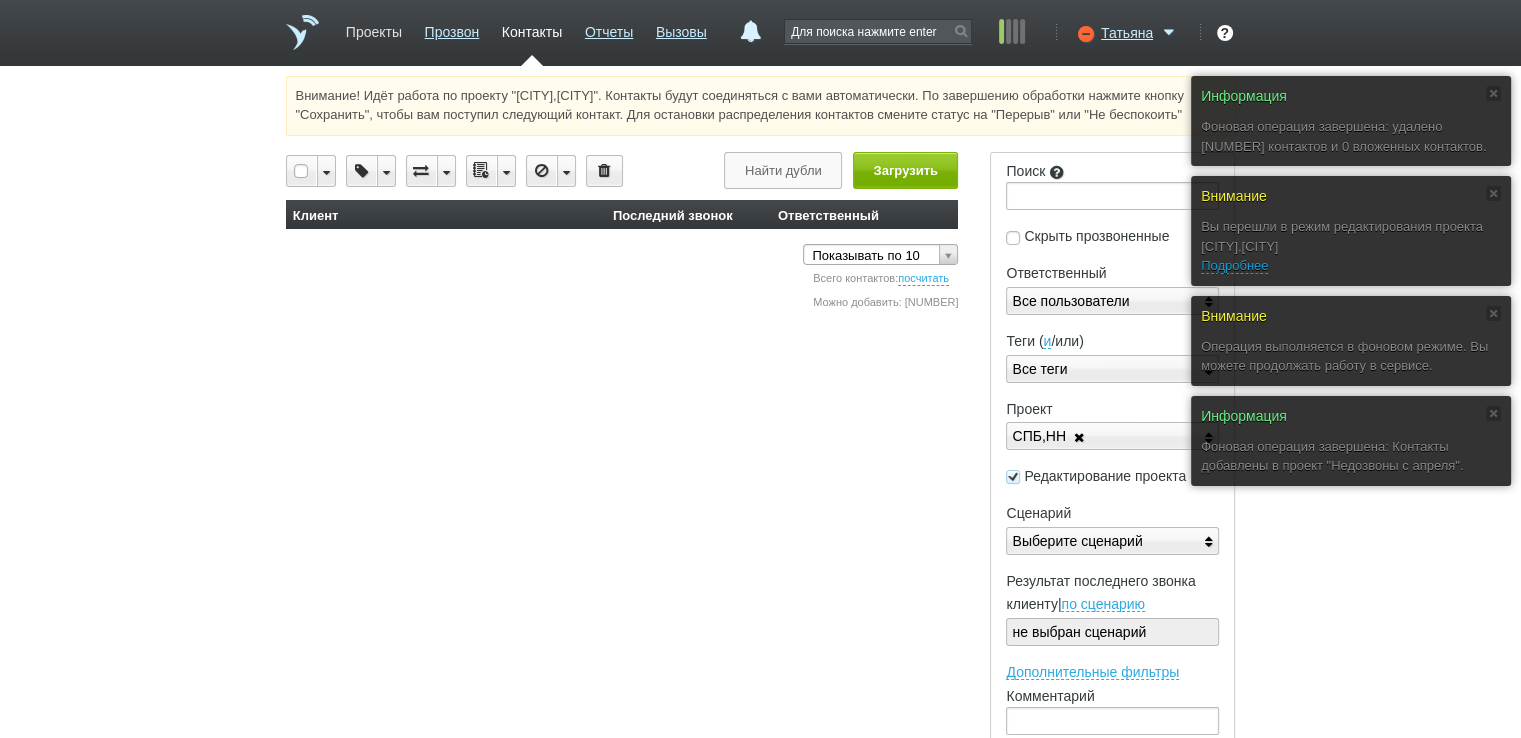 click on "Проекты" at bounding box center (374, 28) 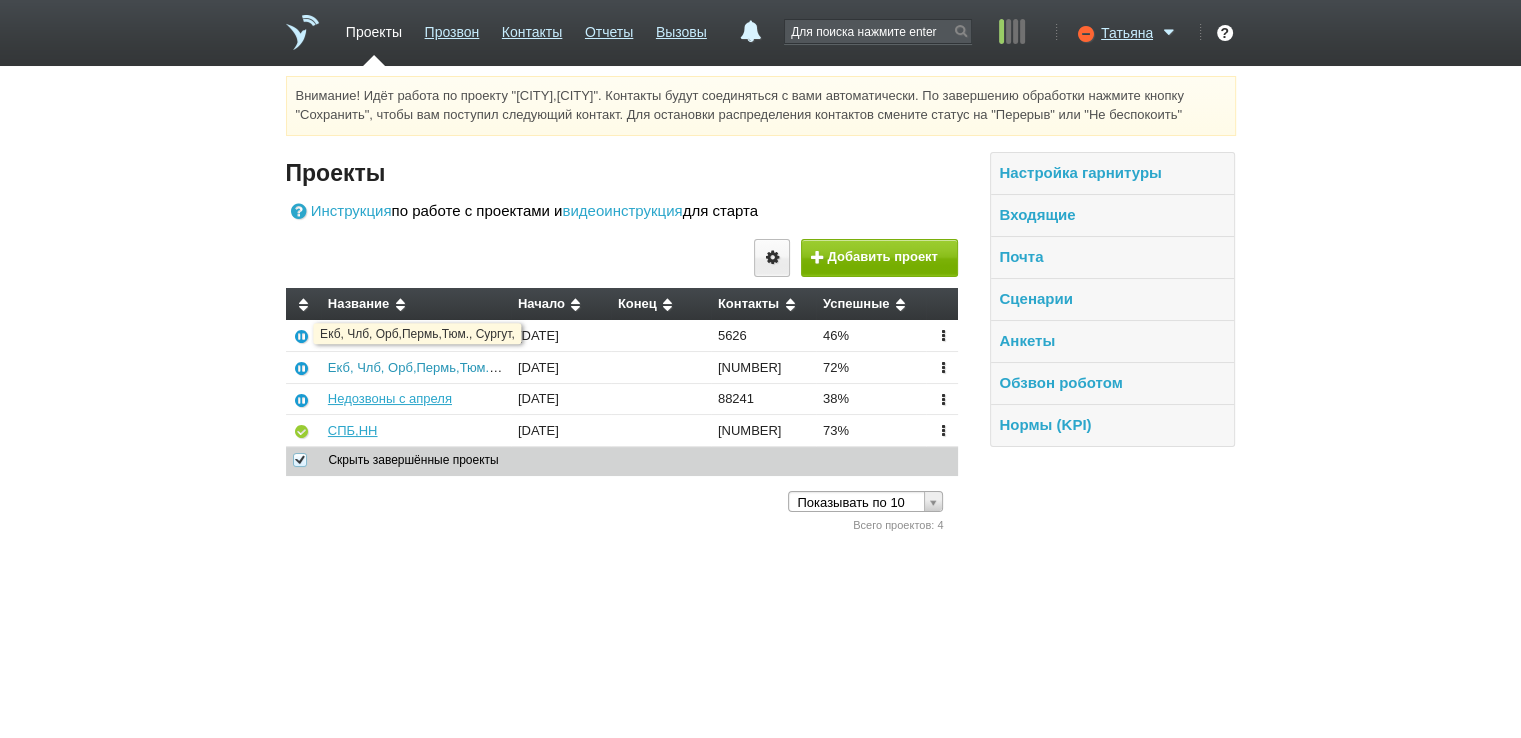 click on "Екб, Члб, Орб,Пермь,Тюм., Сургут," at bounding box center (433, 367) 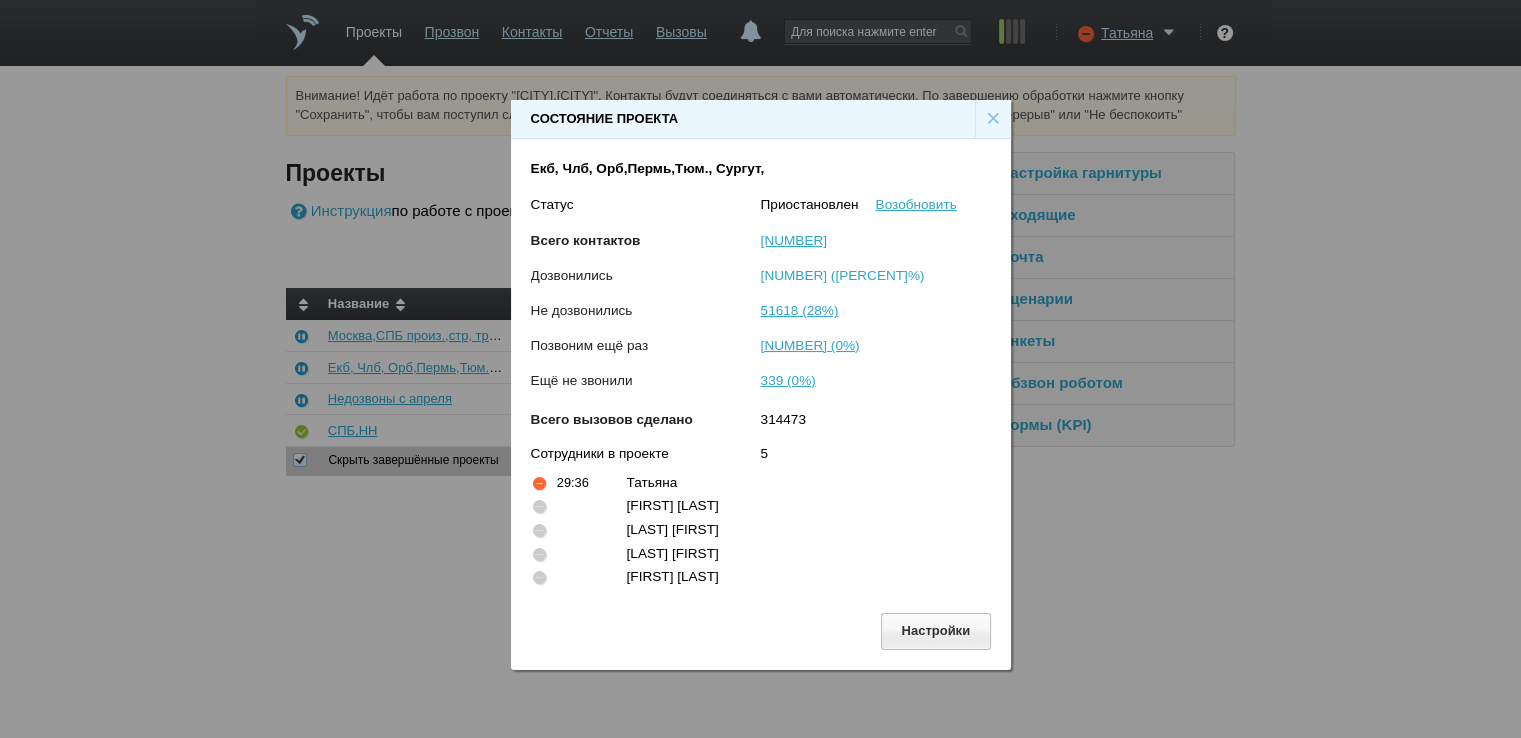 click on "131623 (72%)" at bounding box center [843, 275] 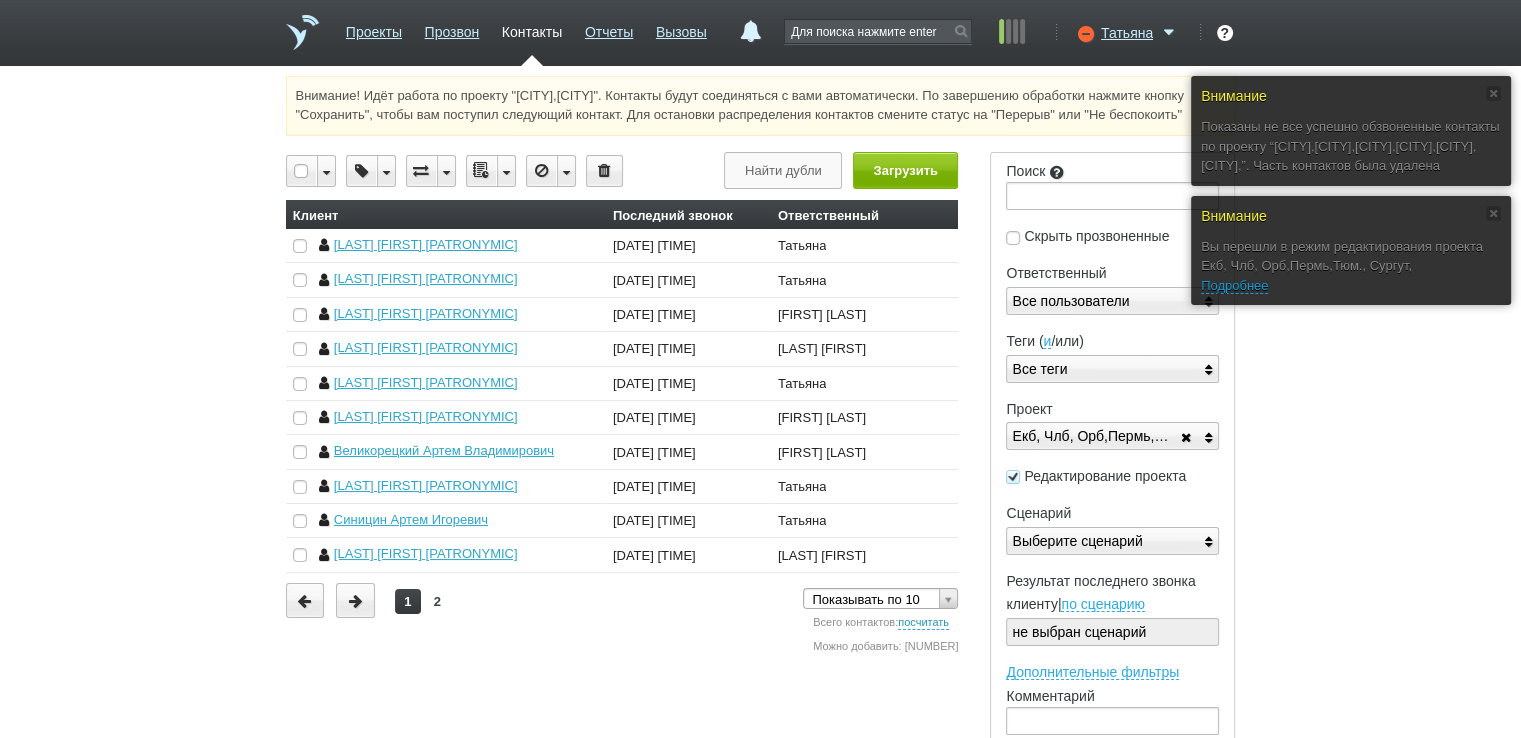 click on "посчитать" at bounding box center [923, 623] 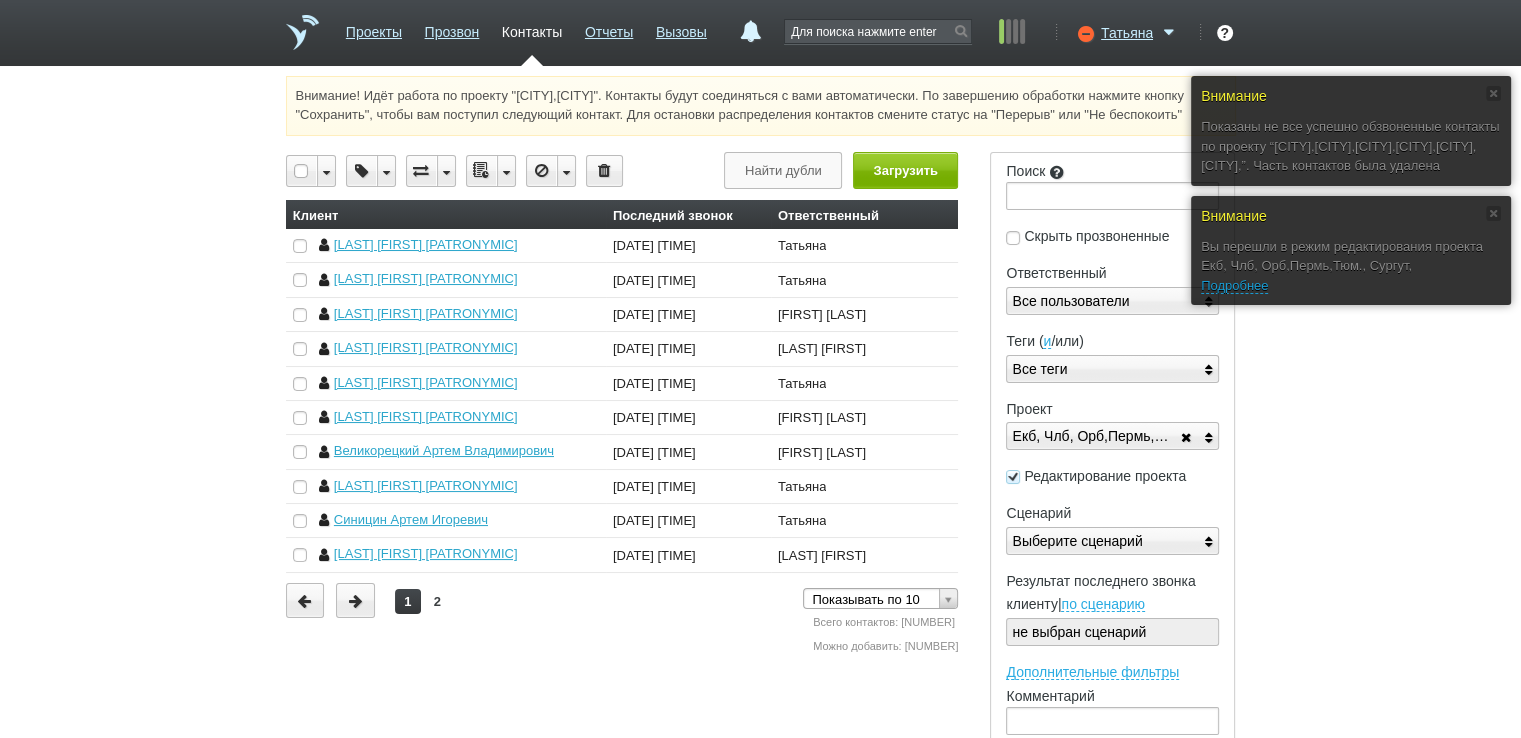 click at bounding box center (300, 246) 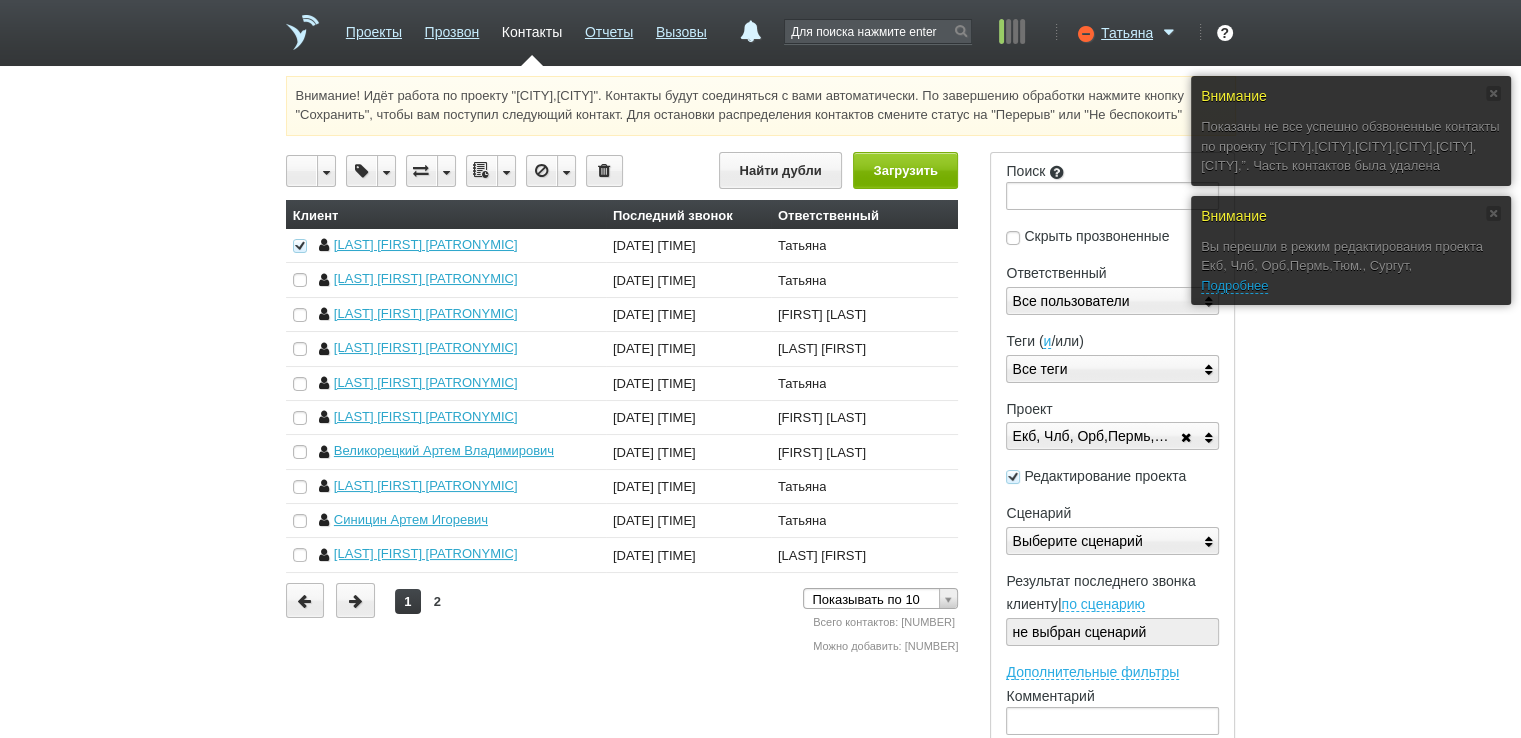 click at bounding box center (326, 171) 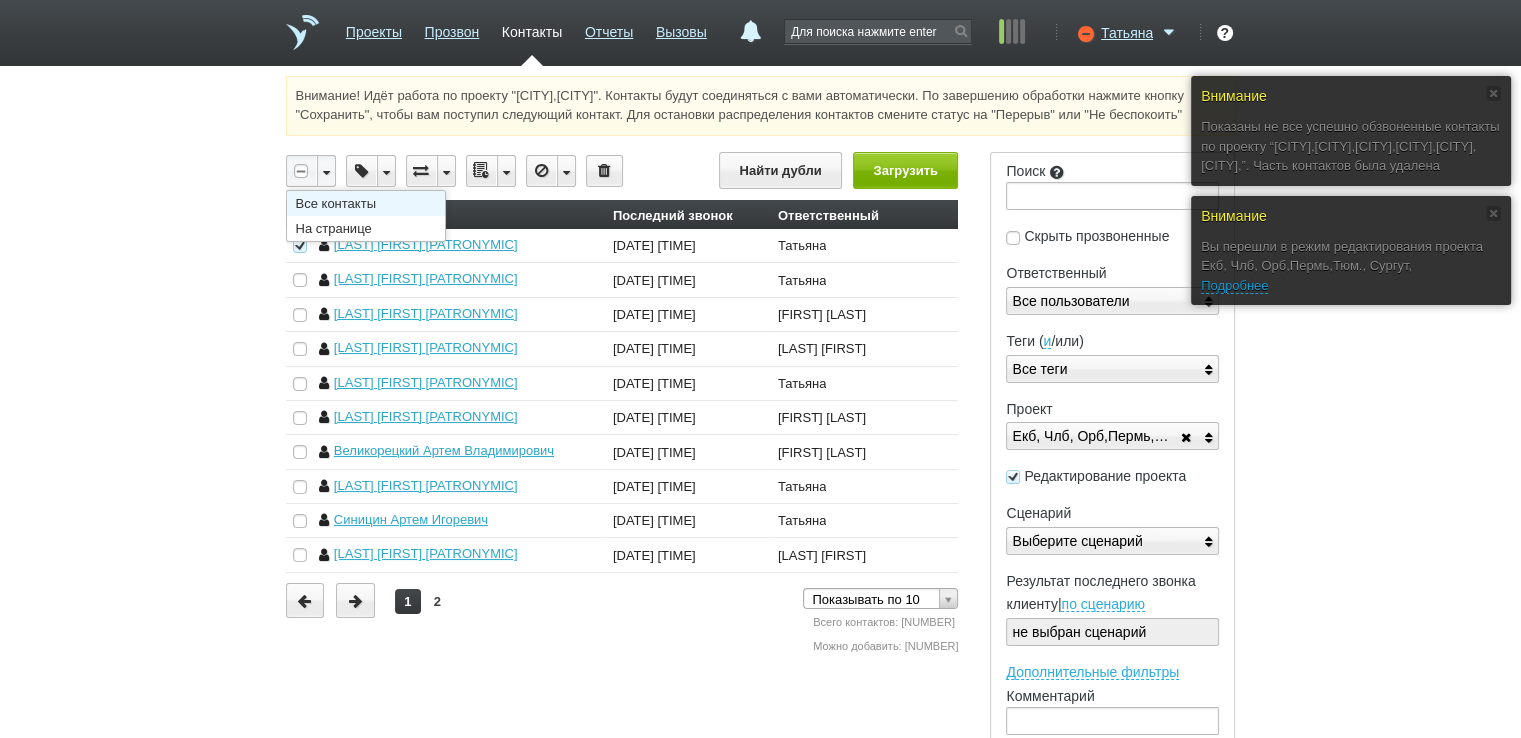 click on "Все контакты" at bounding box center (366, 203) 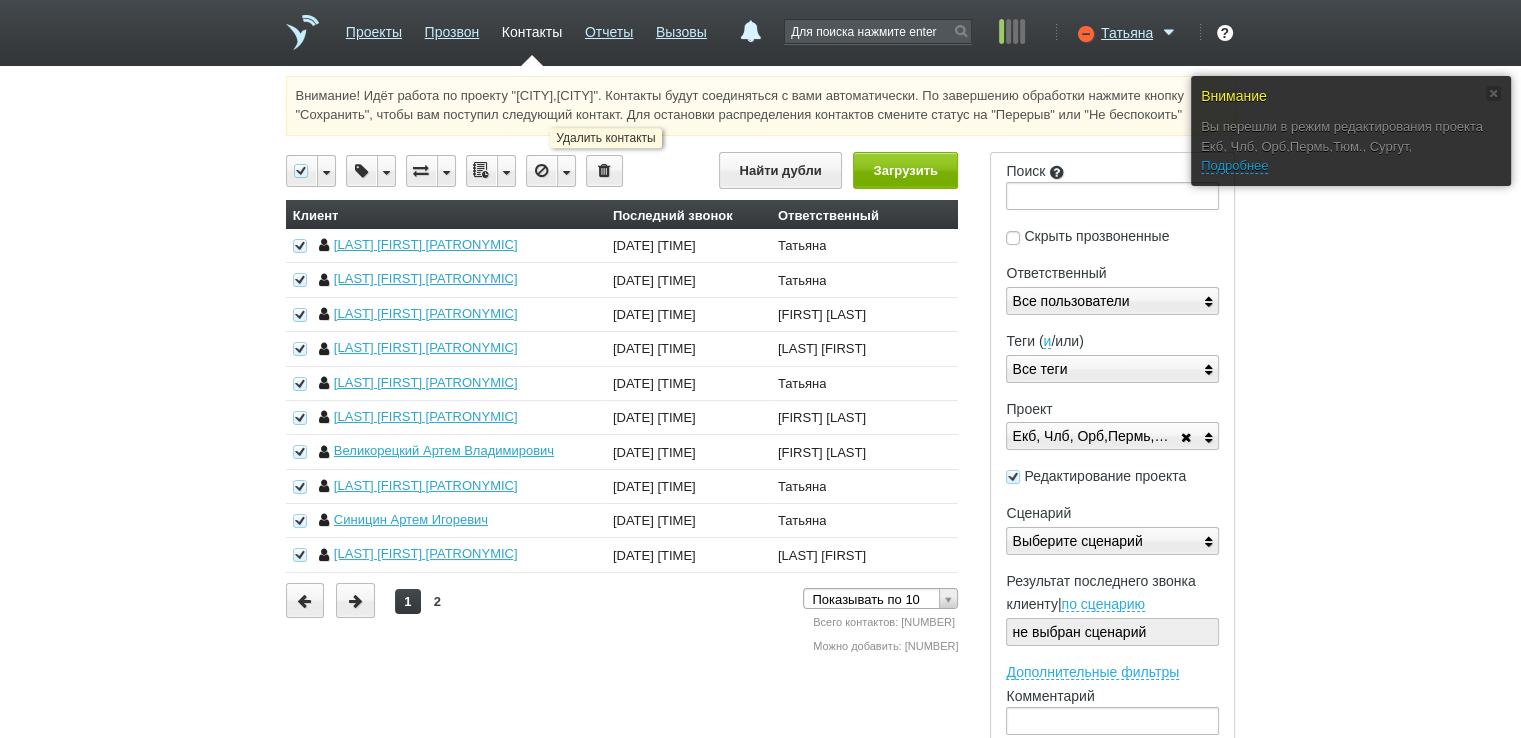 click at bounding box center (604, 171) 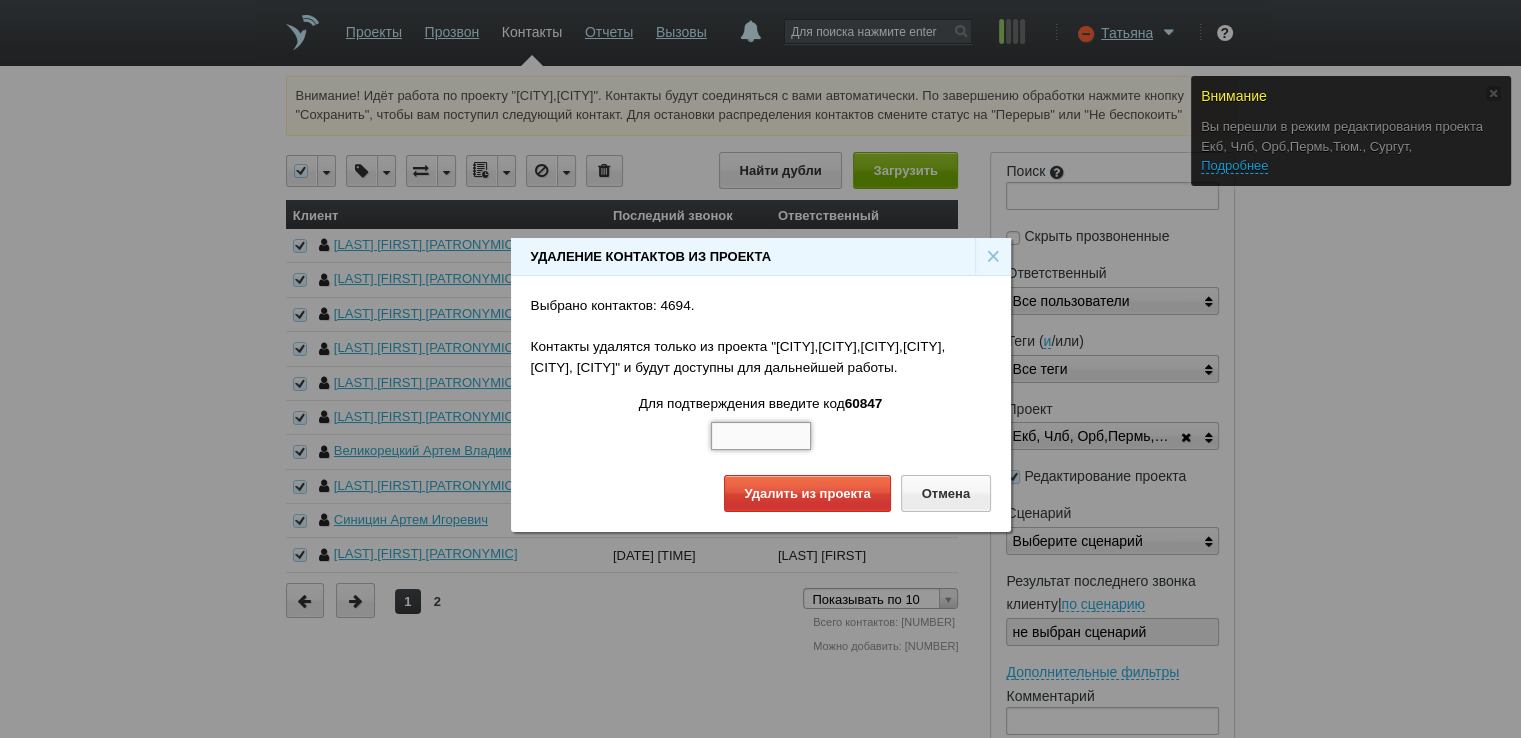 click at bounding box center [761, 436] 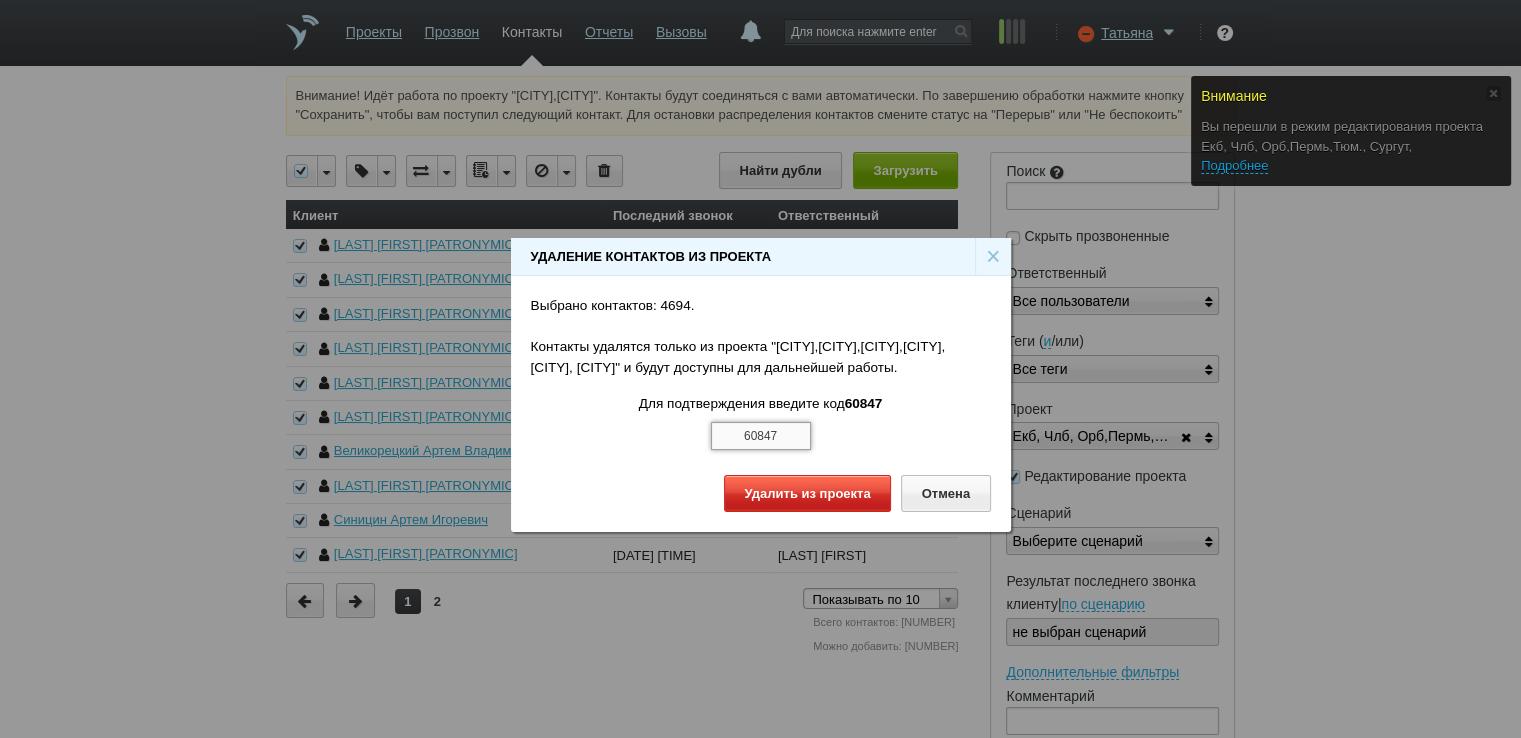 type on "60847" 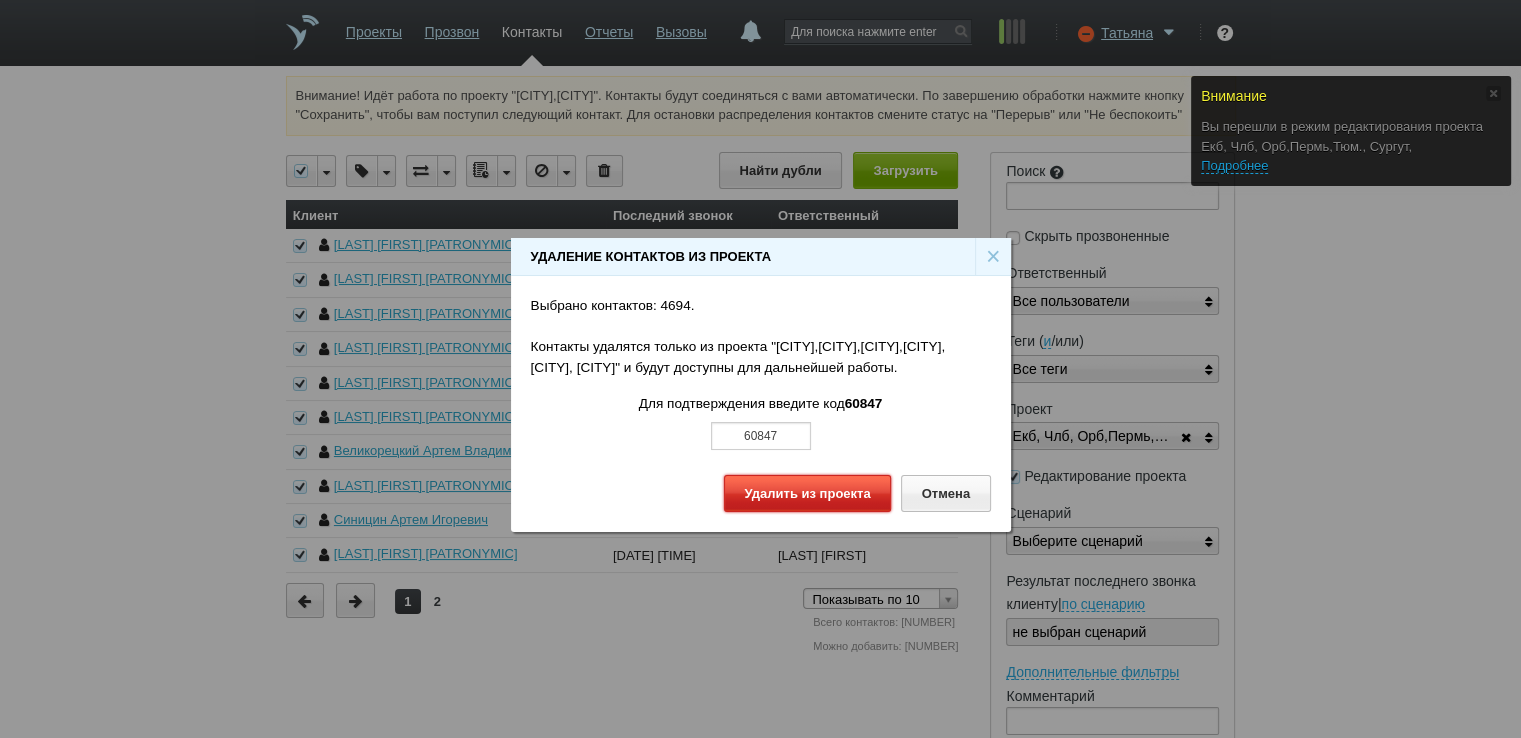 click on "Удалить из проекта" at bounding box center (807, 493) 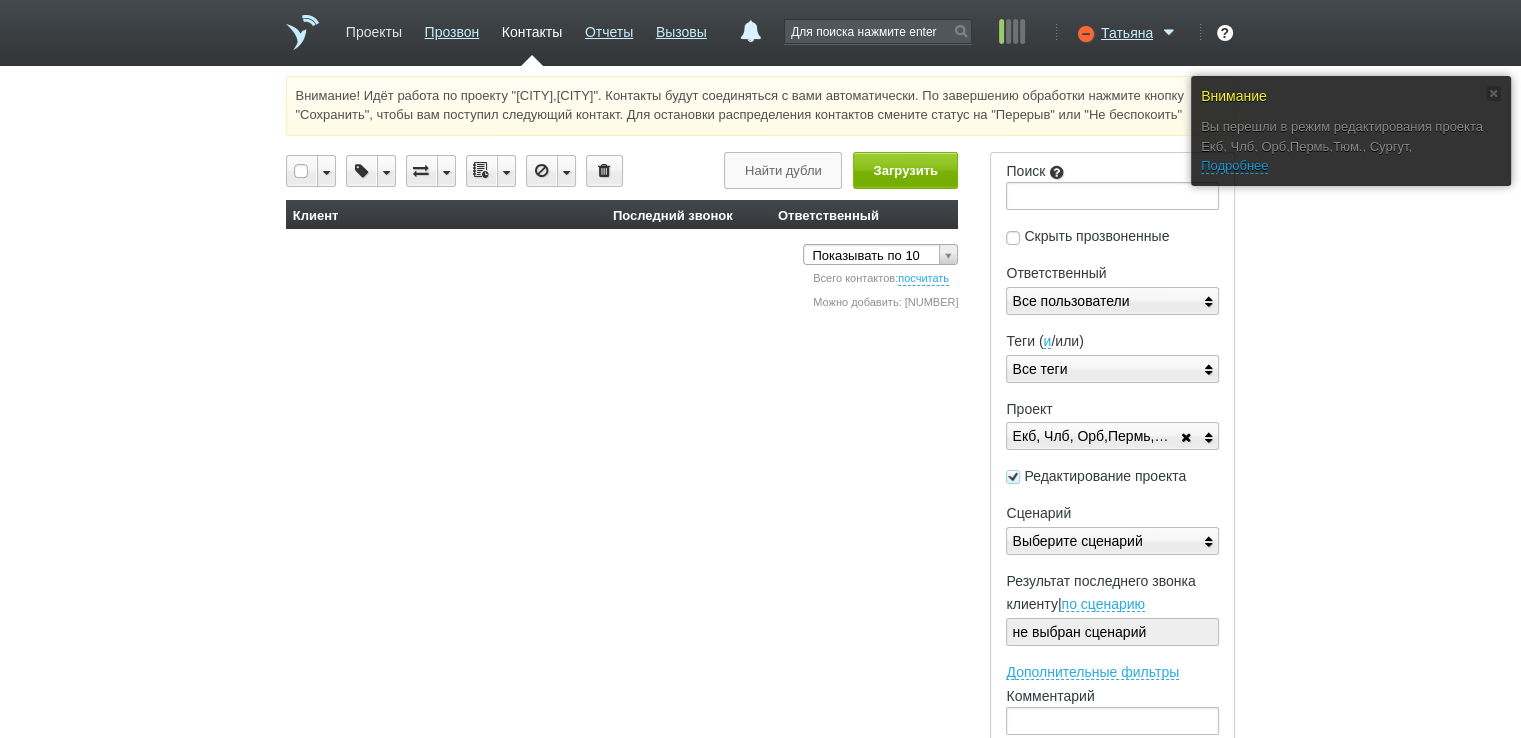 click on "Проекты" at bounding box center (374, 28) 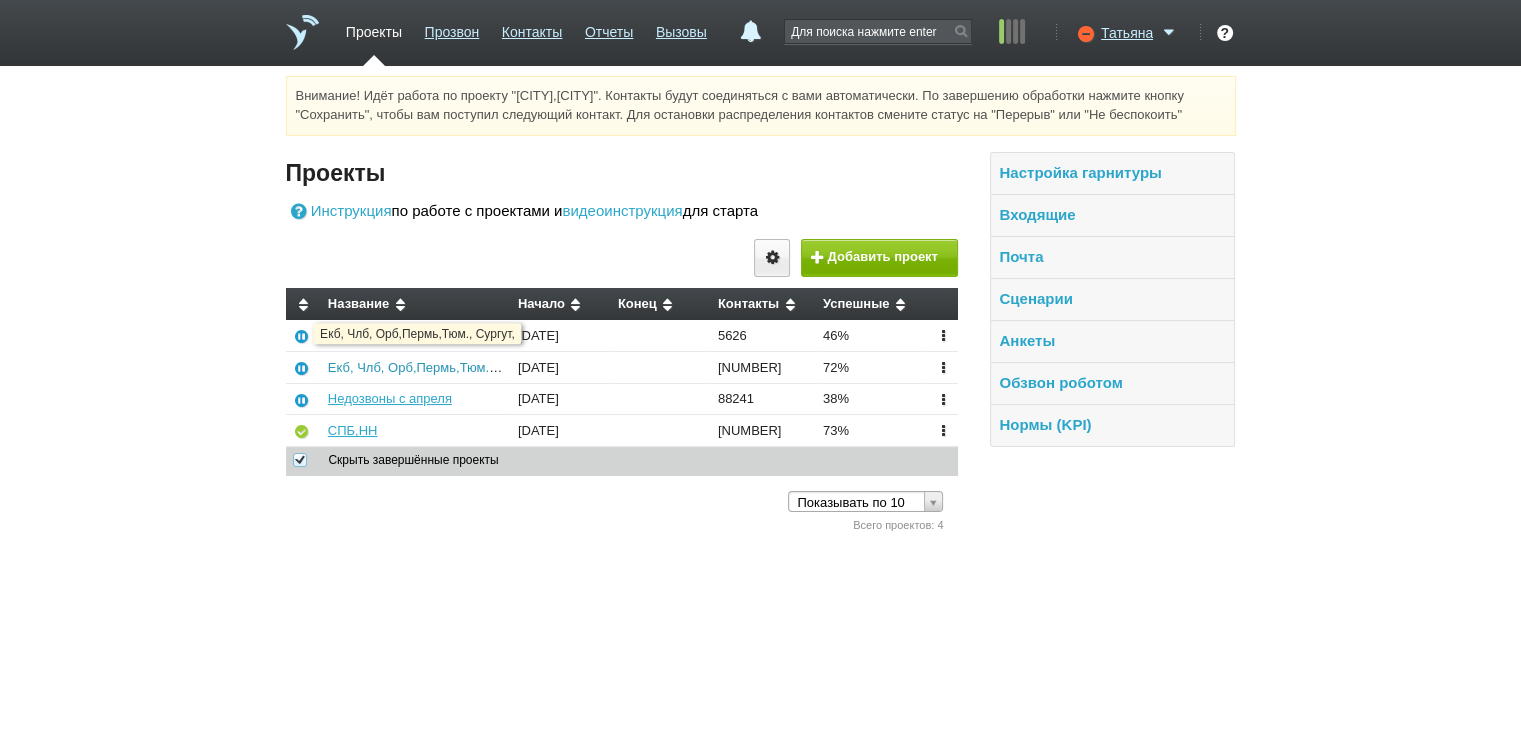 click on "Екб, Члб, Орб,Пермь,Тюм., Сургут," at bounding box center (433, 367) 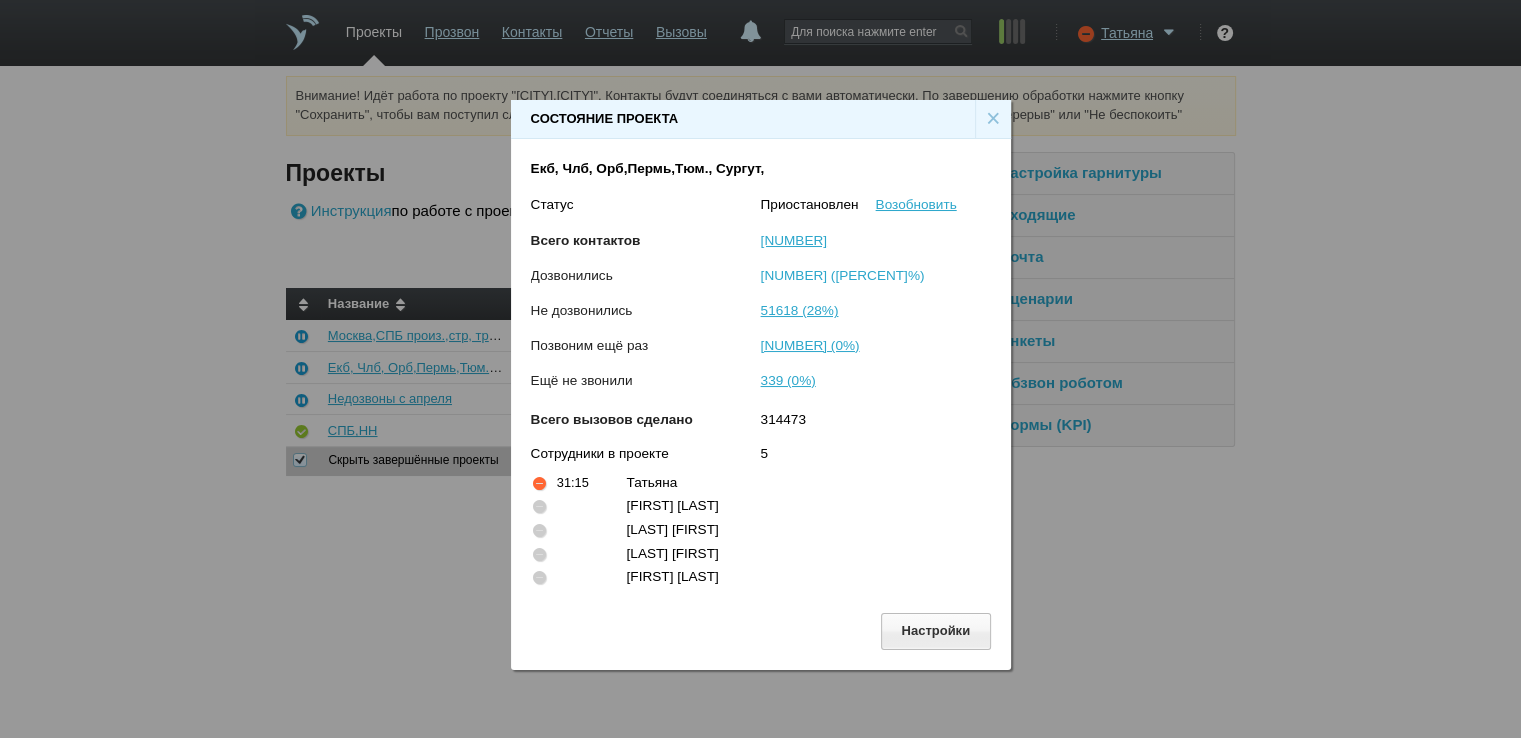 click on "131623 (72%)" at bounding box center (843, 275) 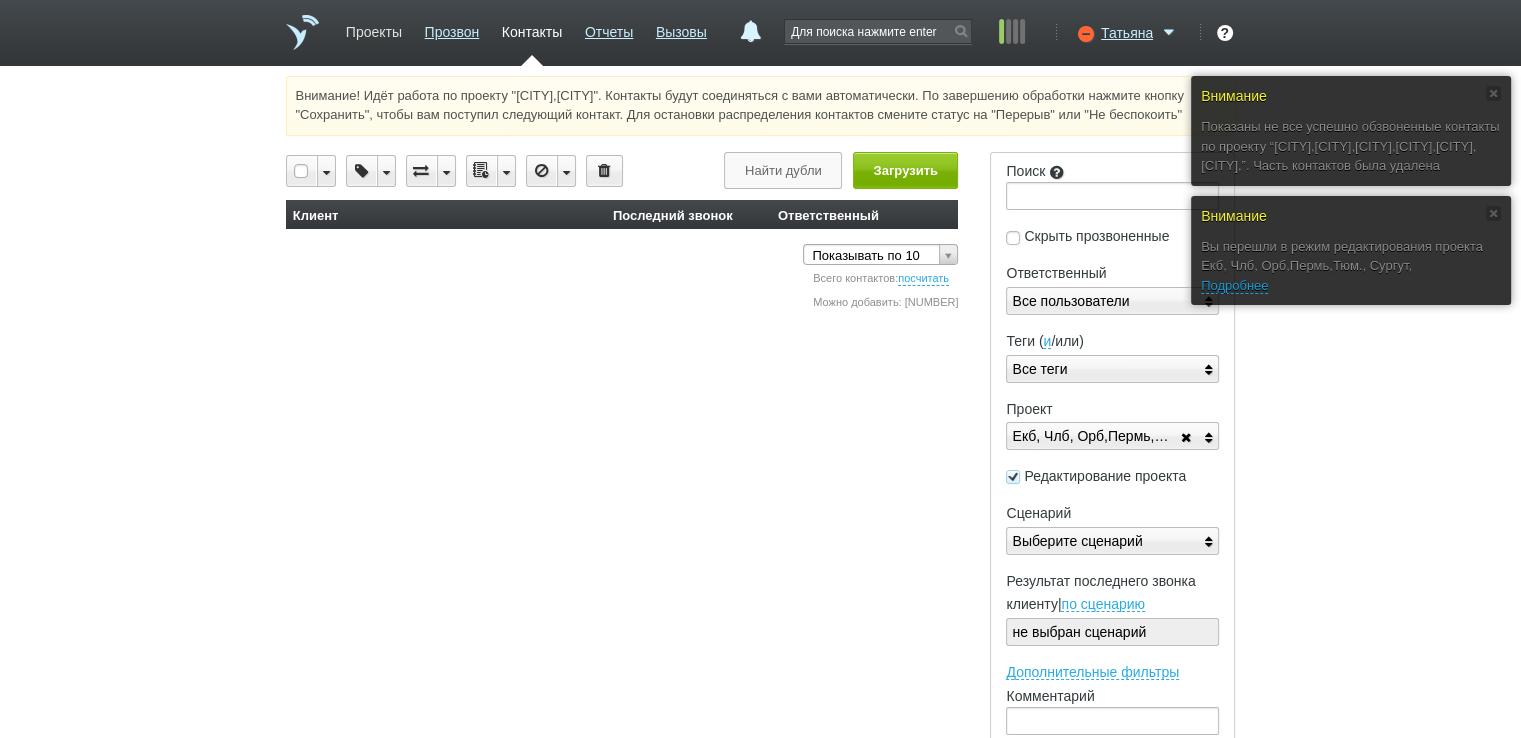 click on "Проекты" at bounding box center [374, 28] 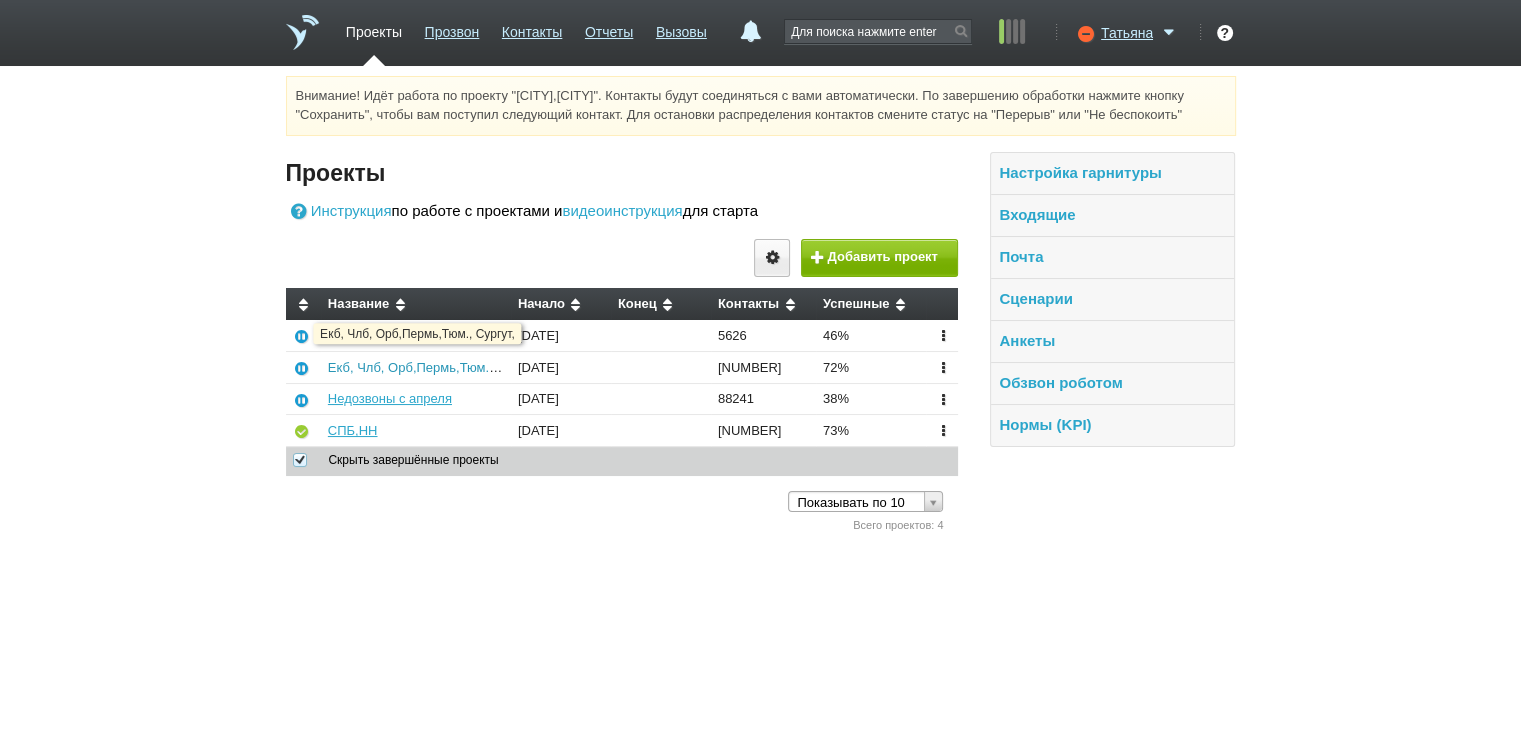 click on "Екб, Члб, Орб,Пермь,Тюм., Сургут," at bounding box center (433, 367) 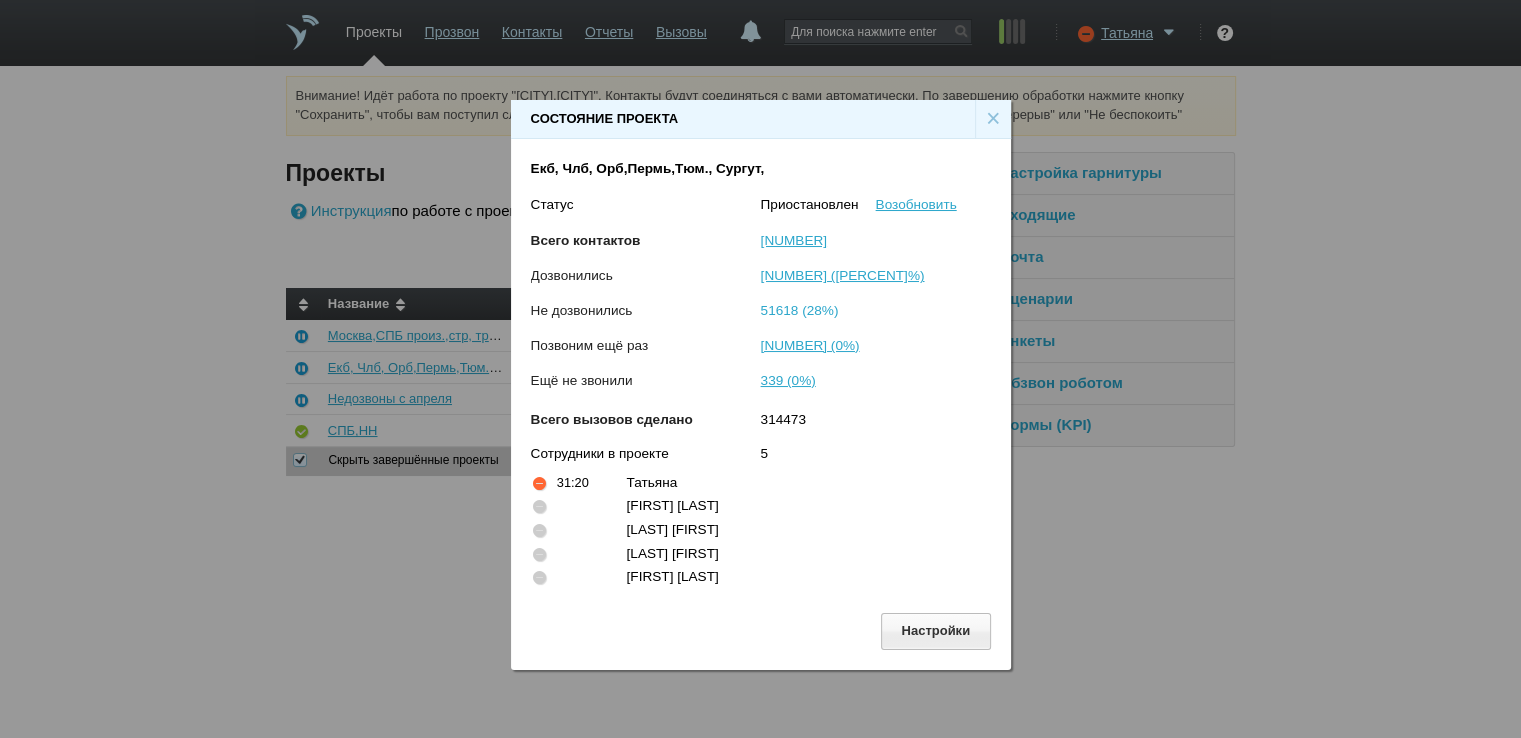 click on "51618 (28%)" at bounding box center [800, 310] 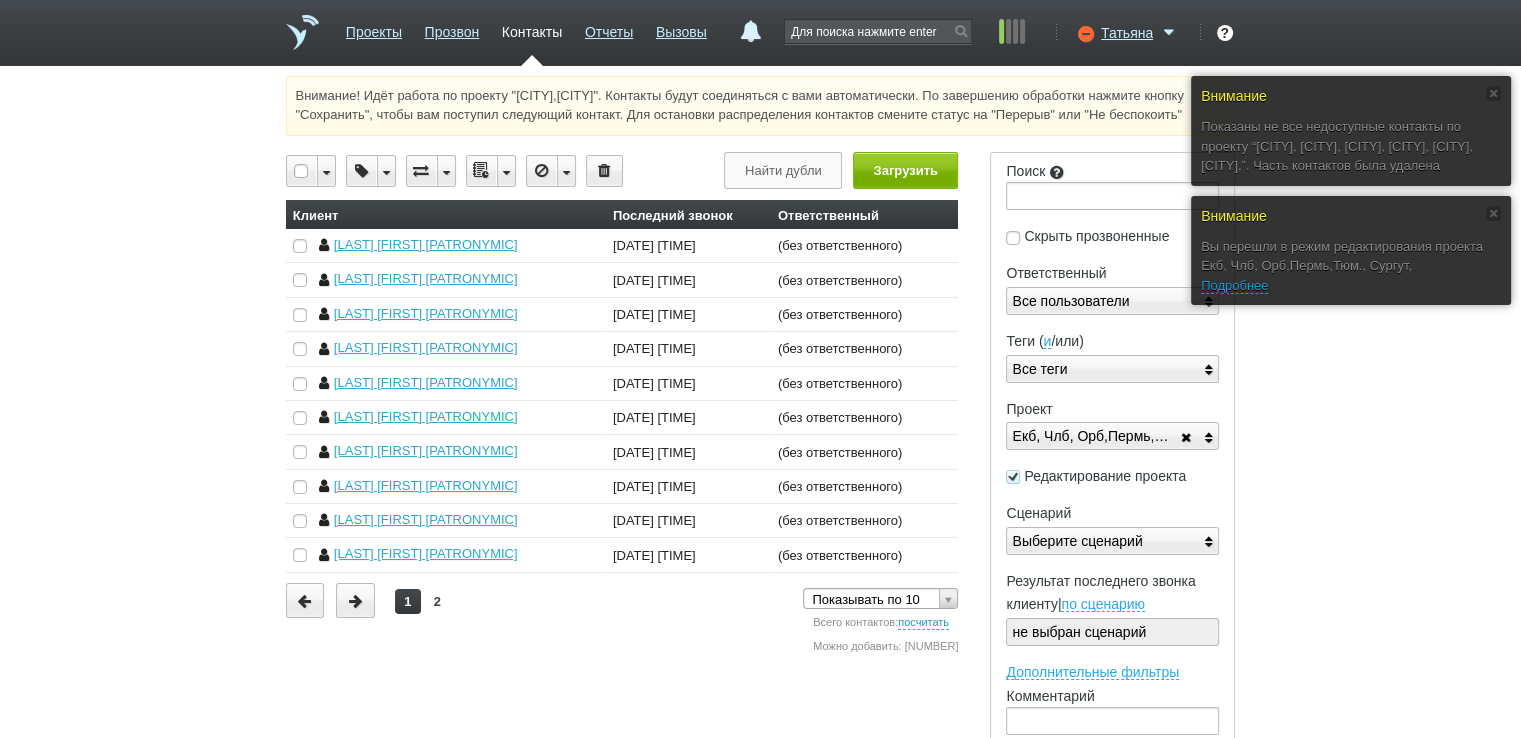 click on "посчитать" at bounding box center [923, 623] 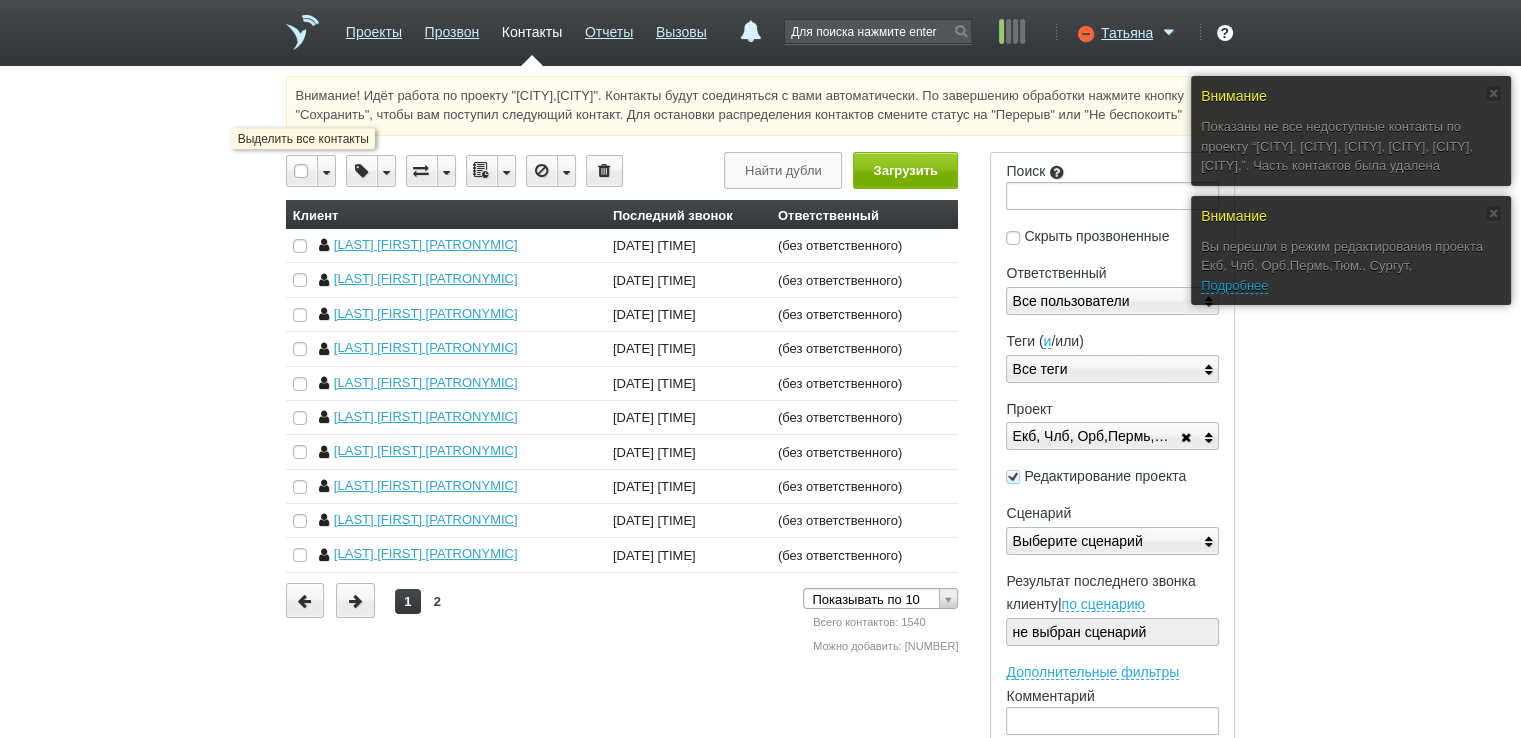 click at bounding box center (302, 171) 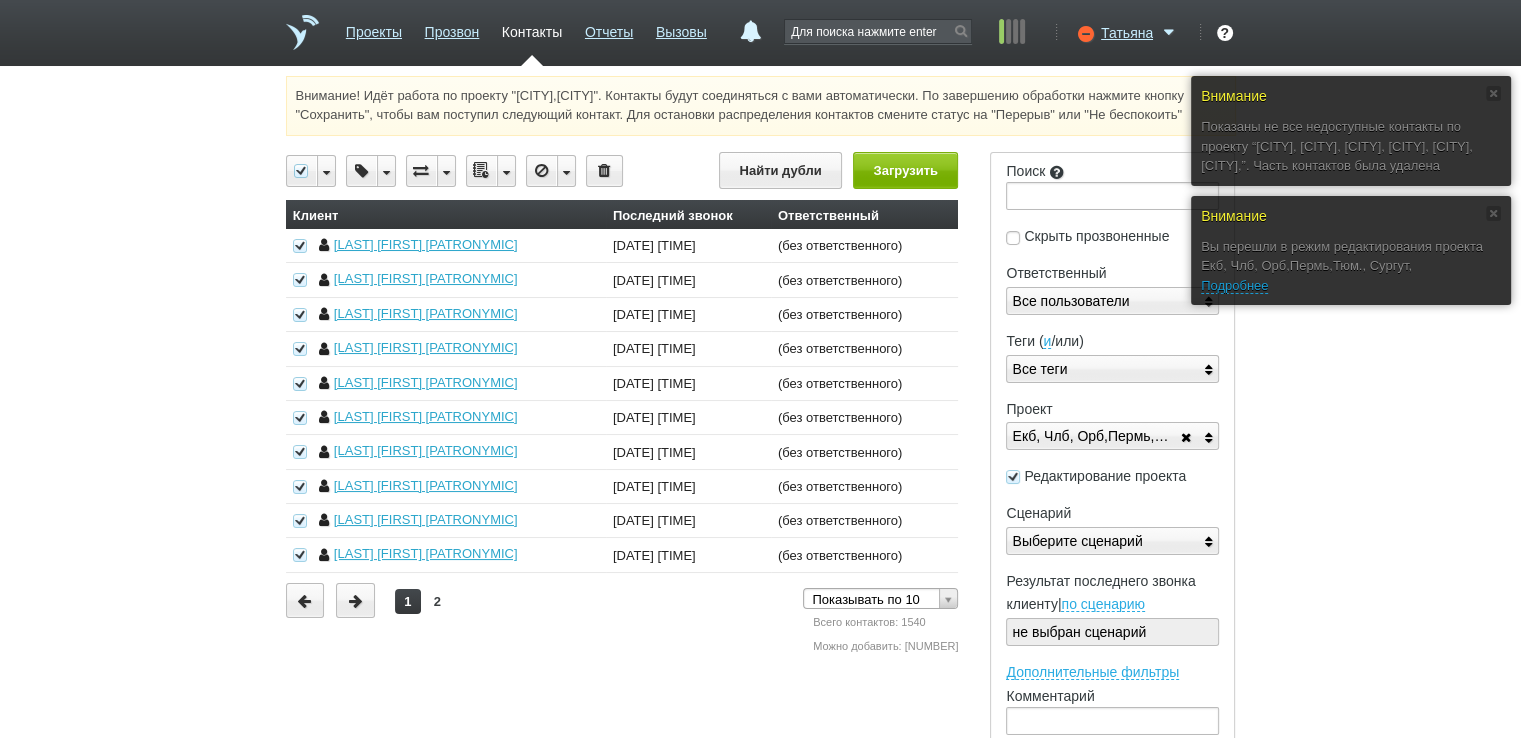 click at bounding box center (506, 171) 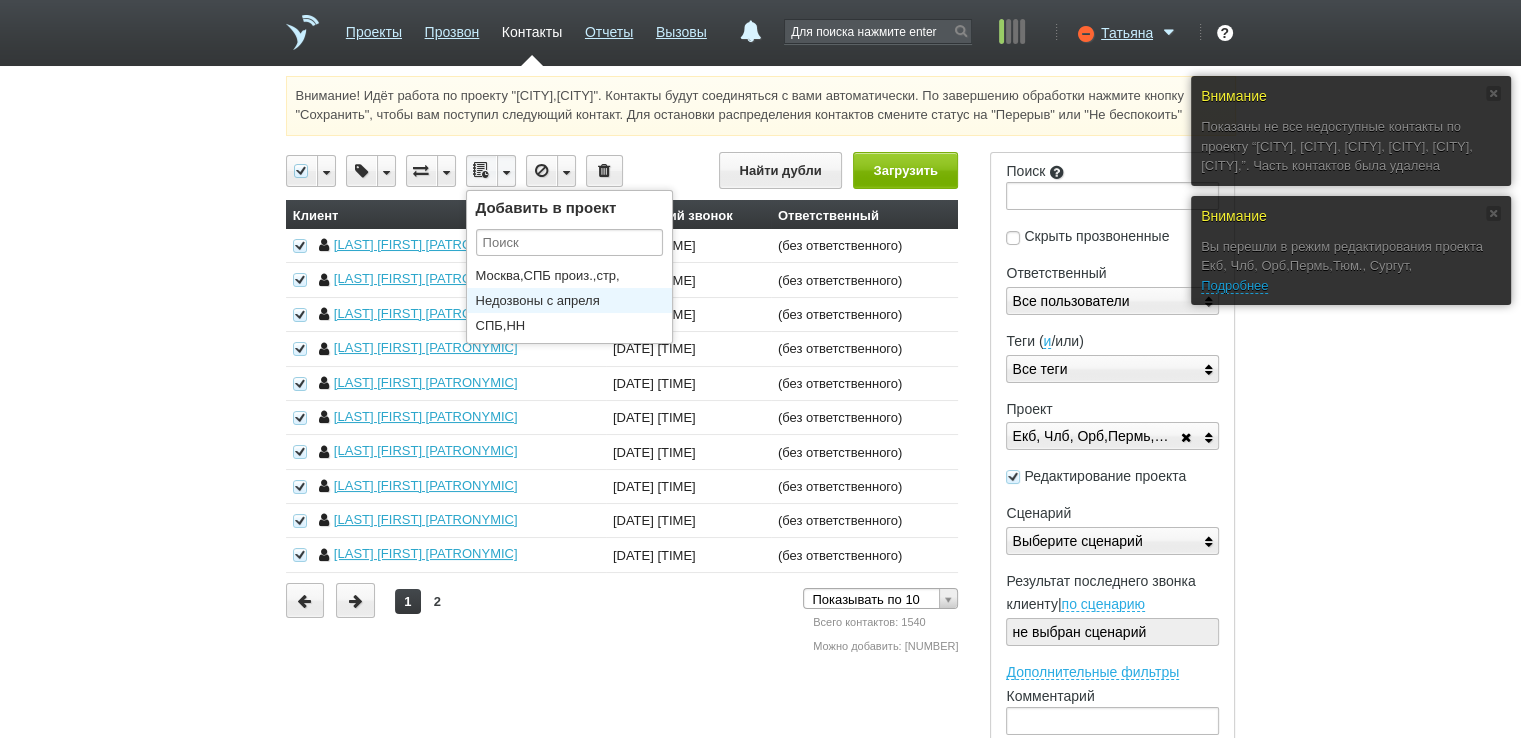 click on "Недозвоны с апреля" at bounding box center [574, 300] 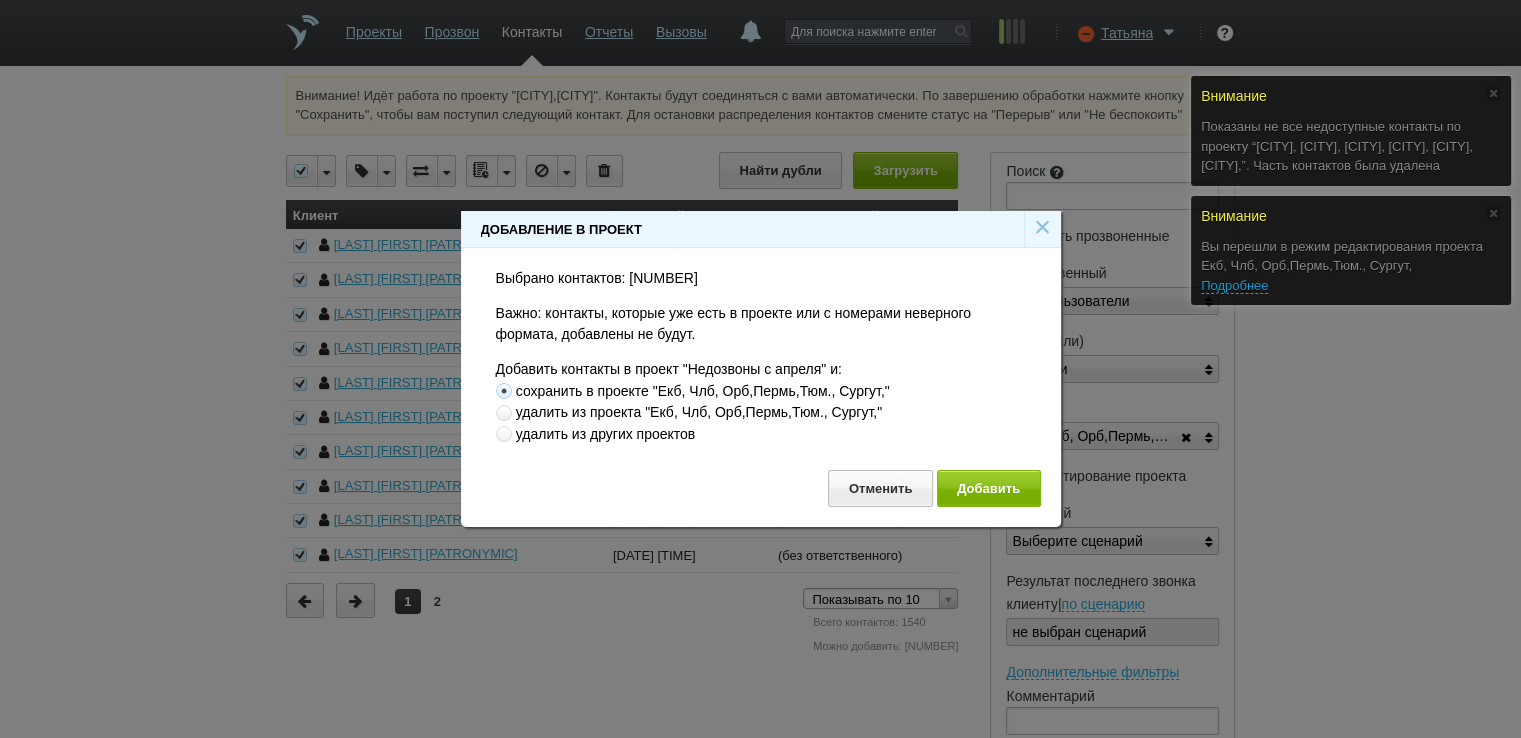 click at bounding box center (504, 413) 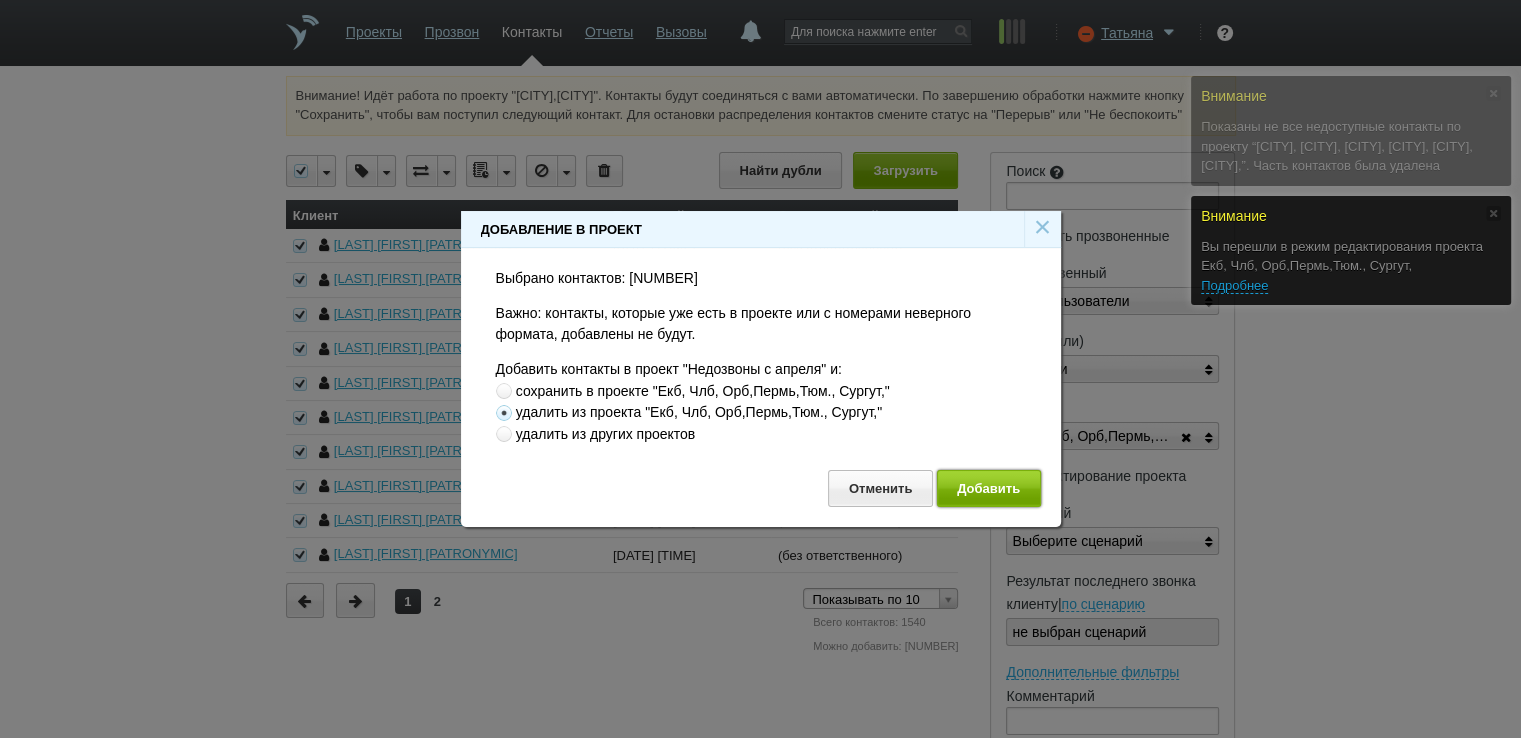 click on "Добавить" at bounding box center [989, 488] 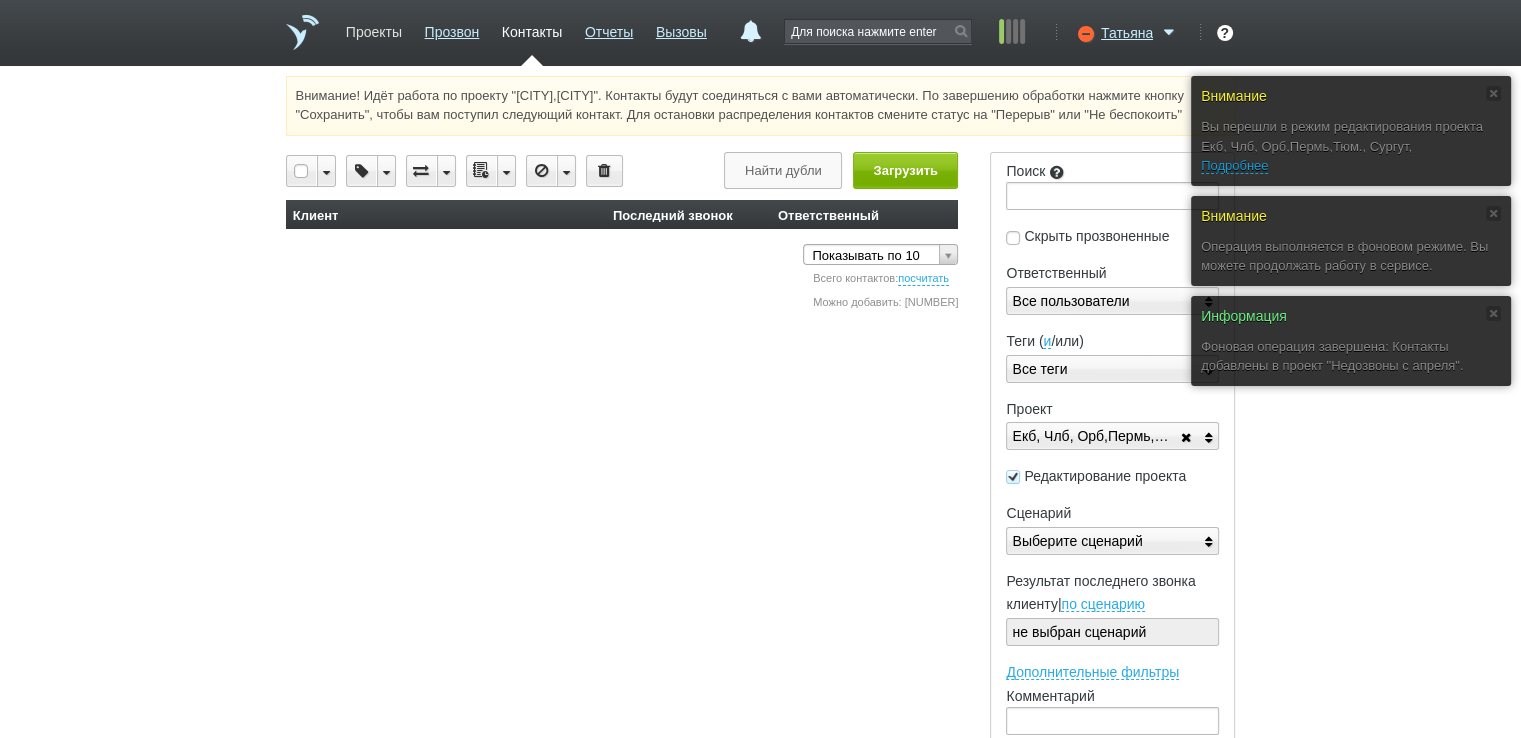 click on "Проекты" at bounding box center (374, 28) 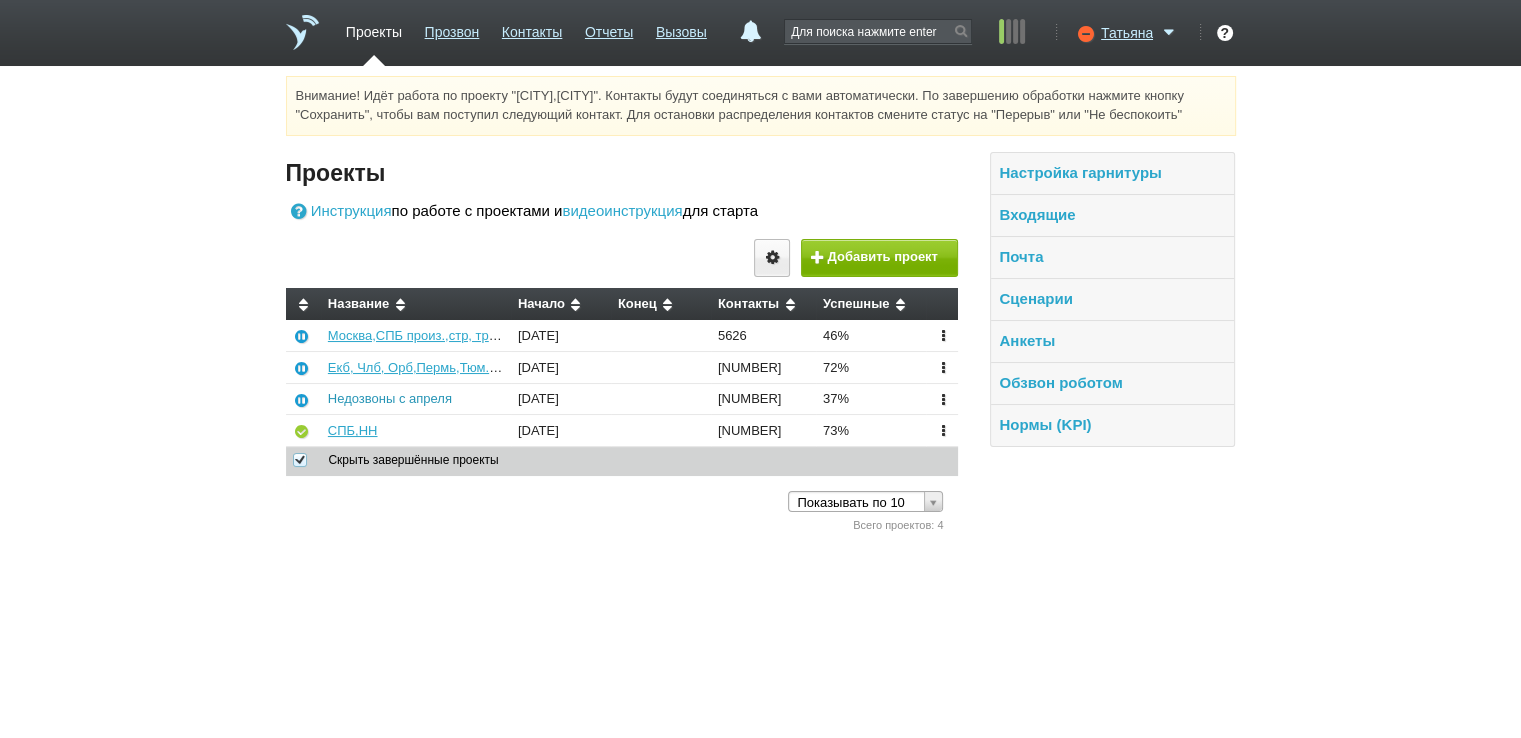 click on "Недозвоны с апреля" at bounding box center [390, 398] 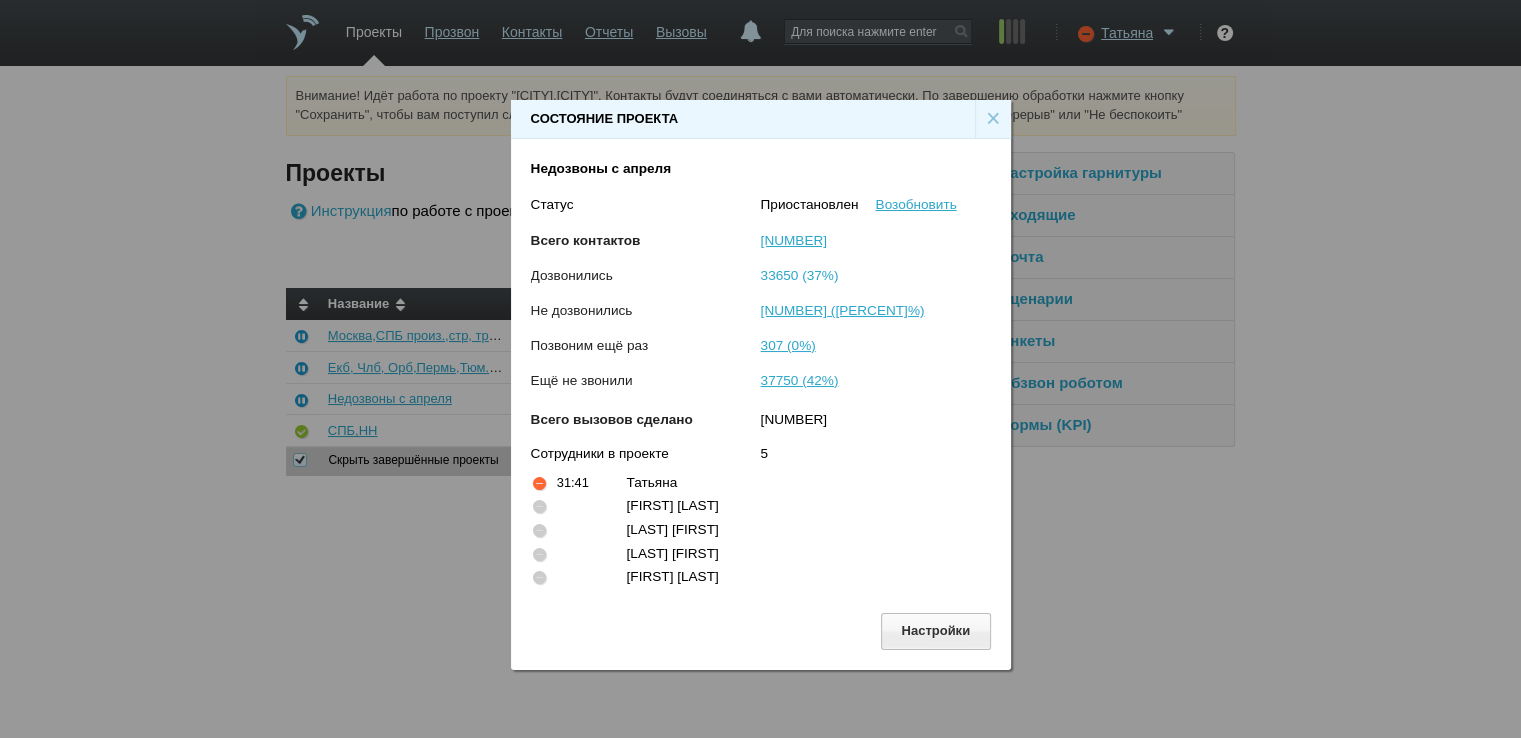 click on "33650 (37%)" at bounding box center (800, 275) 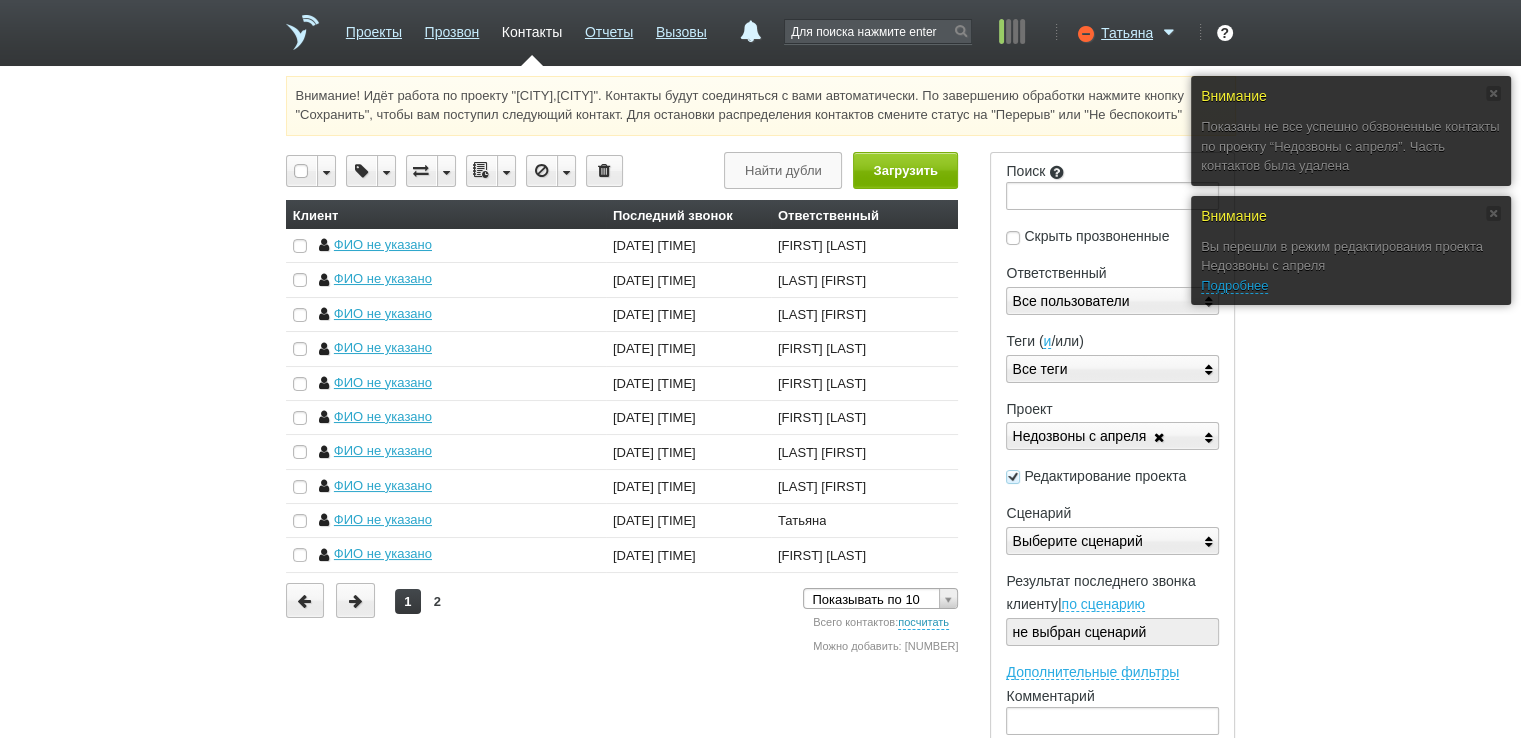 click on "посчитать" at bounding box center [923, 623] 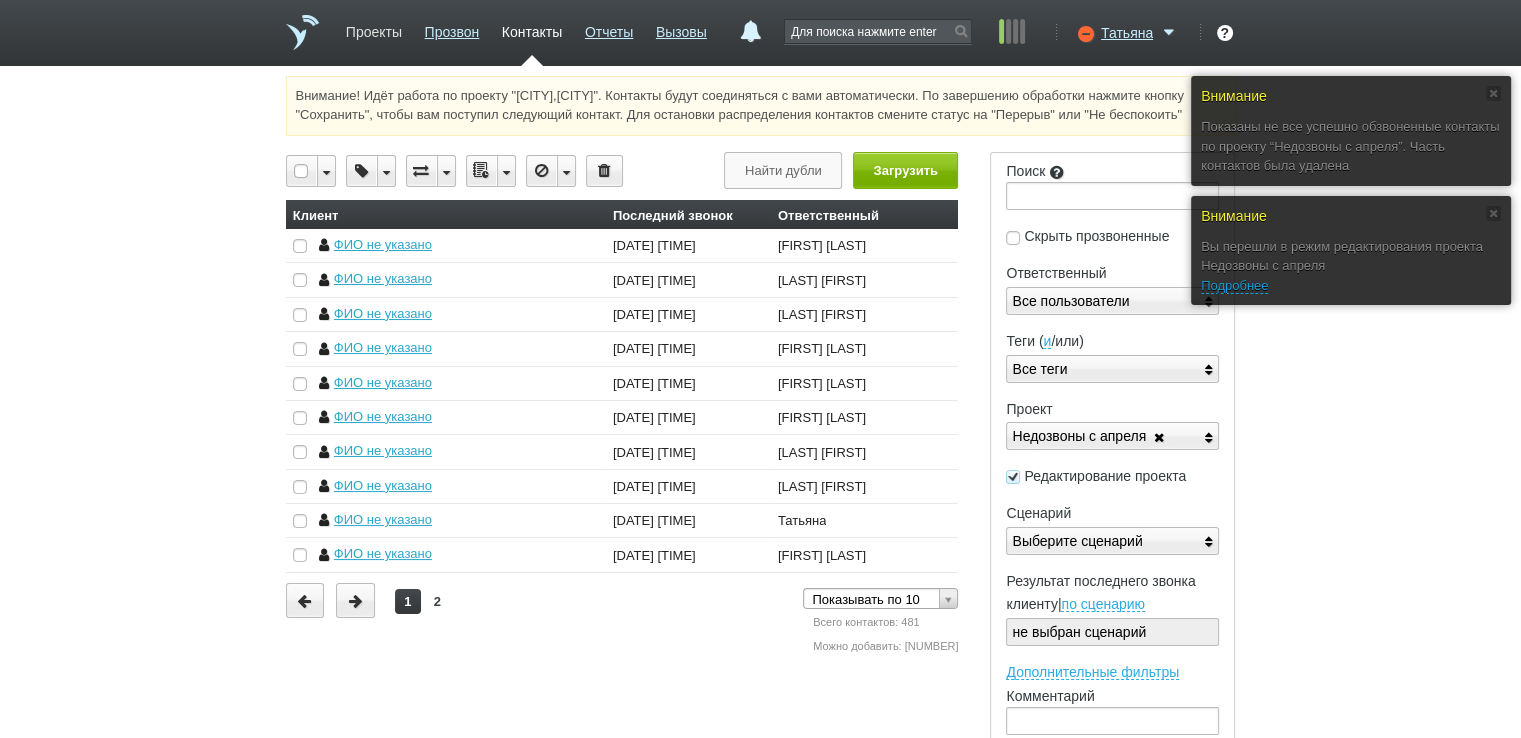 click on "Проекты" at bounding box center [374, 28] 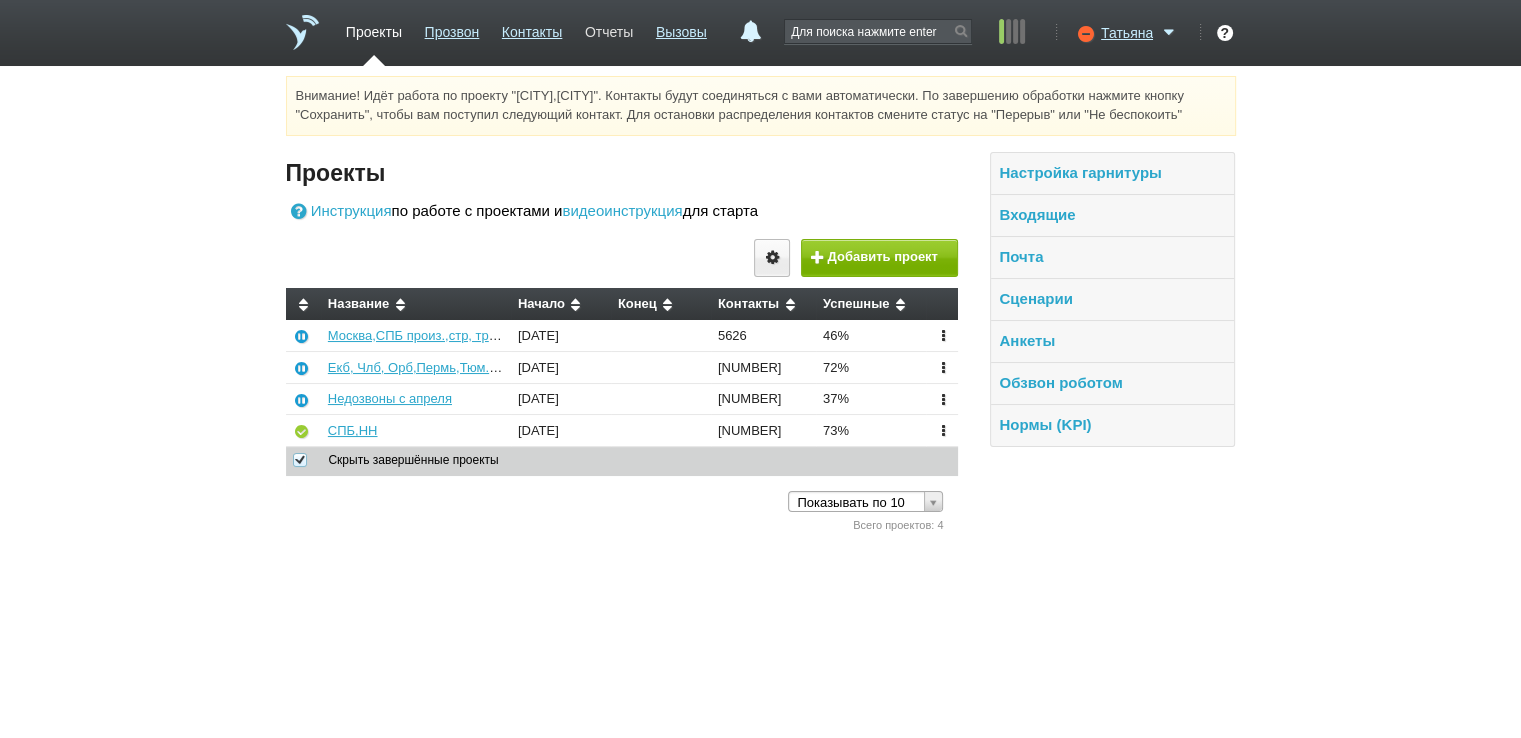 click on "Отчеты" at bounding box center (609, 28) 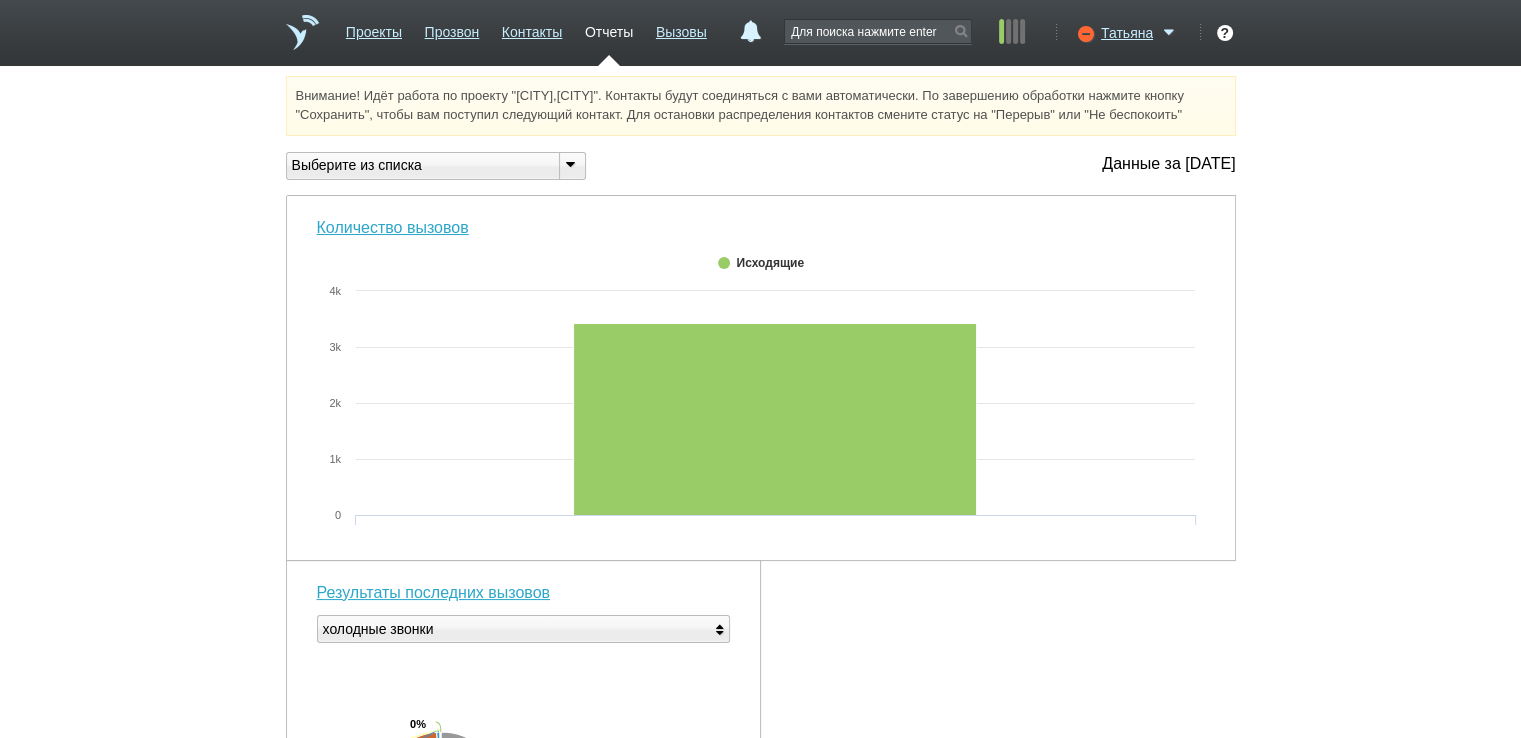 click at bounding box center (571, 164) 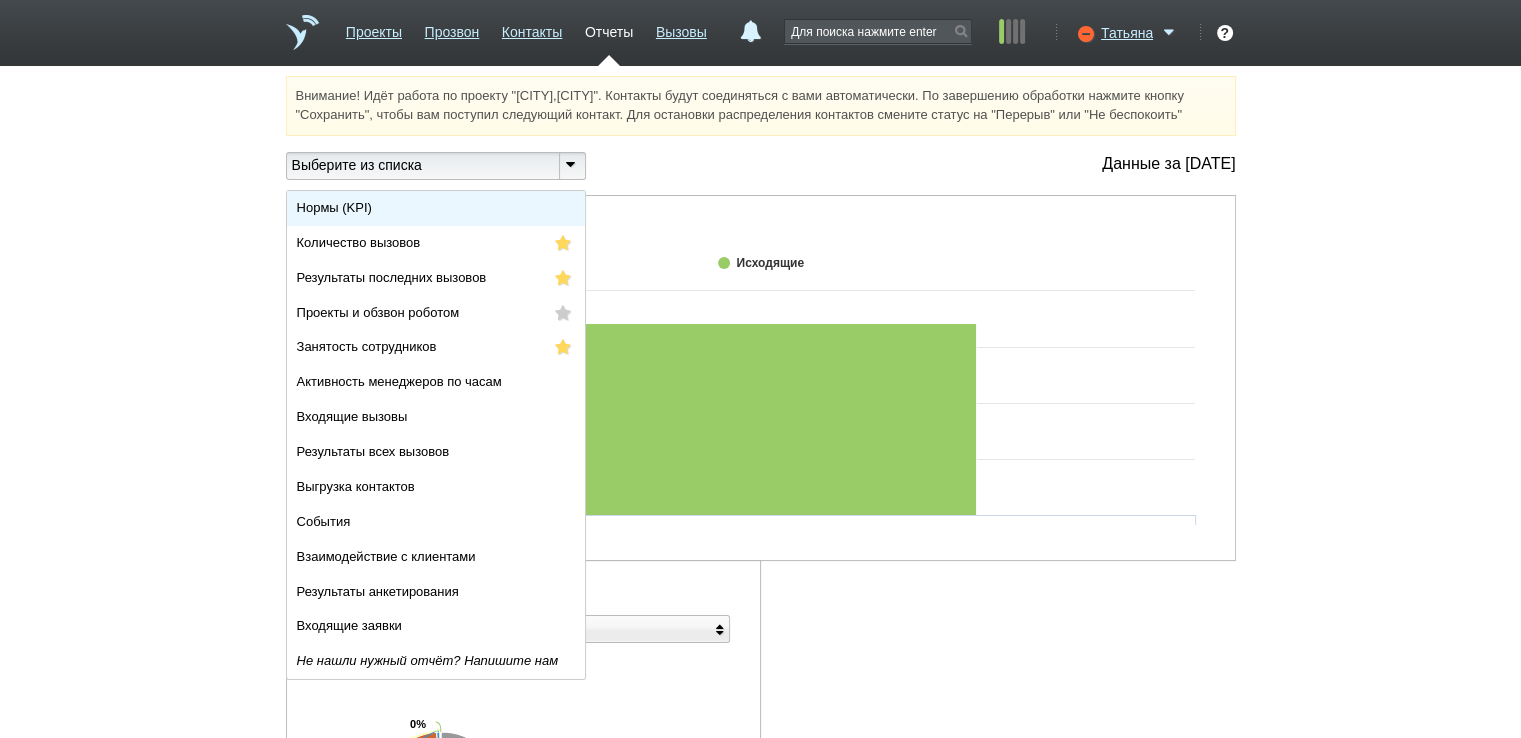 click on "Нормы (KPI)" at bounding box center [436, 208] 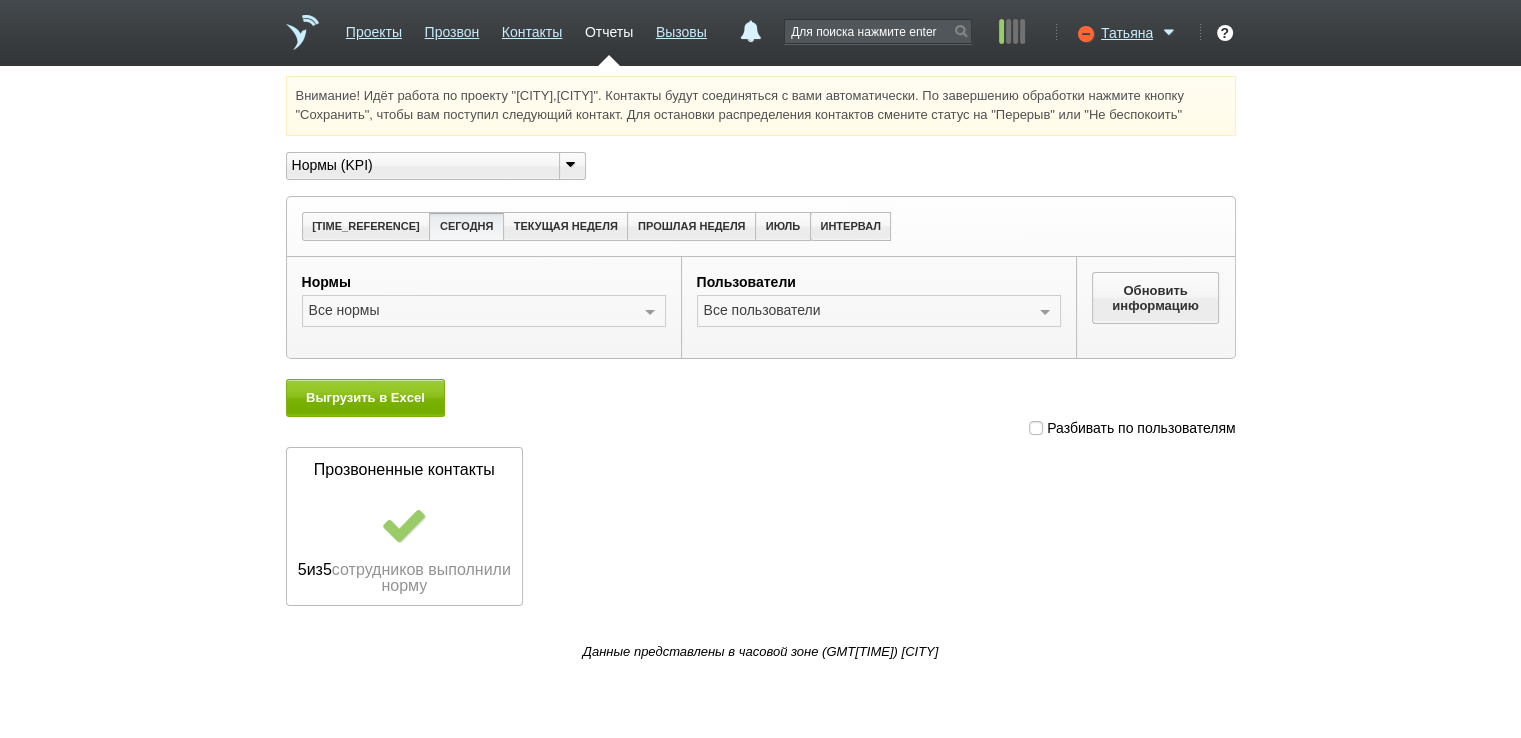 click at bounding box center (1036, 428) 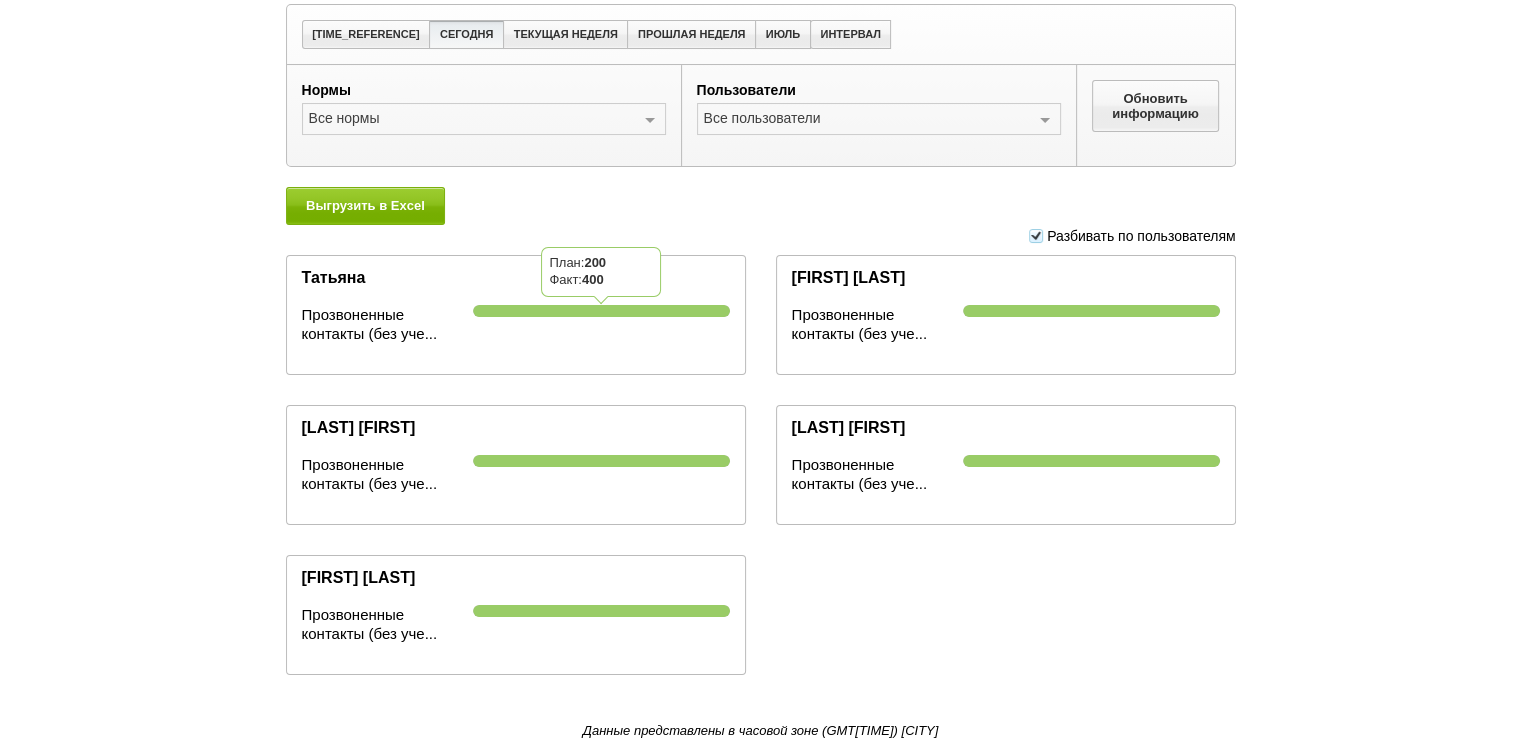 scroll, scrollTop: 0, scrollLeft: 0, axis: both 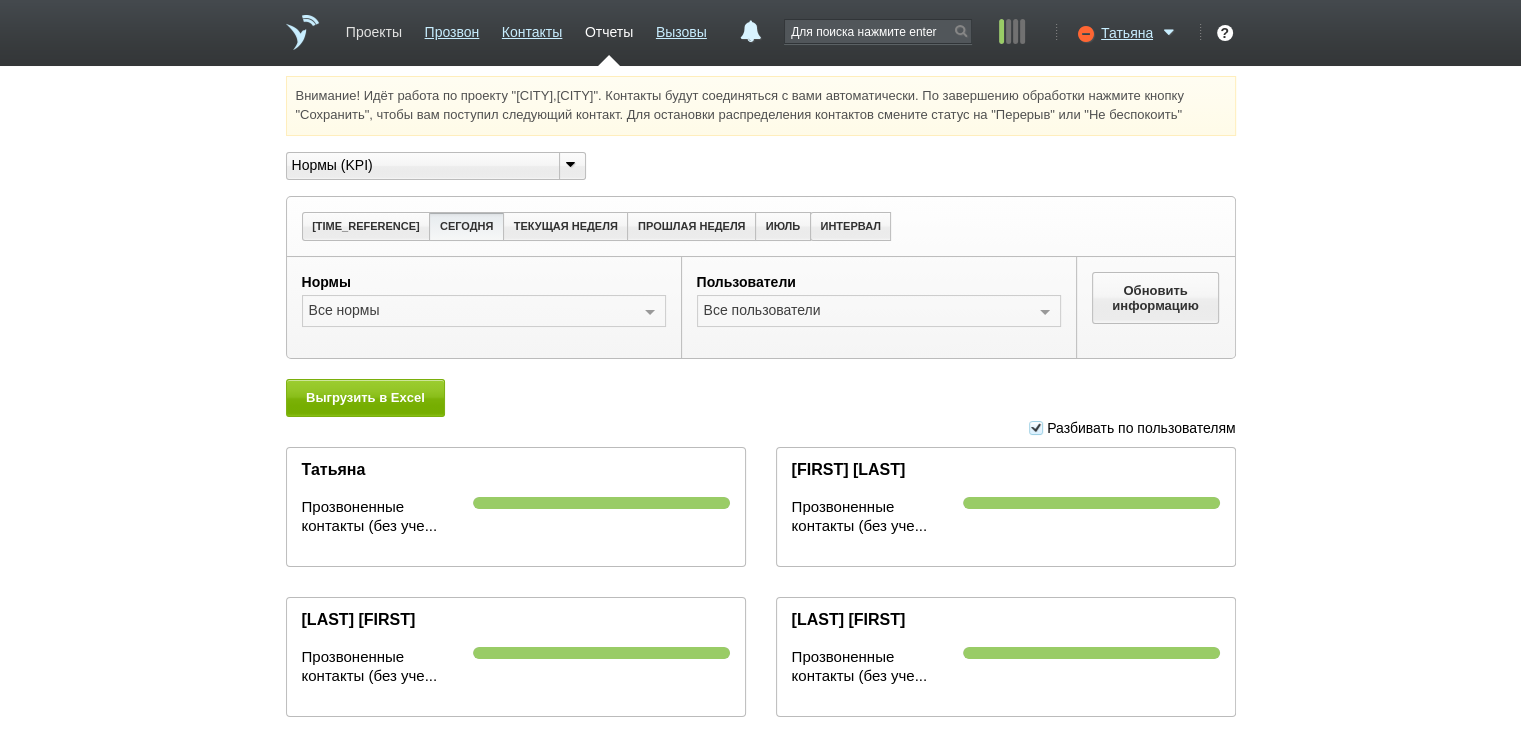 click on "Проекты" at bounding box center [374, 28] 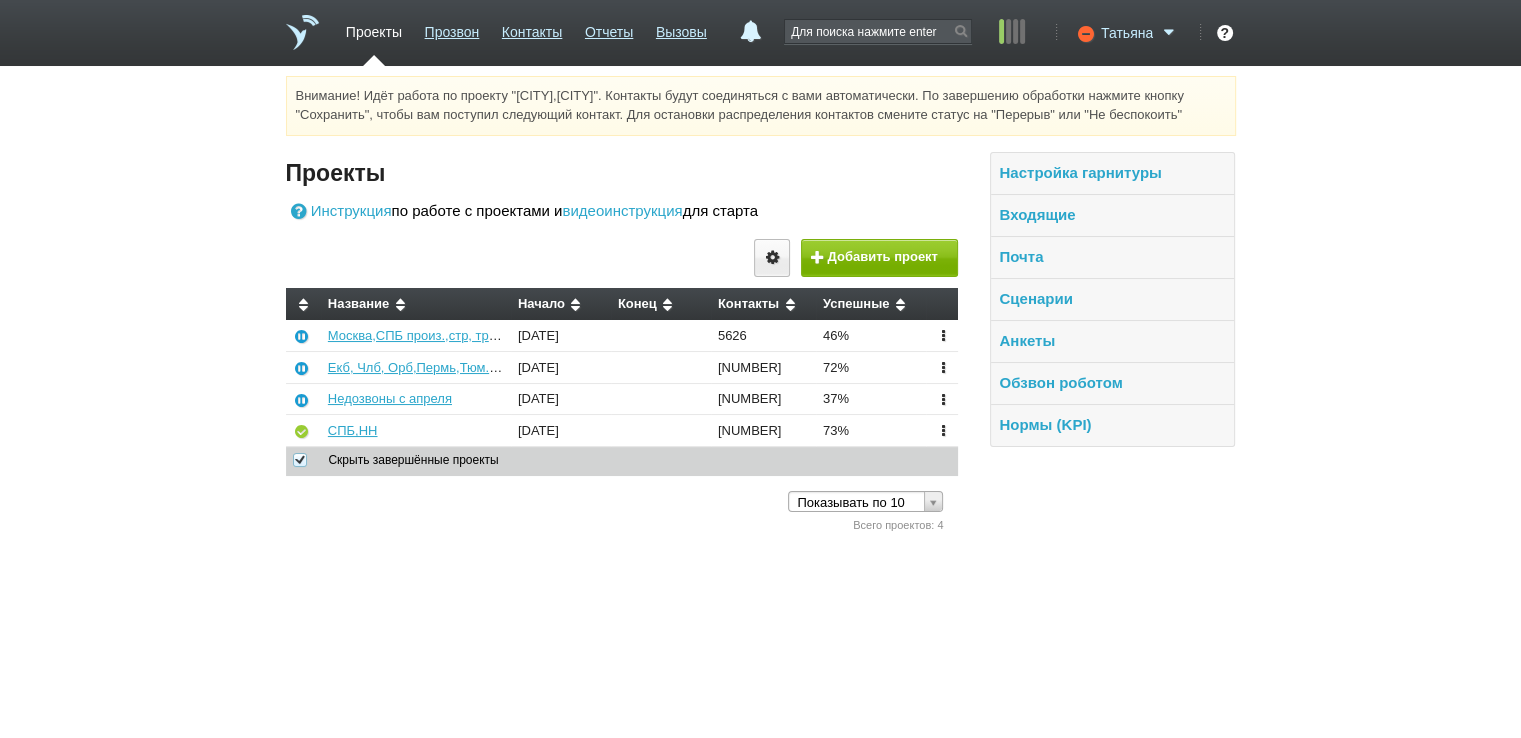 click at bounding box center [1169, 33] 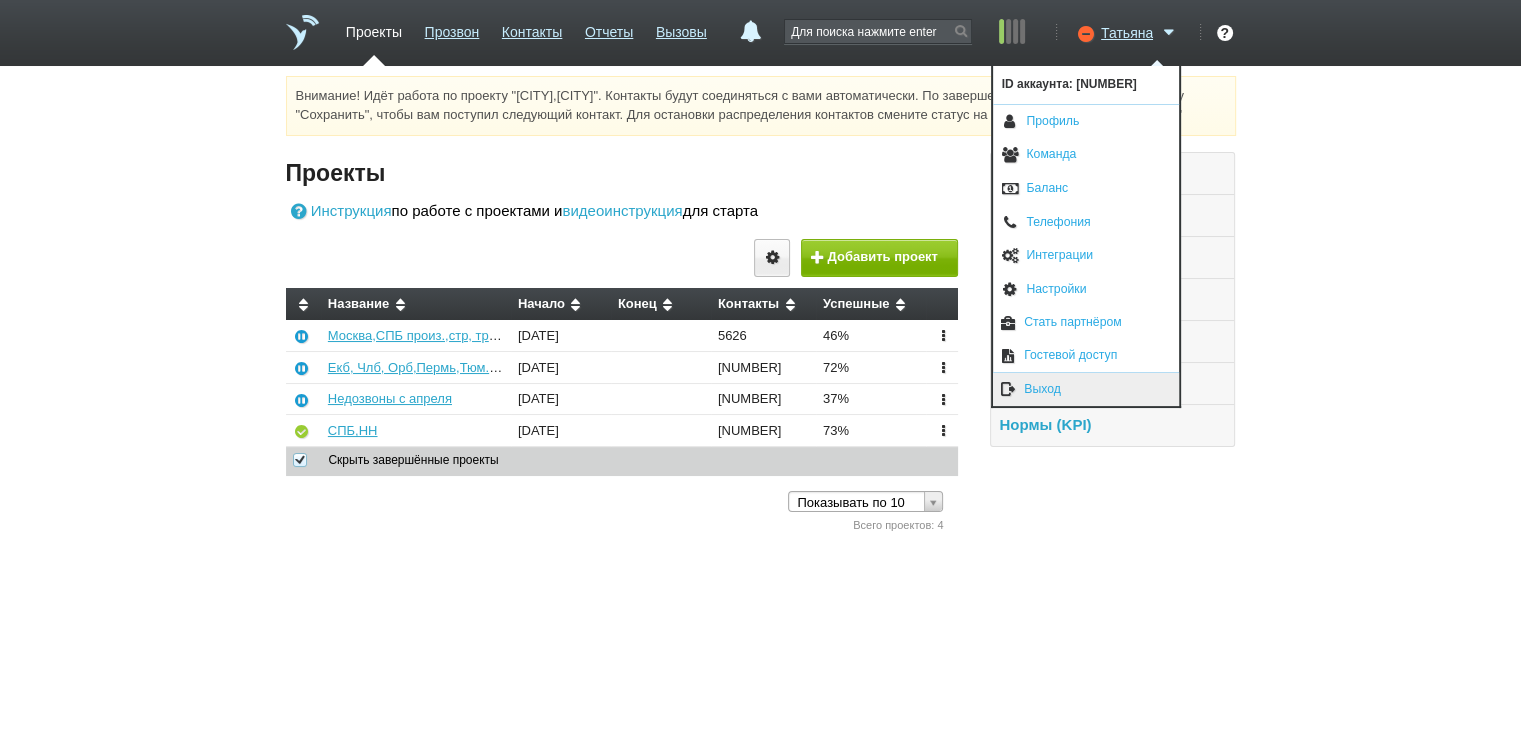 click on "Выход" at bounding box center (1086, 389) 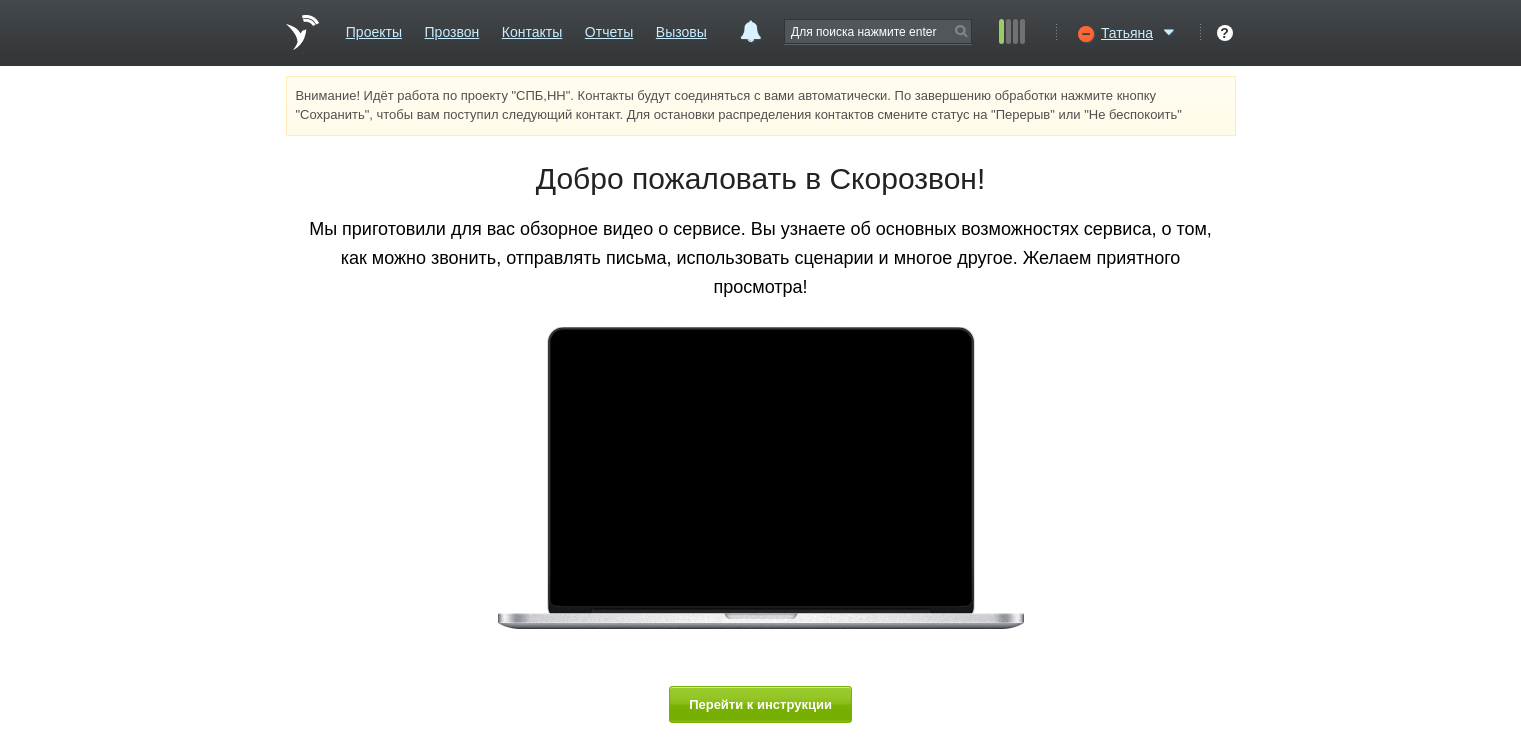 scroll, scrollTop: 0, scrollLeft: 0, axis: both 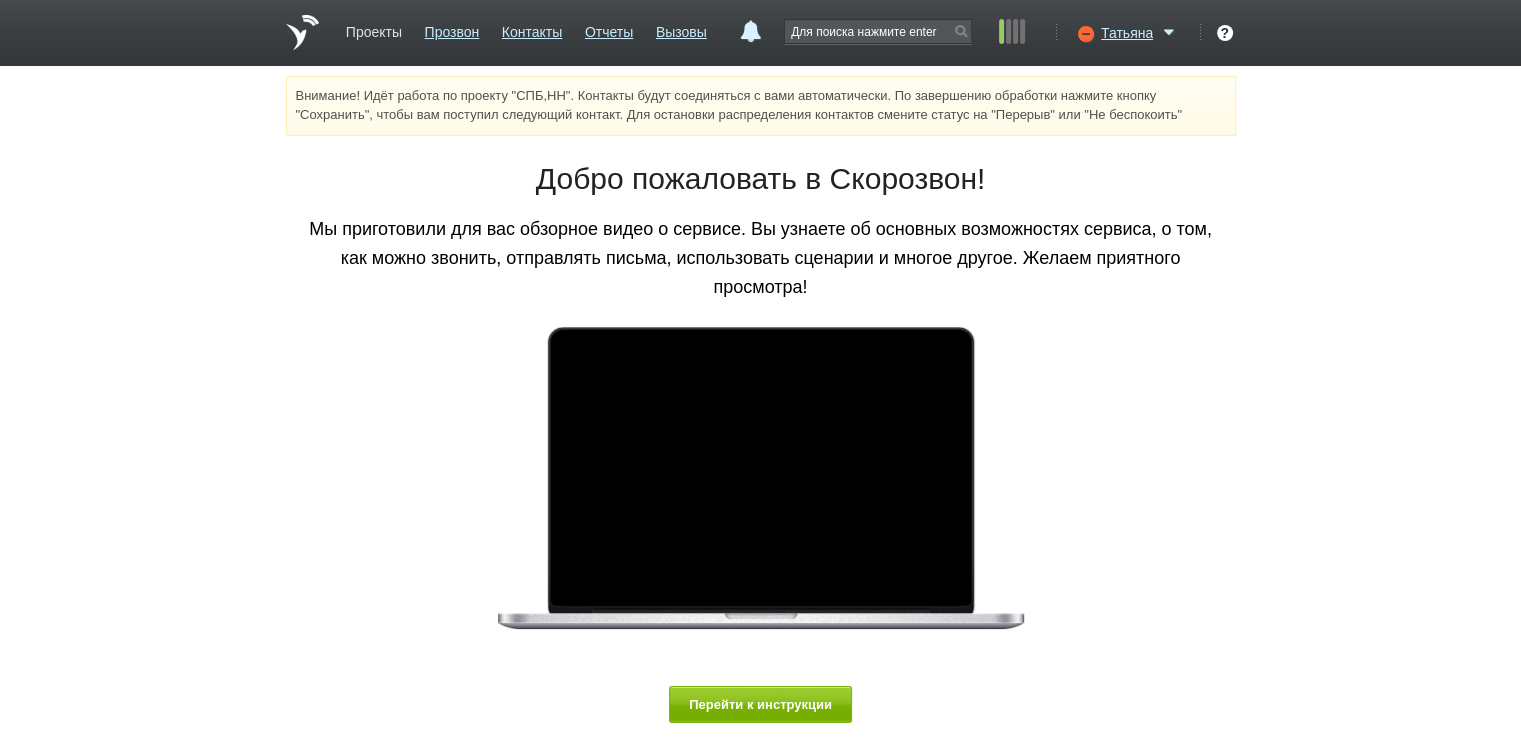 click on "Проекты" at bounding box center [374, 28] 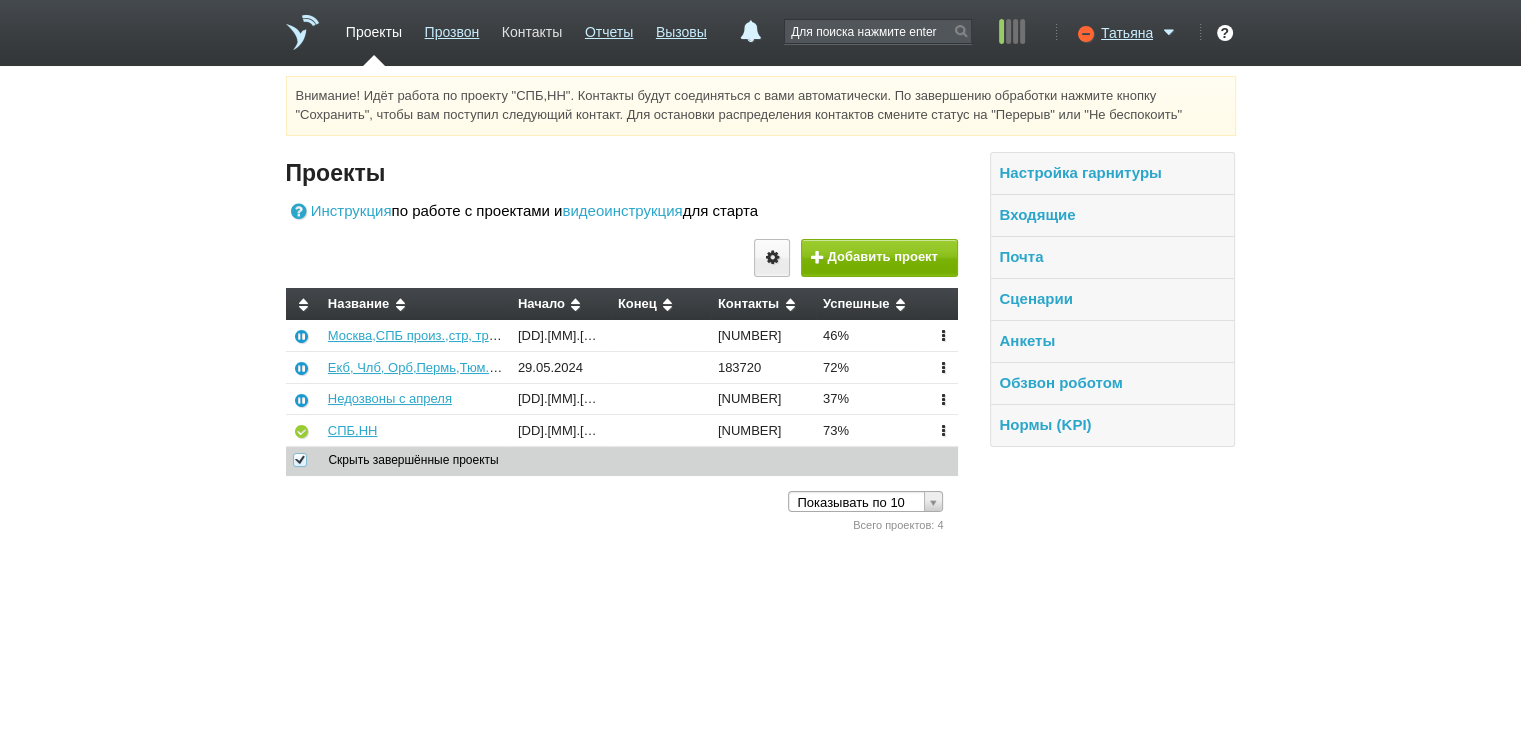 click on "Контакты" at bounding box center (532, 28) 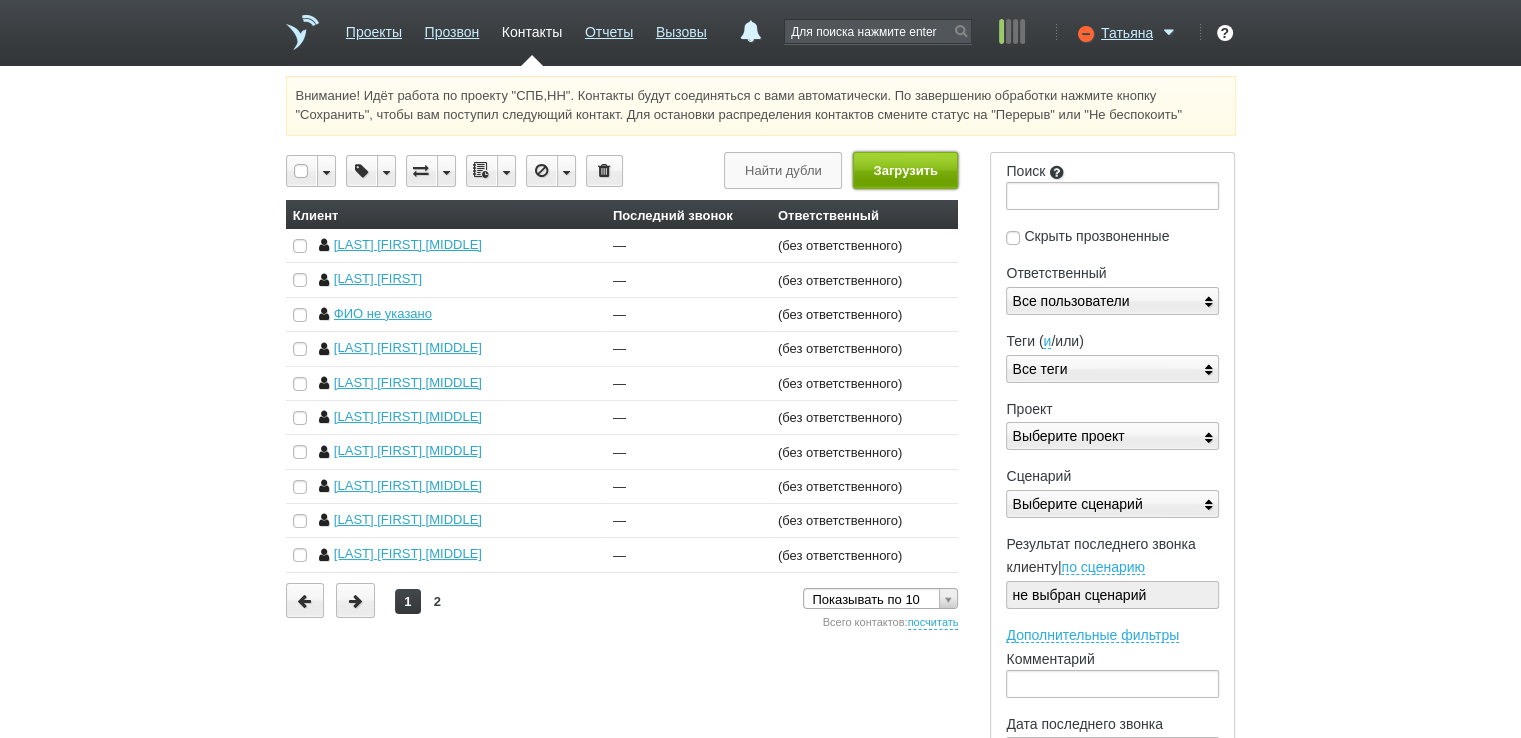 click on "Загрузить" at bounding box center (905, 170) 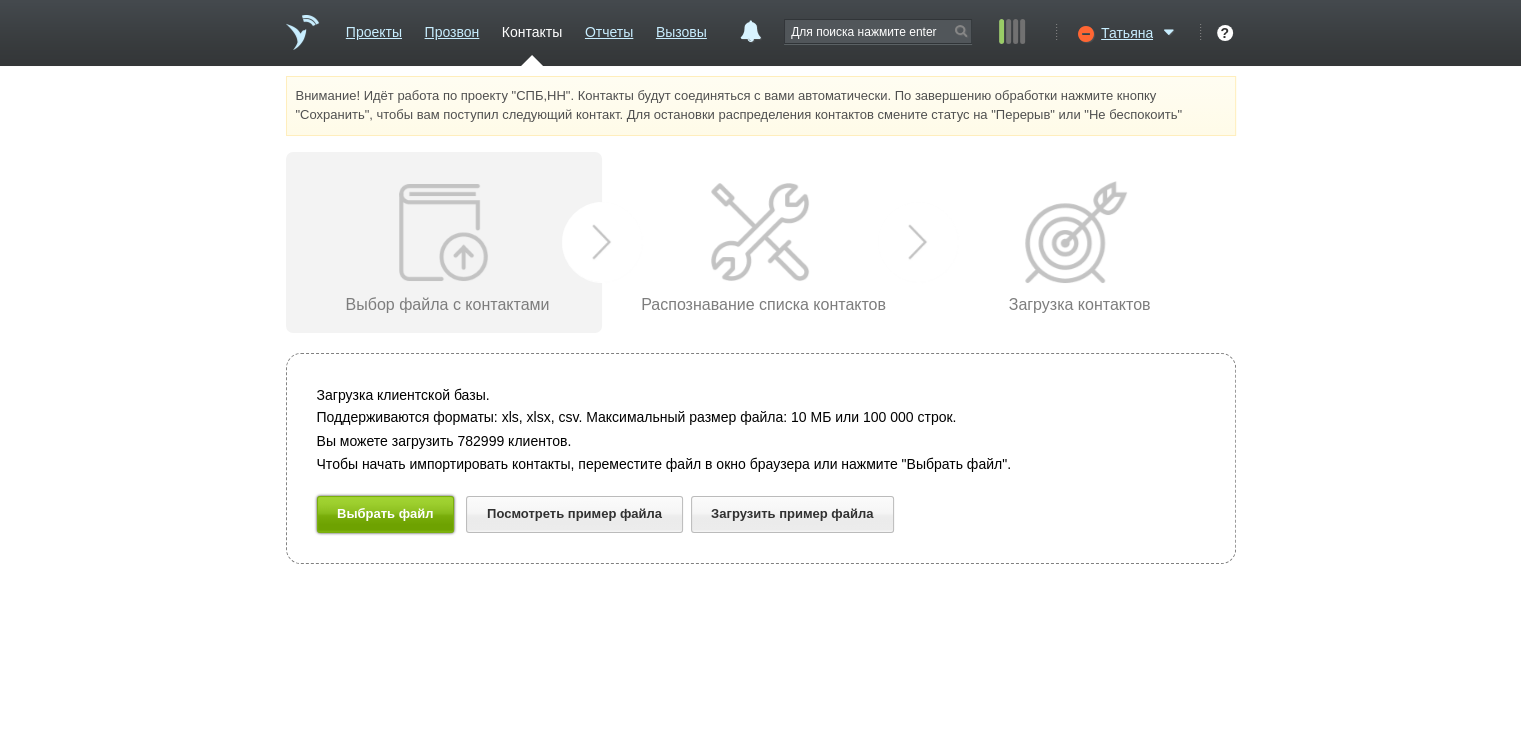 click on "Выбрать файл" at bounding box center (386, 514) 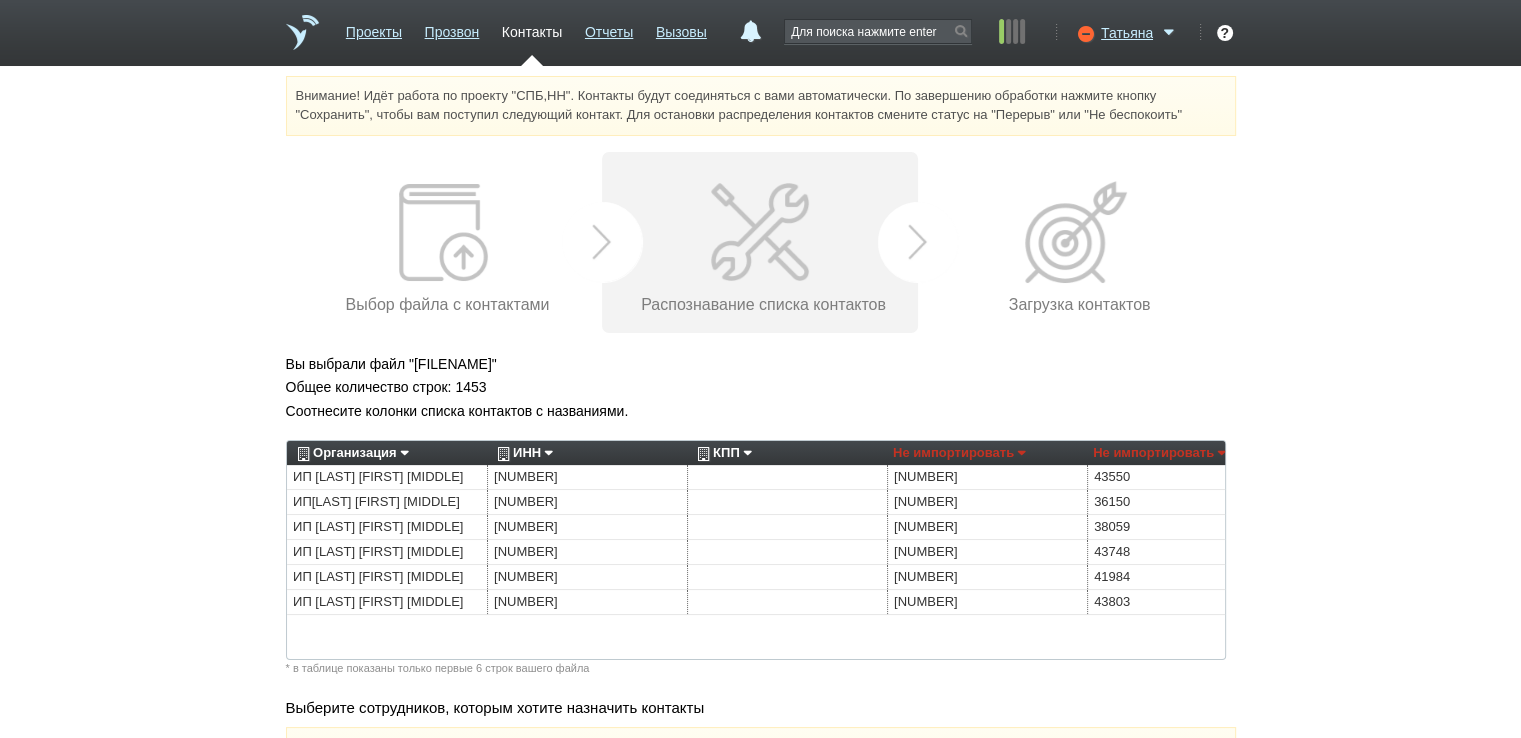 click on "Организация" at bounding box center [350, 453] 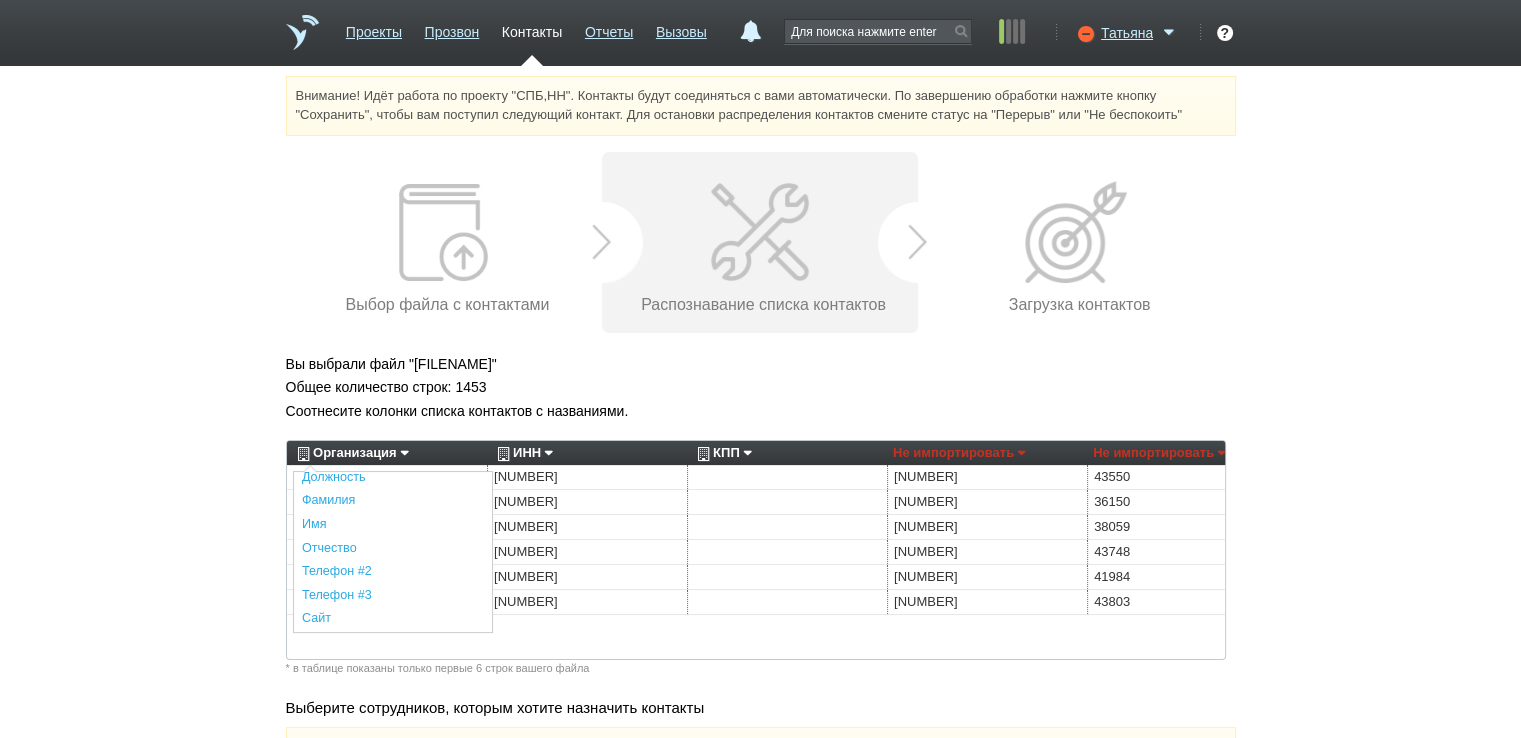 scroll, scrollTop: 440, scrollLeft: 0, axis: vertical 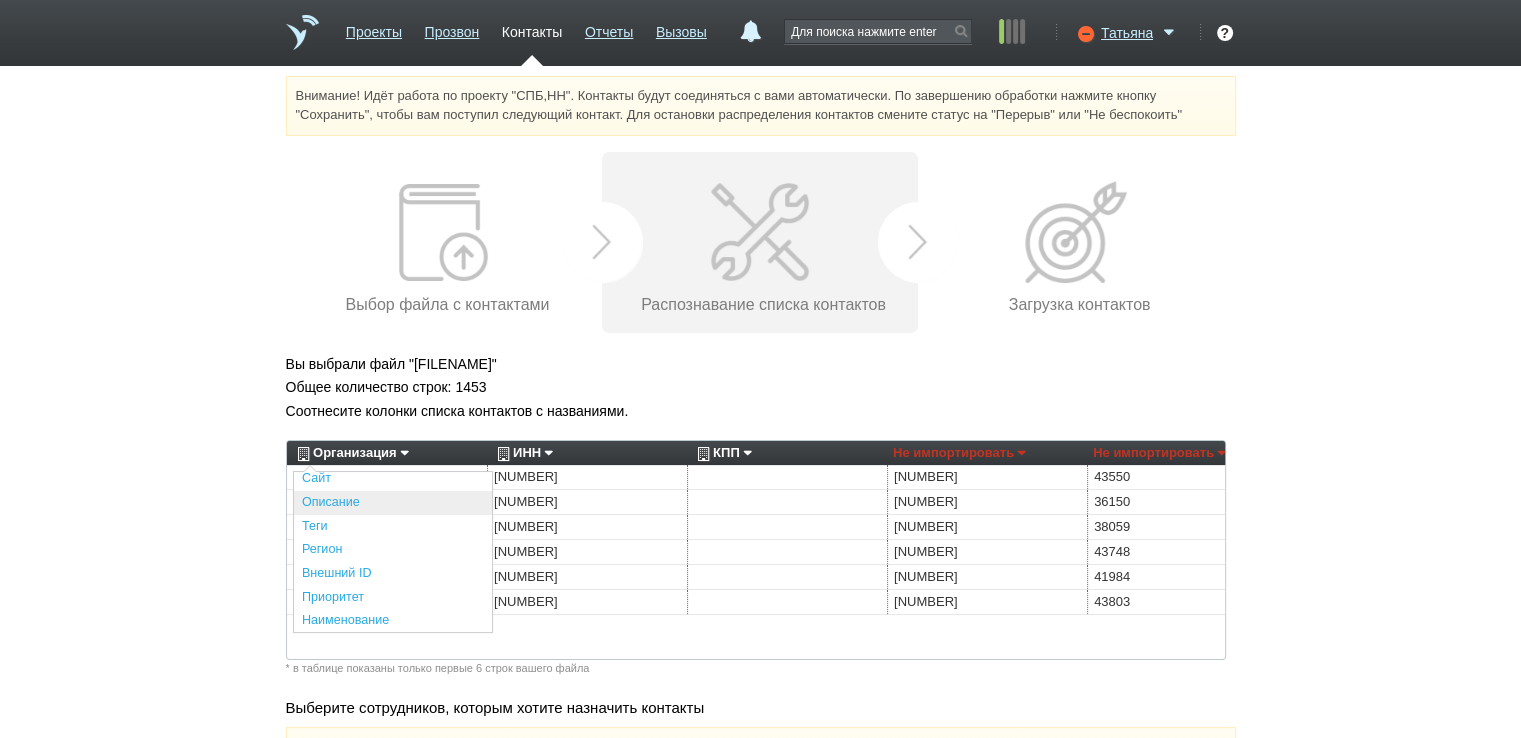 click on "Описание" at bounding box center (393, 503) 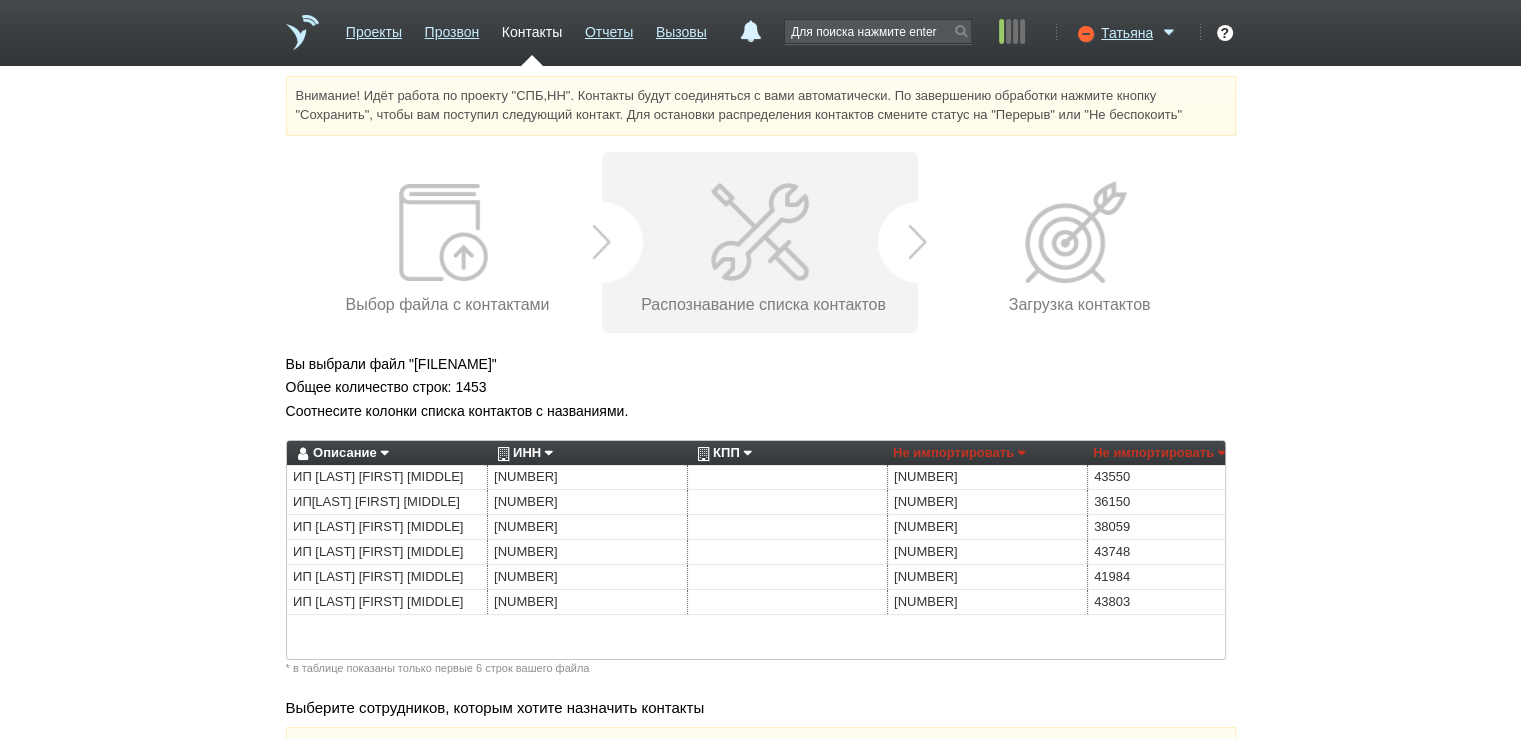 click on "ИНН" at bounding box center (522, 453) 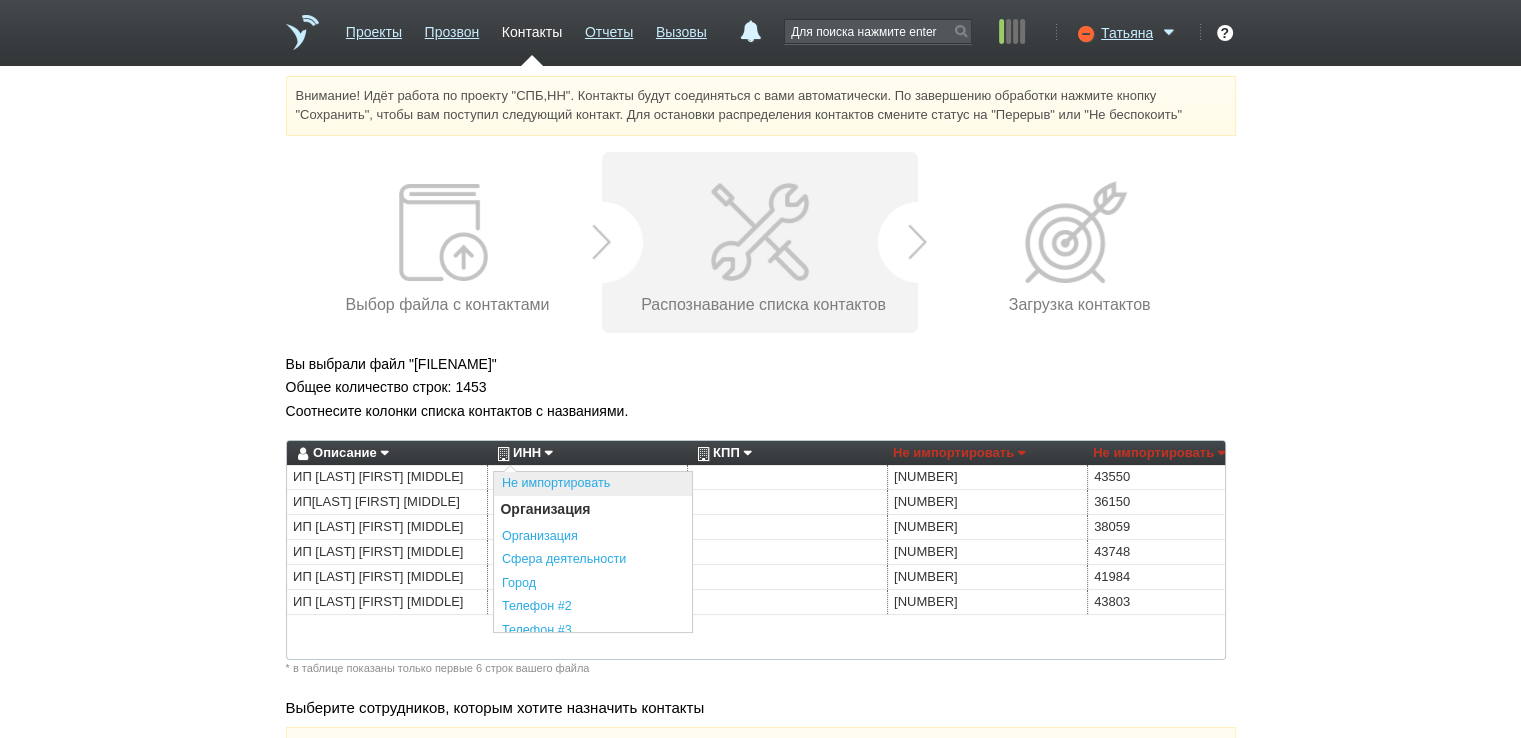 click on "Не импортировать" at bounding box center [593, 484] 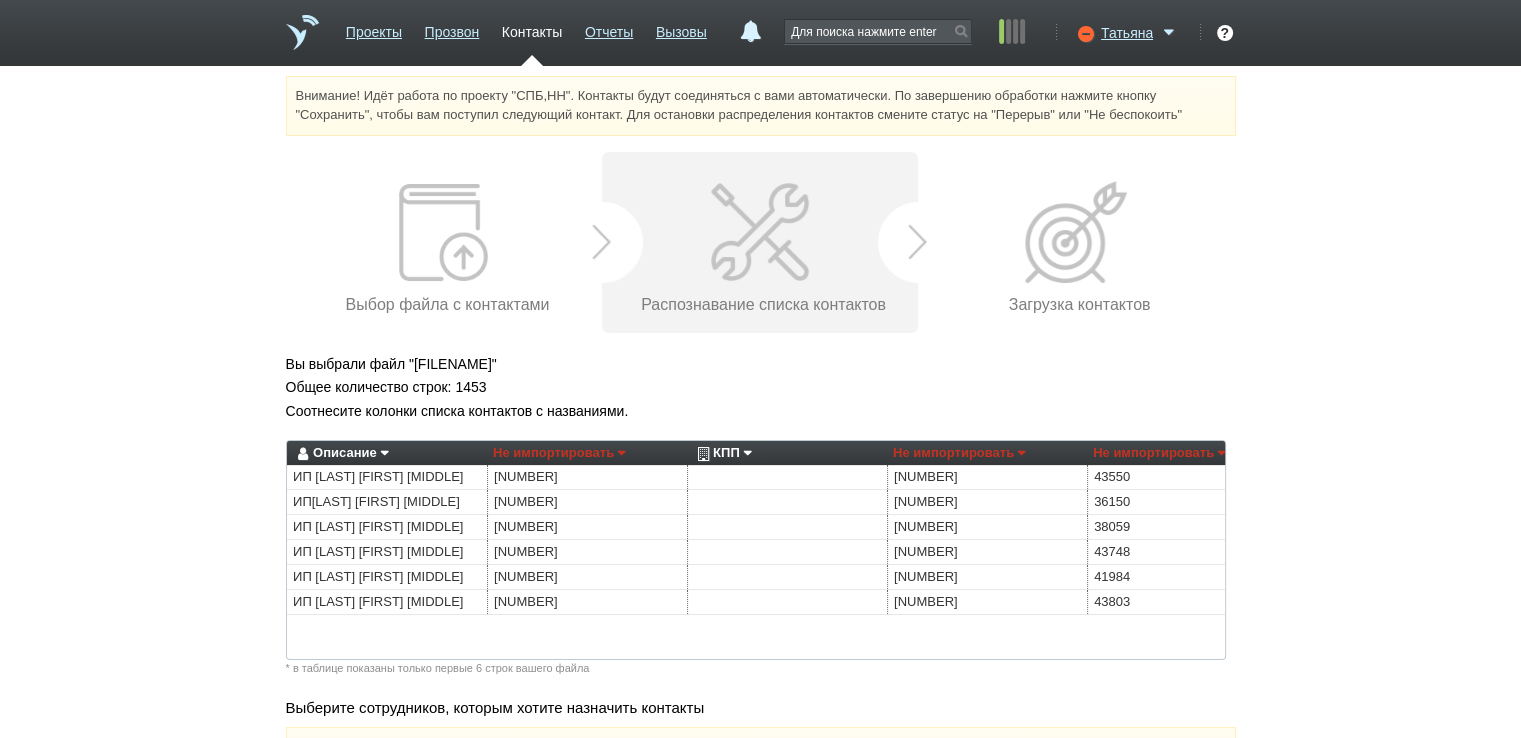 click on "КПП" at bounding box center [722, 453] 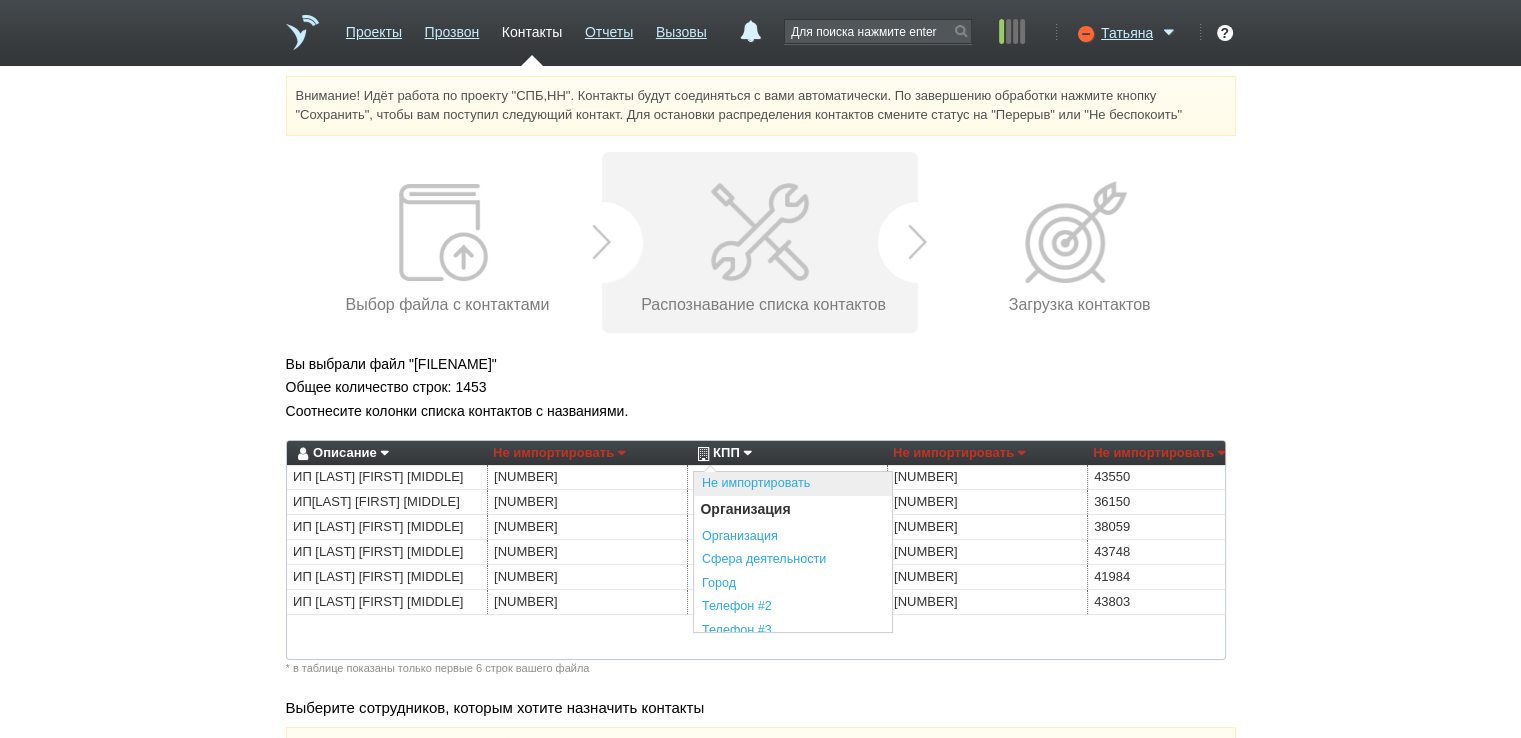click on "Не импортировать" at bounding box center (793, 484) 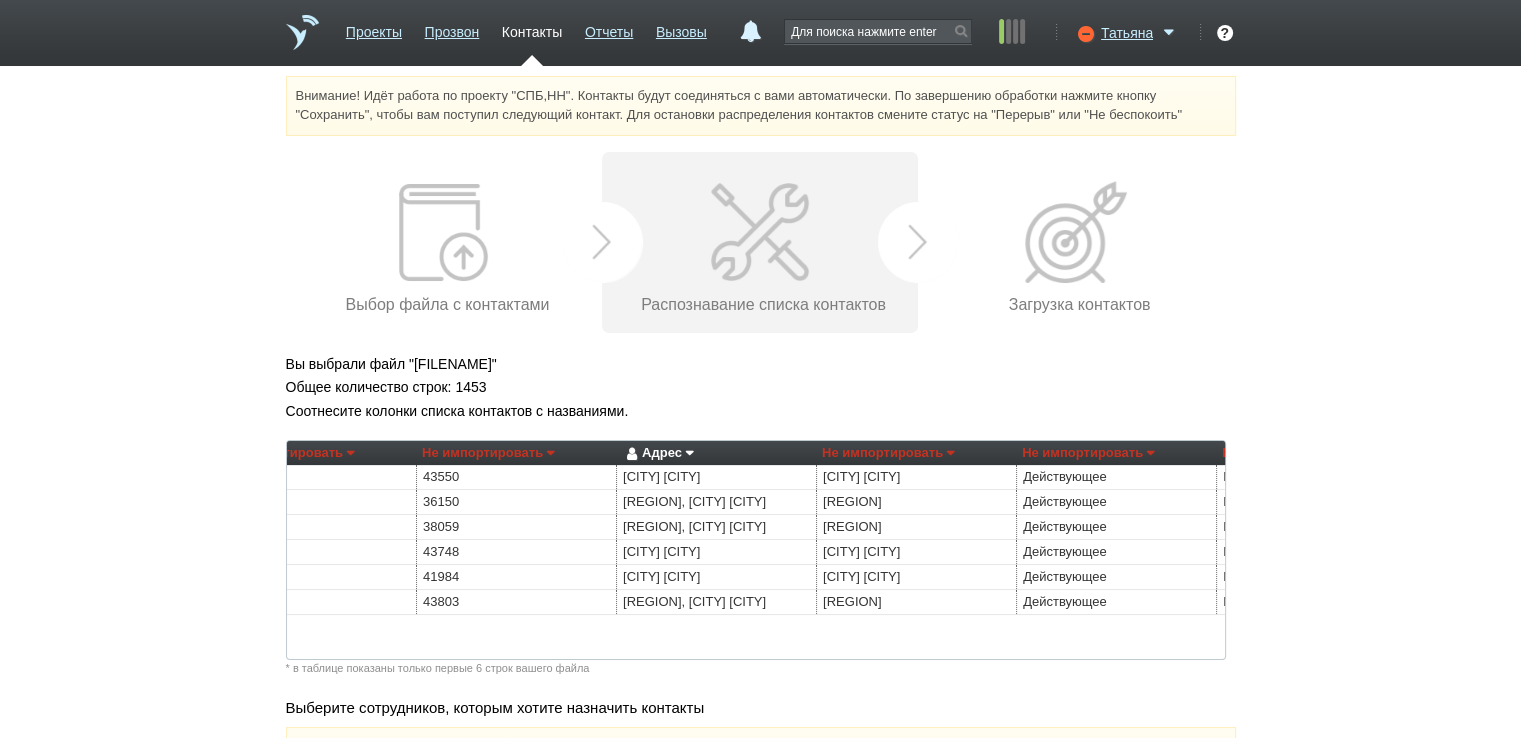 scroll, scrollTop: 0, scrollLeft: 685, axis: horizontal 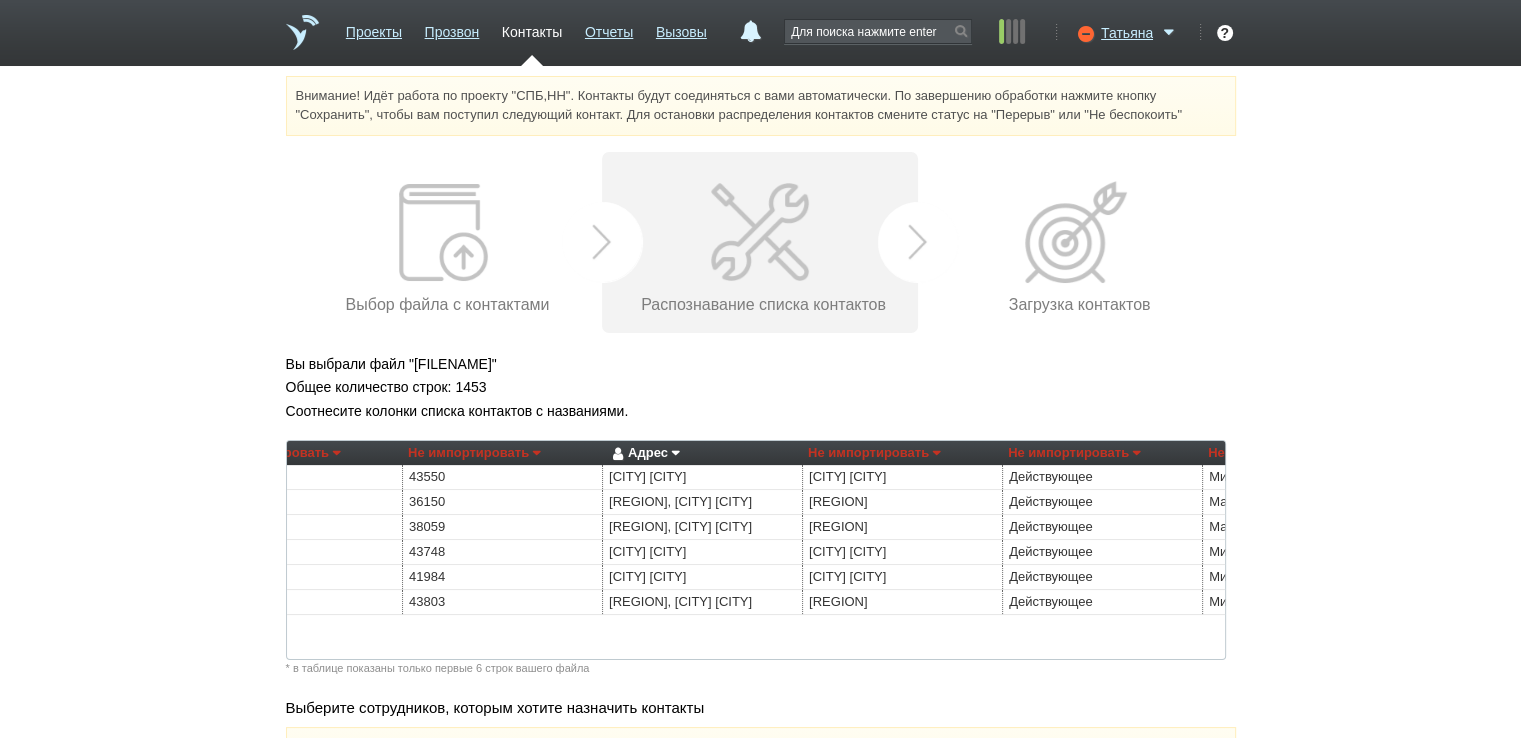 click on "Адрес Не импортировать Преобразовать хеш номер Организация Организация Сфера деятельности Город E-mail Телефон Телефон #2 Телефон #3 Сайт Описание ИНН КПП Адрес Регион Приоритет Контакт Город Должность Фамилия Имя Отчество E-mail Телефон Телефон #2 Телефон #3 Сайт Описание Теги Адрес Регион Внешний ID Приоритет Наименование Не импортировать Преобразовать хеш номер Организация Организация Сфера деятельности Город E-mail Телефон Телефон #2 Телефон #3 Сайт Описание ИНН КПП Адрес Регион Приоритет Контакт Город Должность Фамилия Имя Отчество E-mail Телефон Телефон #2" at bounding box center (702, 453) 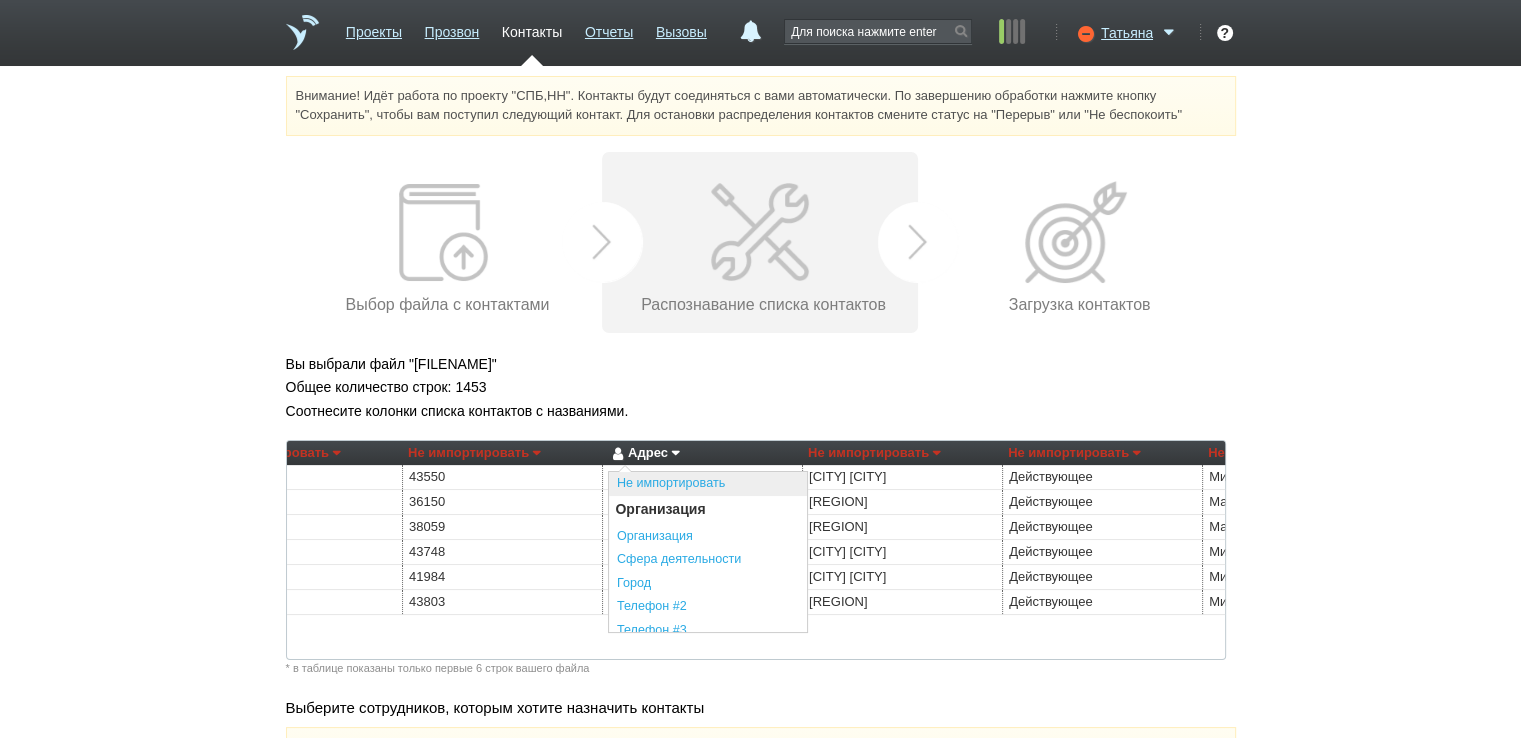 click on "Не импортировать" at bounding box center (708, 484) 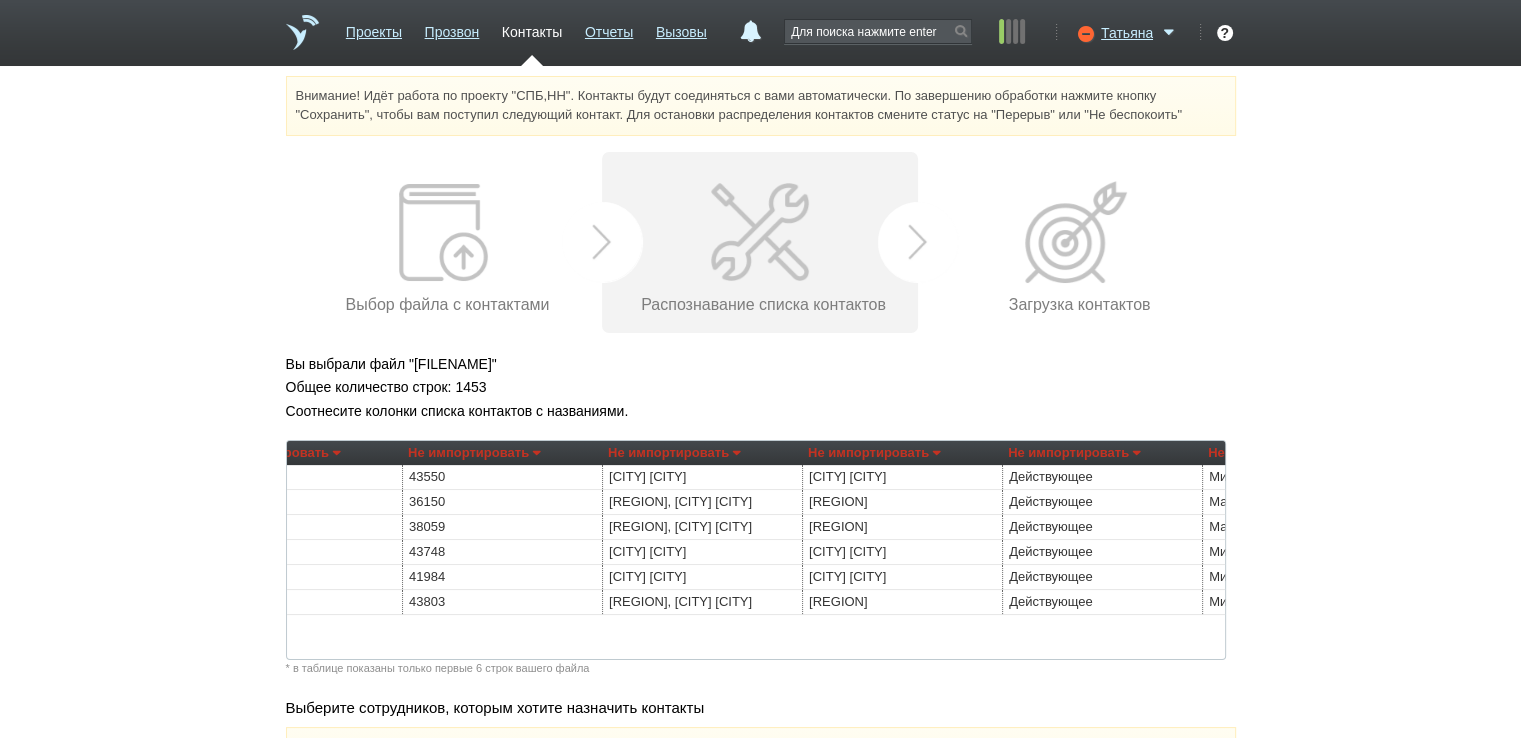 click on "Не импортировать" at bounding box center (874, 453) 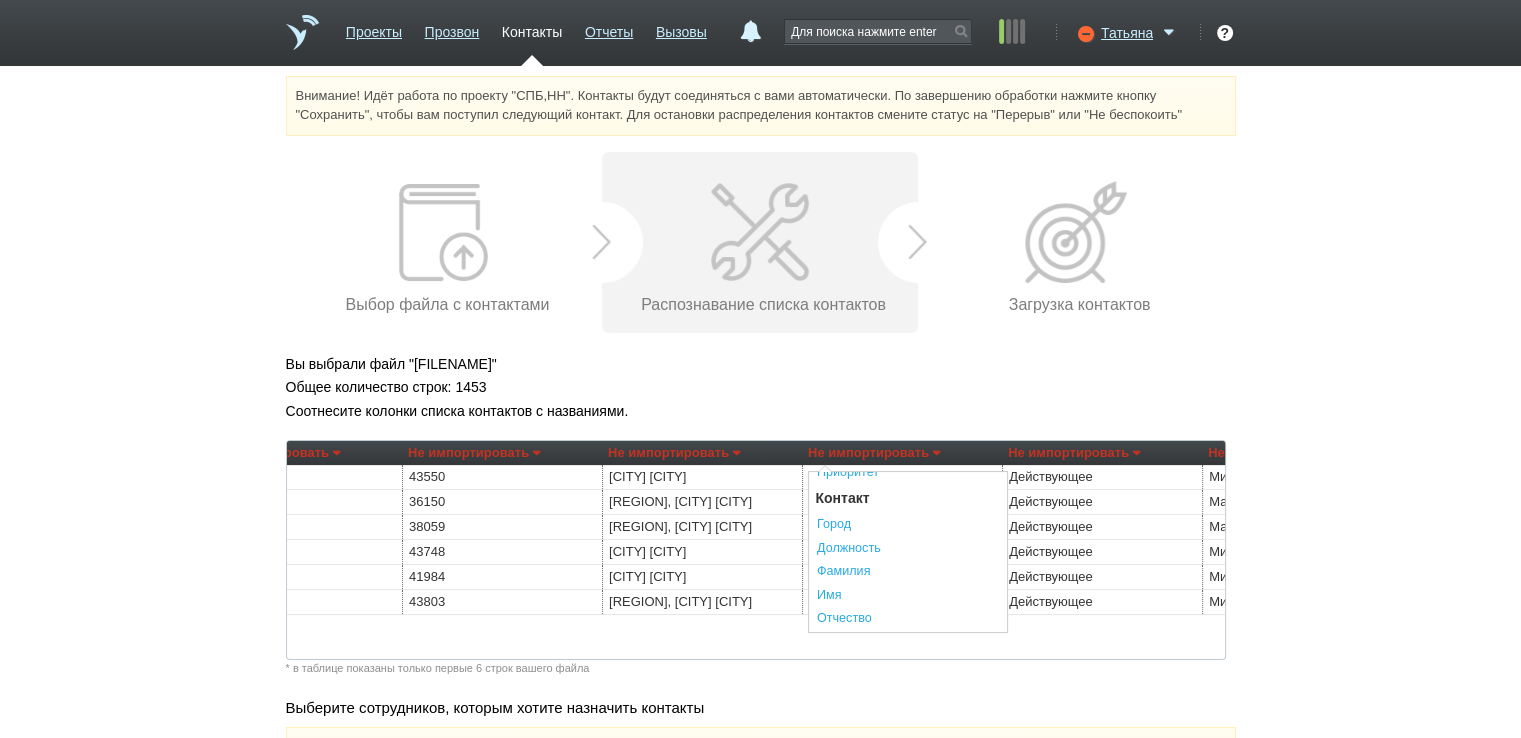 scroll, scrollTop: 511, scrollLeft: 0, axis: vertical 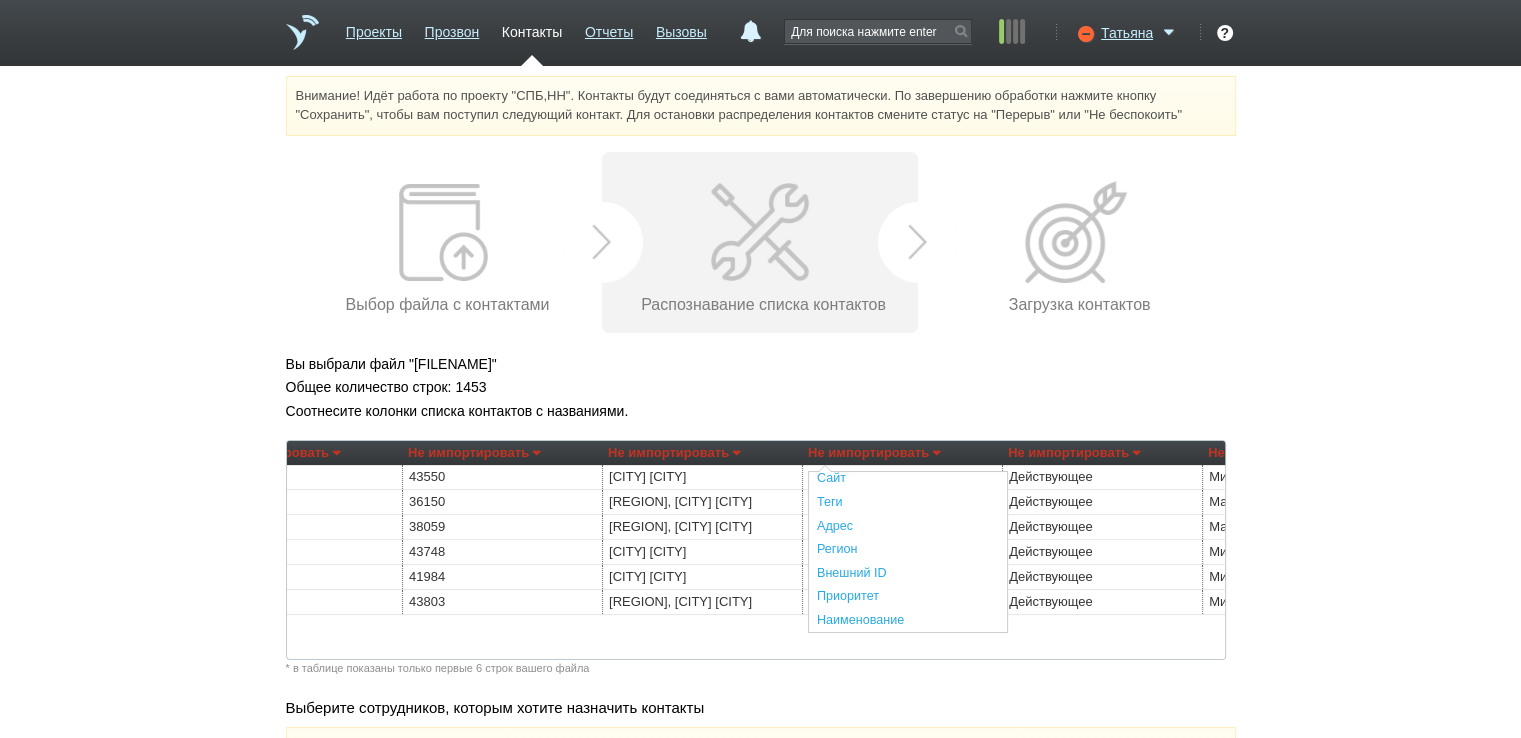 click on "Регион" at bounding box center [908, 550] 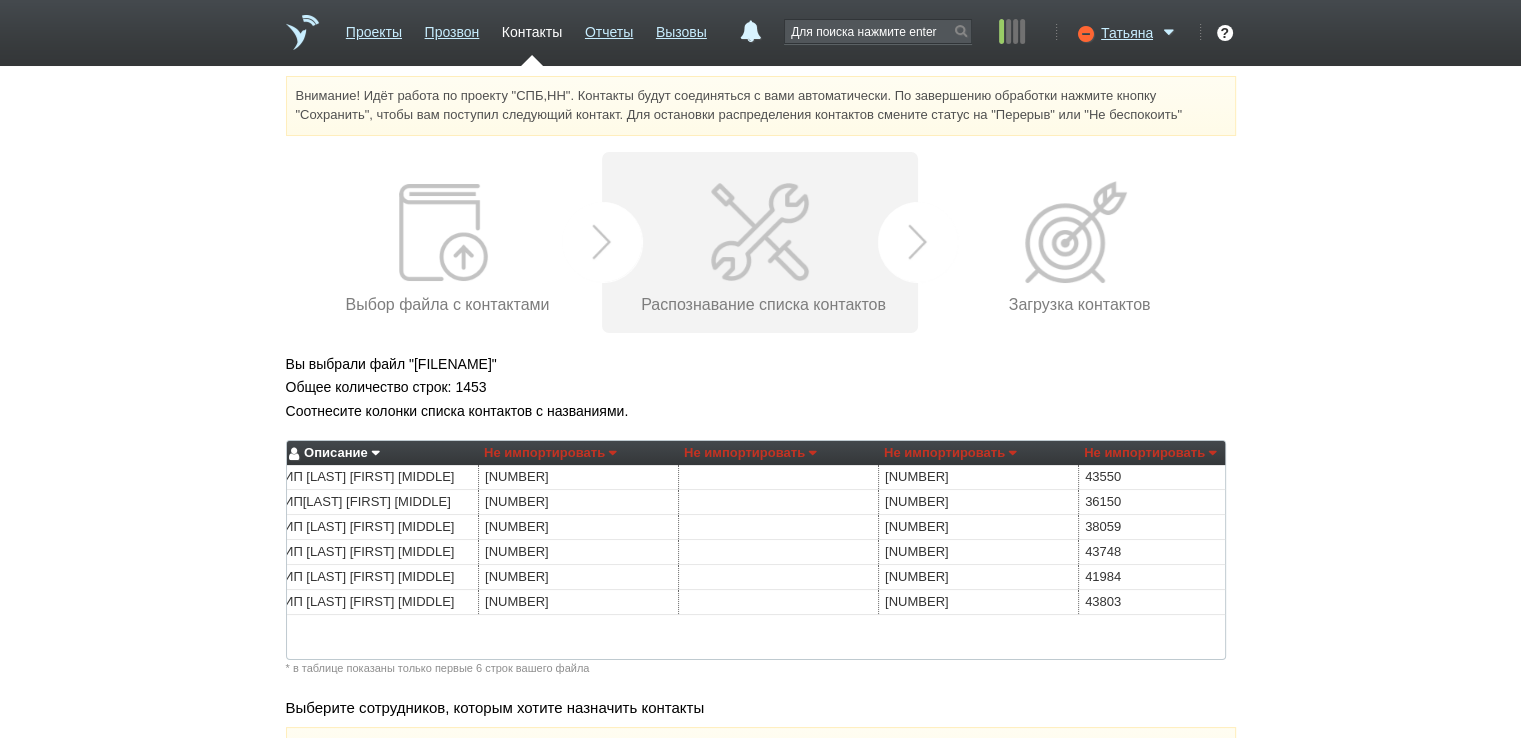 scroll, scrollTop: 0, scrollLeft: 0, axis: both 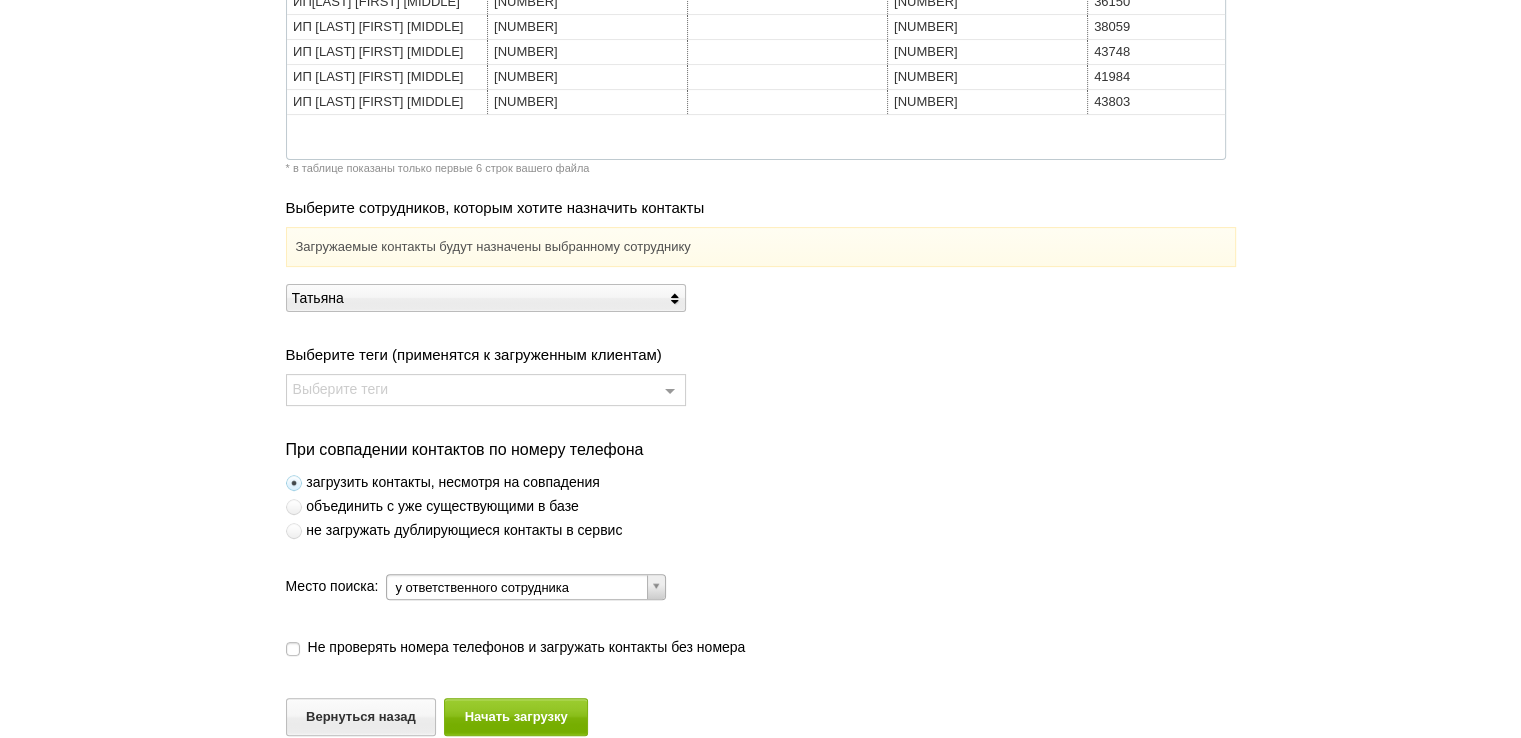 click at bounding box center [294, 531] 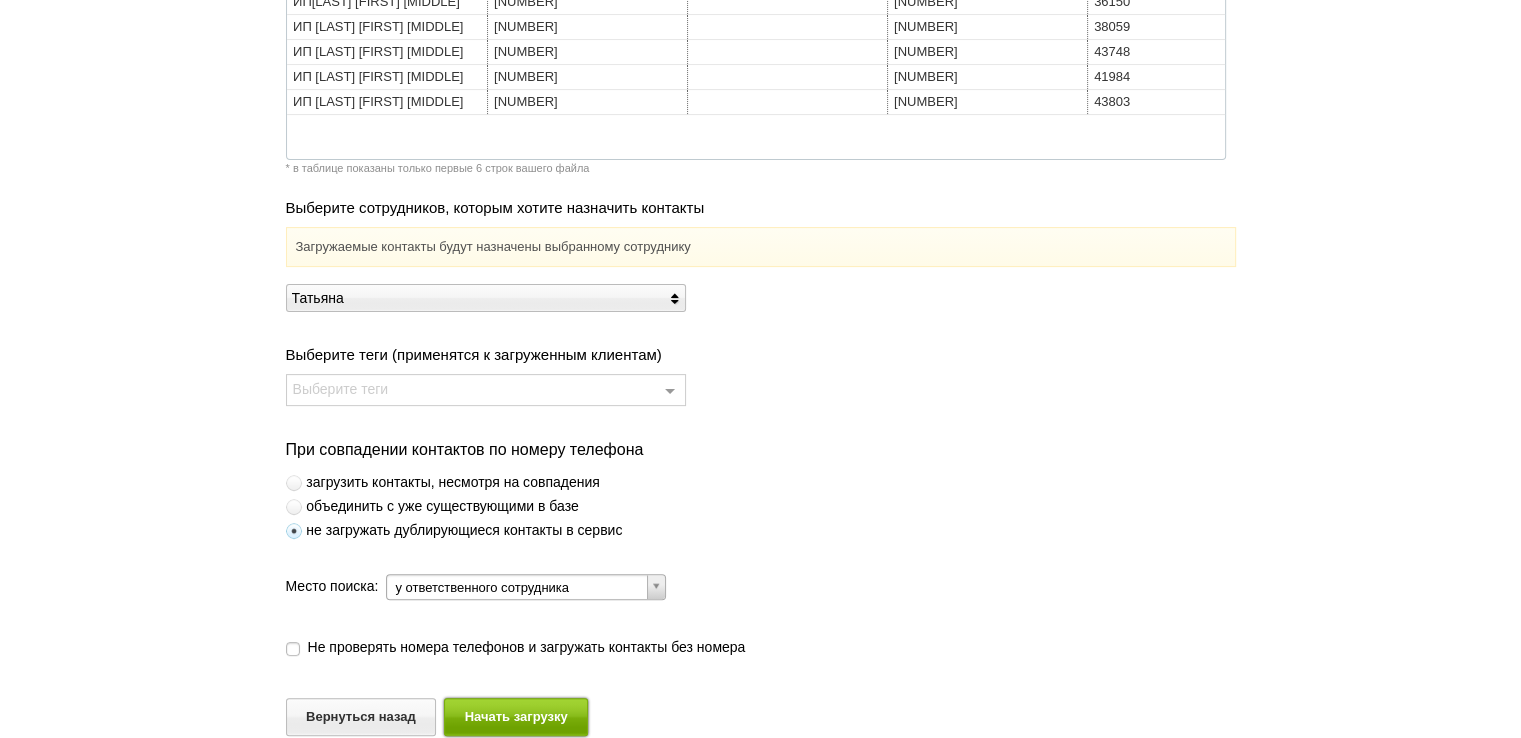 click on "Начать загрузку" at bounding box center [516, 716] 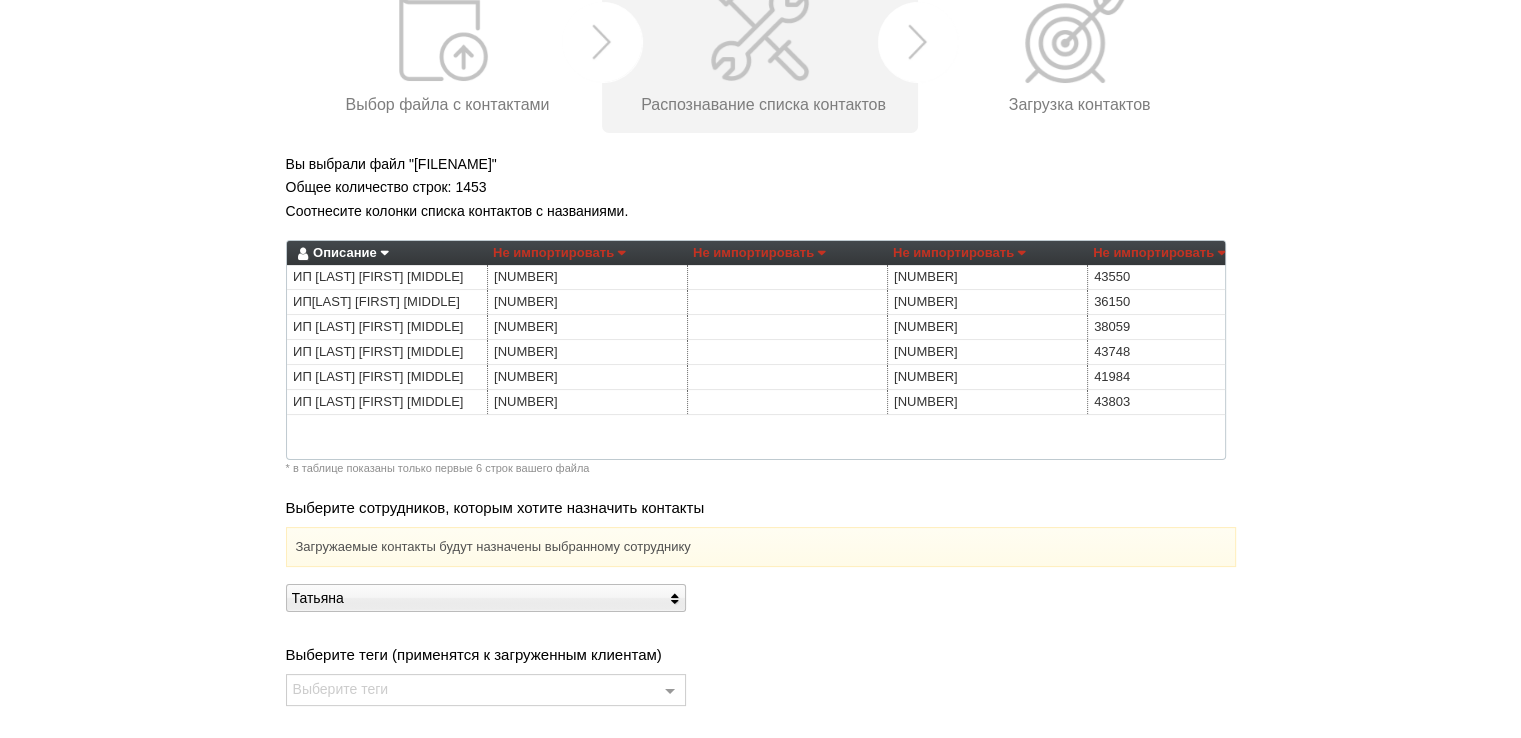 scroll, scrollTop: 0, scrollLeft: 0, axis: both 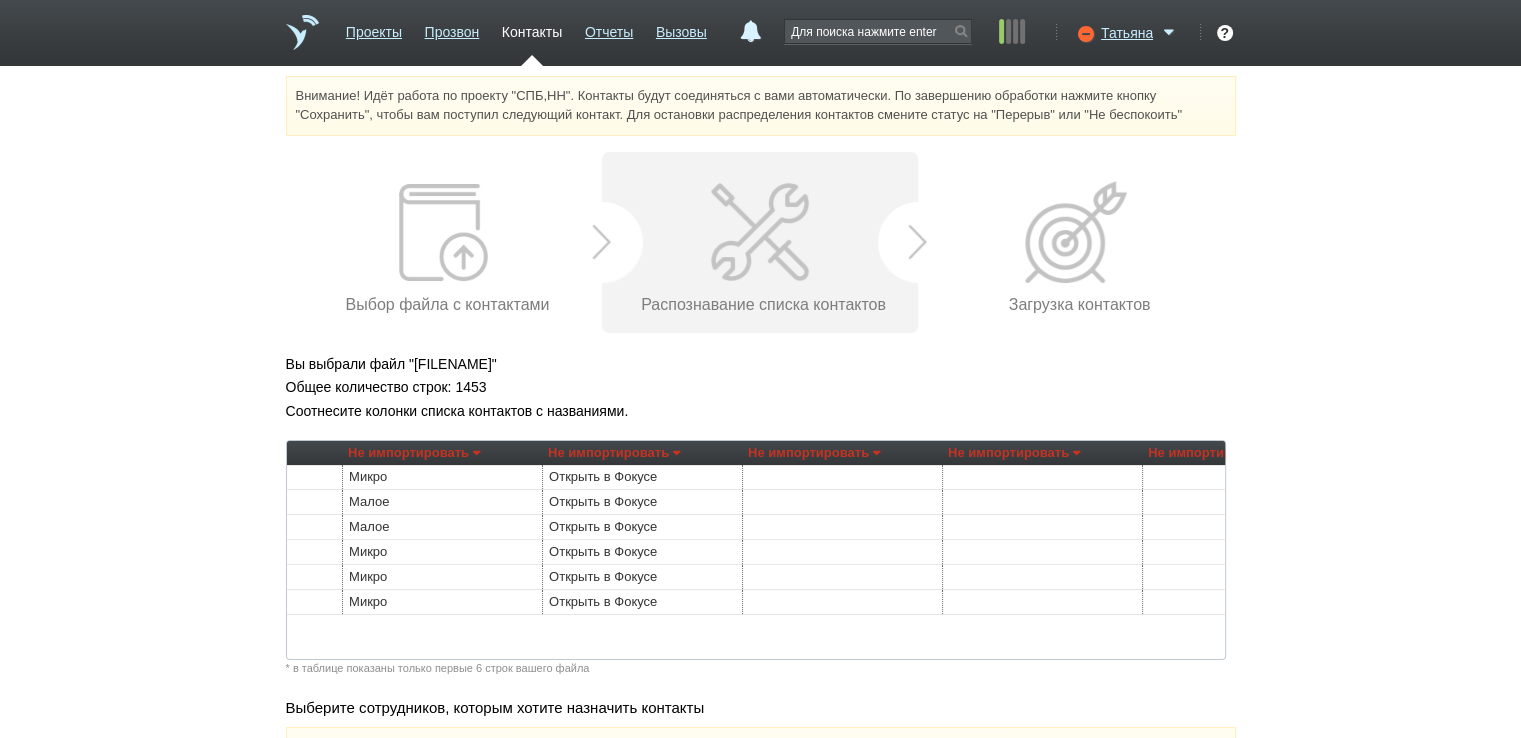 click on "Не импортировать" at bounding box center [814, 453] 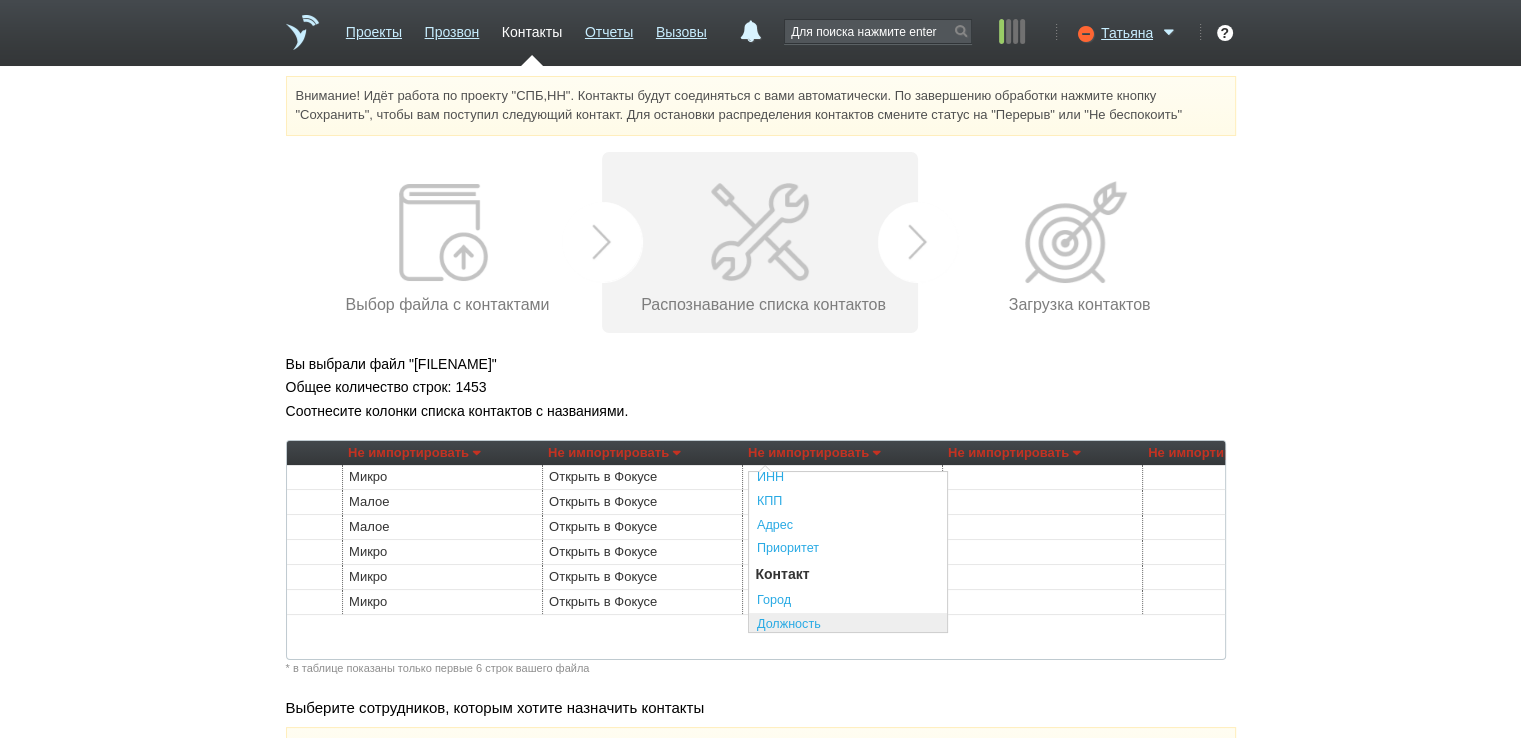 scroll, scrollTop: 300, scrollLeft: 0, axis: vertical 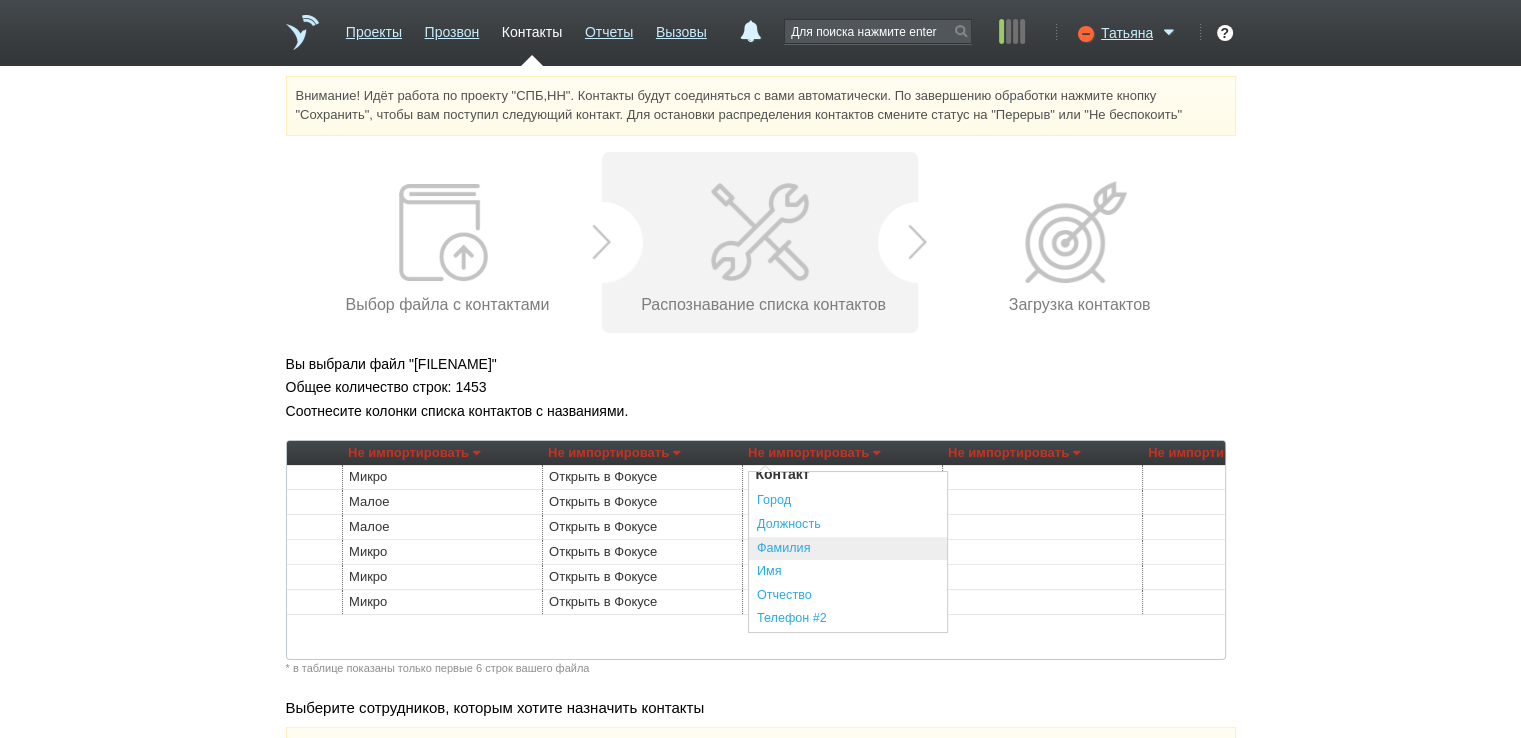 click on "Фамилия" at bounding box center (848, 549) 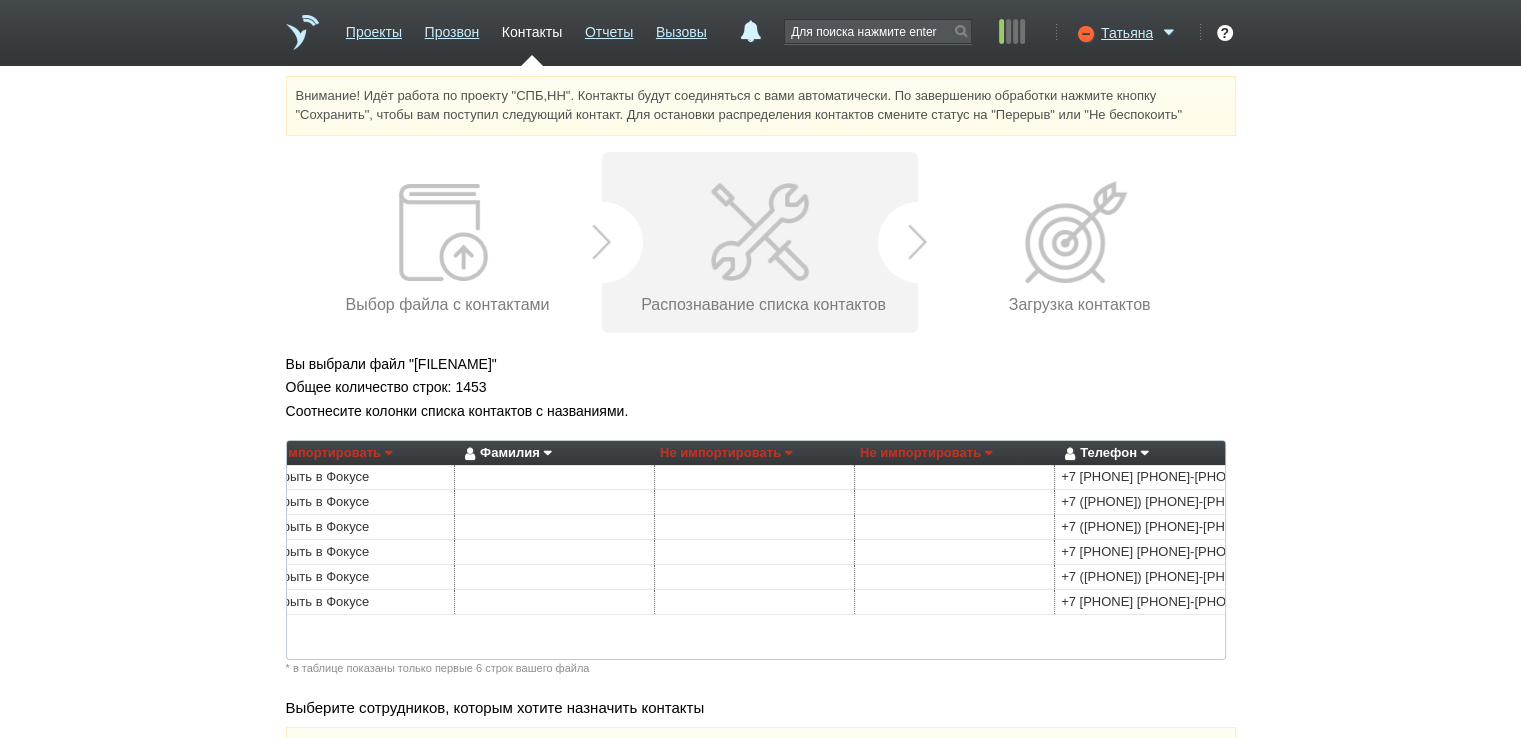 scroll, scrollTop: 0, scrollLeft: 1853, axis: horizontal 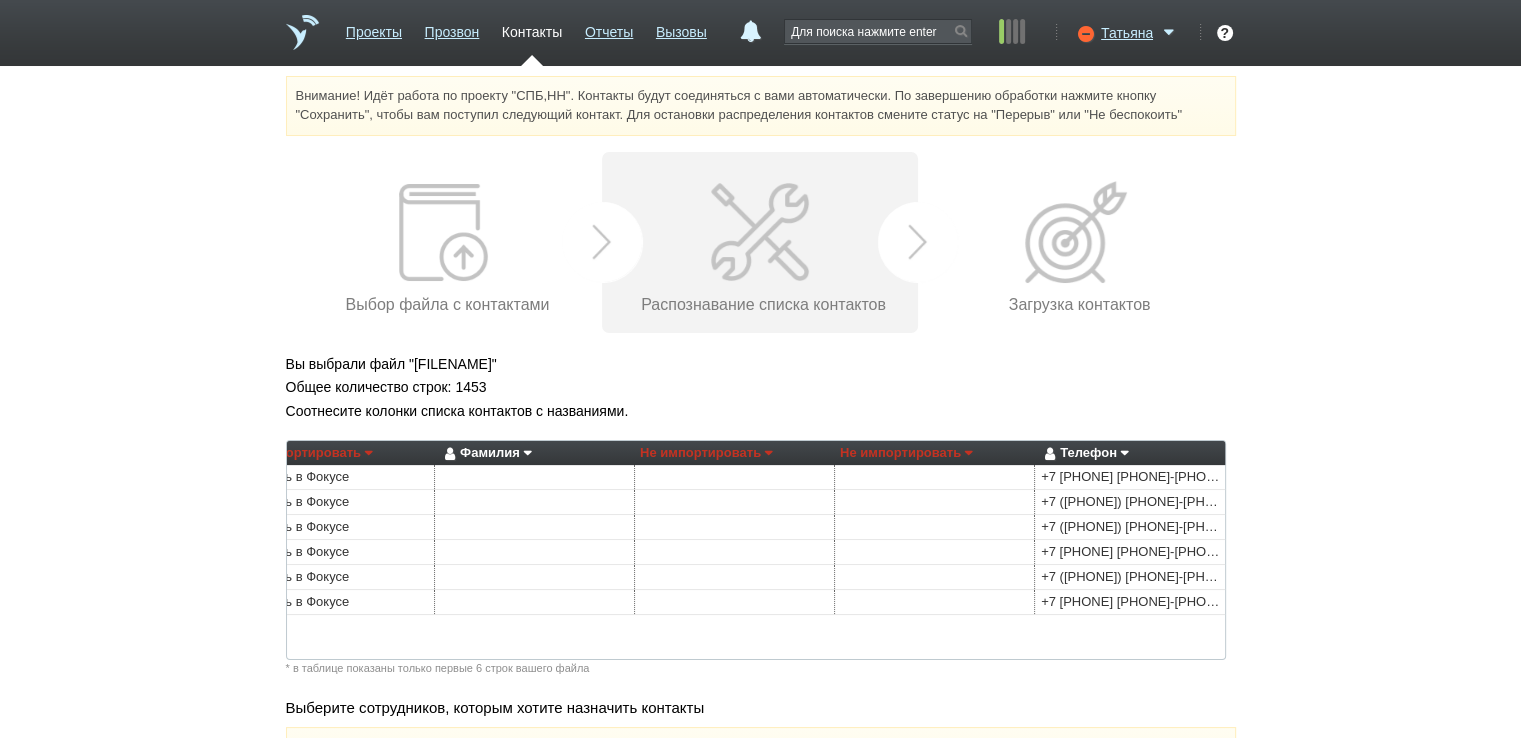 click on "Не импортировать" at bounding box center (906, 453) 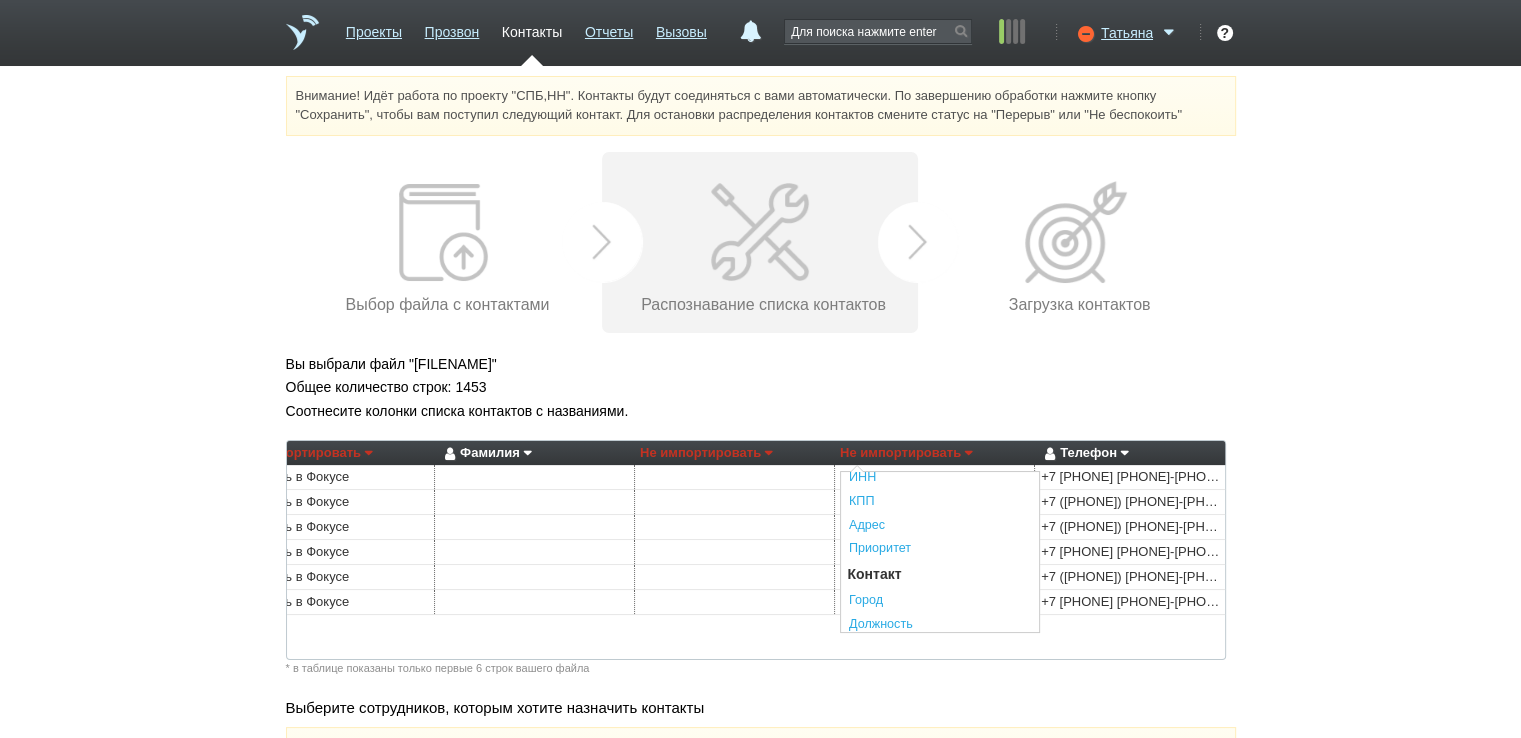 scroll, scrollTop: 300, scrollLeft: 0, axis: vertical 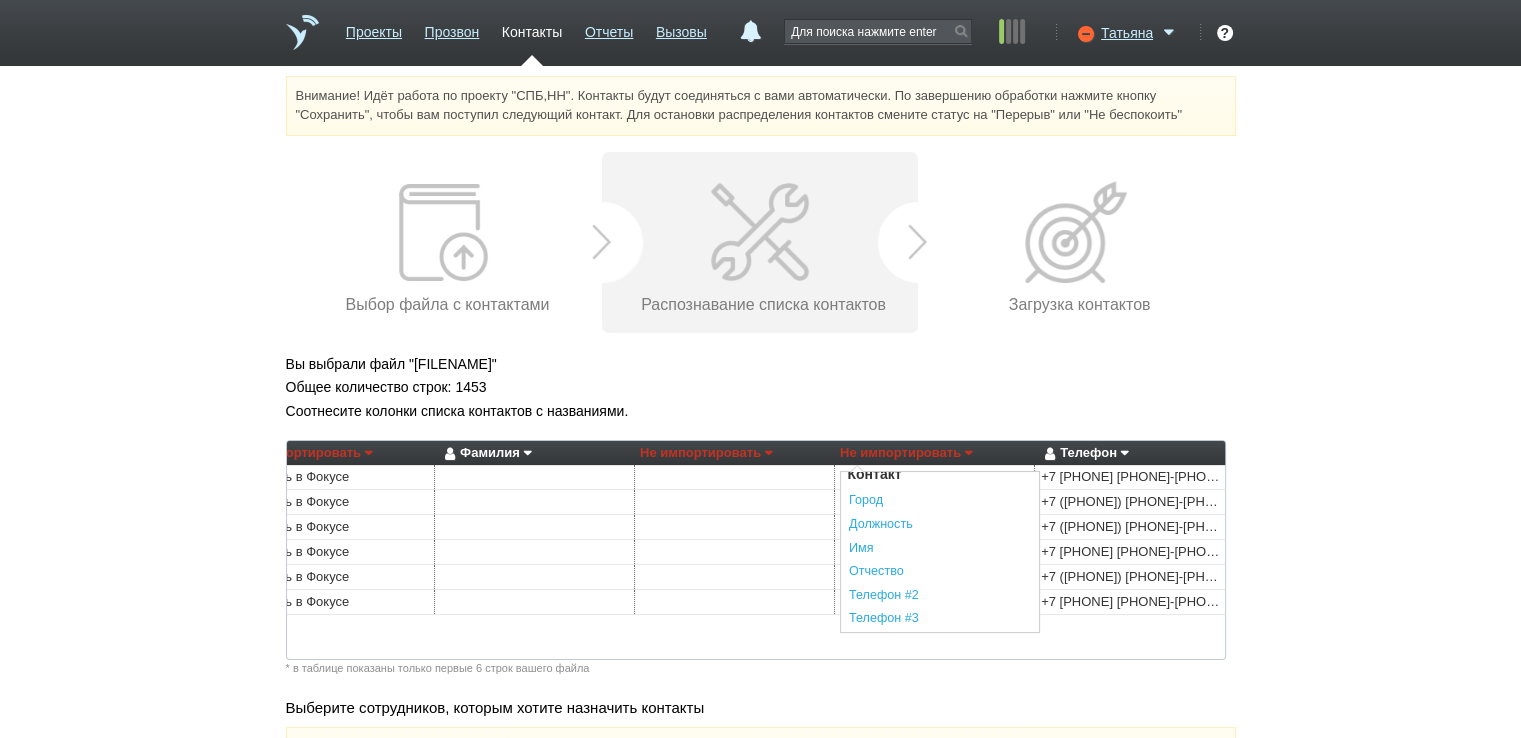 click on "Должность" at bounding box center (940, 525) 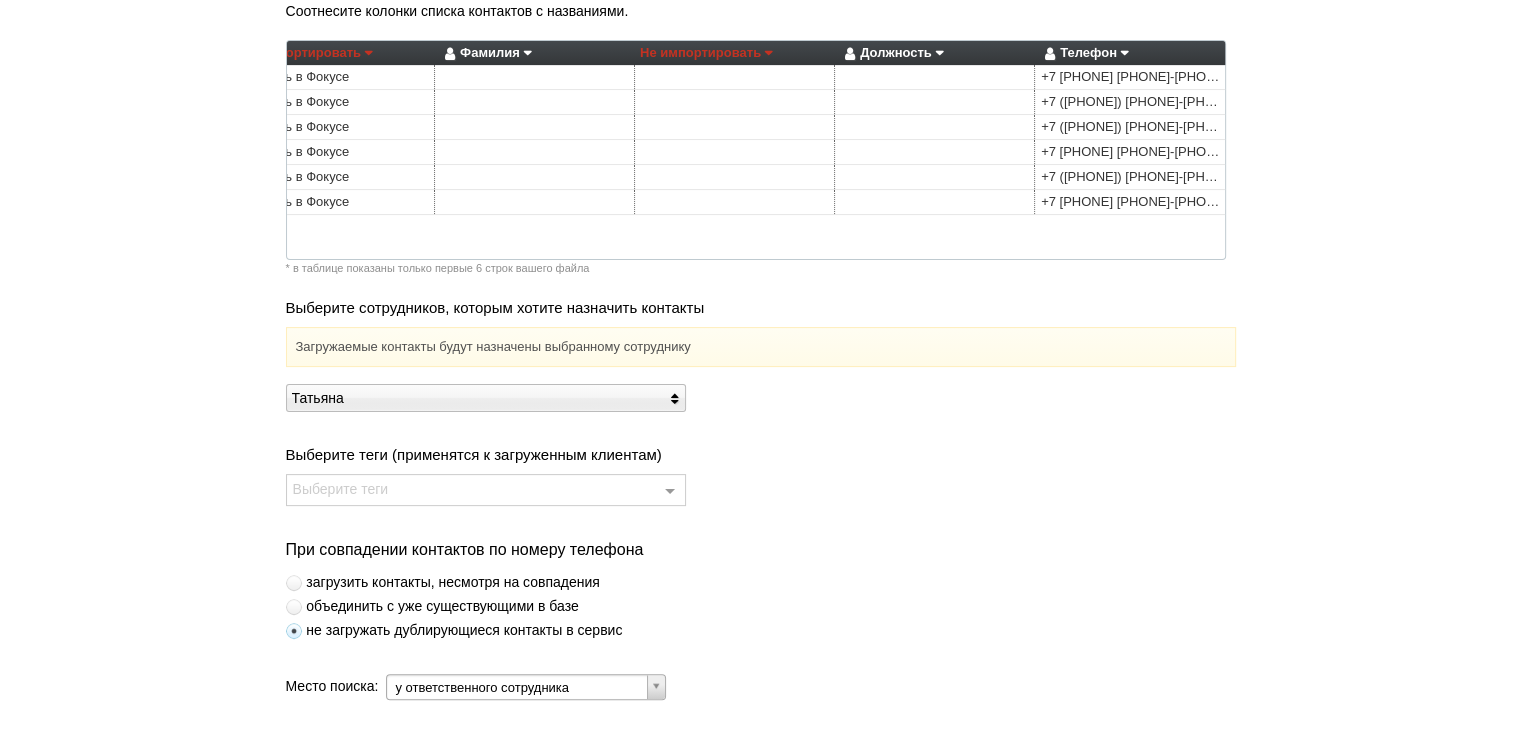 scroll, scrollTop: 527, scrollLeft: 0, axis: vertical 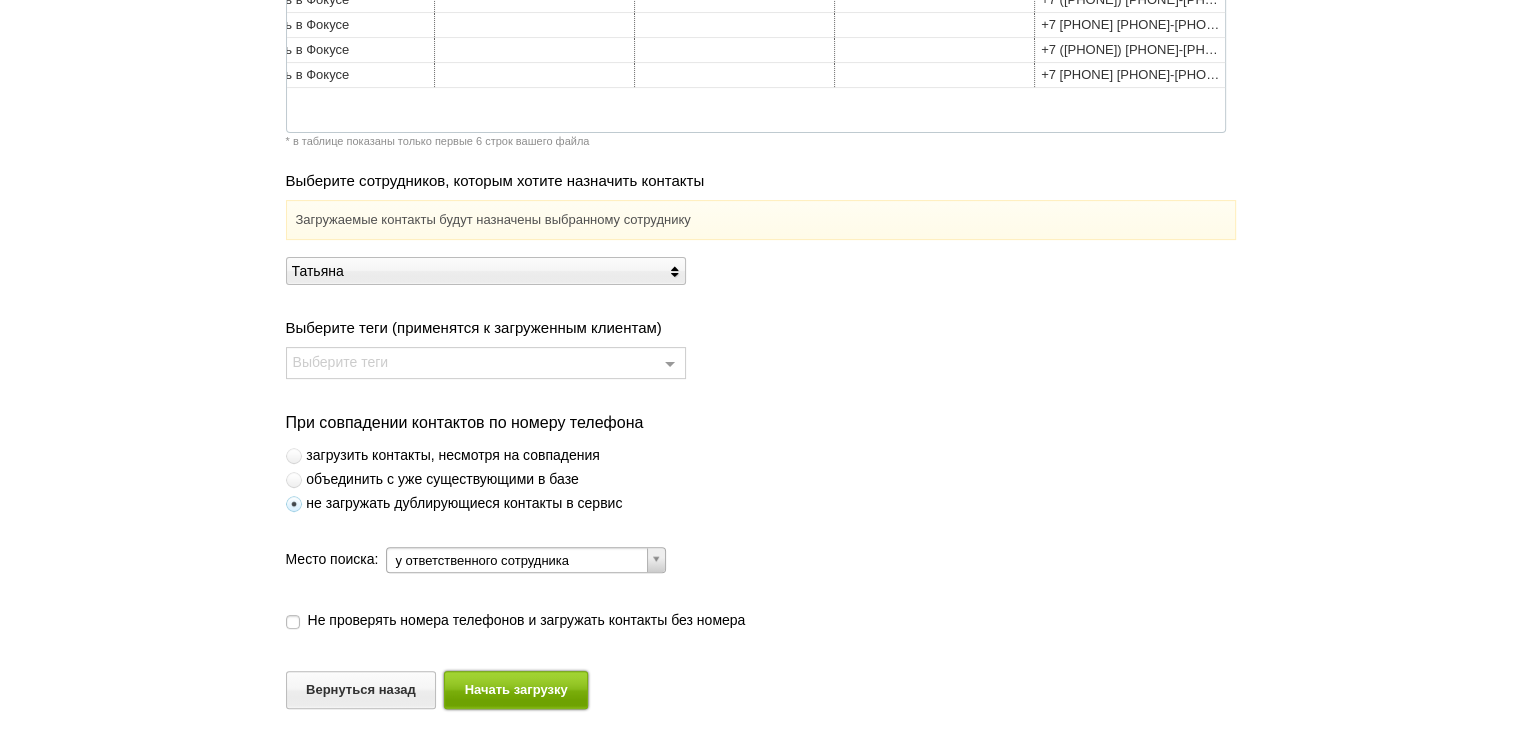 click on "Начать загрузку" at bounding box center (516, 689) 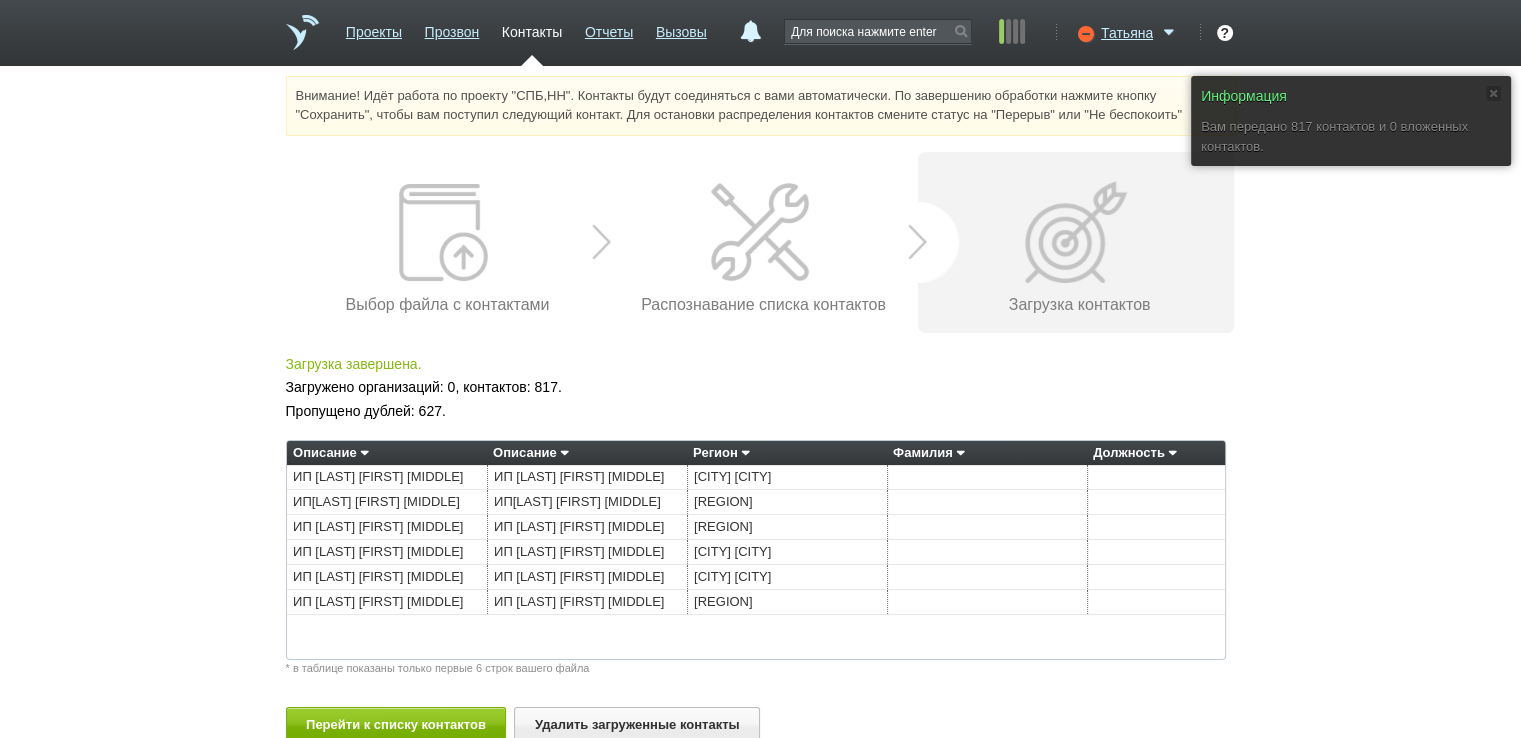 scroll, scrollTop: 36, scrollLeft: 0, axis: vertical 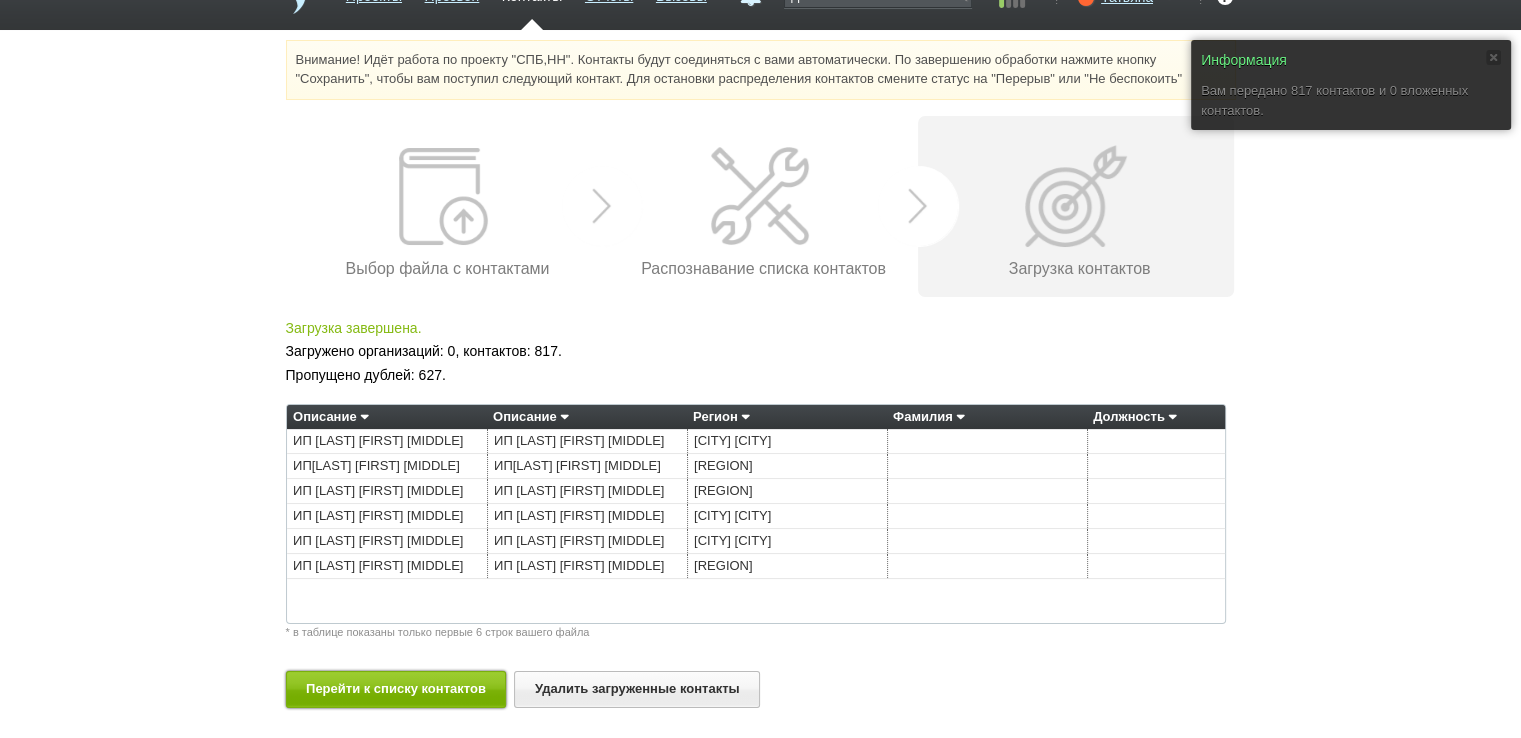 click on "Перейти к списку контактов" at bounding box center [396, 689] 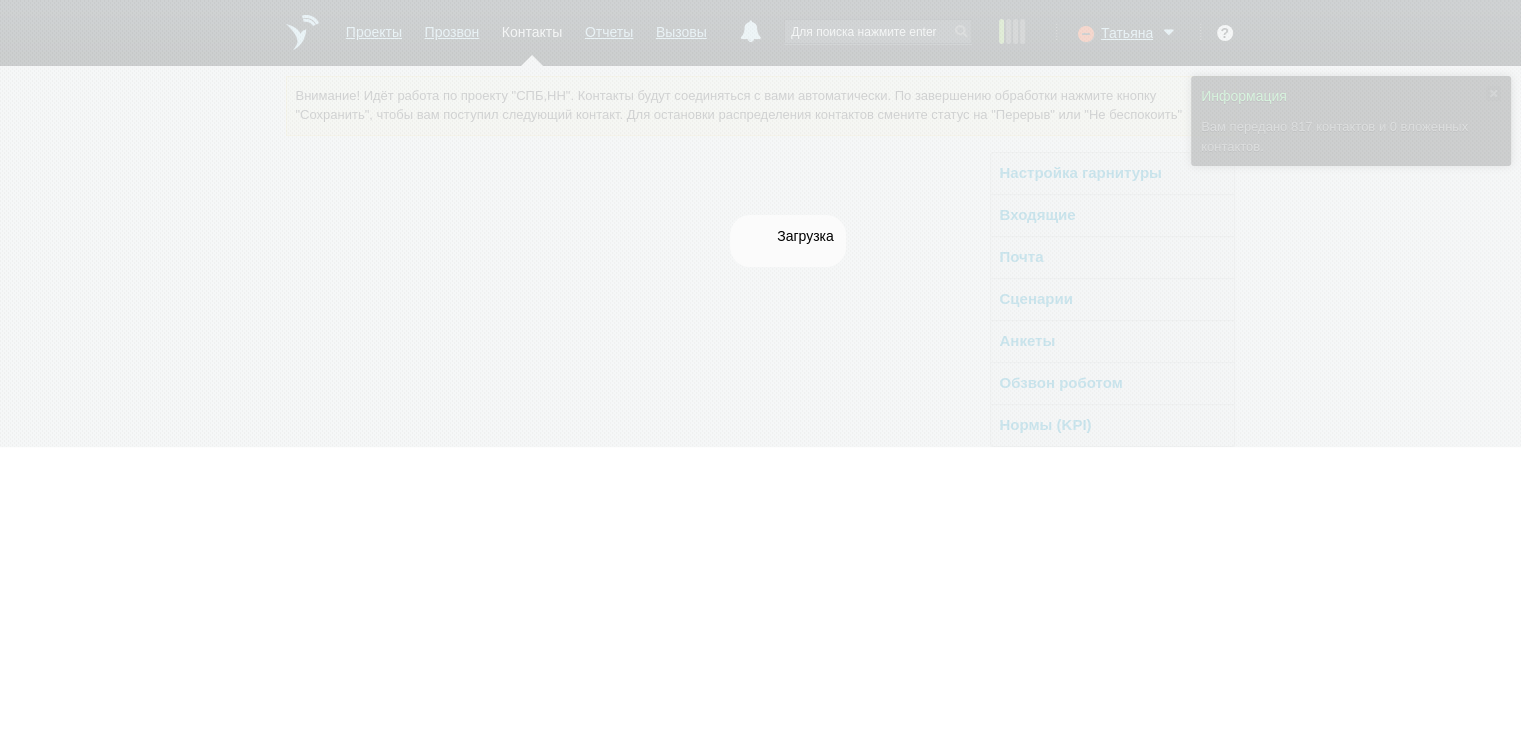 scroll, scrollTop: 0, scrollLeft: 0, axis: both 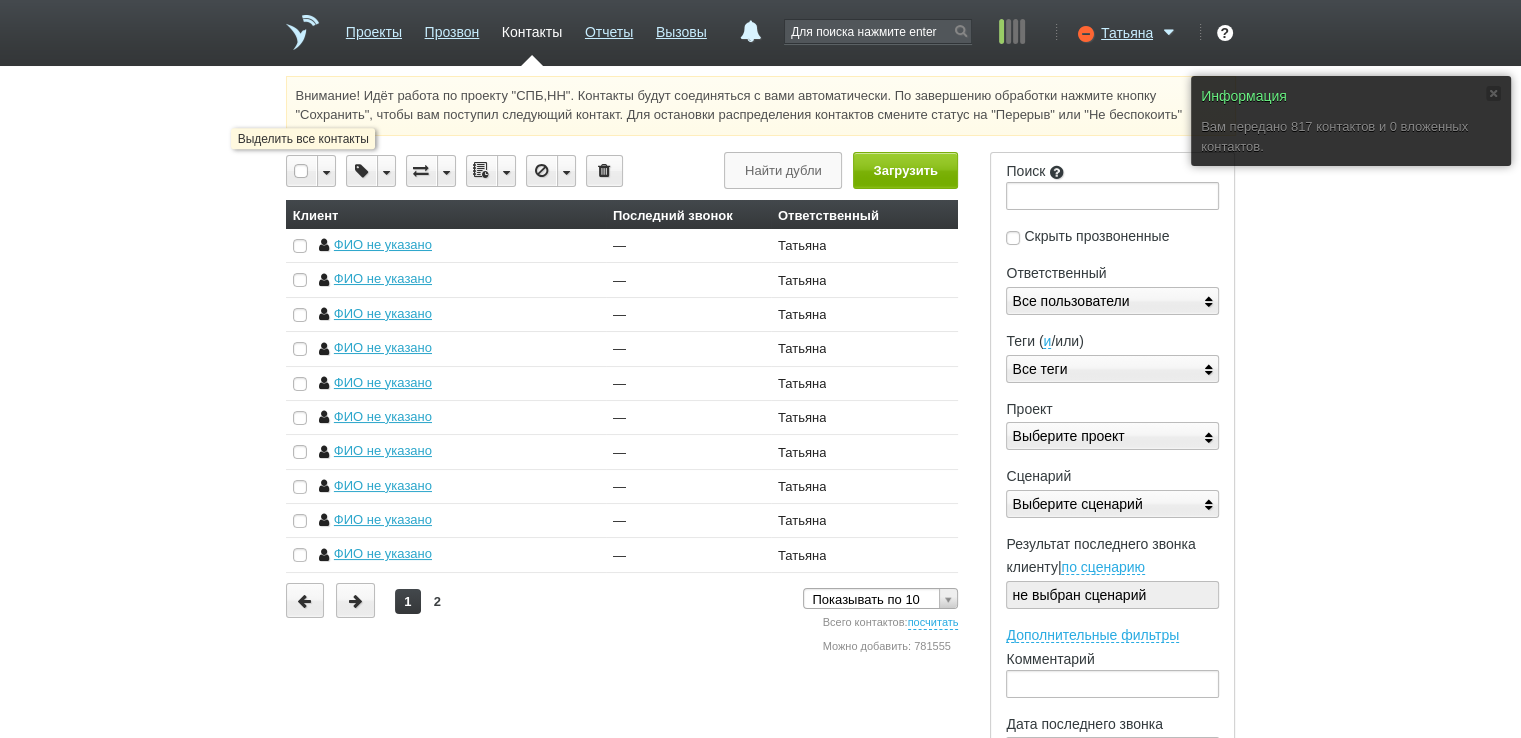 click at bounding box center [302, 171] 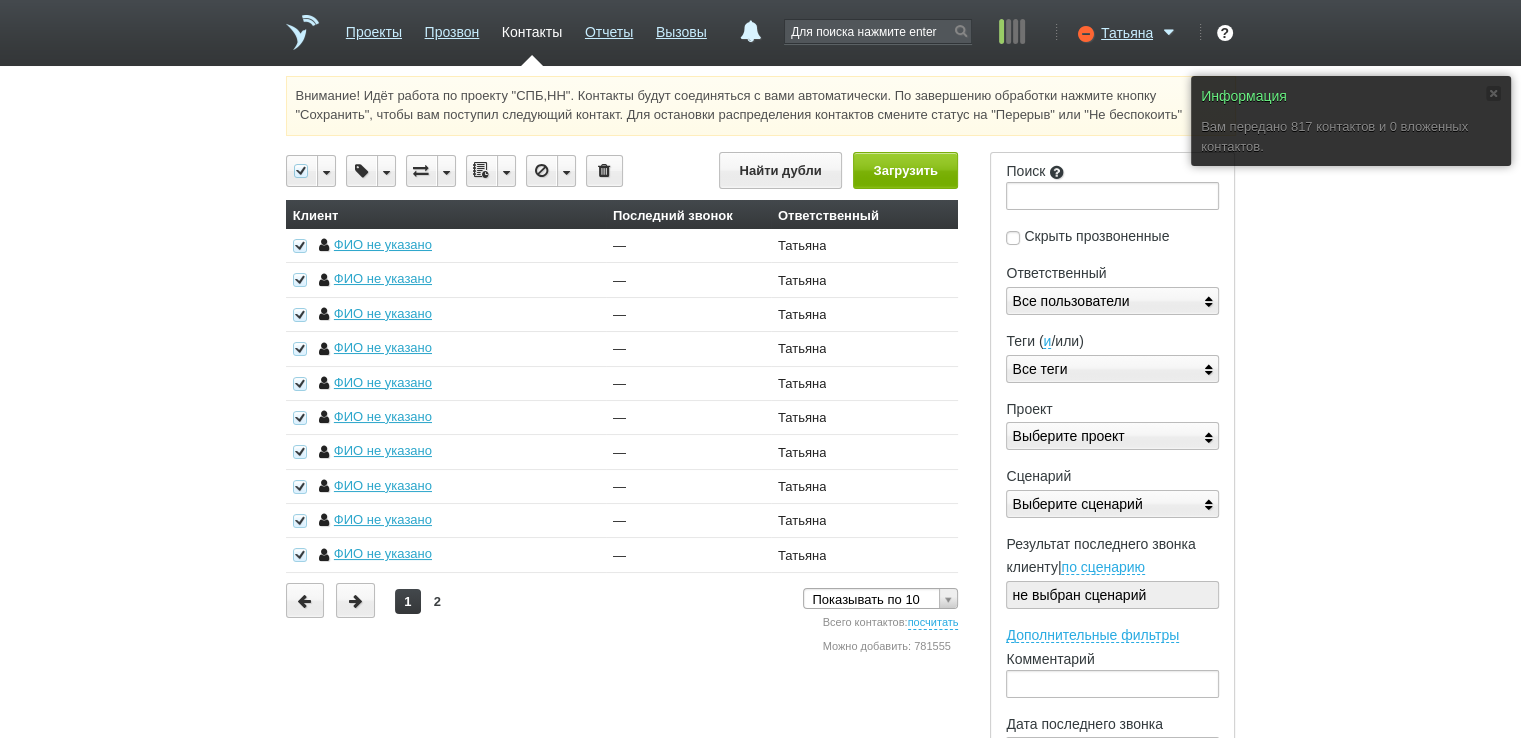 click at bounding box center [506, 171] 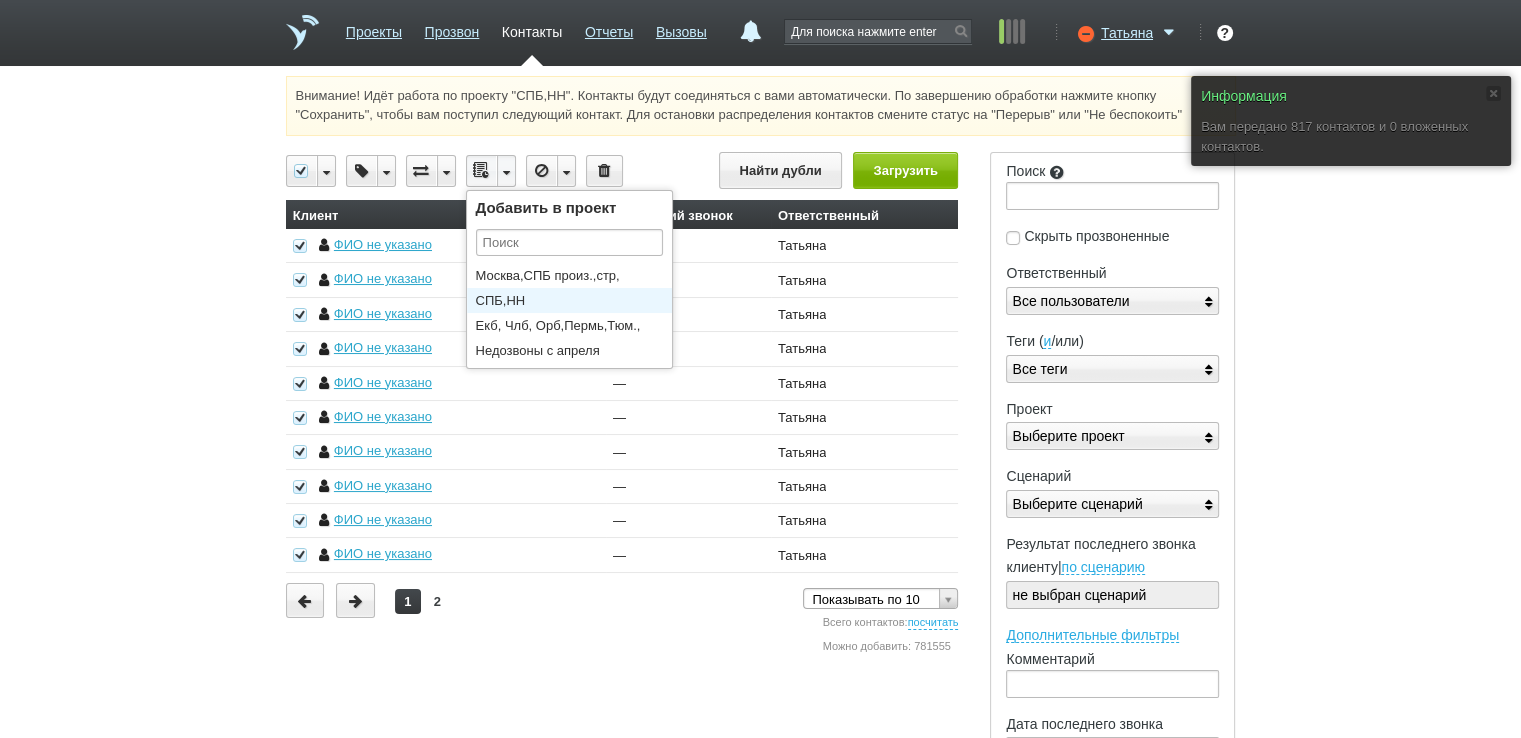 click on "СПБ,НН" at bounding box center (574, 300) 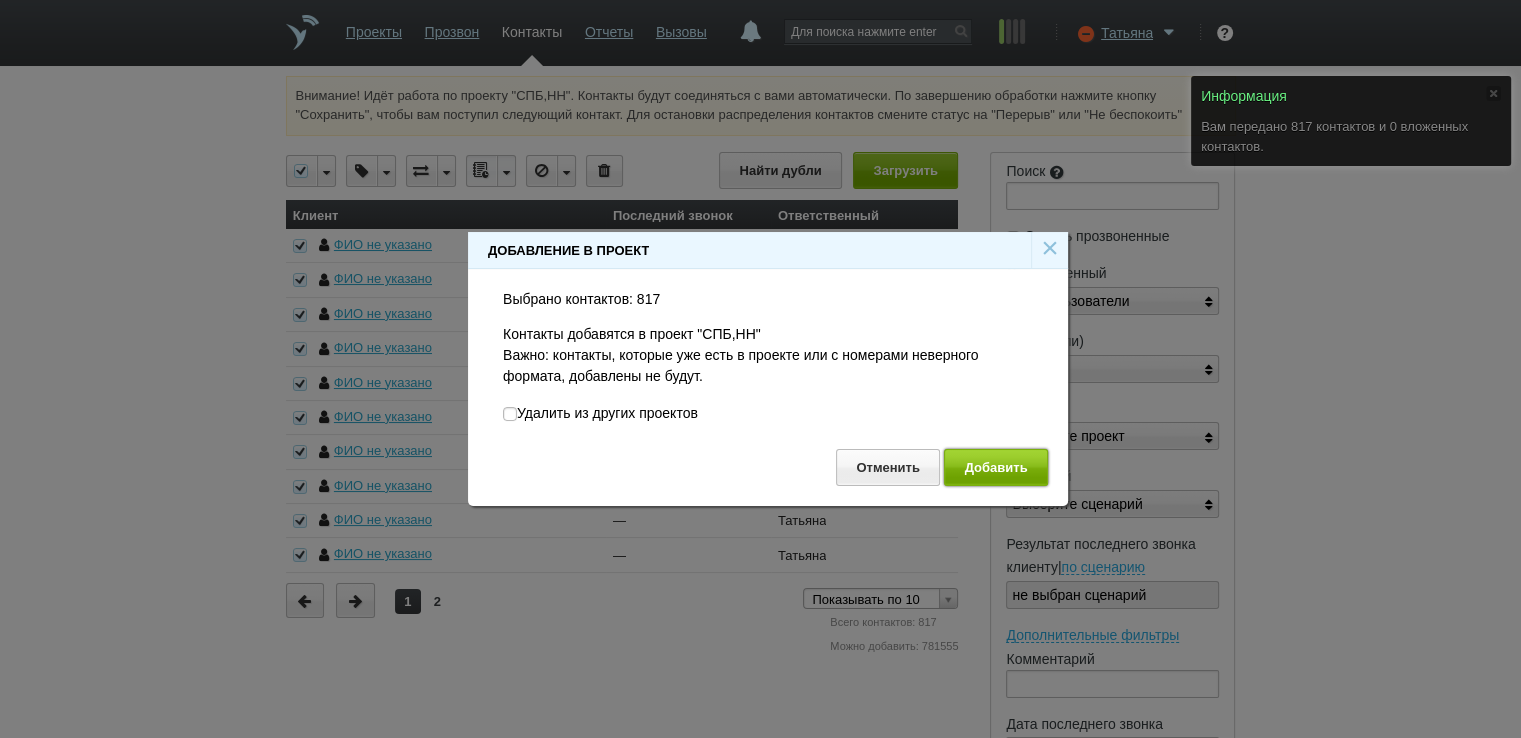 click on "Добавить" at bounding box center (996, 467) 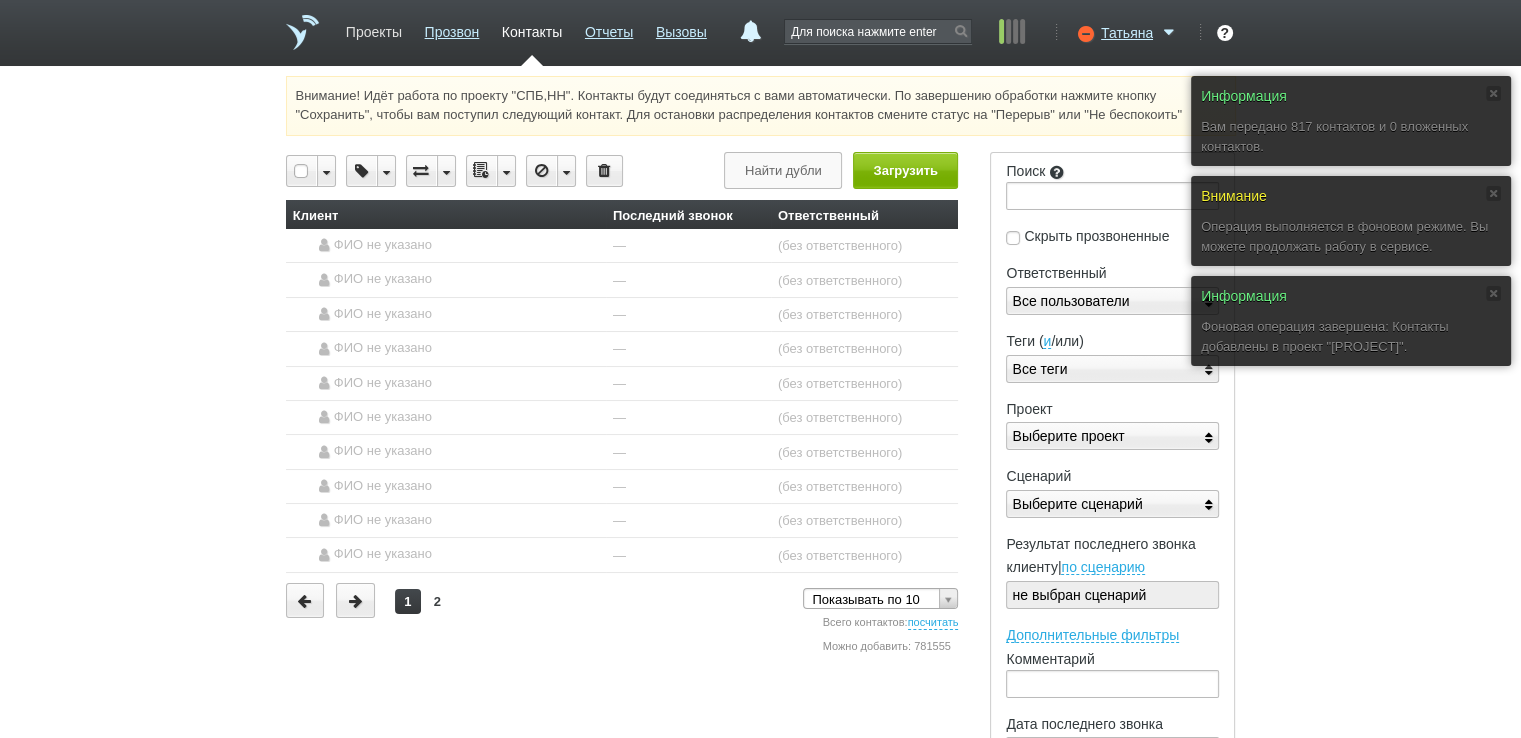 click on "Проекты" at bounding box center [374, 28] 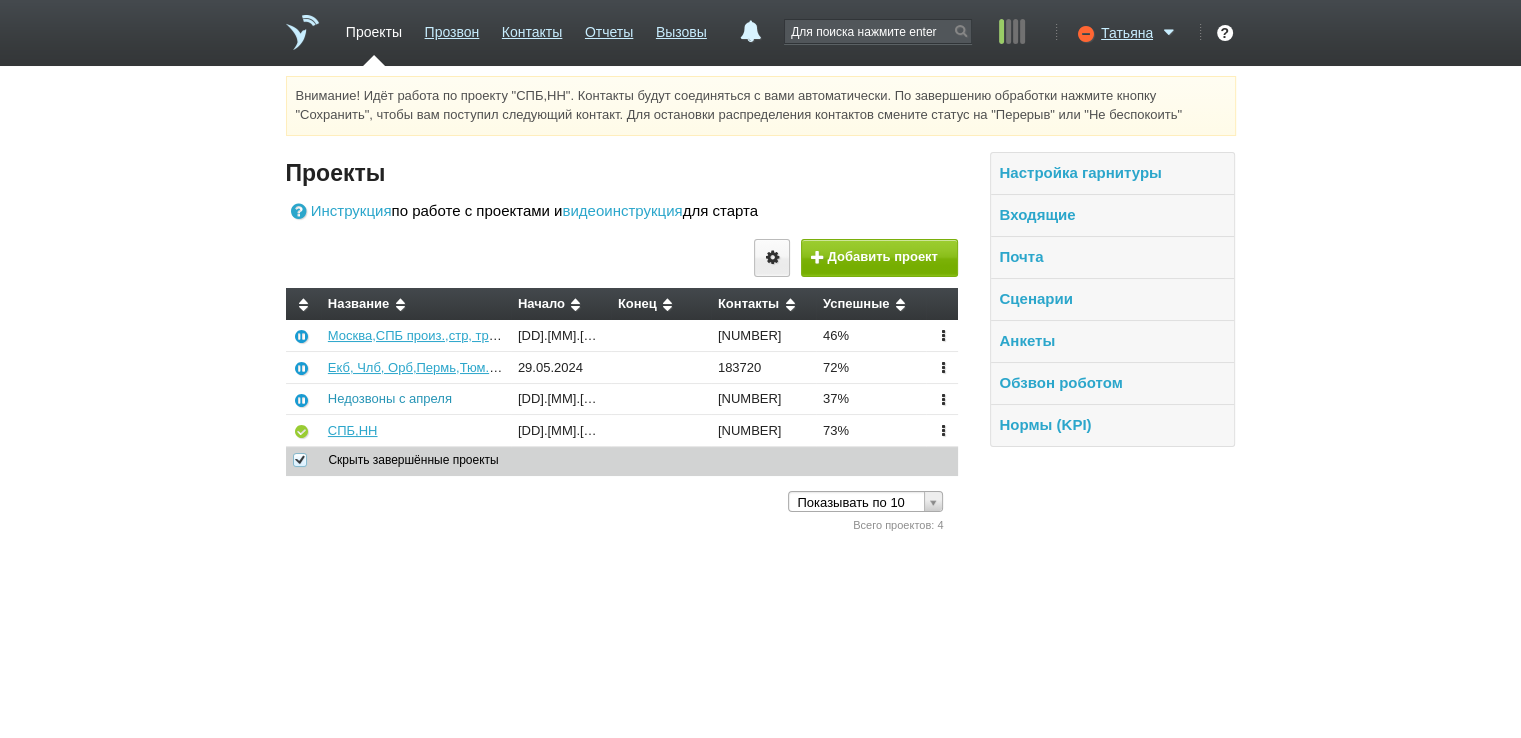click on "Недозвоны с апреля" at bounding box center [390, 398] 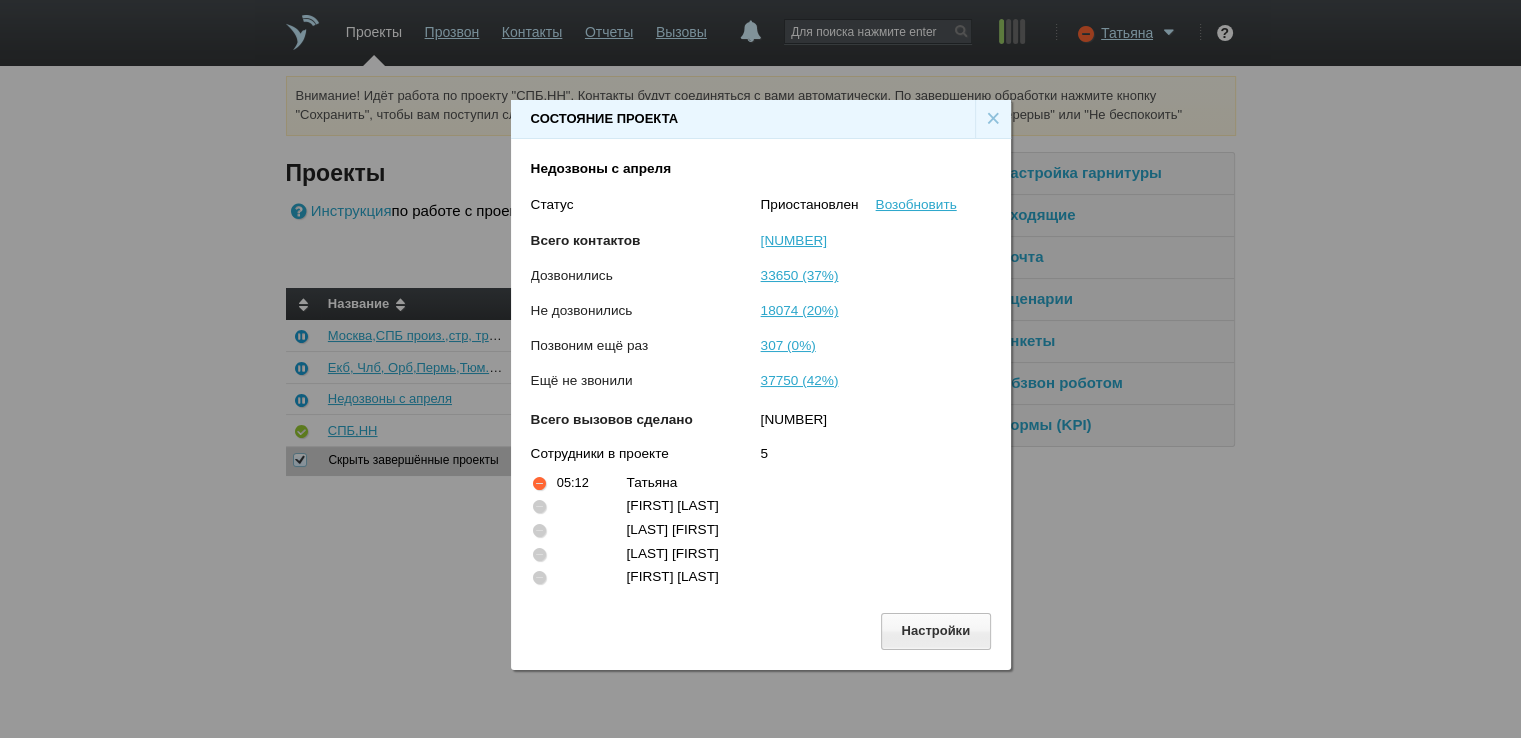 click on "×" at bounding box center (993, 119) 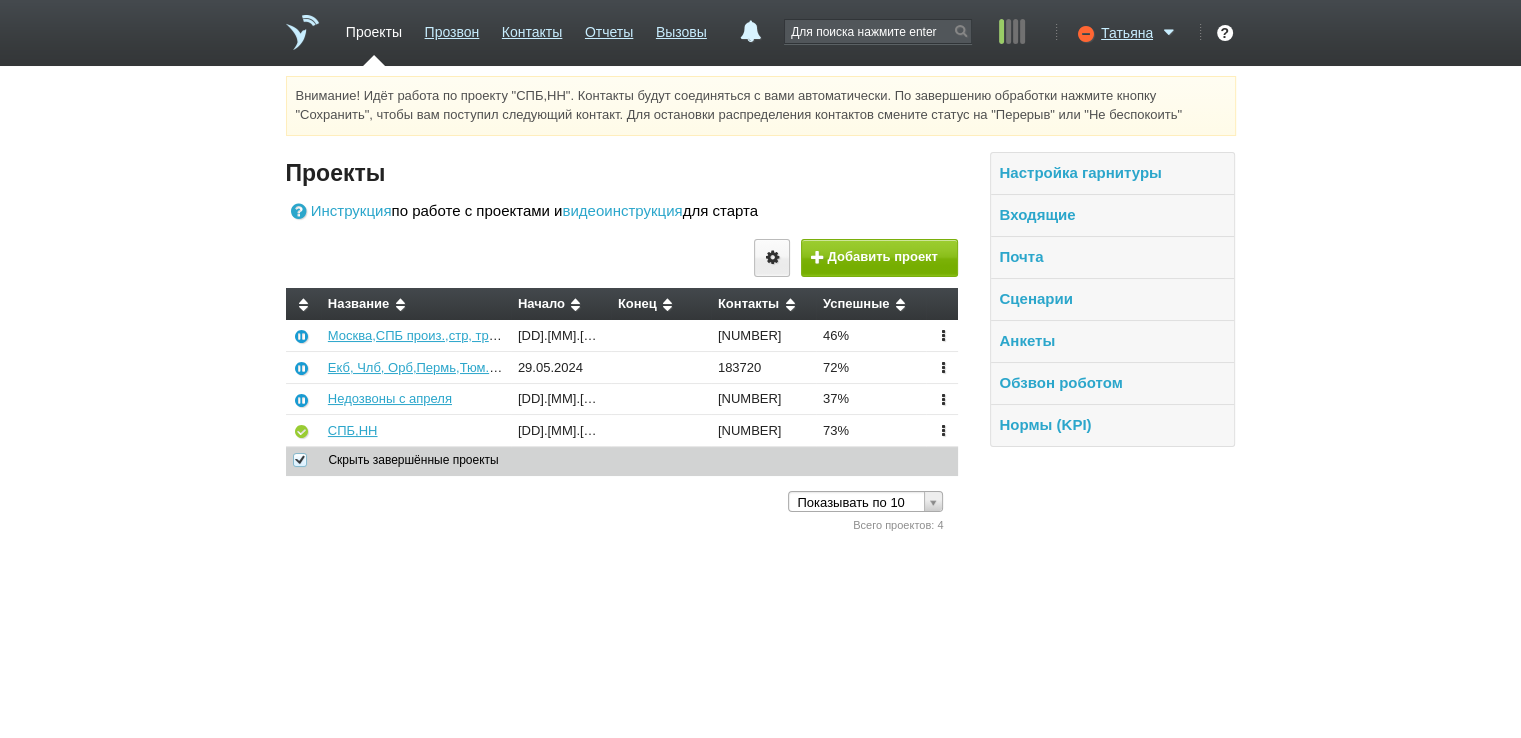 click on "СПБ,НН" at bounding box center [416, 431] 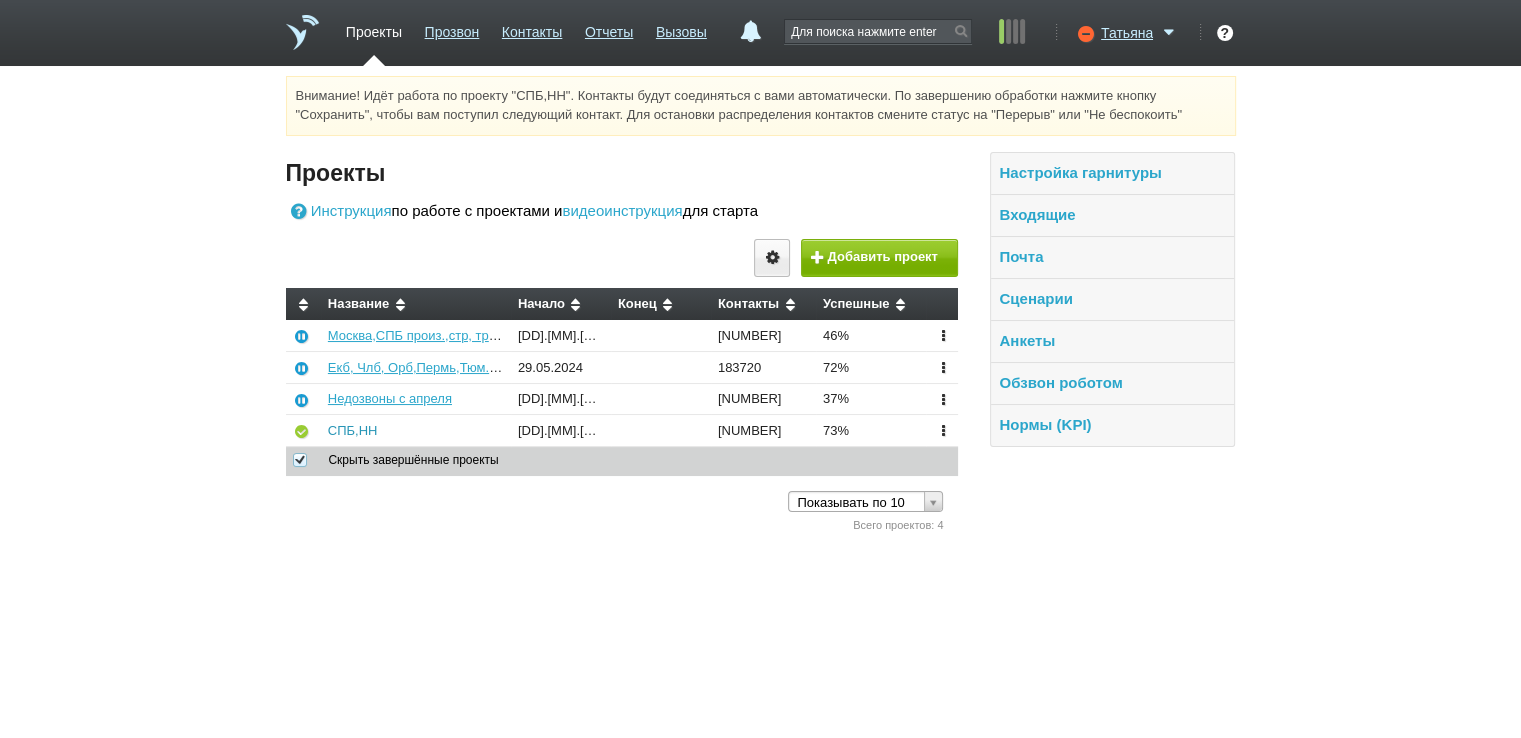 click on "СПБ,НН" at bounding box center [353, 430] 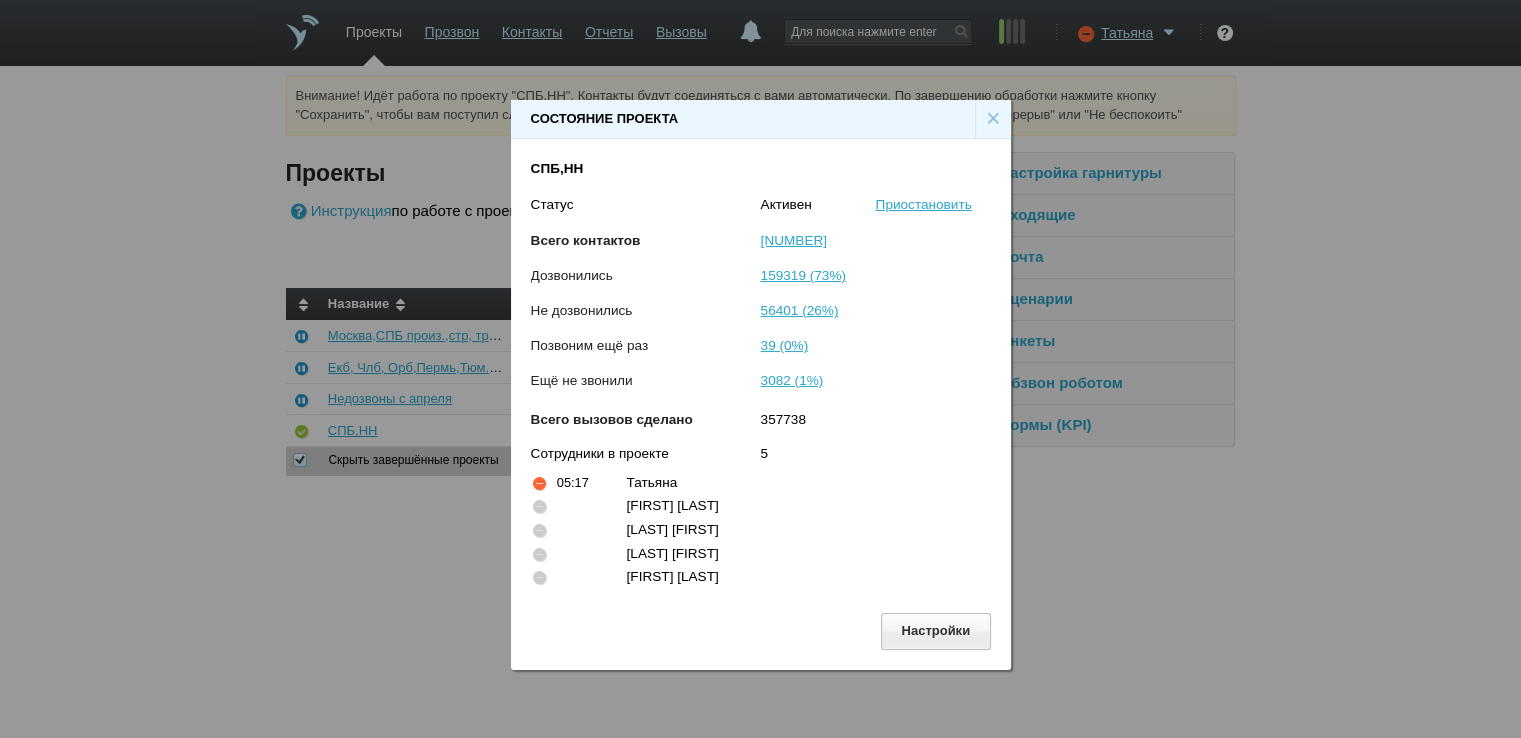 click on "×" at bounding box center (993, 119) 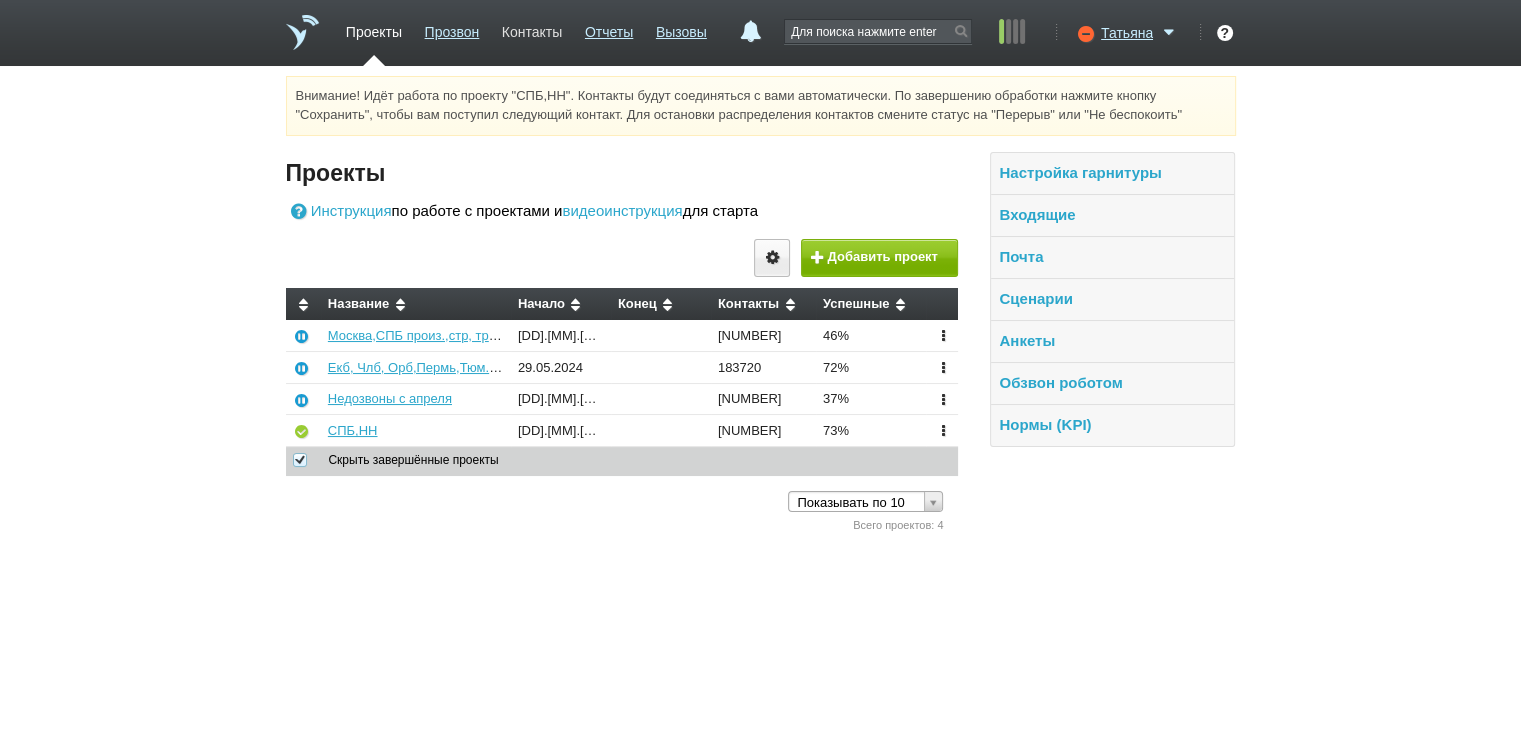 click on "Контакты" at bounding box center [532, 28] 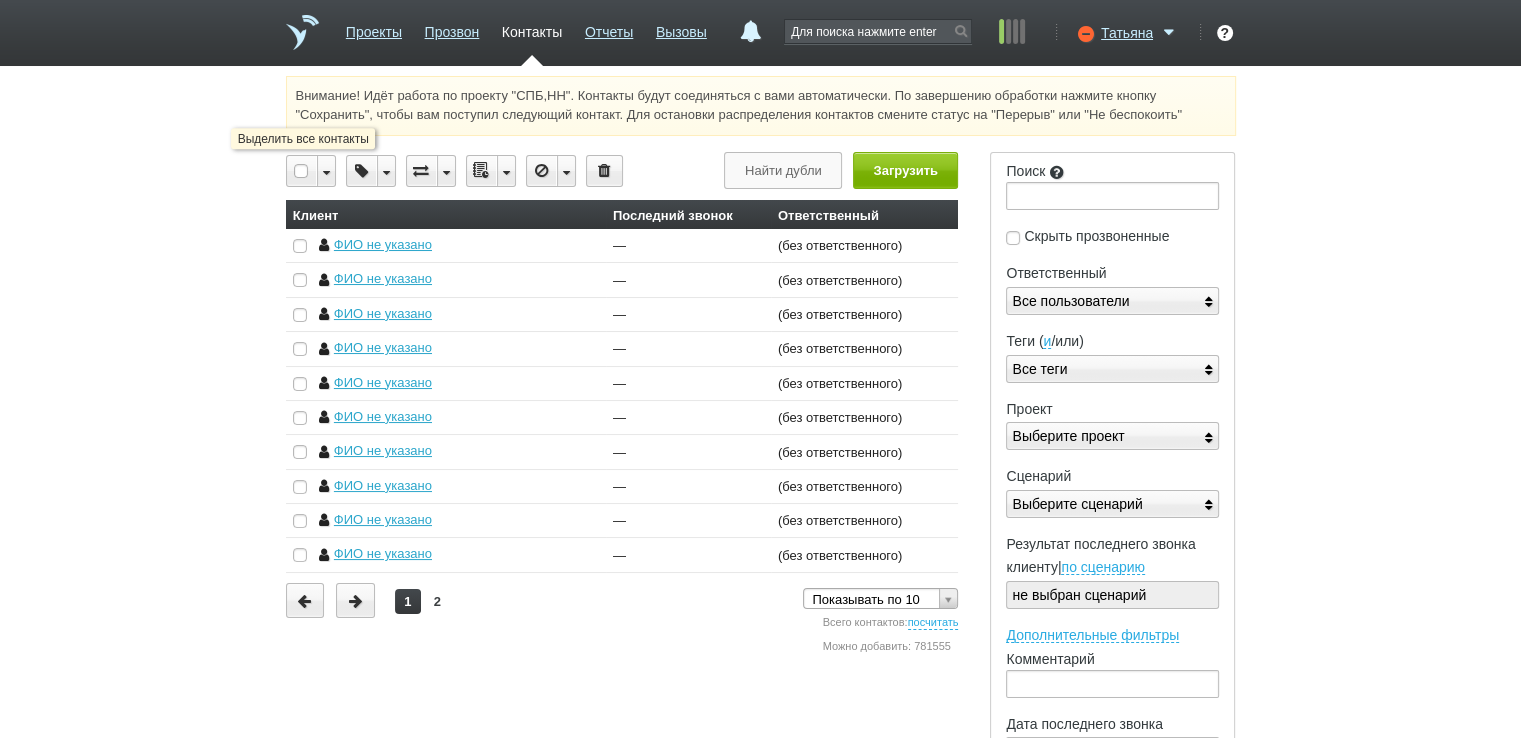 click at bounding box center [302, 171] 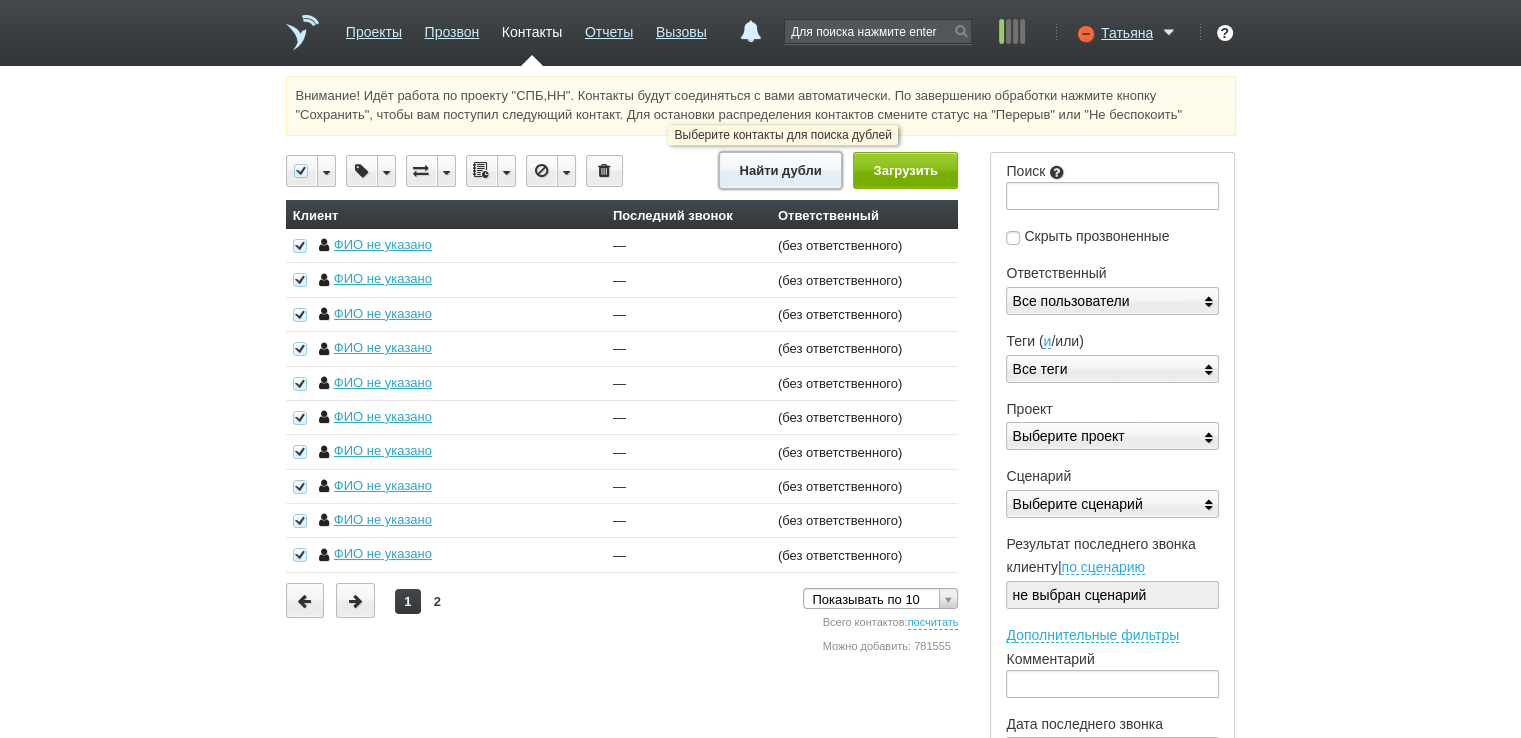 click on "Найти дубли" at bounding box center (780, 170) 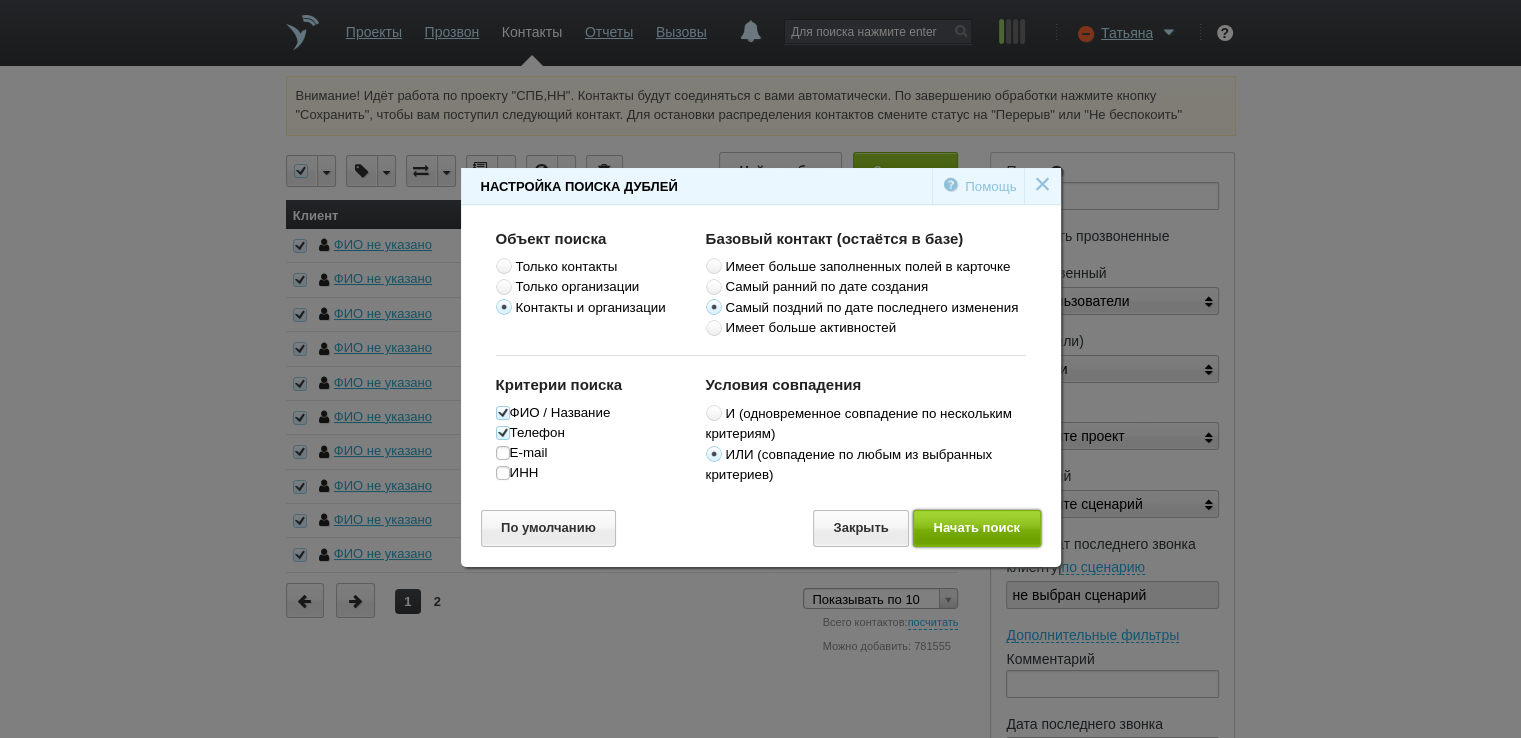 click on "Начать поиск" at bounding box center [977, 528] 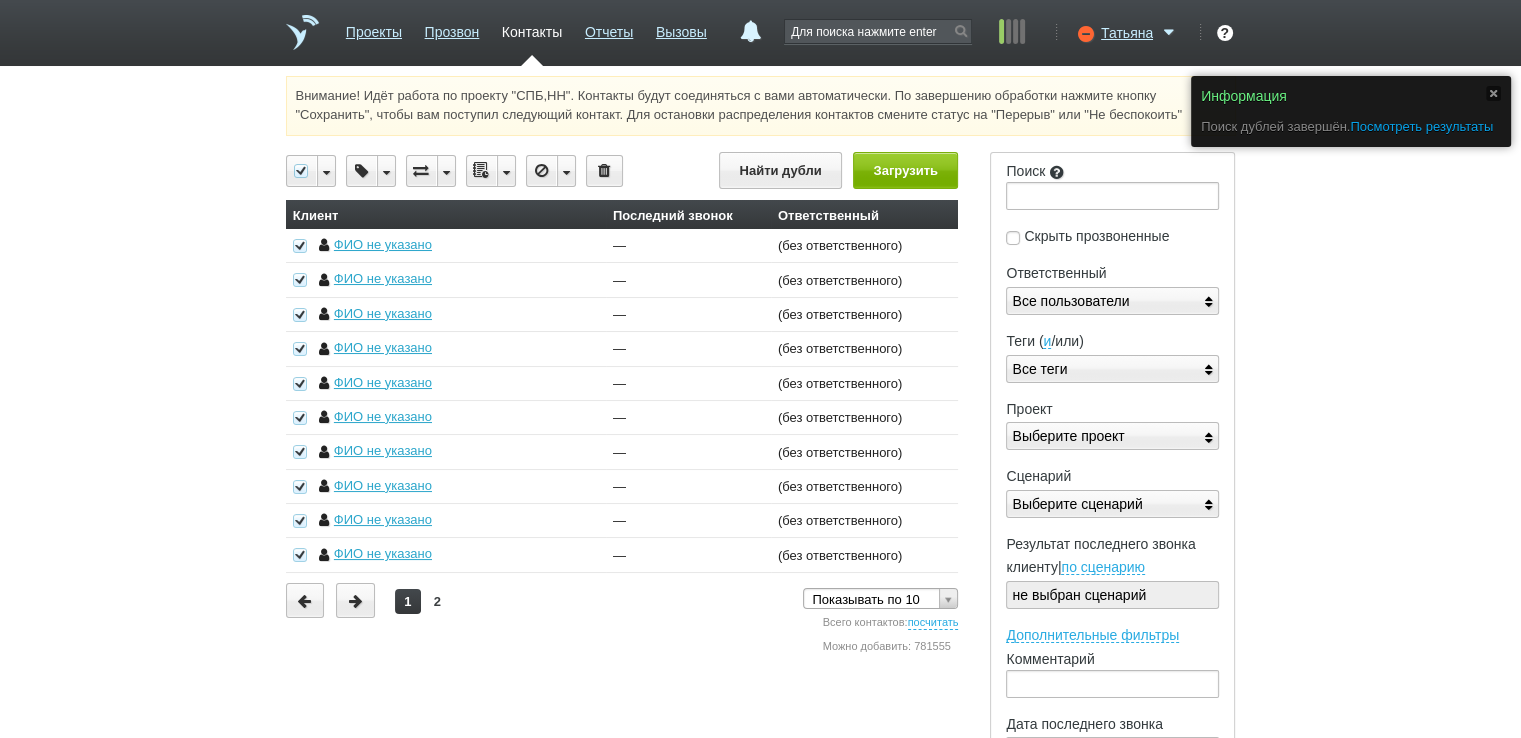 click on "Посмотреть результаты" at bounding box center [1421, 126] 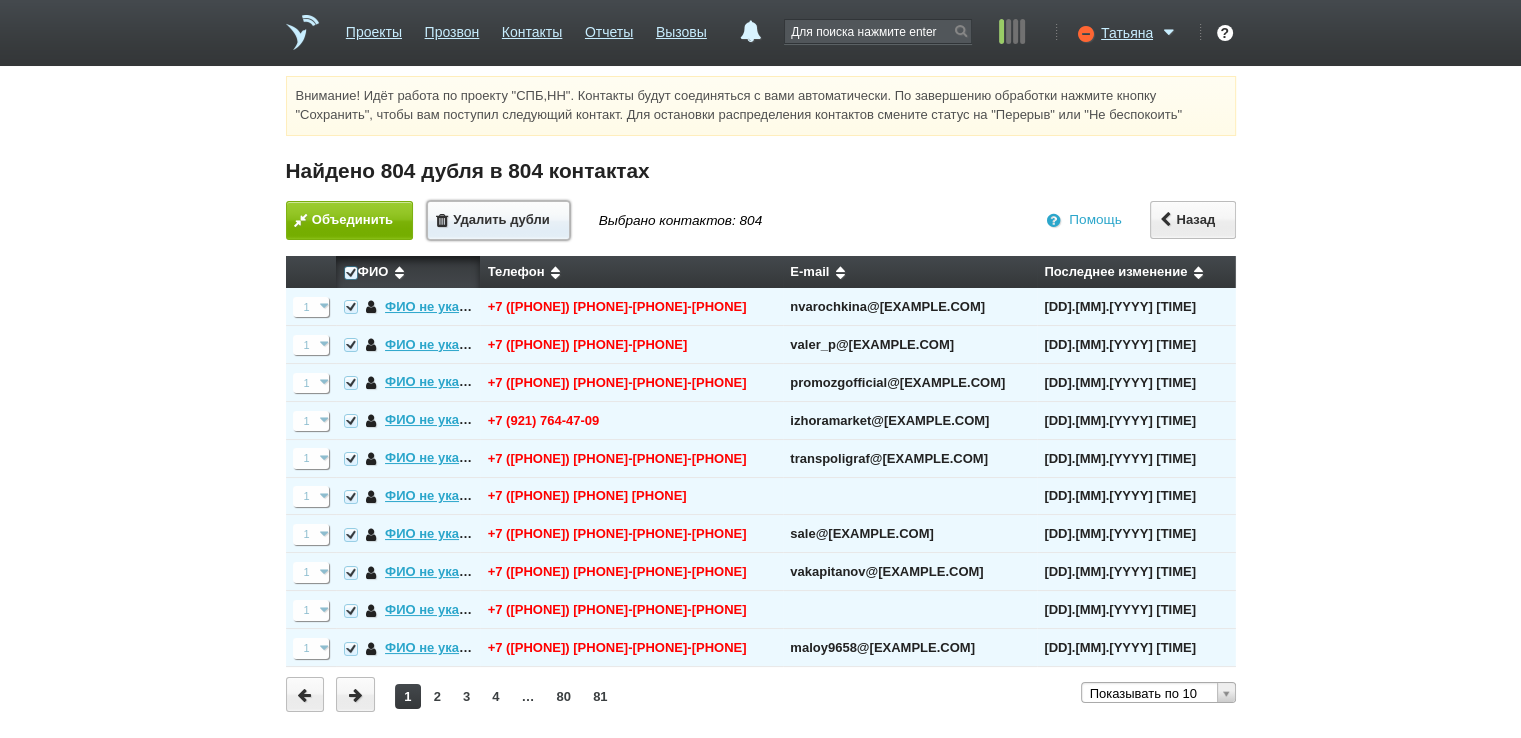 click on "Удалить дубли" at bounding box center (498, 220) 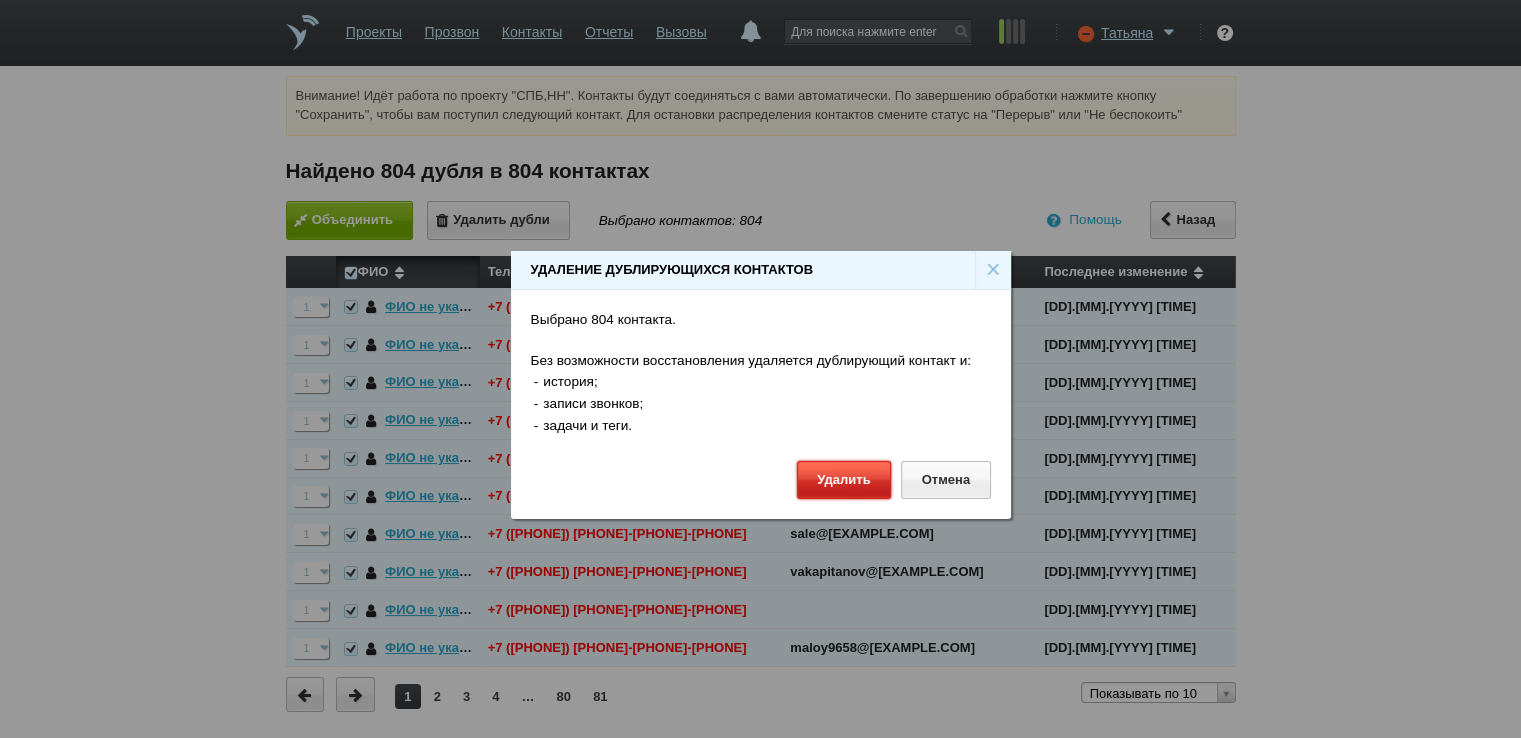 click on "Удалить" at bounding box center (844, 479) 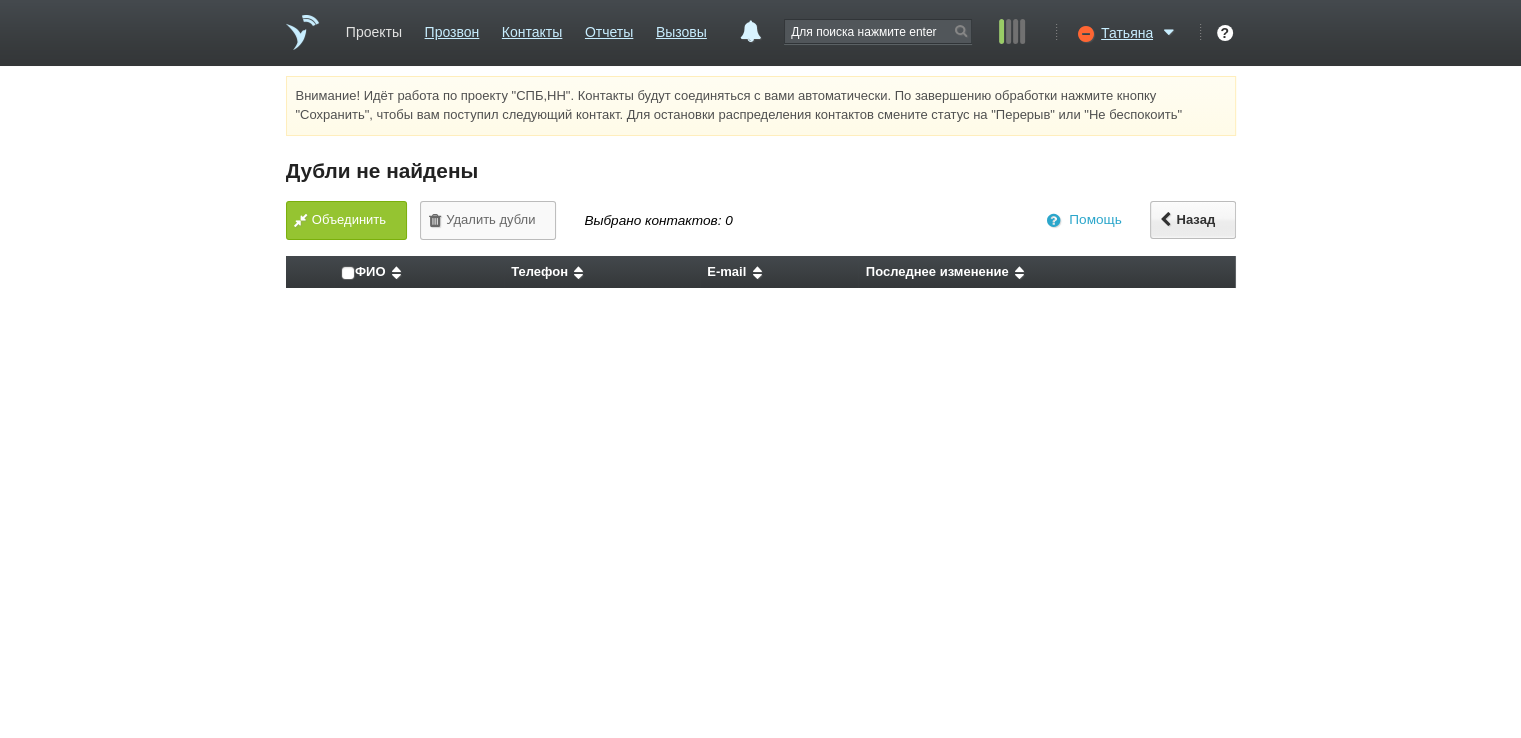 click on "Проекты" at bounding box center (374, 28) 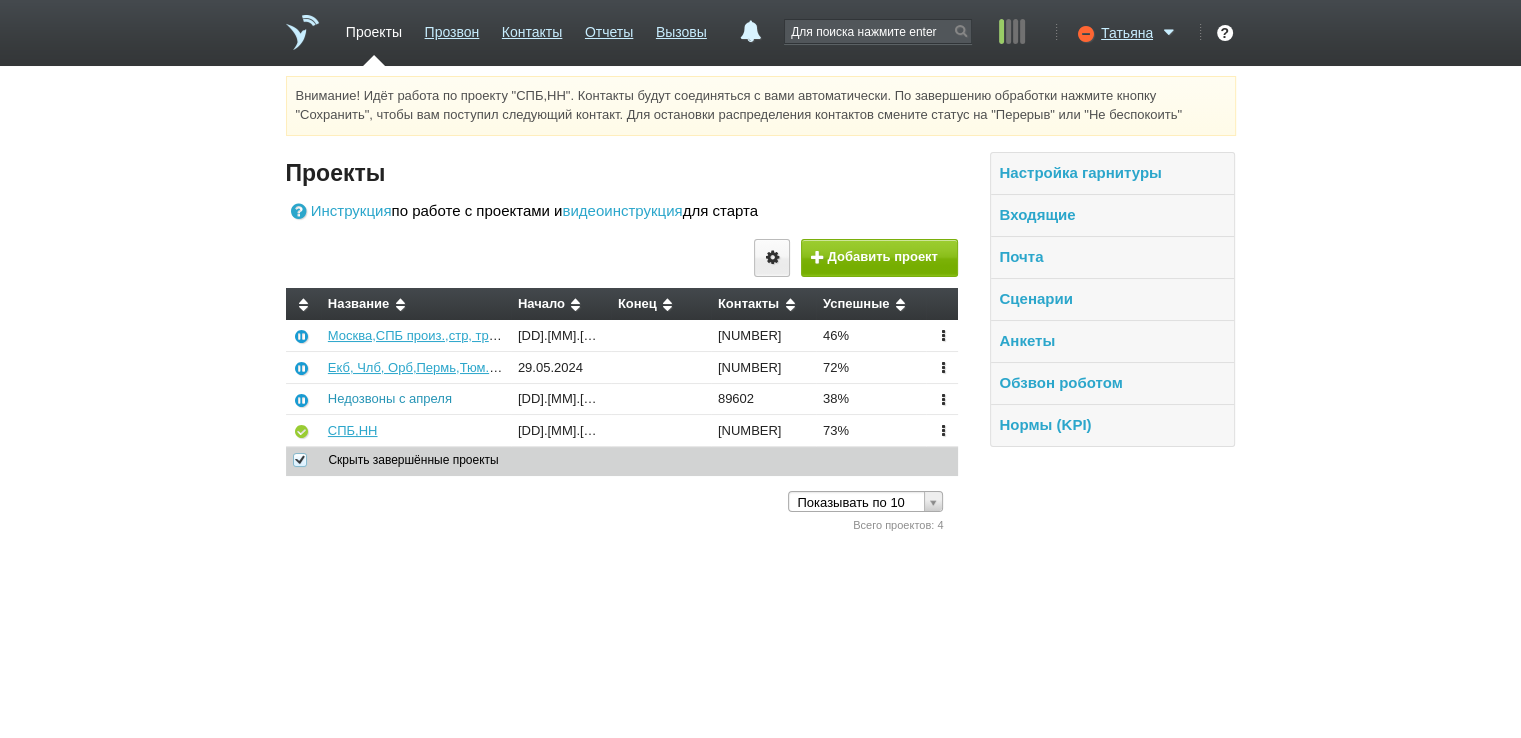 click on "Недозвоны с апреля" at bounding box center (390, 398) 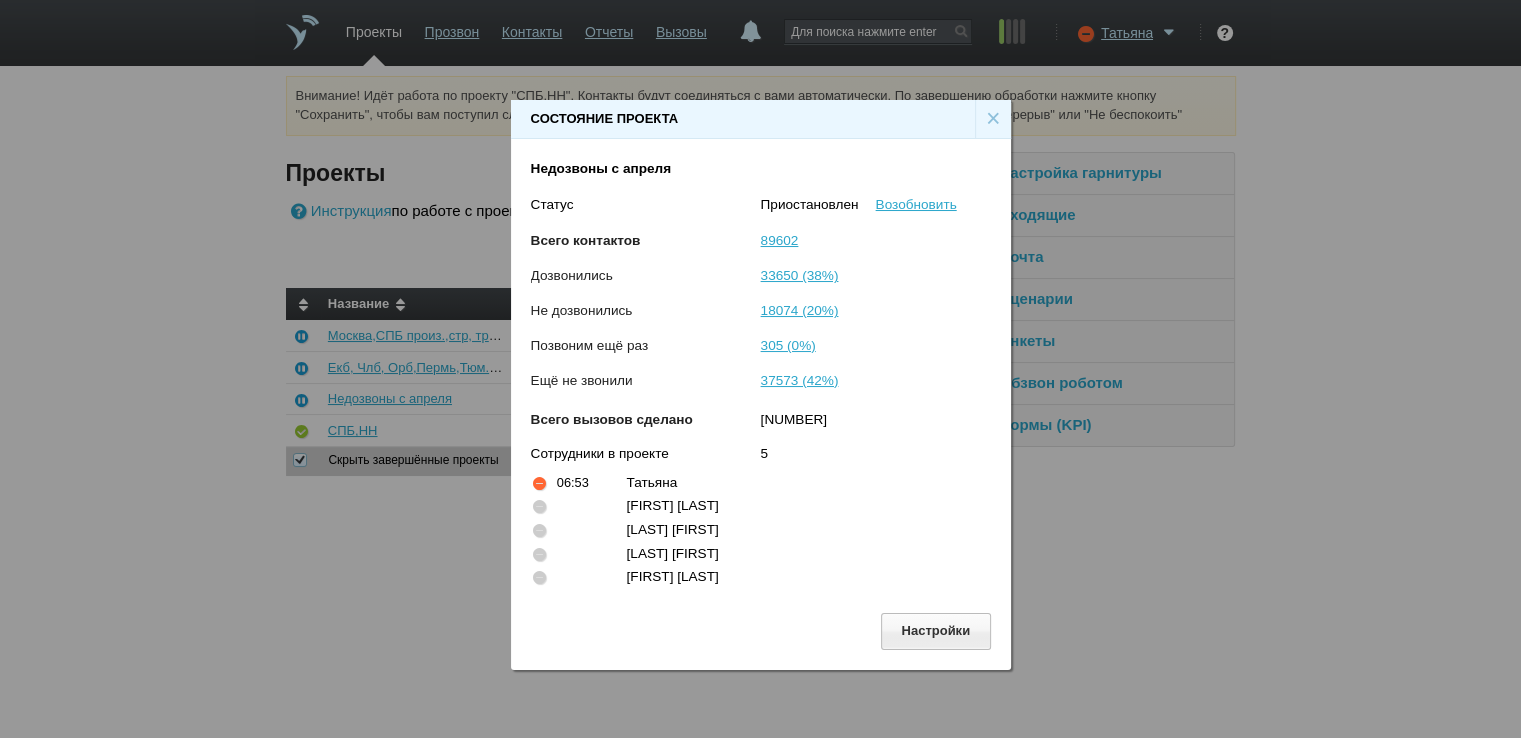 click on "×" at bounding box center (993, 119) 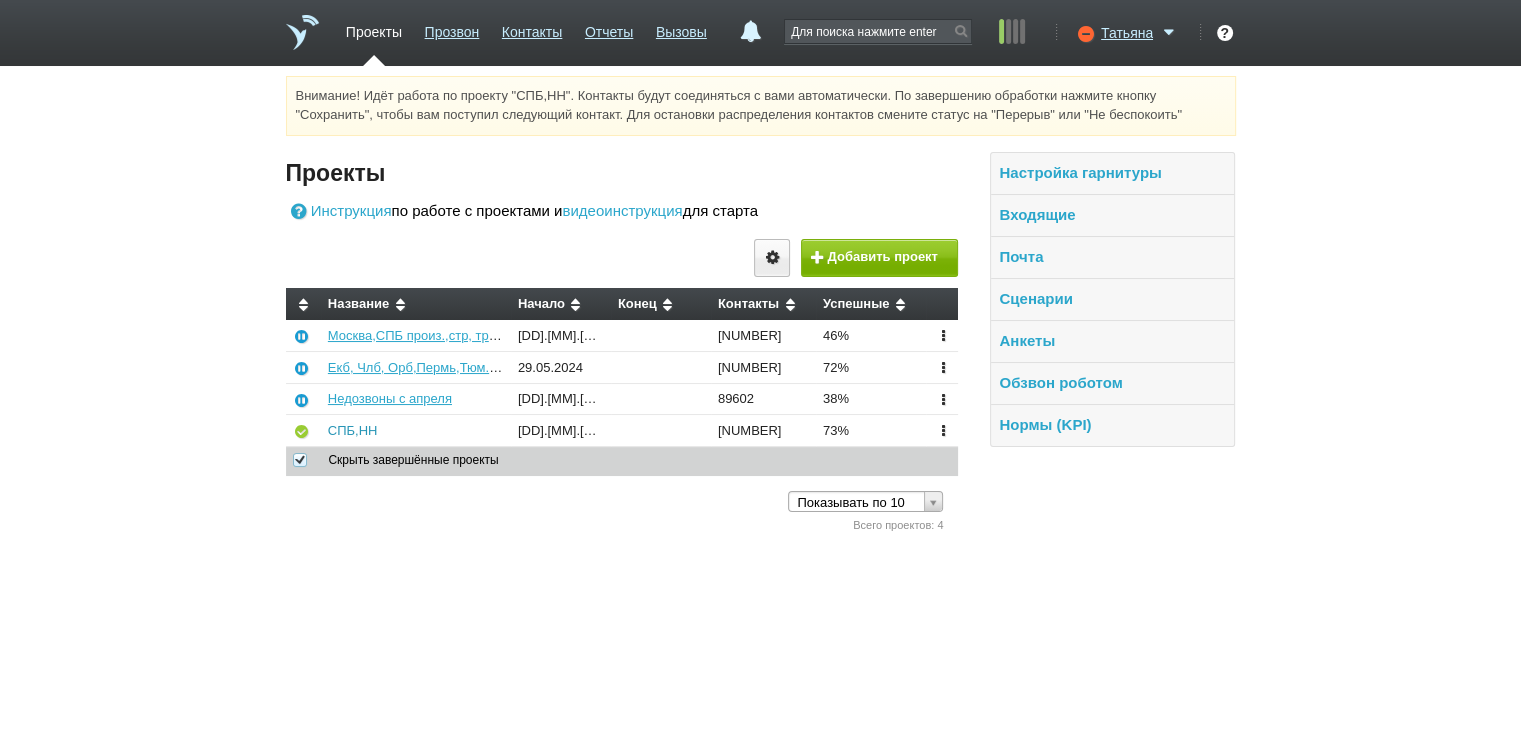 click on "СПБ,НН" at bounding box center (353, 430) 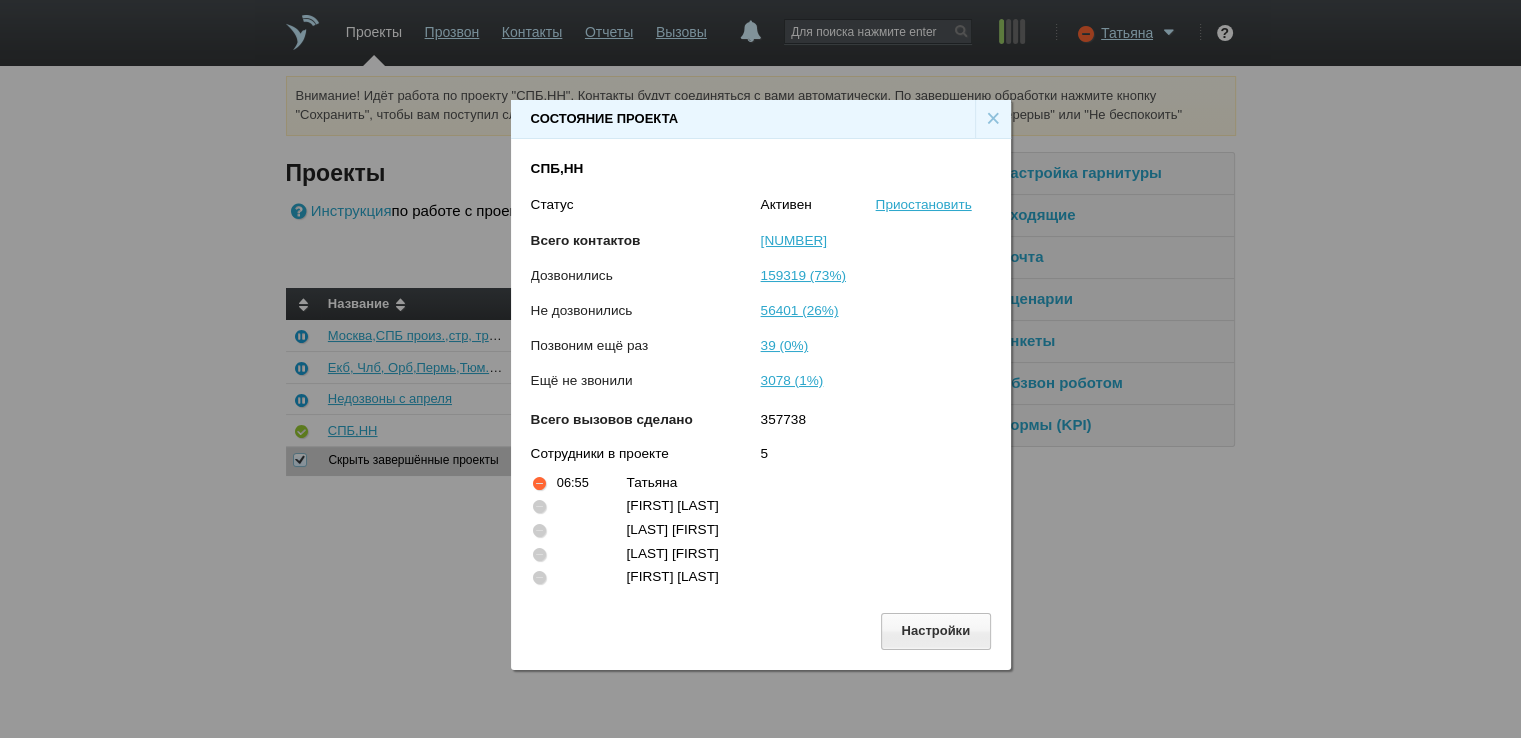 click on "×" at bounding box center (993, 119) 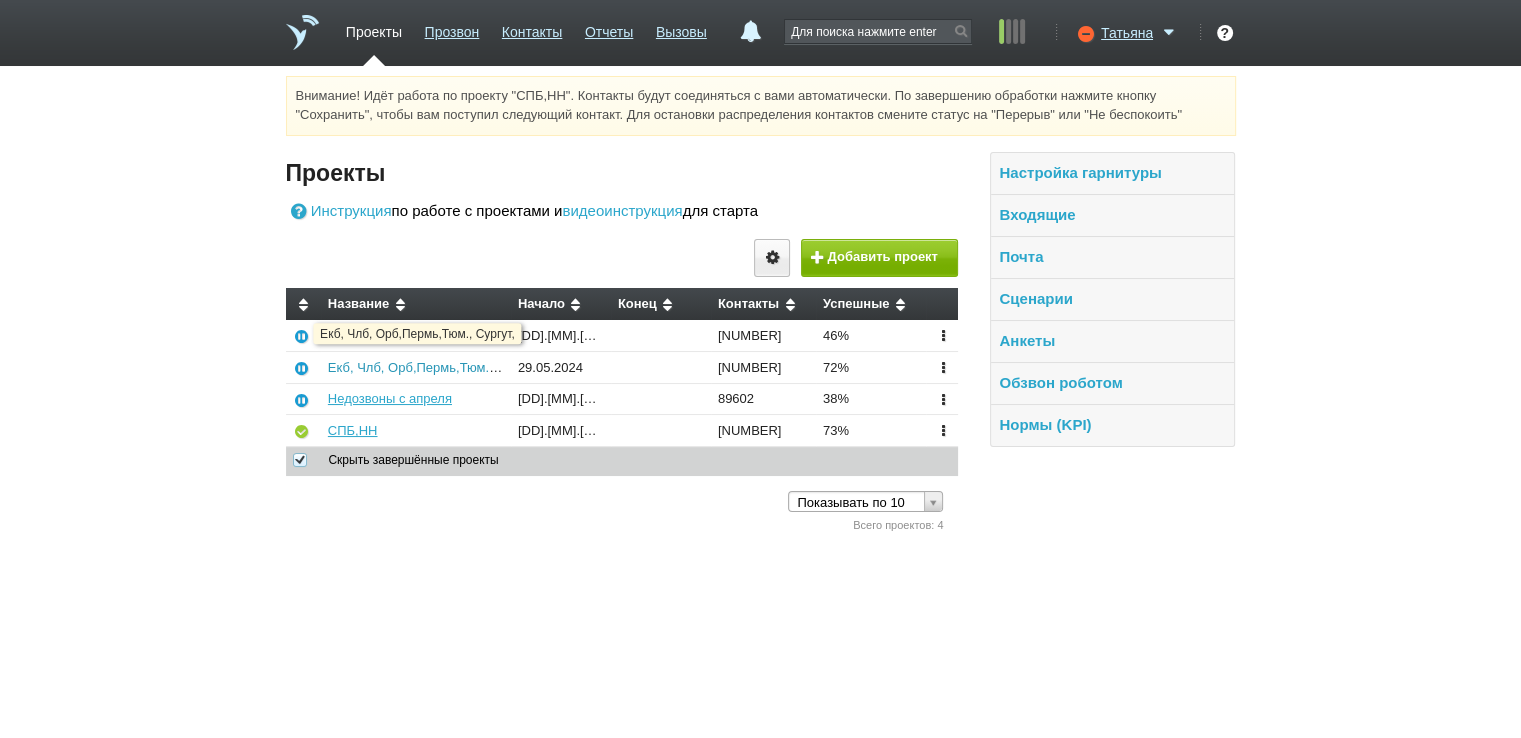 click on "Екб, Члб, Орб,Пермь,Тюм., Сургут," at bounding box center [433, 367] 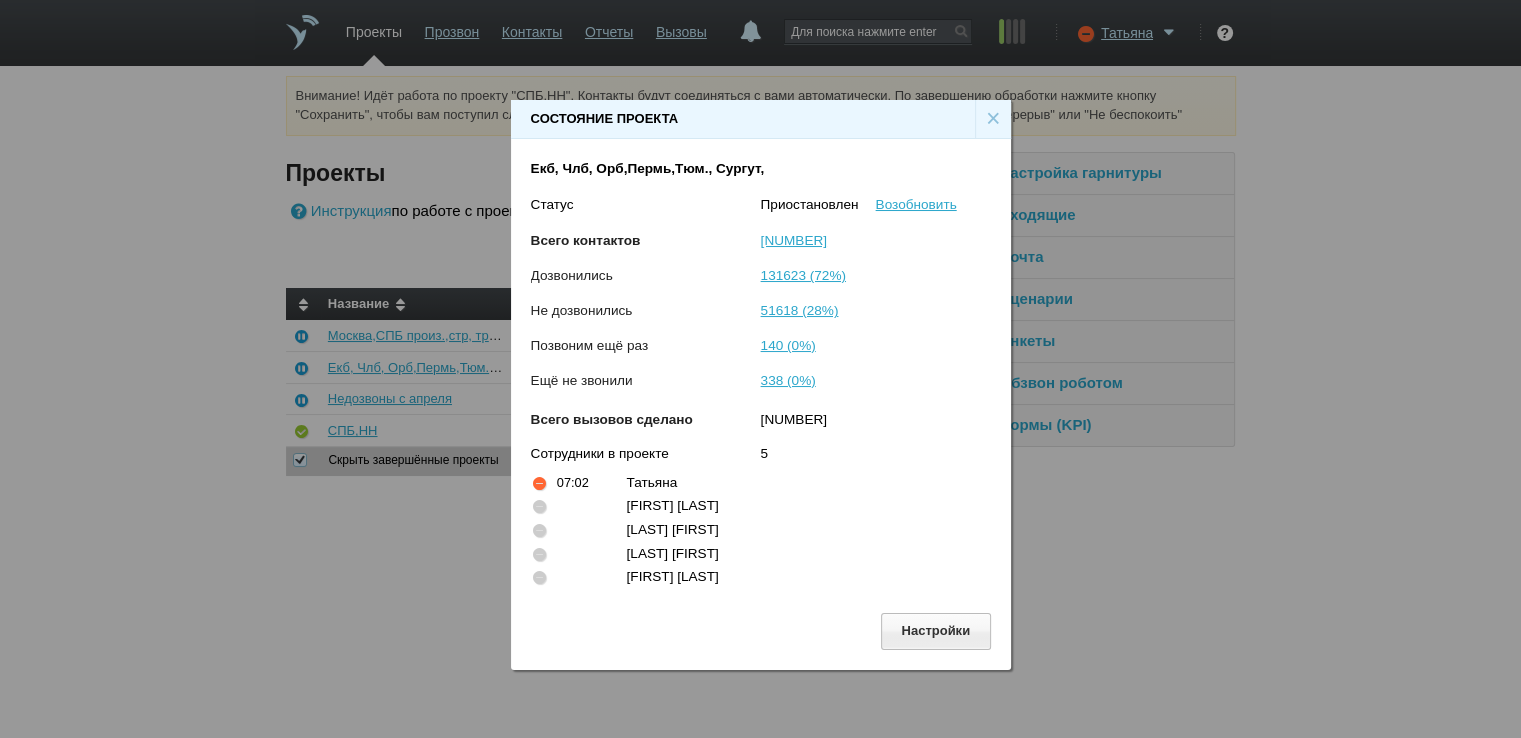click on "×" at bounding box center (993, 119) 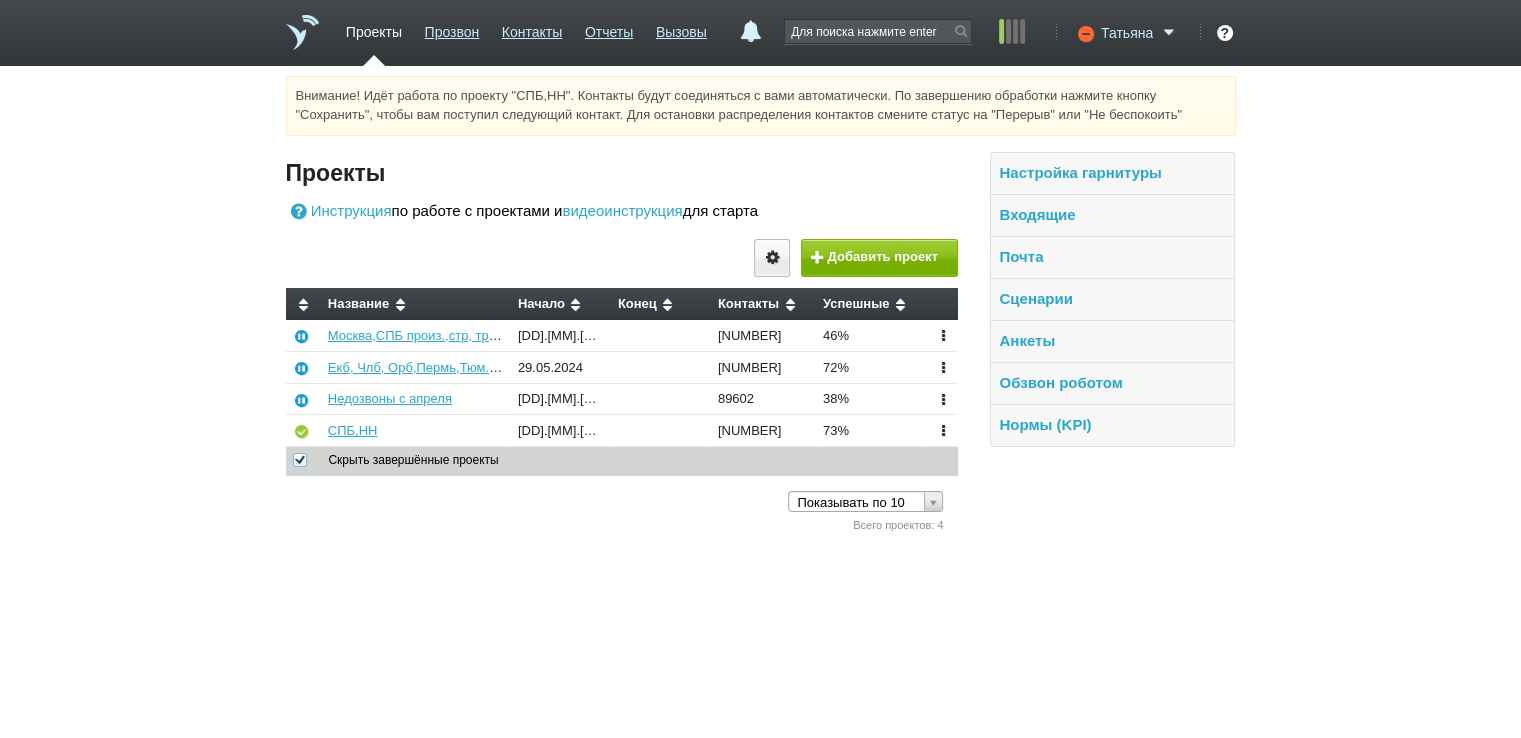 click at bounding box center (1169, 33) 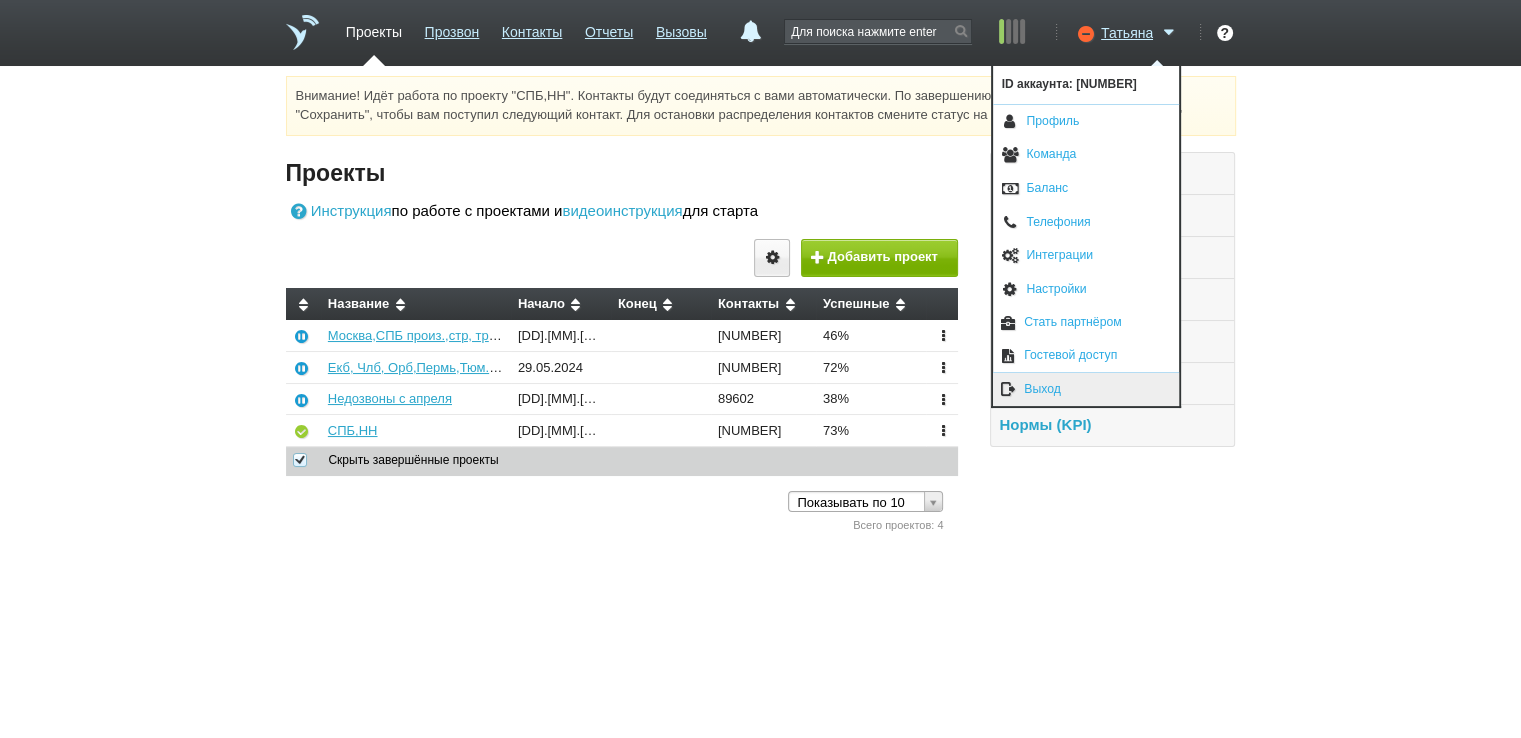 click on "Выход" at bounding box center (1086, 389) 